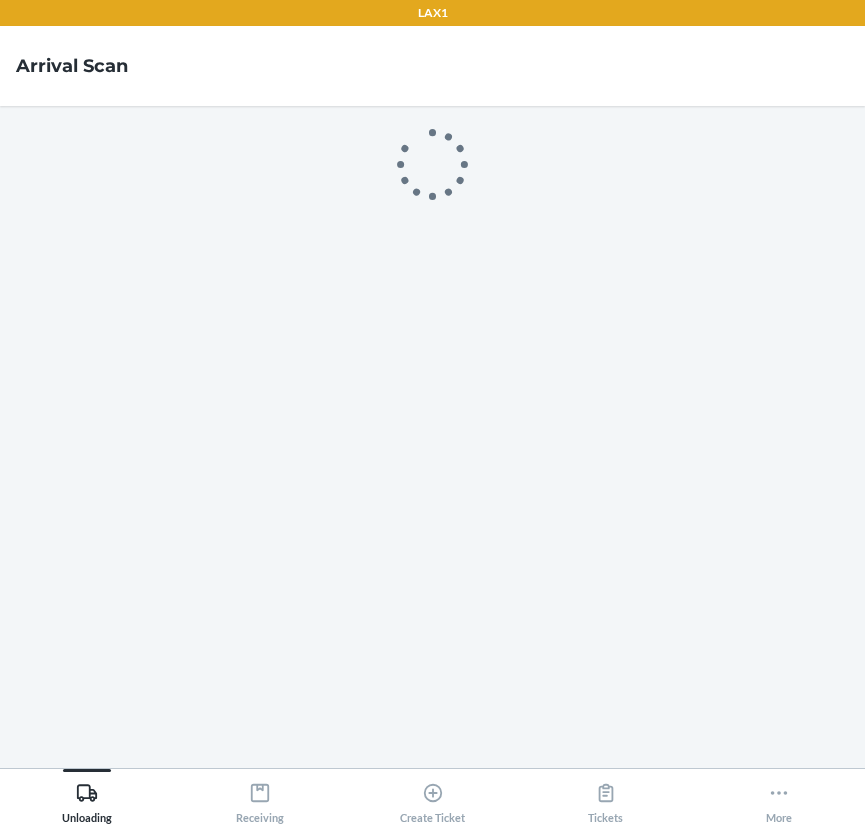 scroll, scrollTop: 0, scrollLeft: 0, axis: both 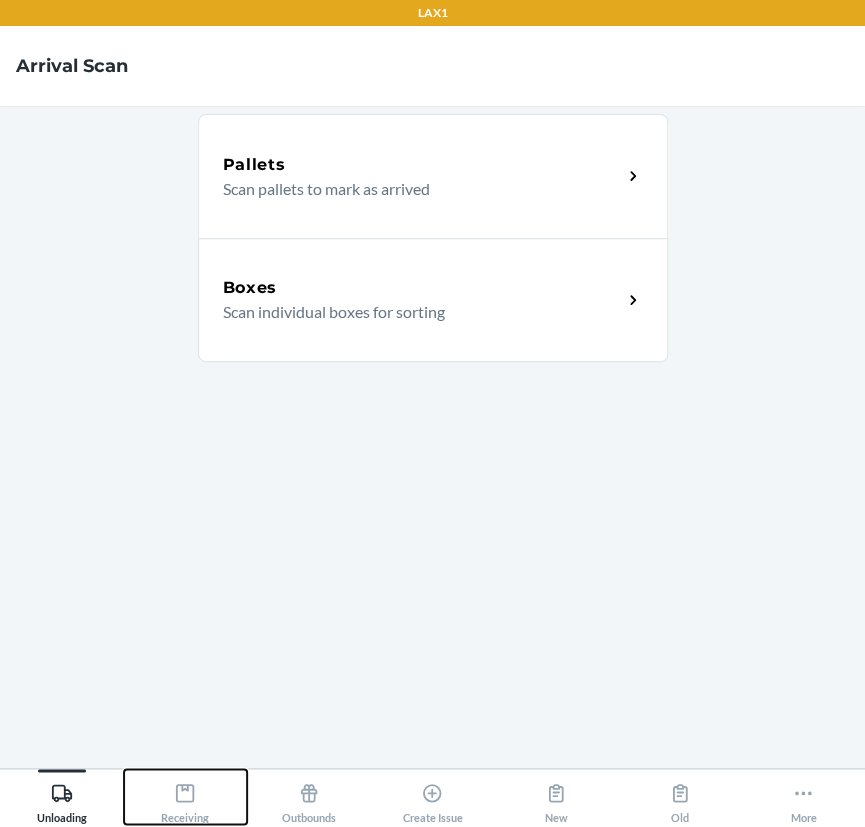 click 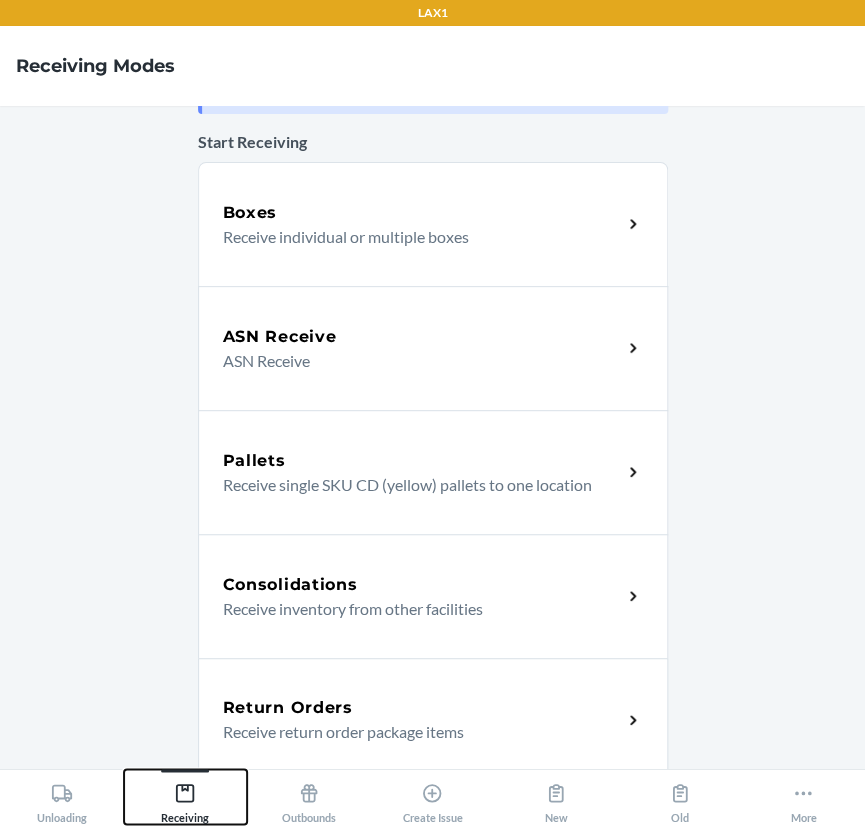 scroll, scrollTop: 90, scrollLeft: 0, axis: vertical 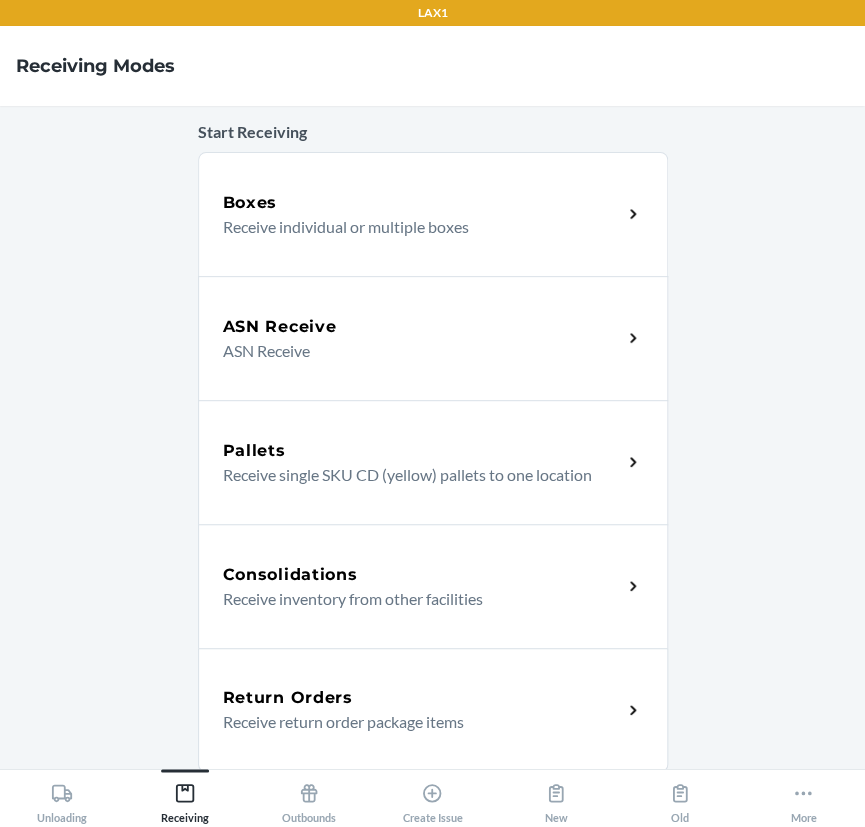 click on "Receive return order package items" at bounding box center [414, 722] 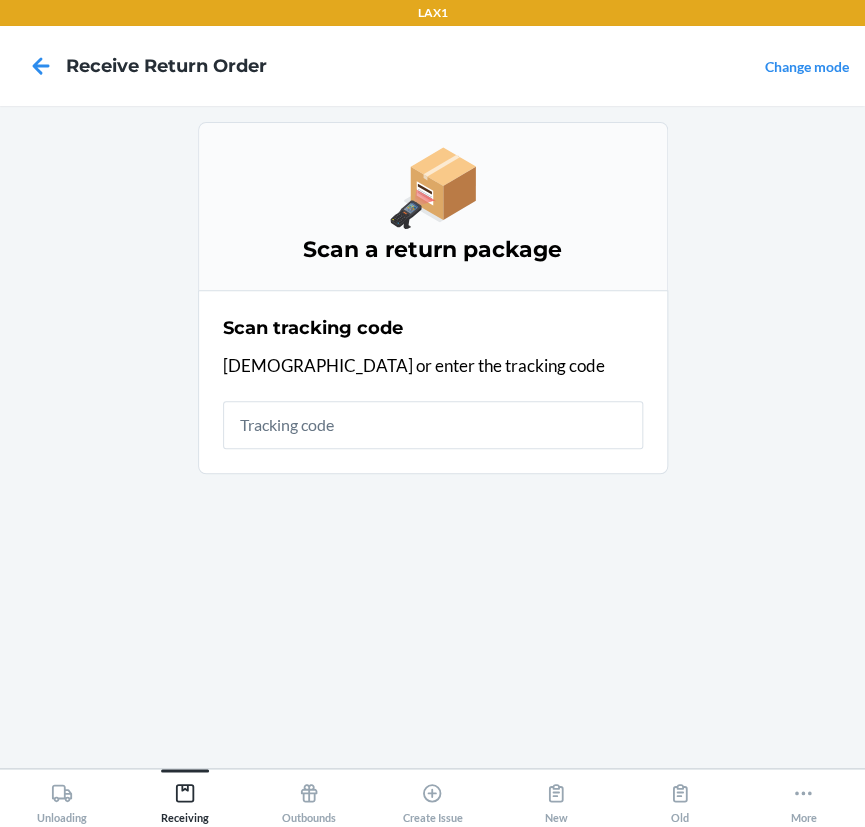 scroll, scrollTop: 0, scrollLeft: 0, axis: both 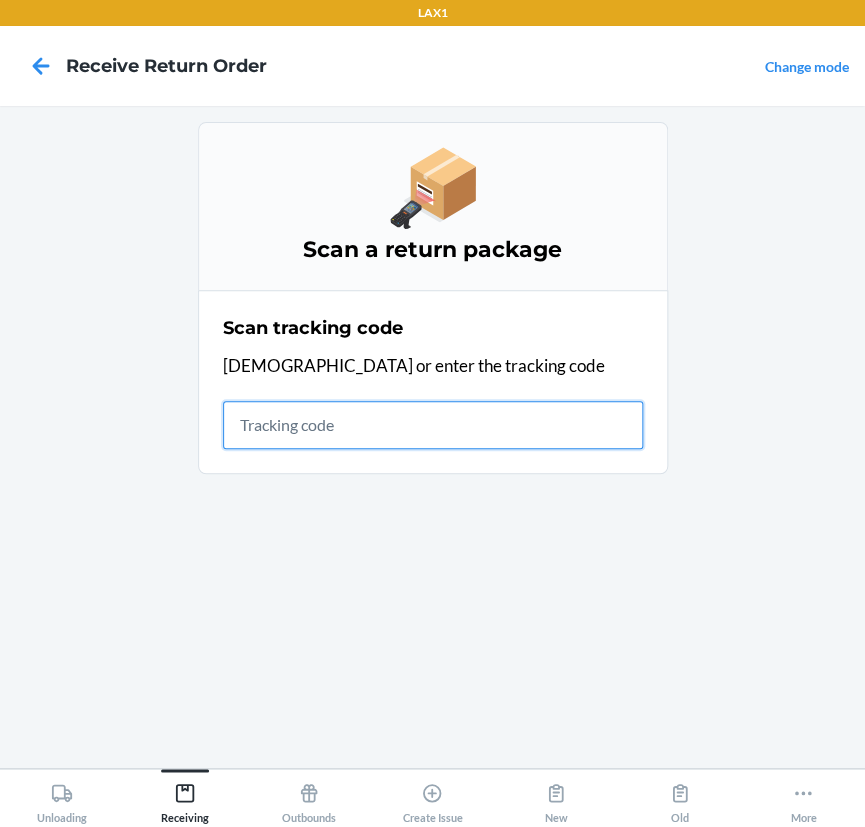 click at bounding box center (433, 425) 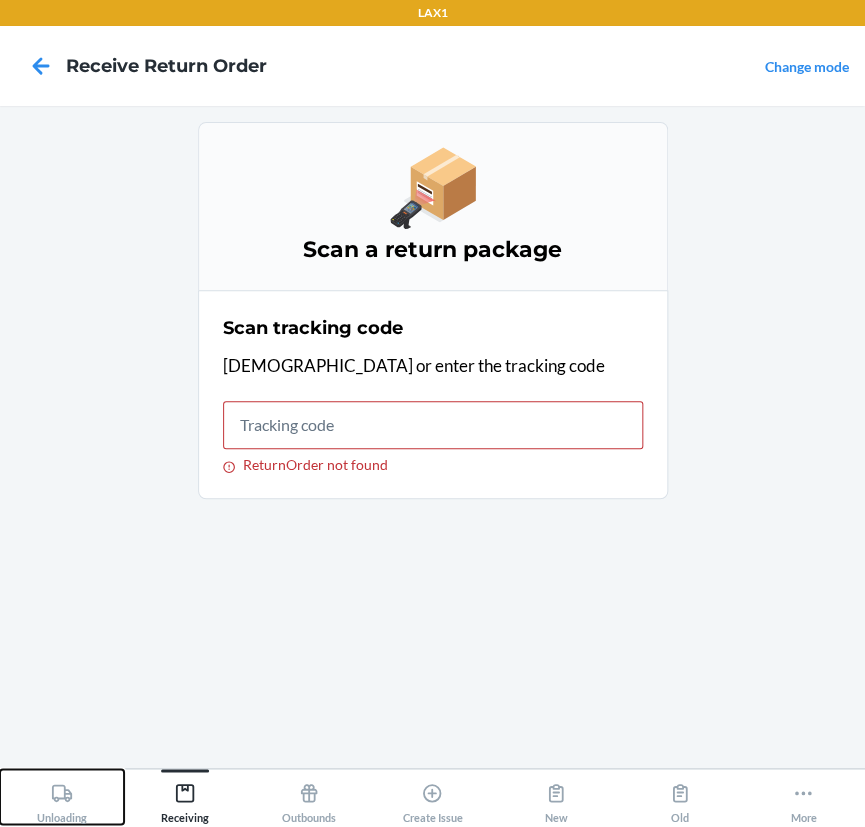 click 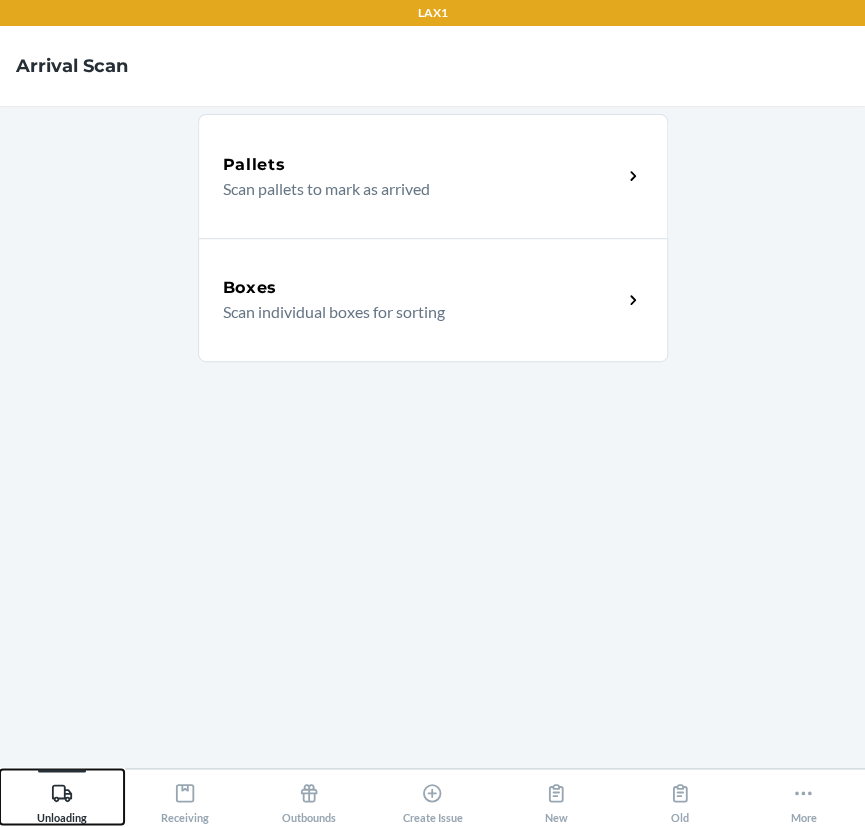 type 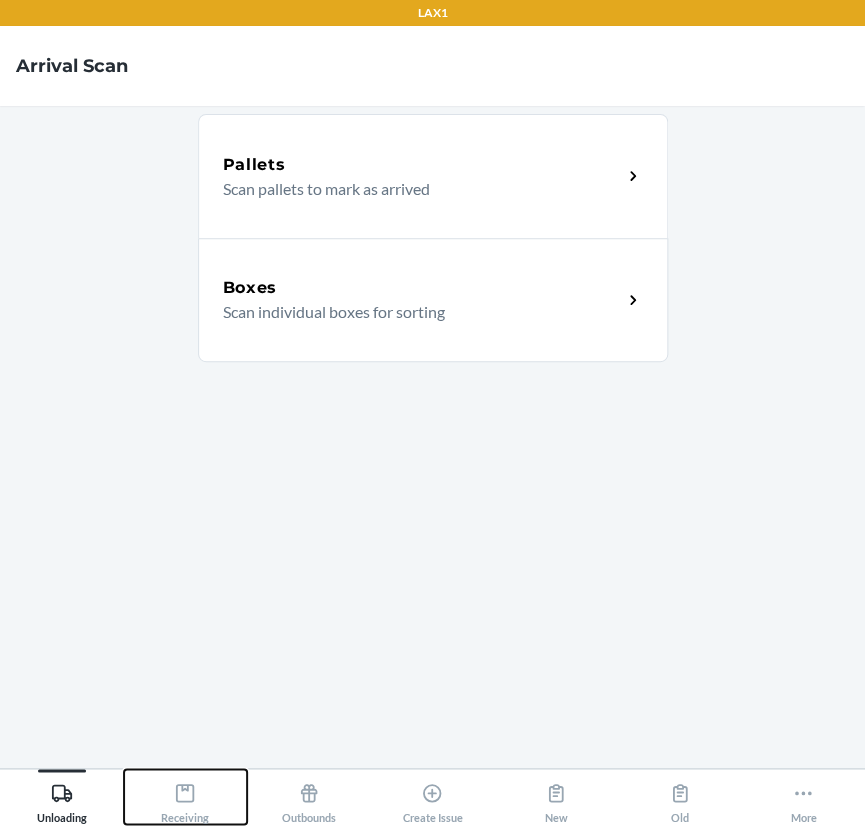 click on "Receiving" at bounding box center [185, 799] 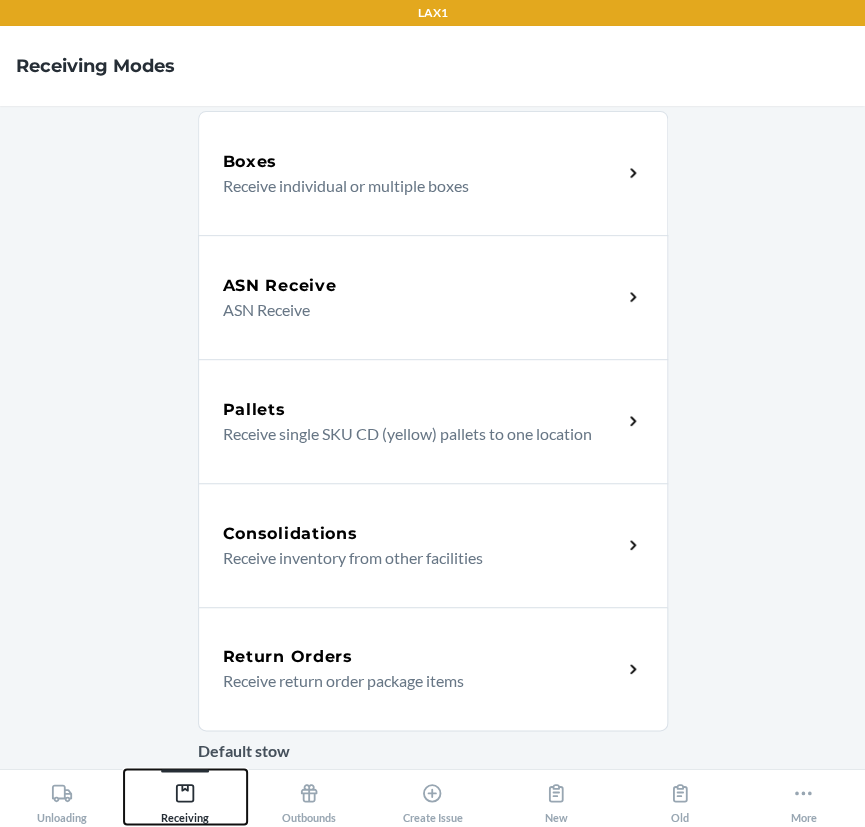scroll, scrollTop: 181, scrollLeft: 0, axis: vertical 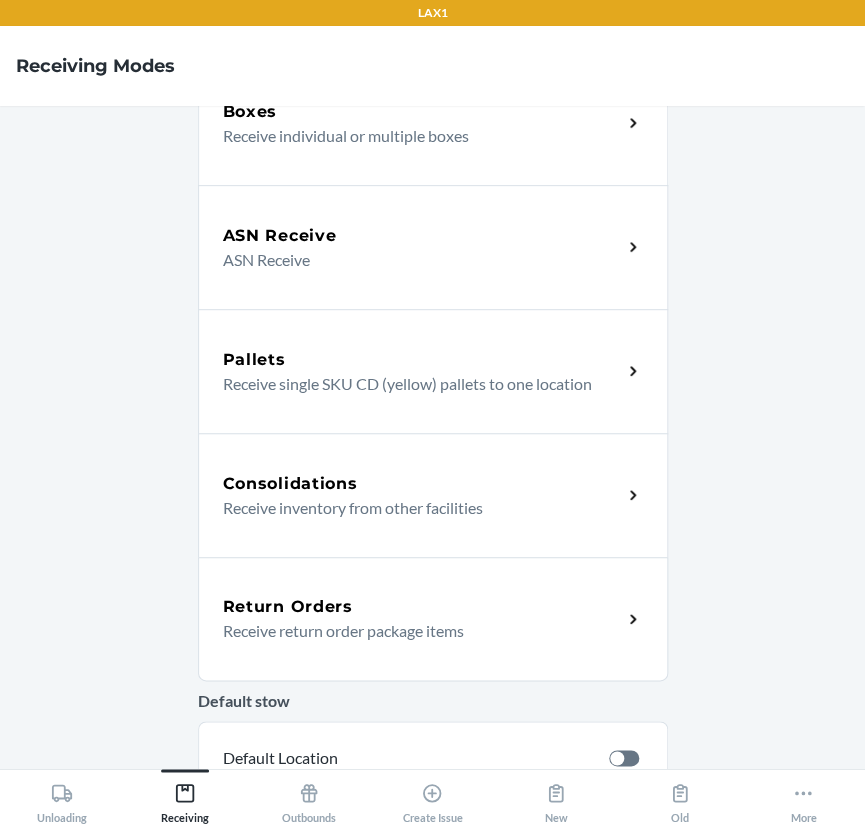 click on "Receive return order package items" at bounding box center (414, 631) 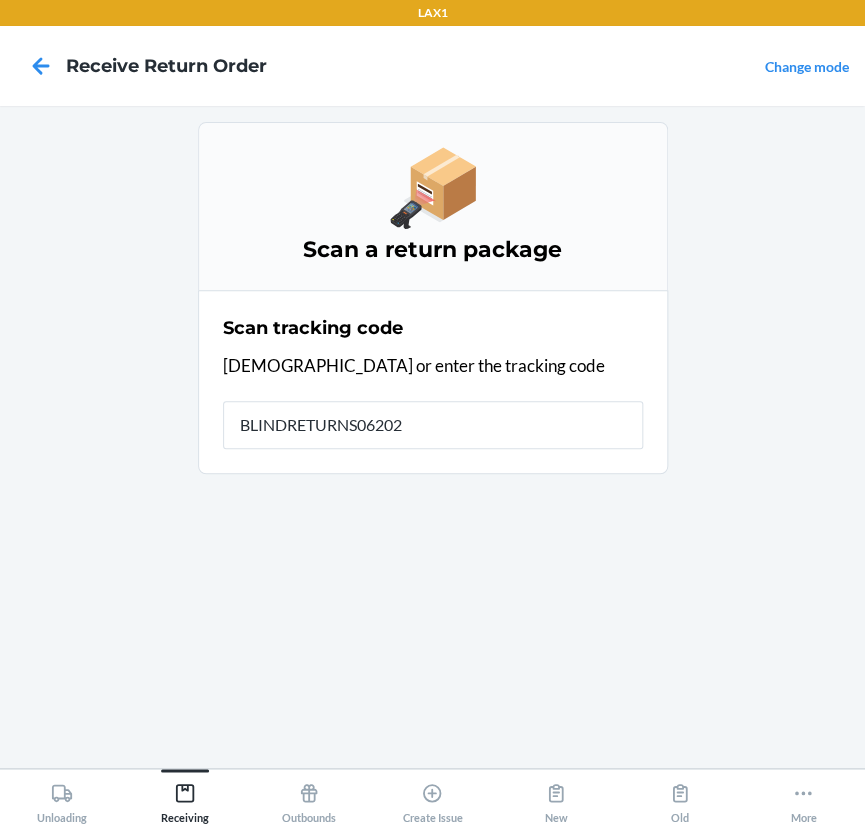 type on "BLINDRETURNS062025" 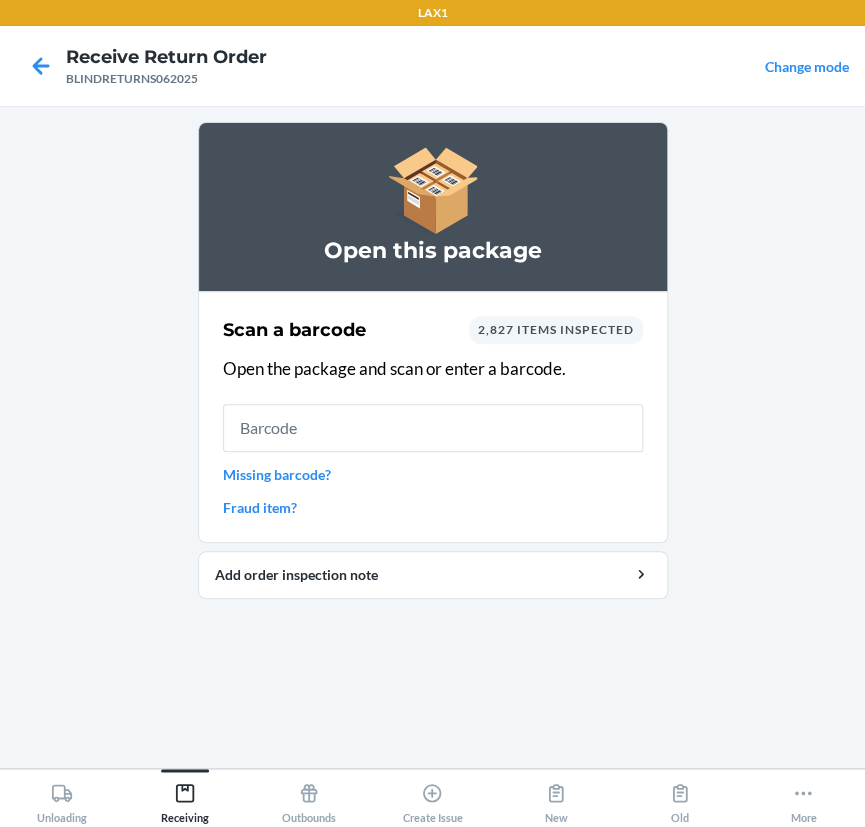 click on "Missing barcode?" at bounding box center (433, 474) 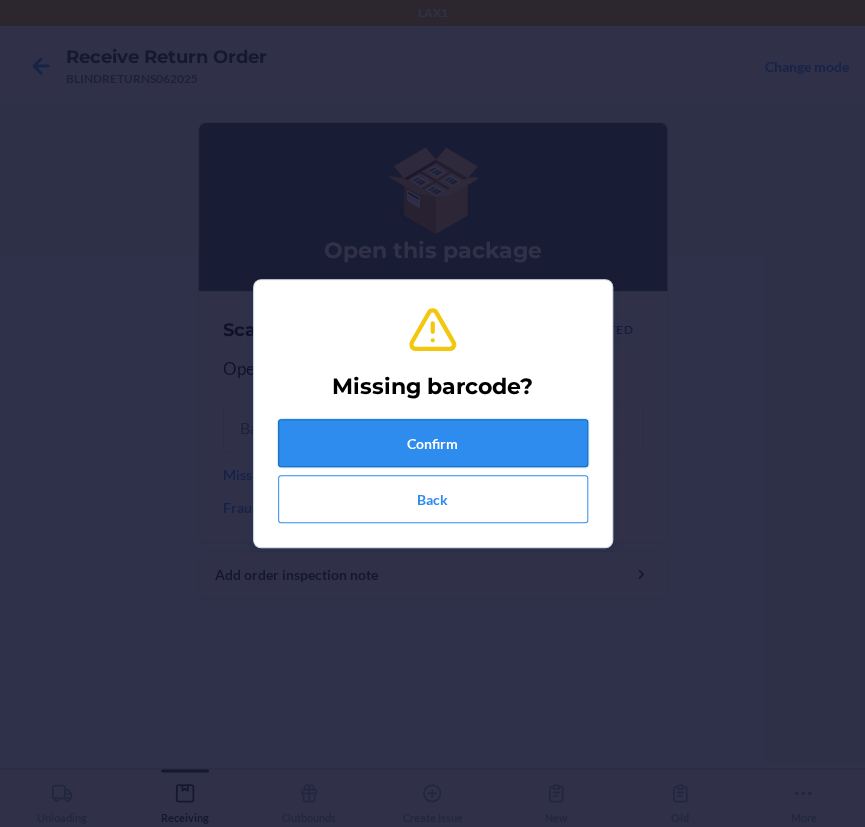 click on "Confirm" at bounding box center (433, 443) 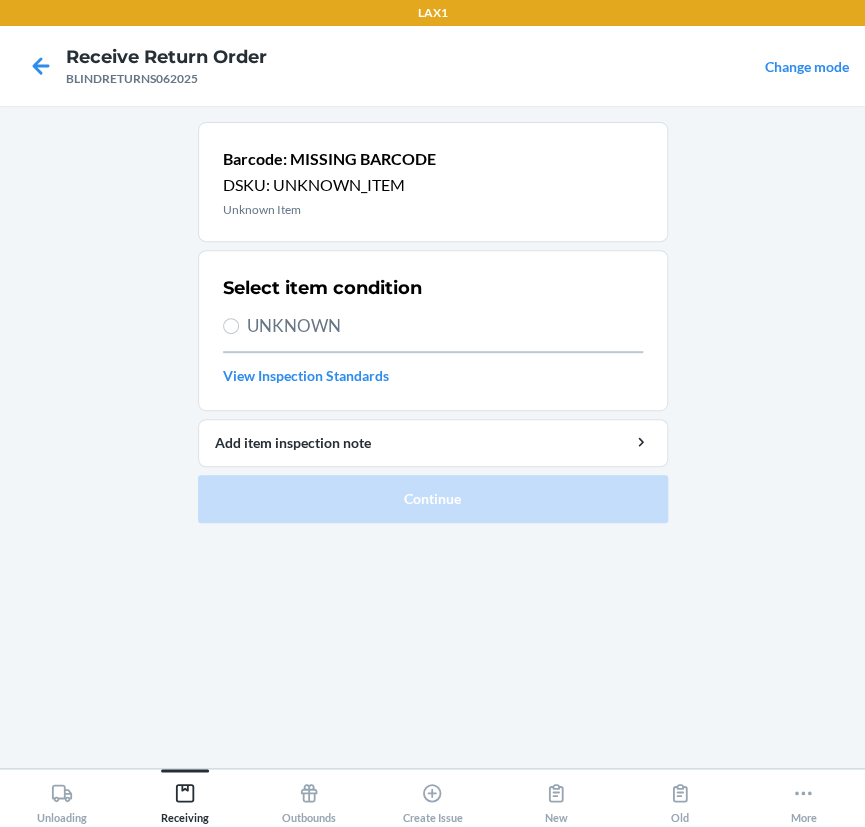 click on "UNKNOWN" at bounding box center (445, 326) 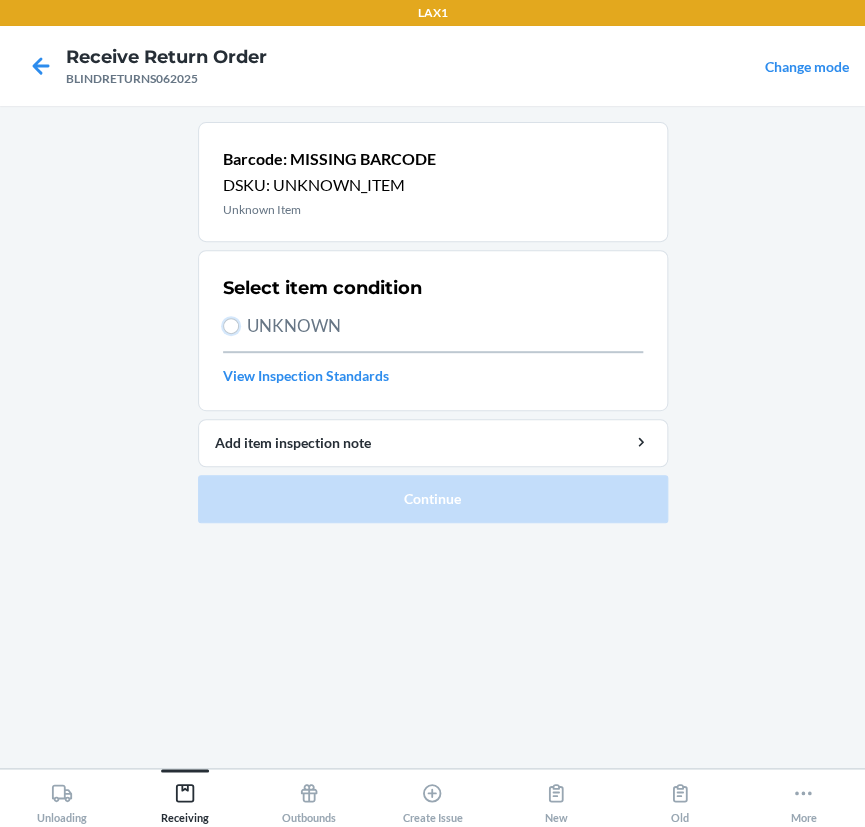 click on "UNKNOWN" at bounding box center (231, 326) 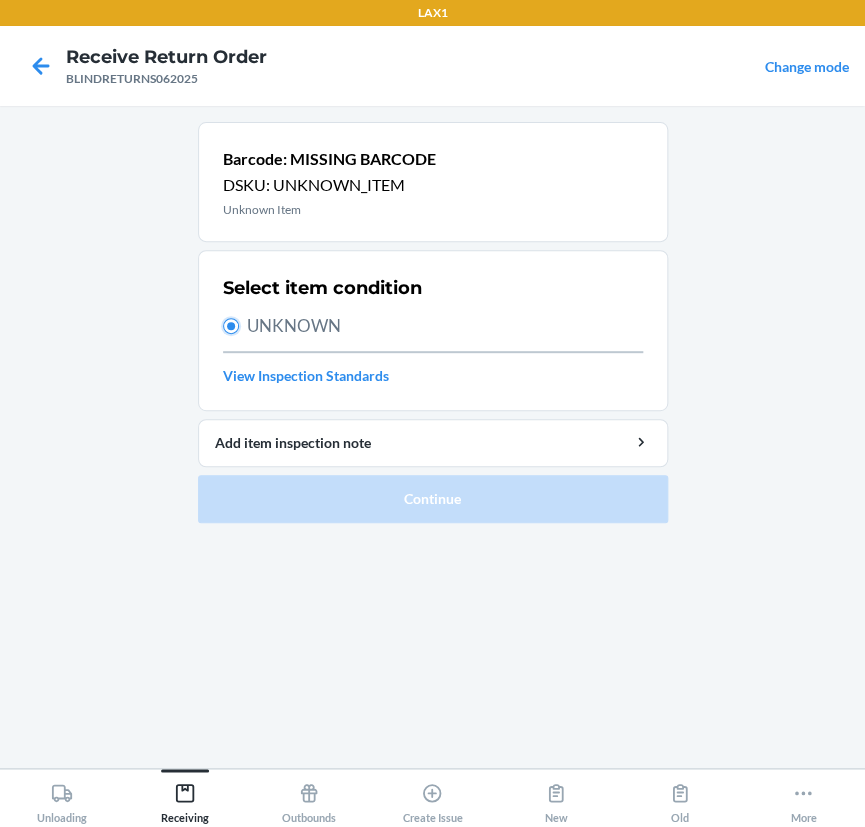 radio on "true" 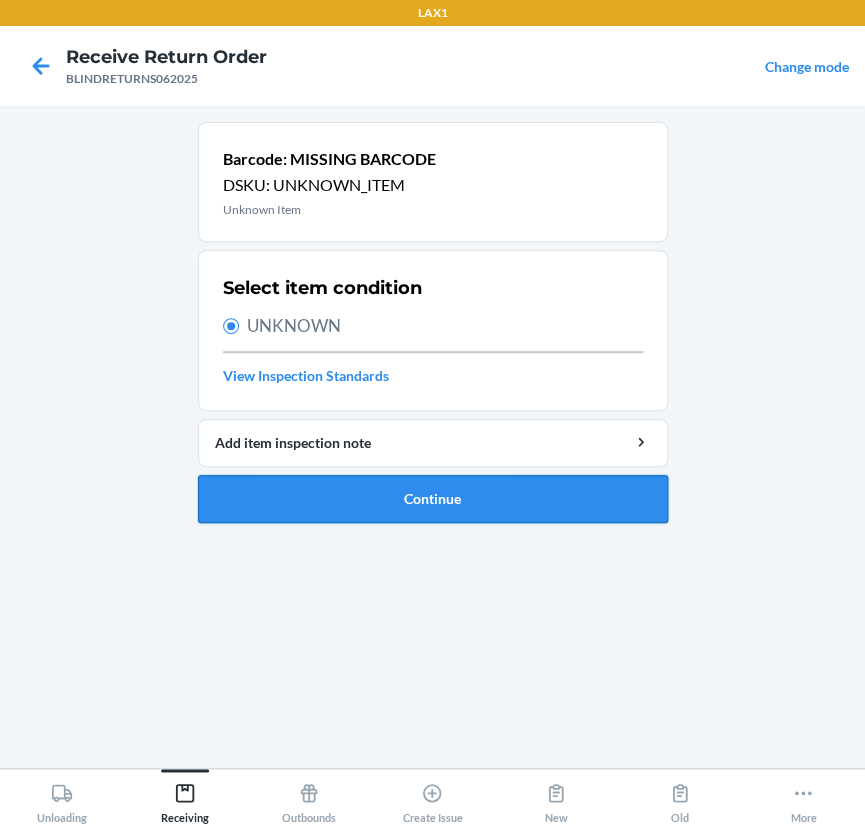click on "Continue" at bounding box center (433, 499) 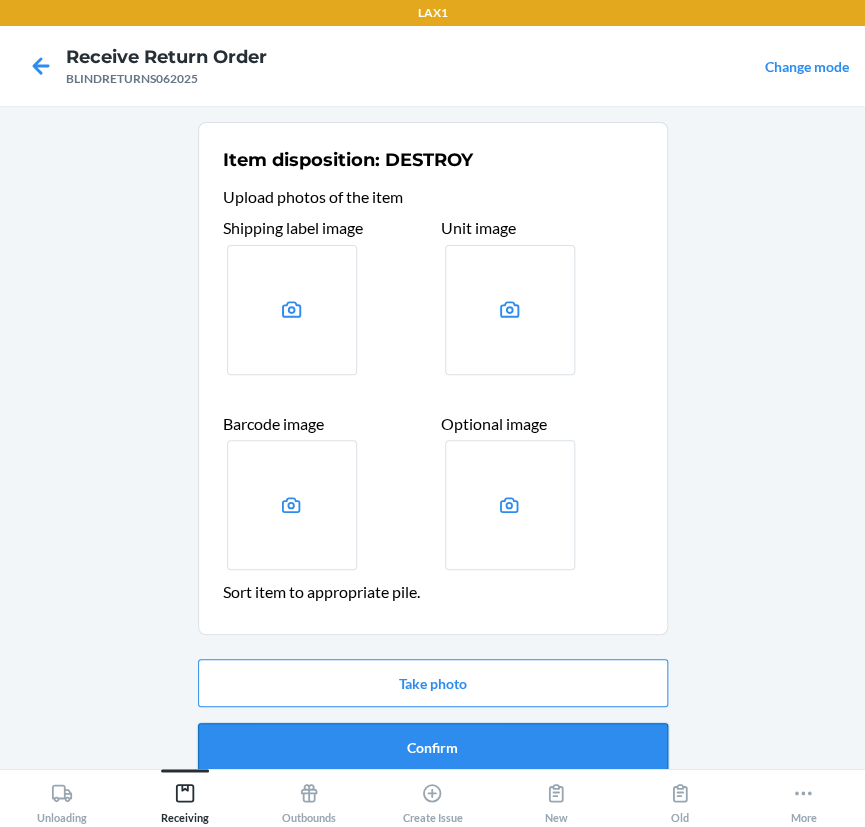 click on "Confirm" at bounding box center [433, 747] 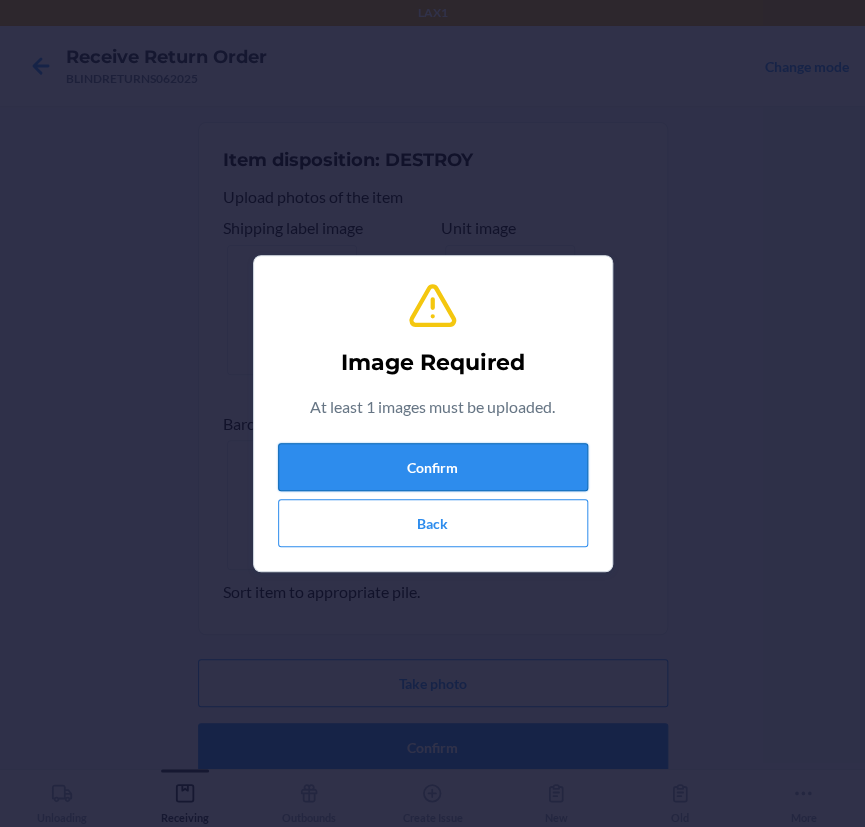 click on "Confirm" at bounding box center (433, 467) 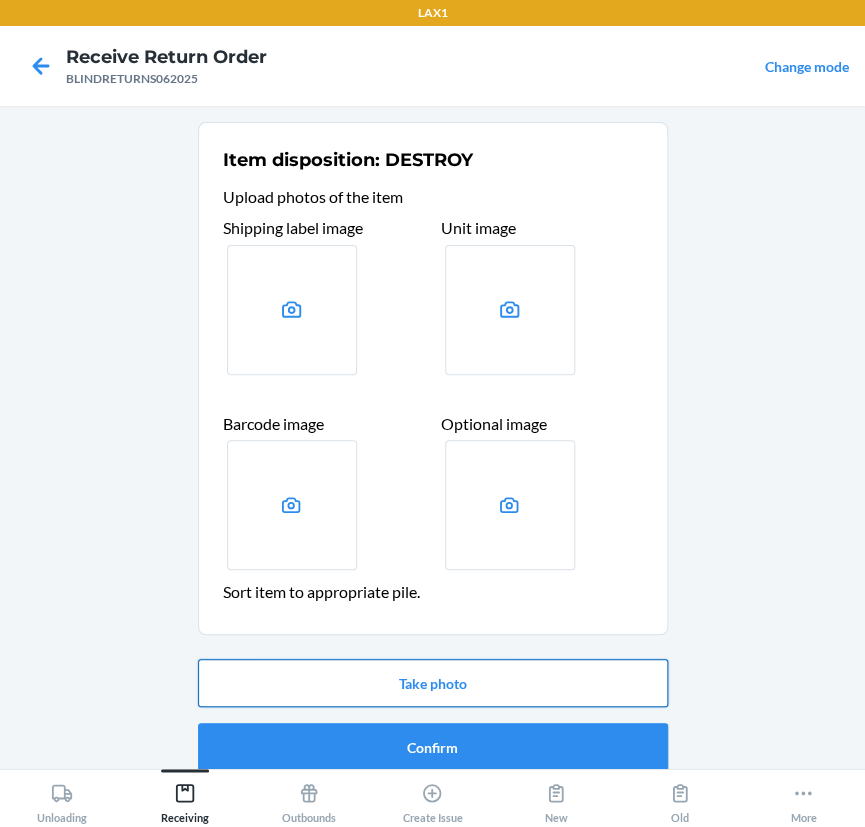 click on "Take photo" at bounding box center [433, 683] 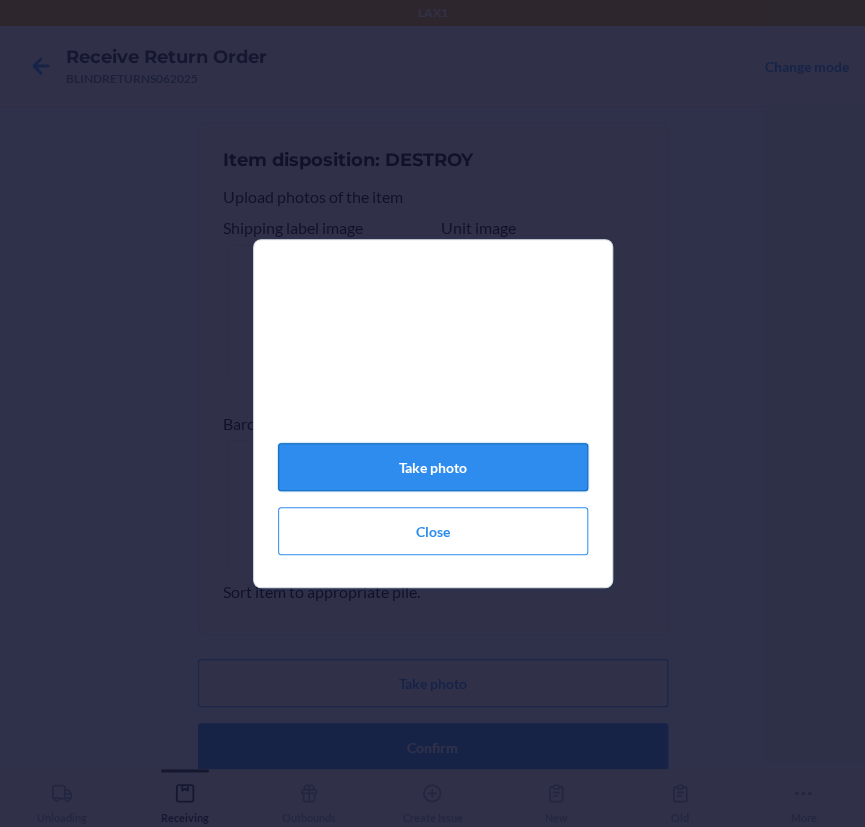 click on "Take photo" 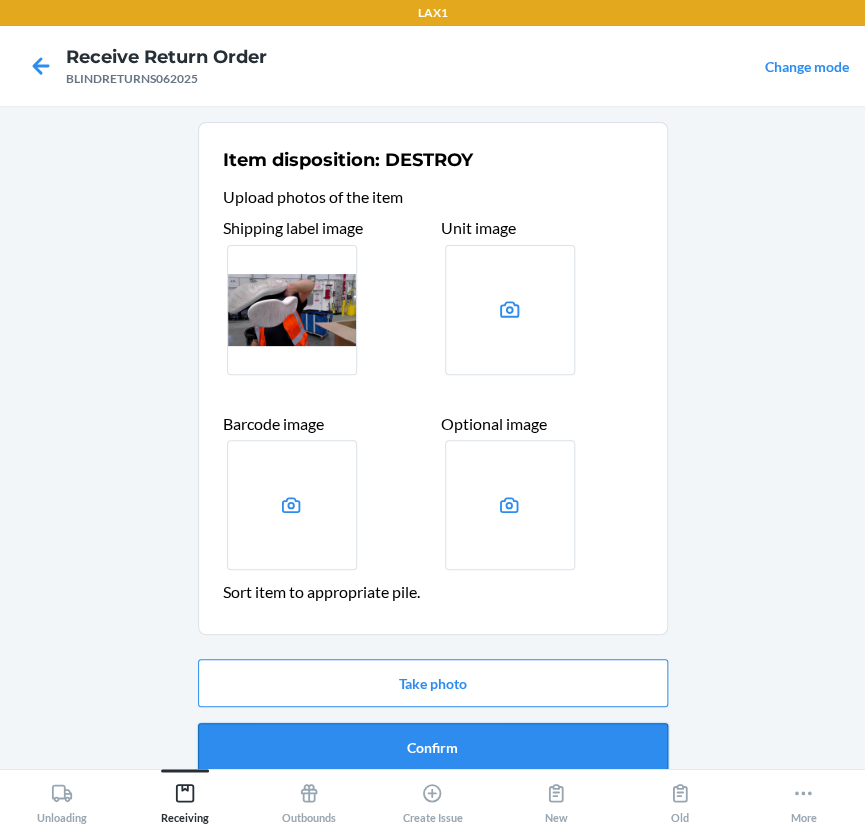 click on "Confirm" at bounding box center (433, 747) 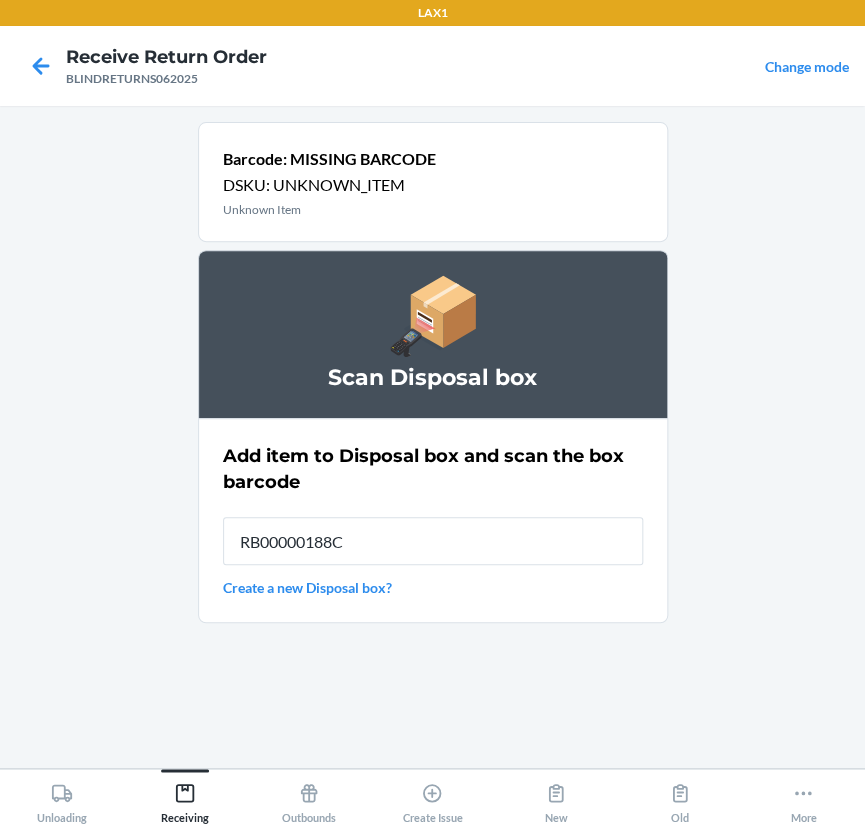 type on "RB00000188C" 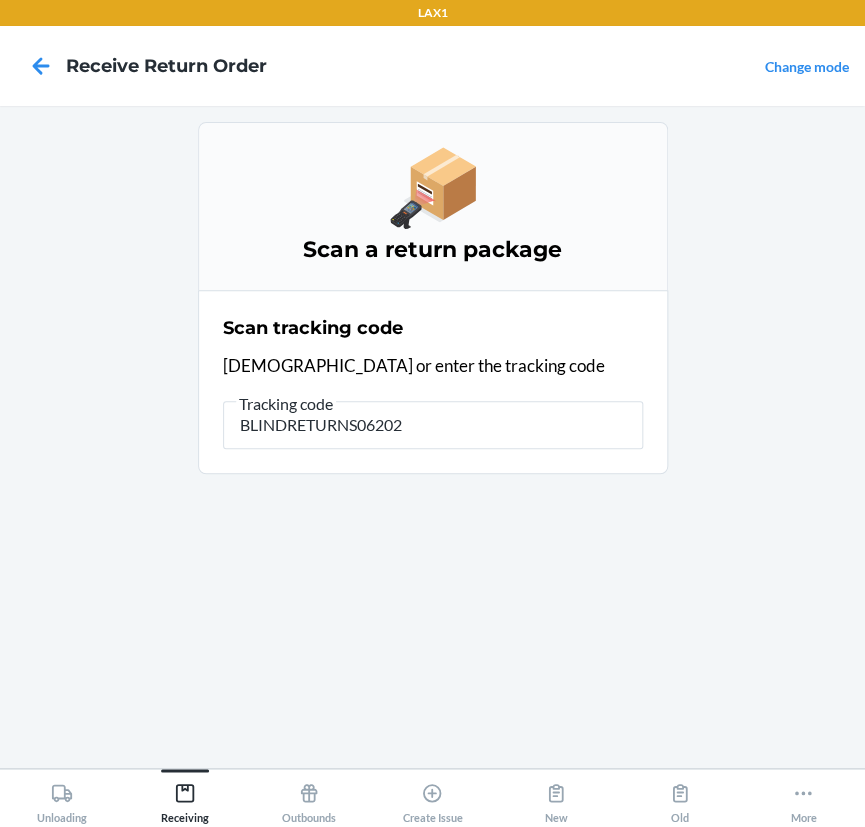 type on "BLINDRETURNS062025" 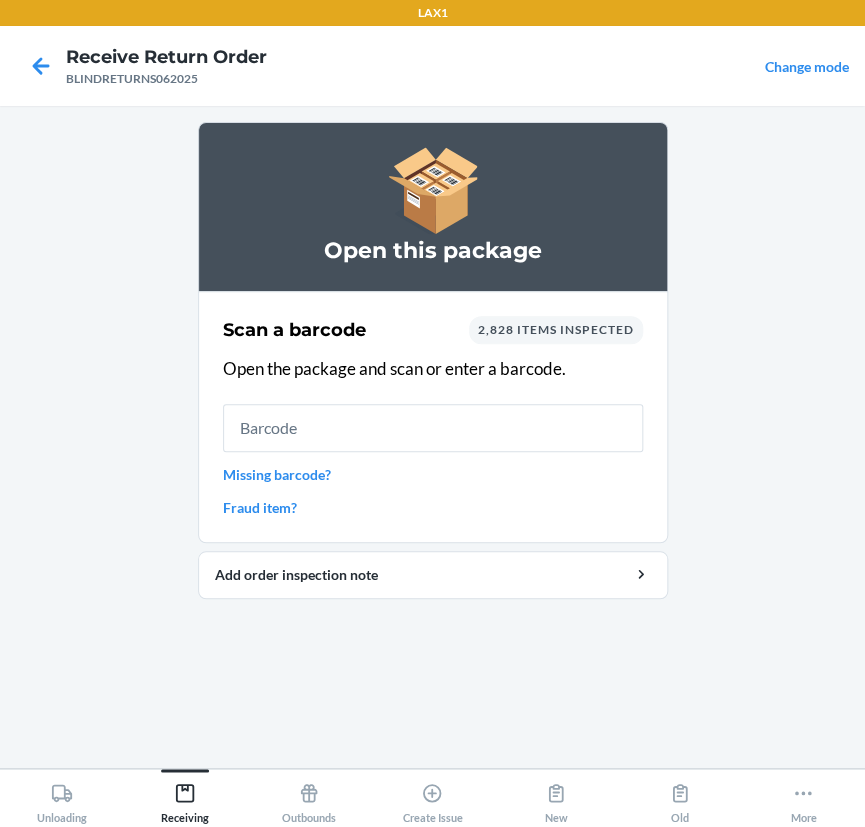 click on "Missing barcode?" at bounding box center [433, 474] 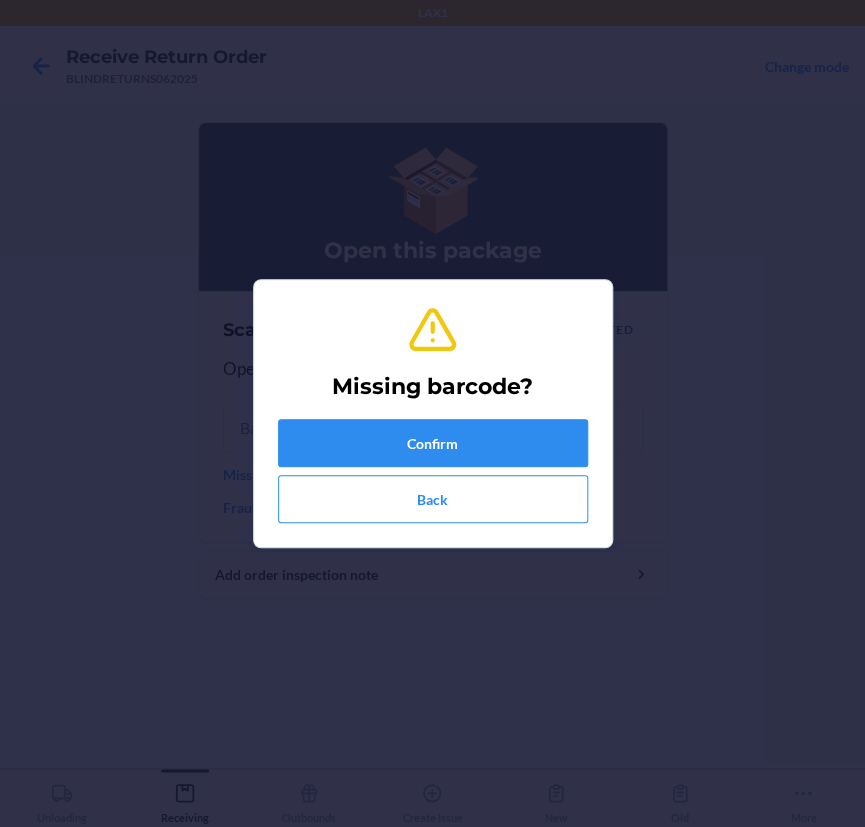 click on "Missing barcode? Confirm Back" at bounding box center (433, 413) 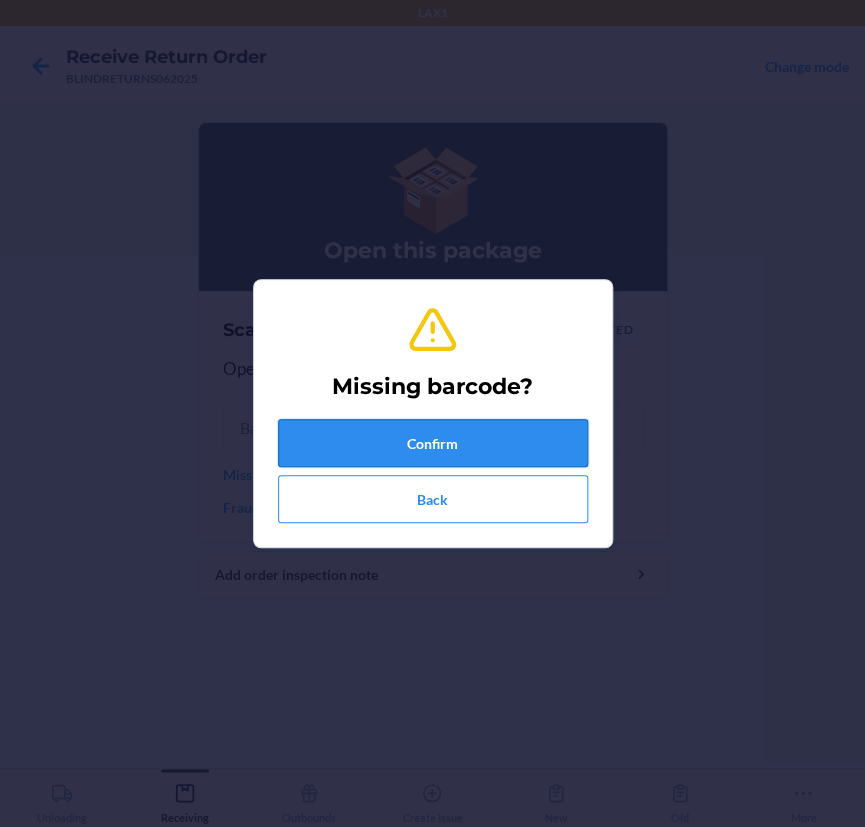 click on "Confirm" at bounding box center (433, 443) 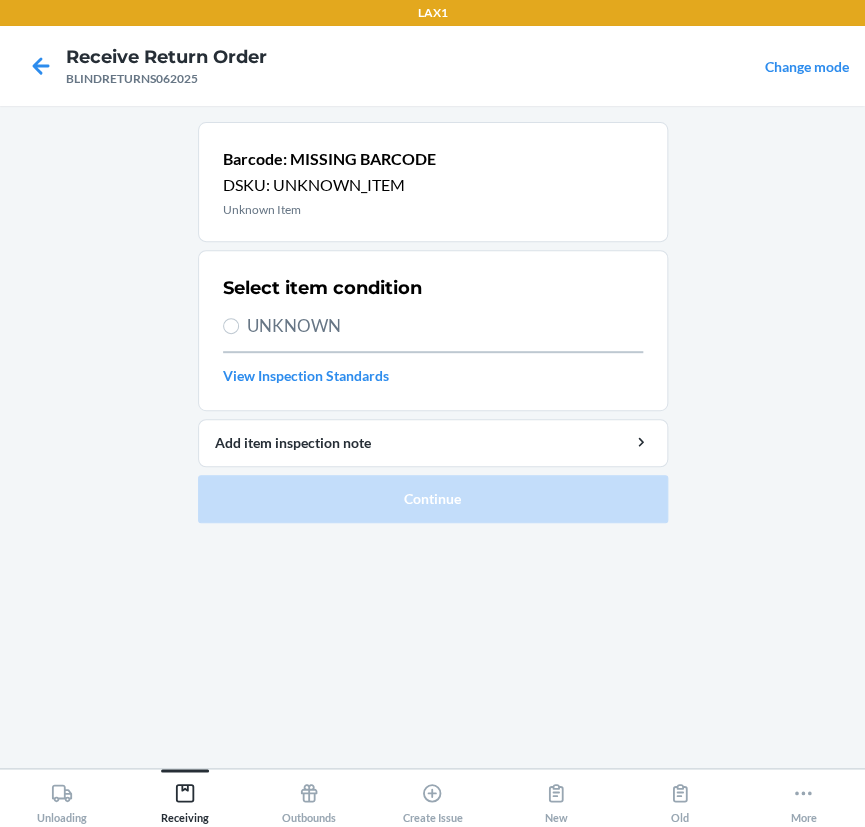 click on "UNKNOWN" at bounding box center [445, 326] 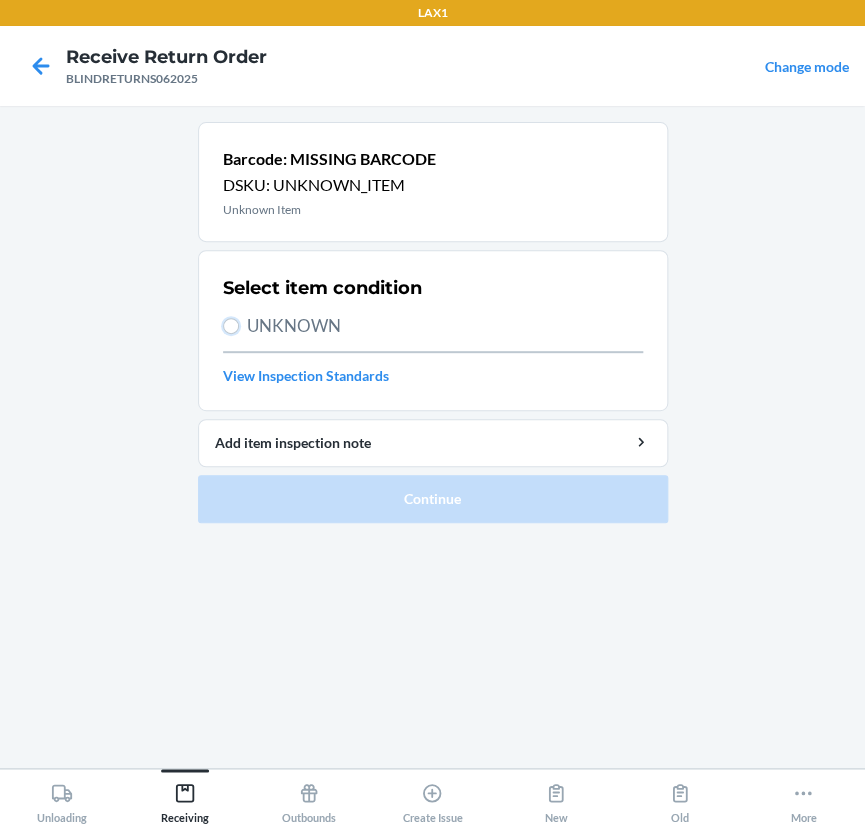 click on "UNKNOWN" at bounding box center (231, 326) 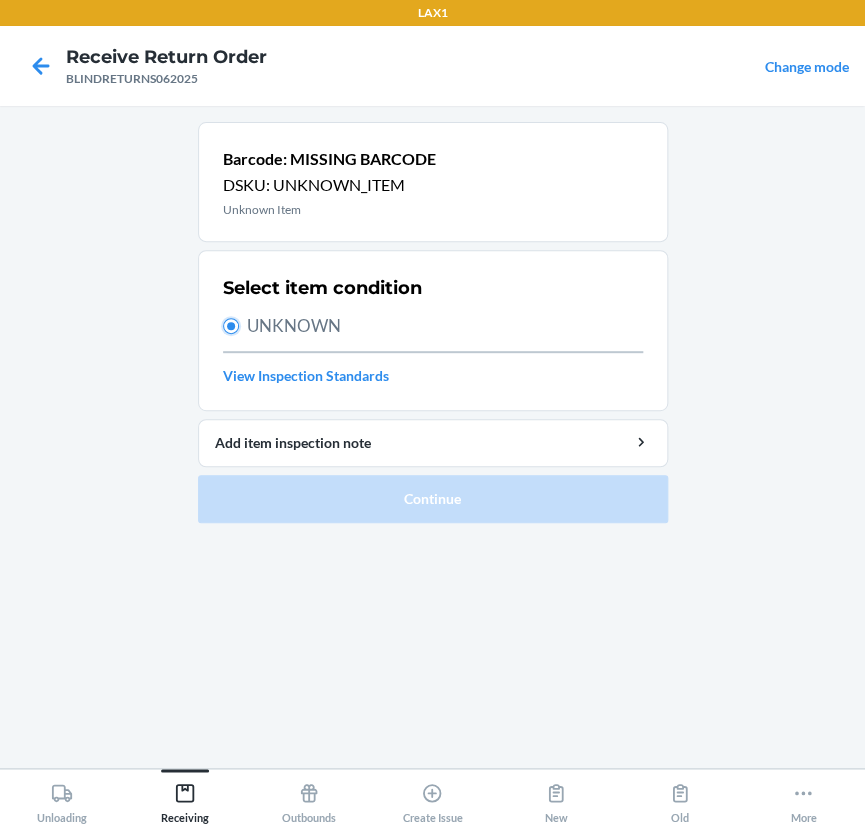 radio on "true" 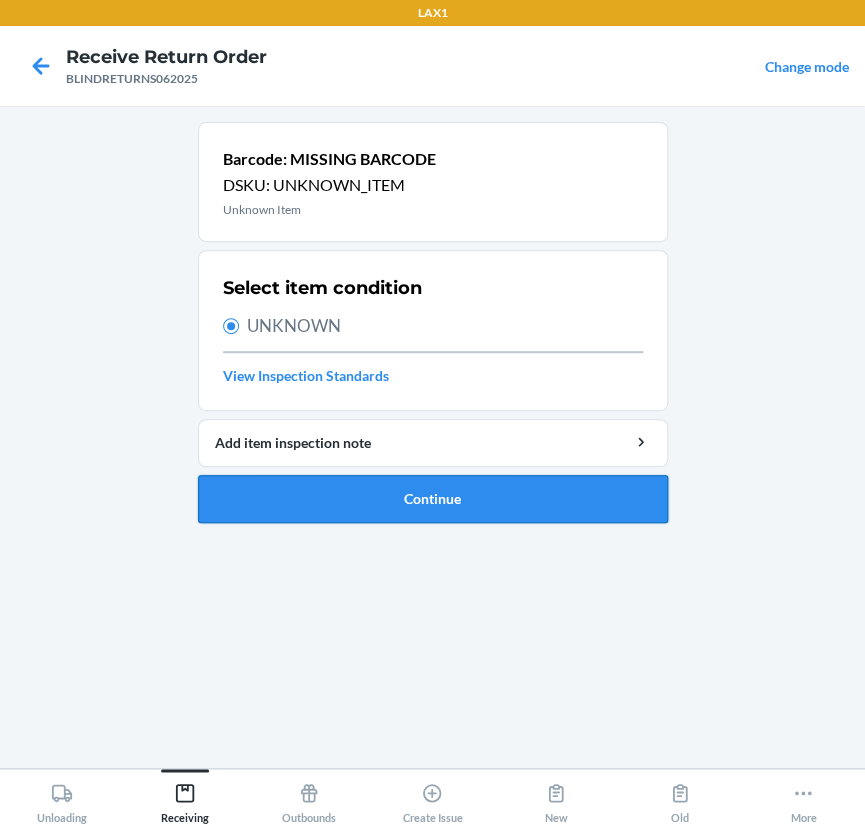 click on "Continue" at bounding box center [433, 499] 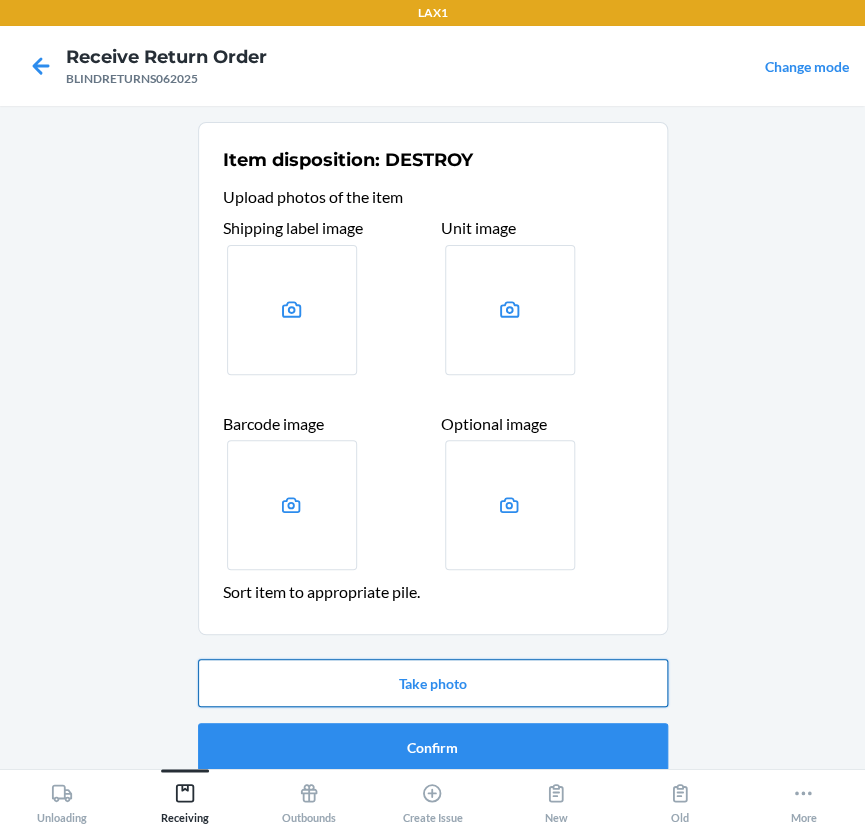 click on "Take photo" at bounding box center [433, 683] 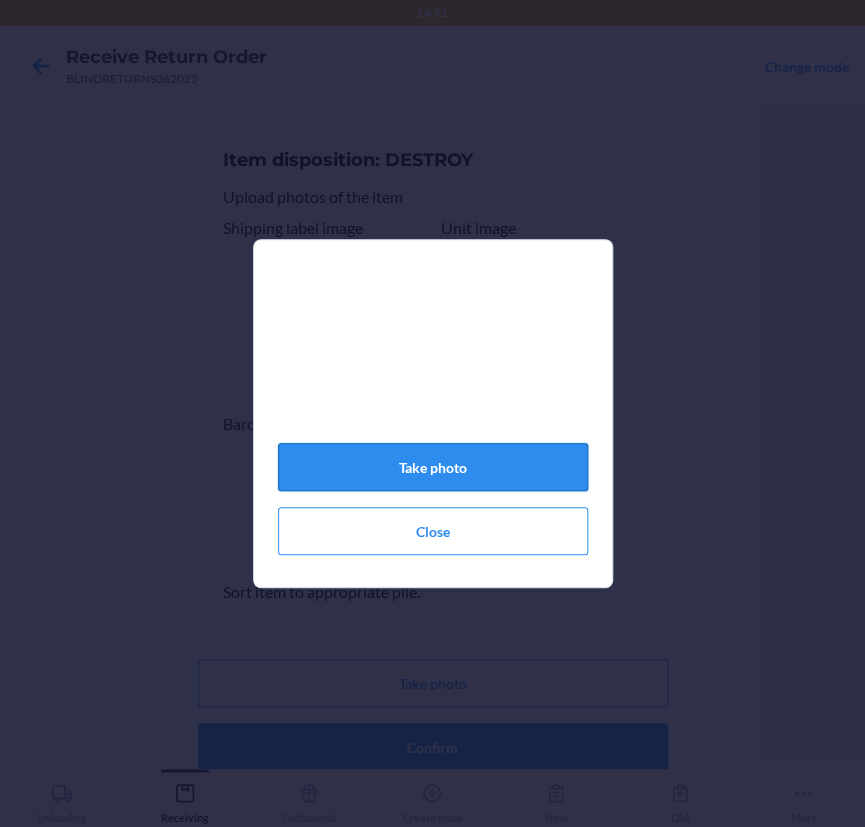 click on "Take photo" 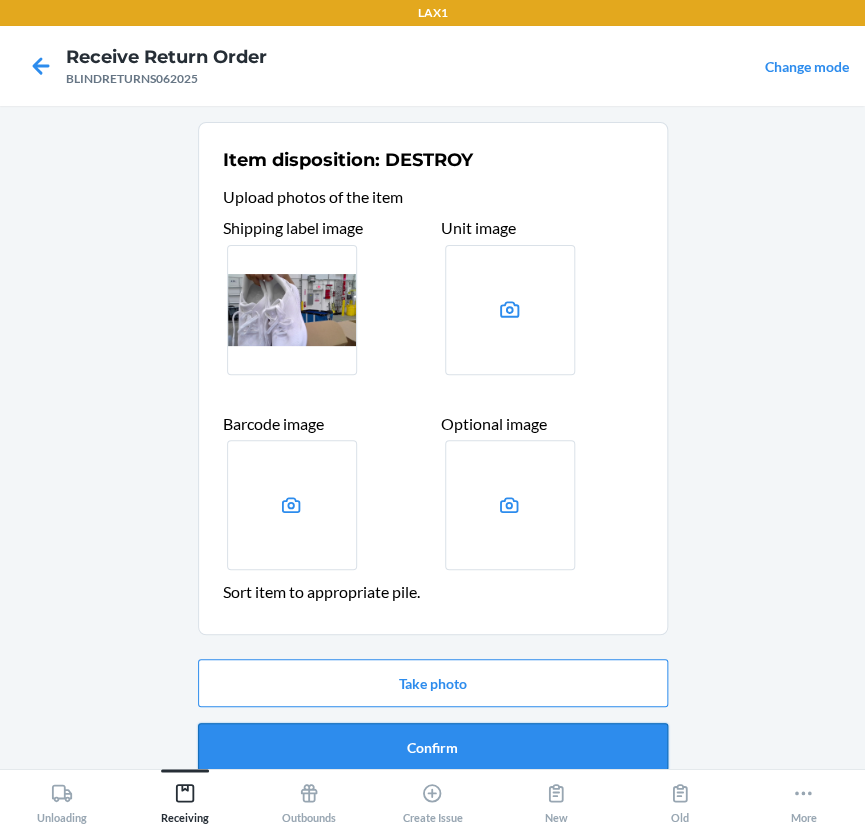 click on "Confirm" at bounding box center [433, 747] 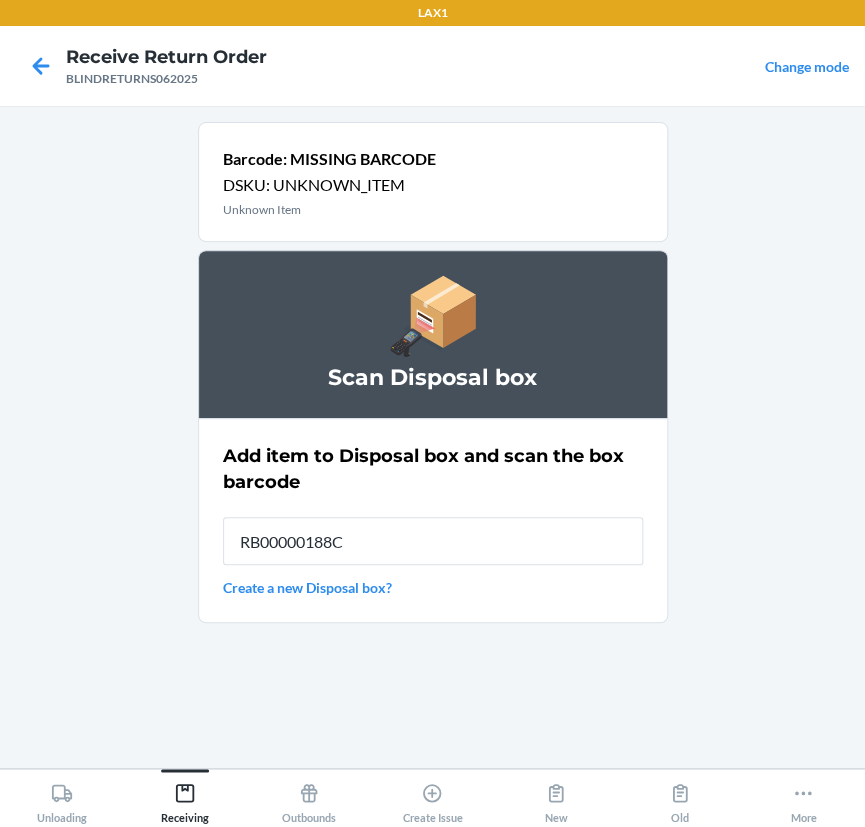 type on "RB00000188C" 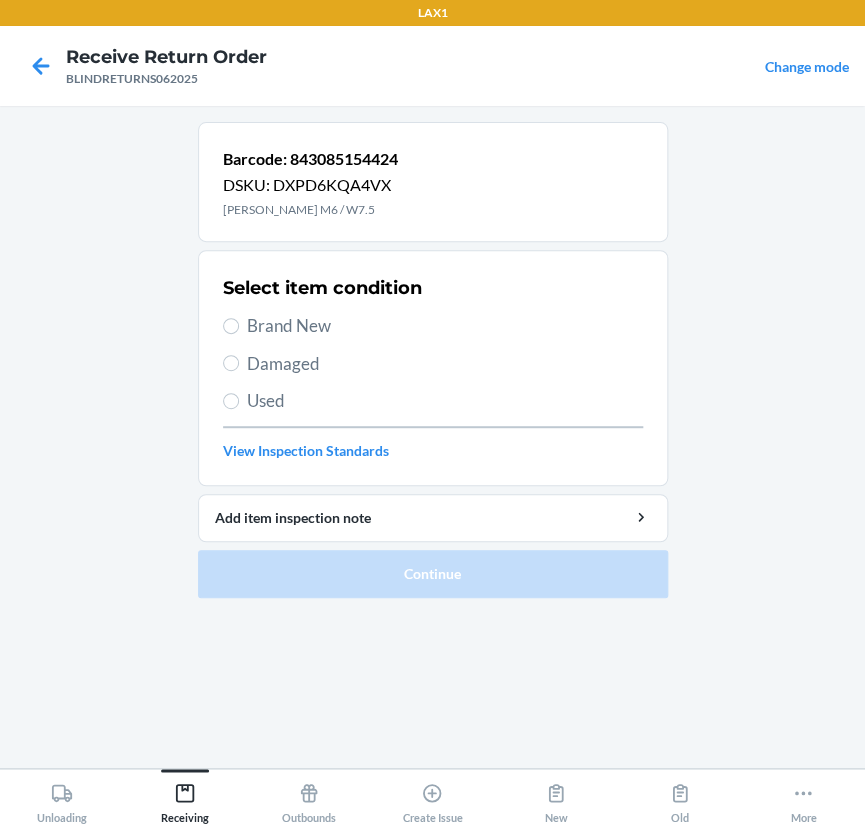 click on "Damaged" at bounding box center [445, 364] 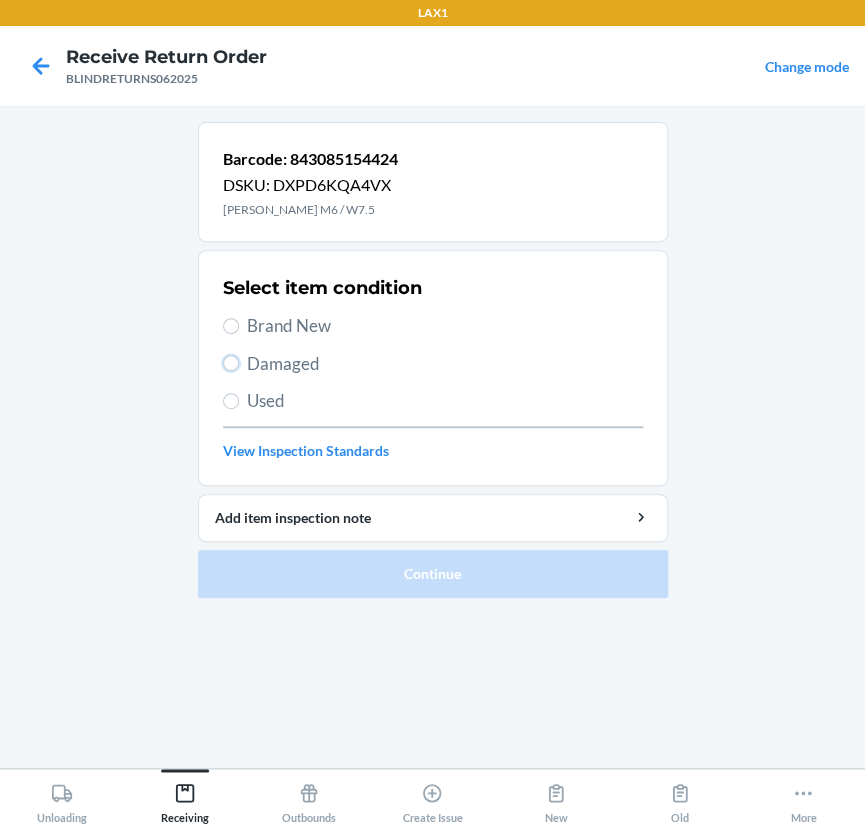 click on "Damaged" at bounding box center (231, 363) 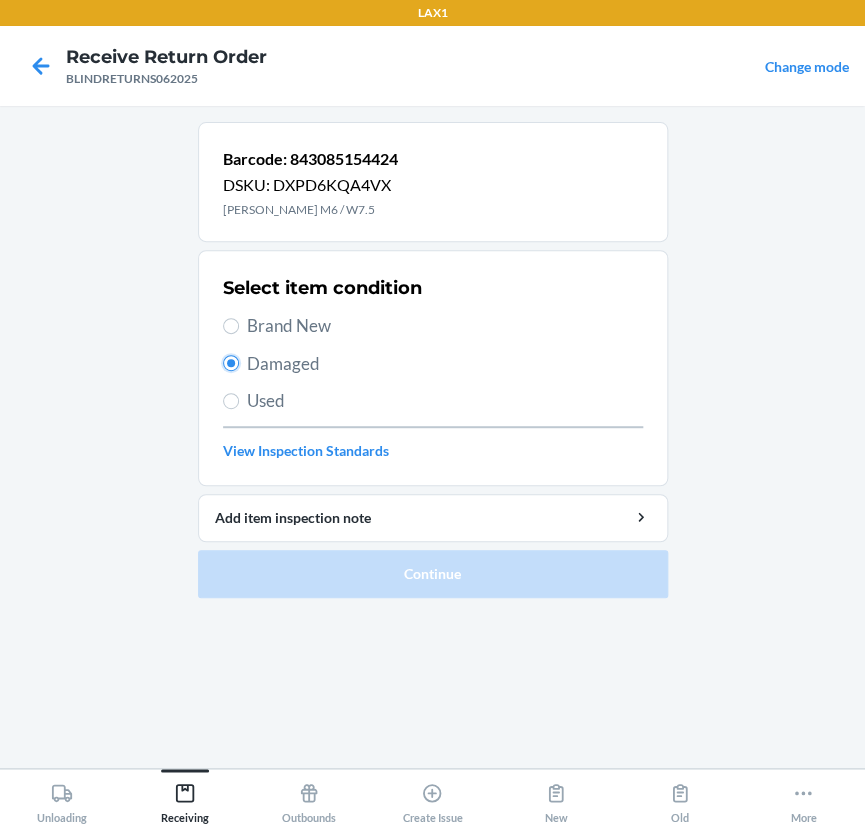 radio on "true" 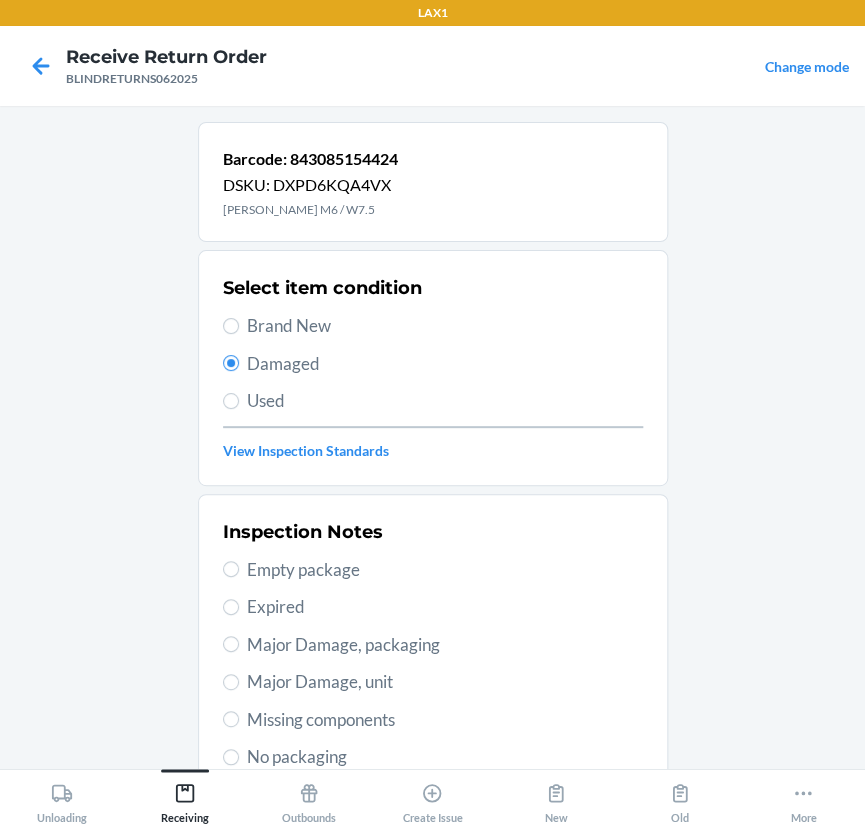 click on "Select item condition Brand New Damaged Used View Inspection Standards" at bounding box center [433, 368] 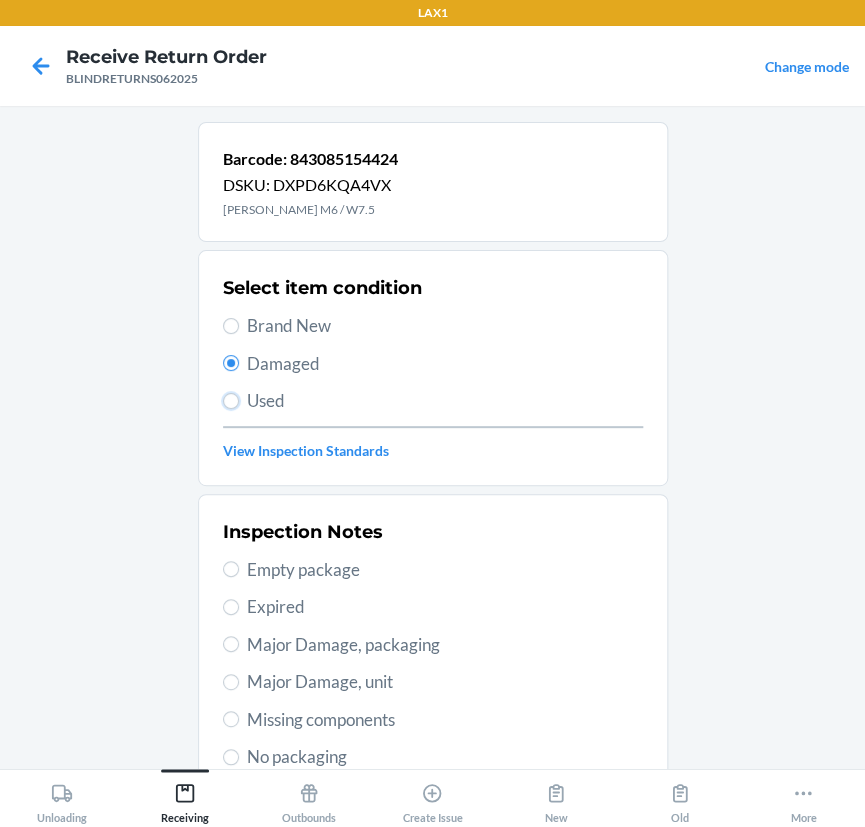 click on "Used" at bounding box center [231, 401] 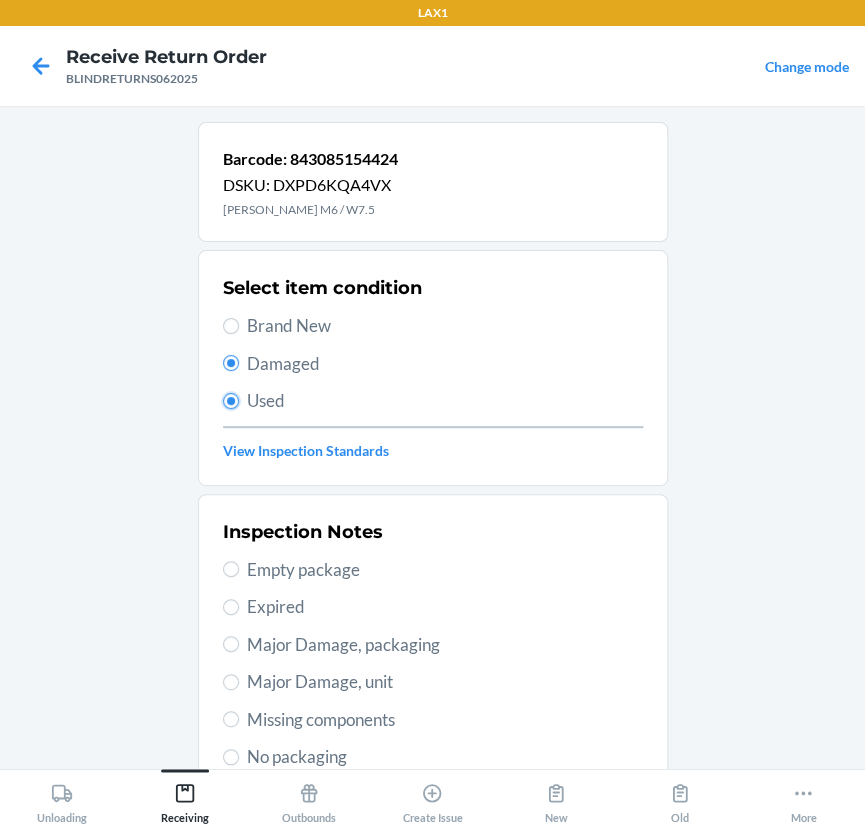 radio on "false" 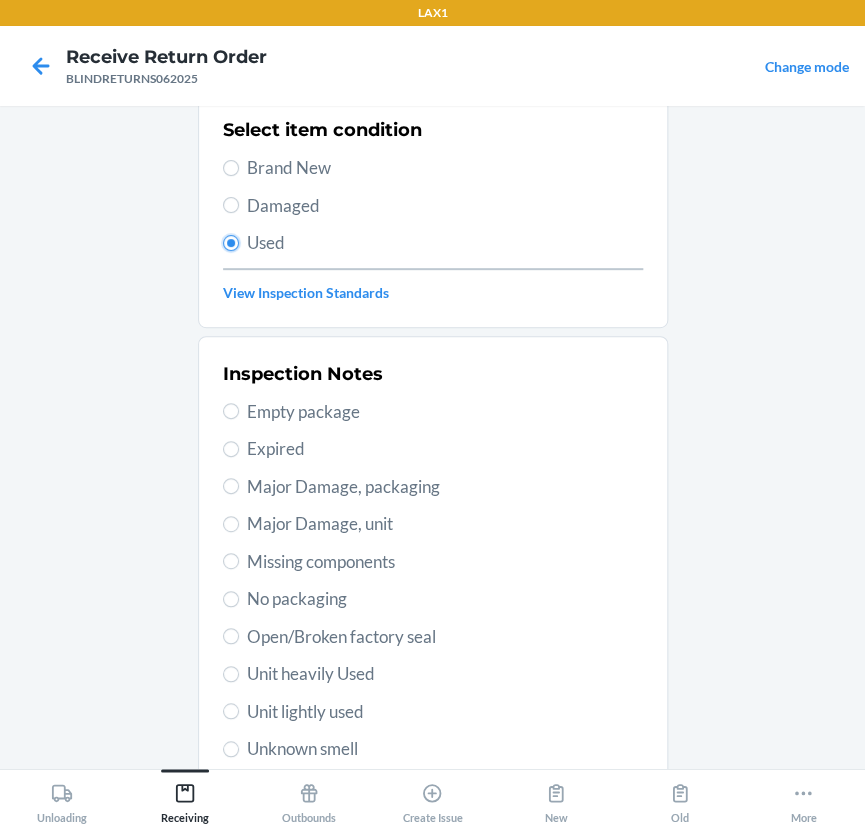 scroll, scrollTop: 181, scrollLeft: 0, axis: vertical 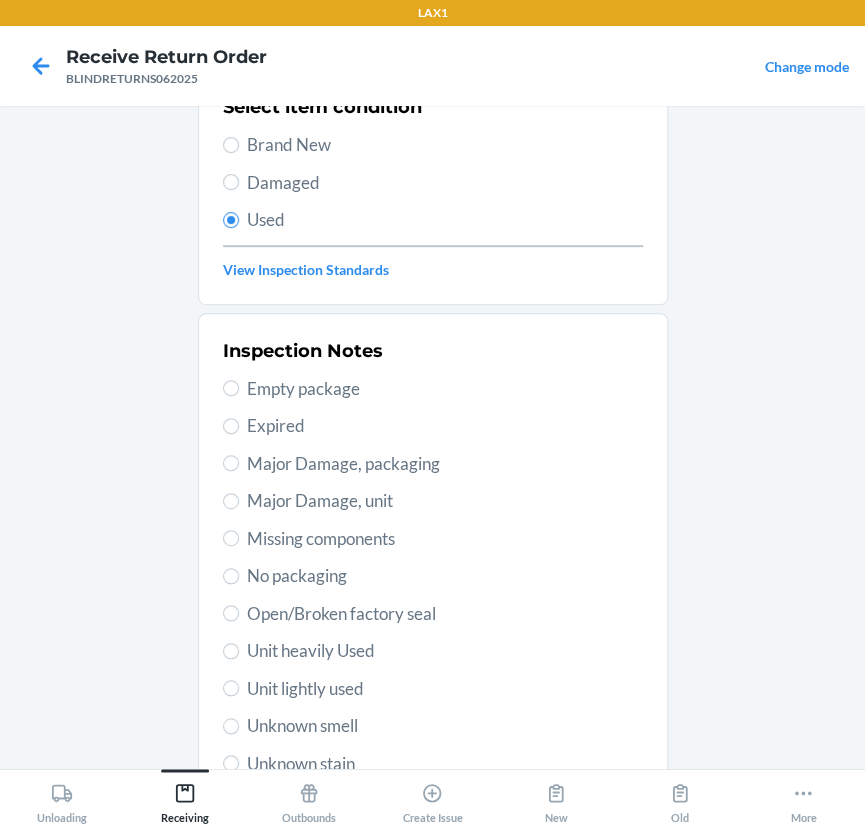 click on "Unit heavily Used" at bounding box center (433, 651) 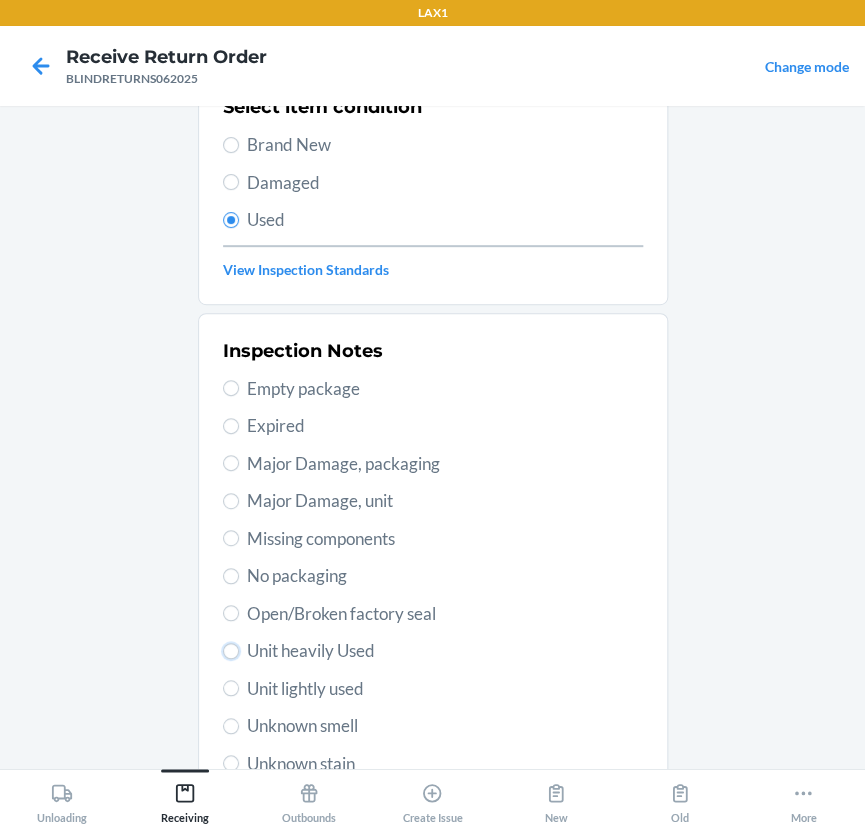 click on "Unit heavily Used" at bounding box center [231, 651] 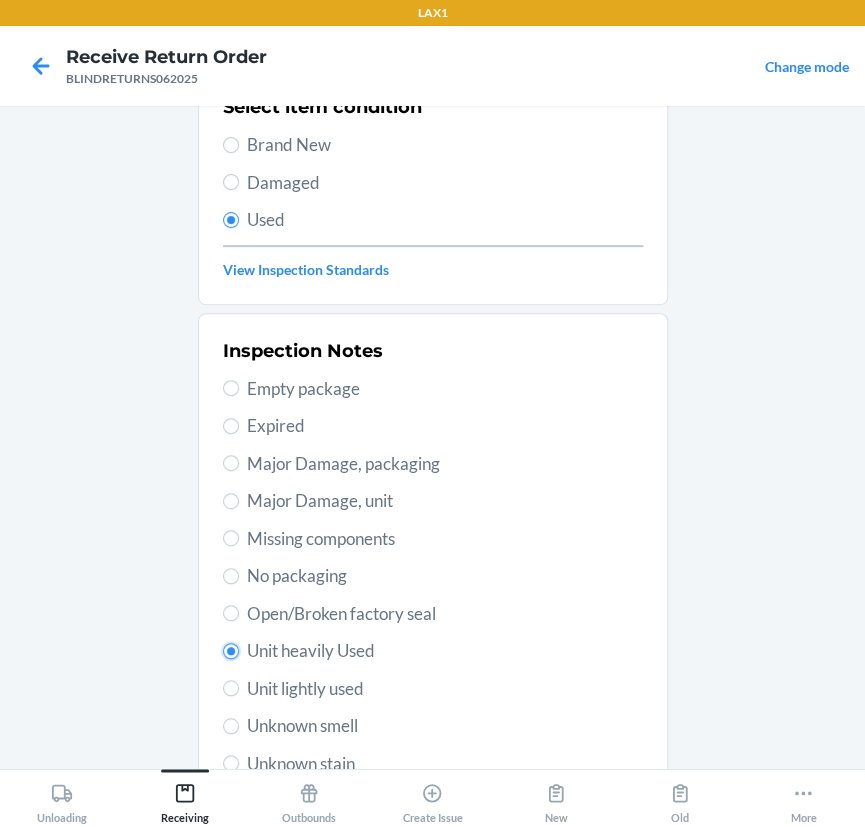 radio on "true" 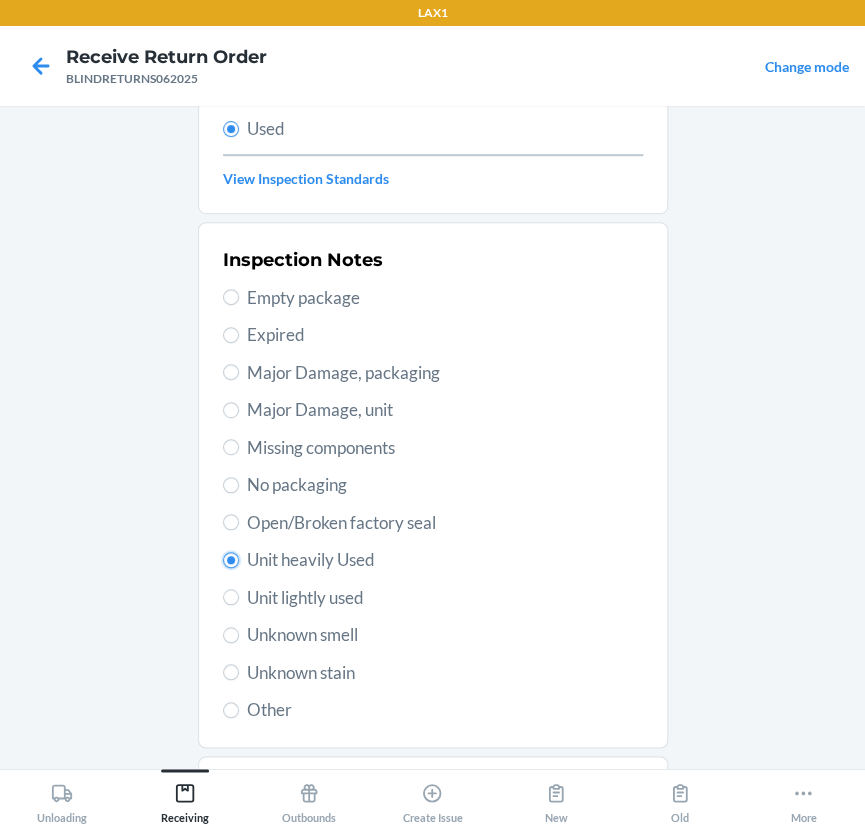 scroll, scrollTop: 377, scrollLeft: 0, axis: vertical 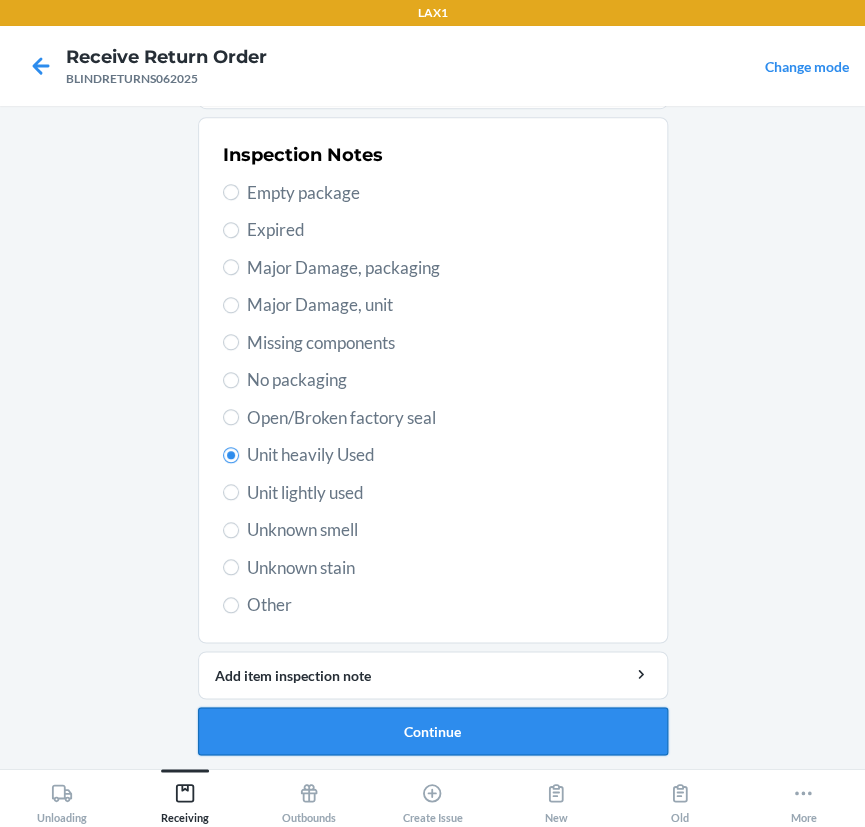 click on "Continue" at bounding box center [433, 731] 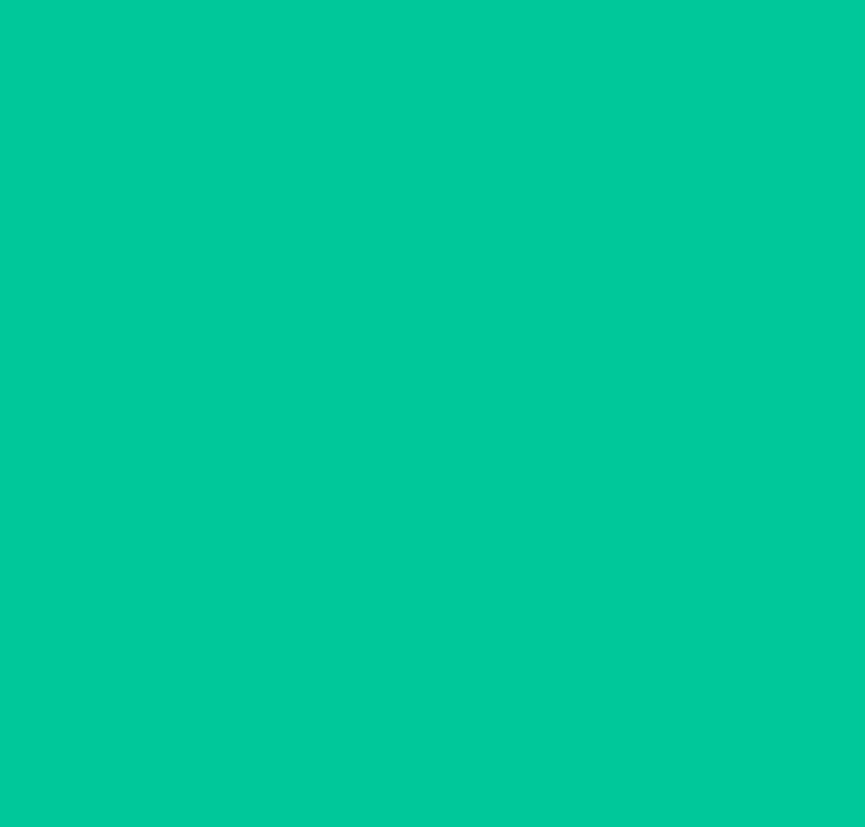 scroll, scrollTop: 18, scrollLeft: 0, axis: vertical 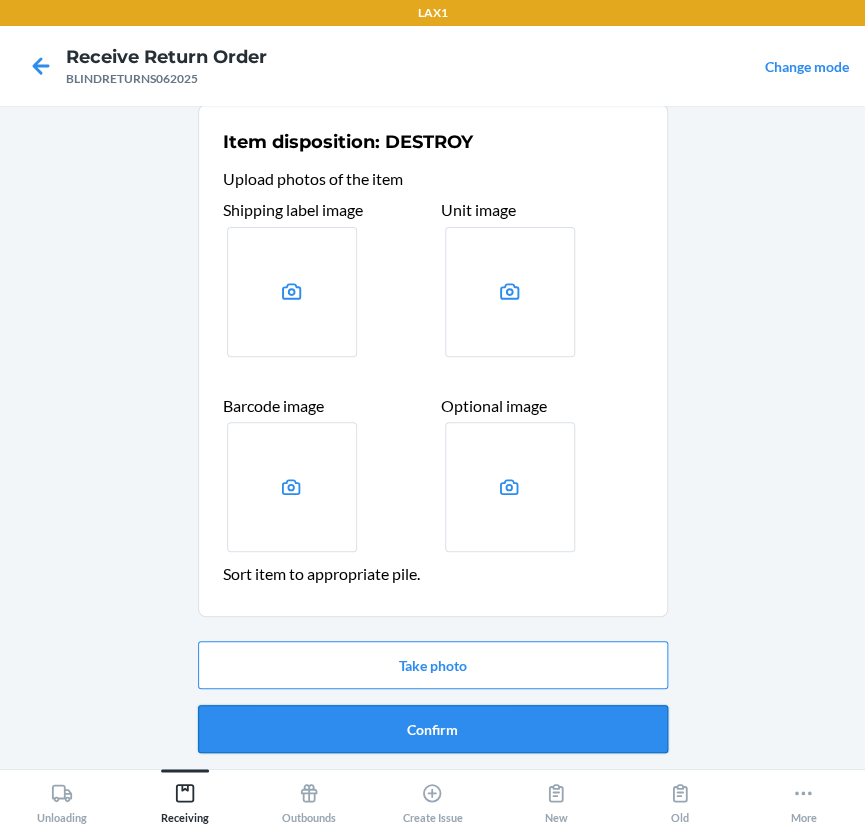 click on "Confirm" at bounding box center [433, 729] 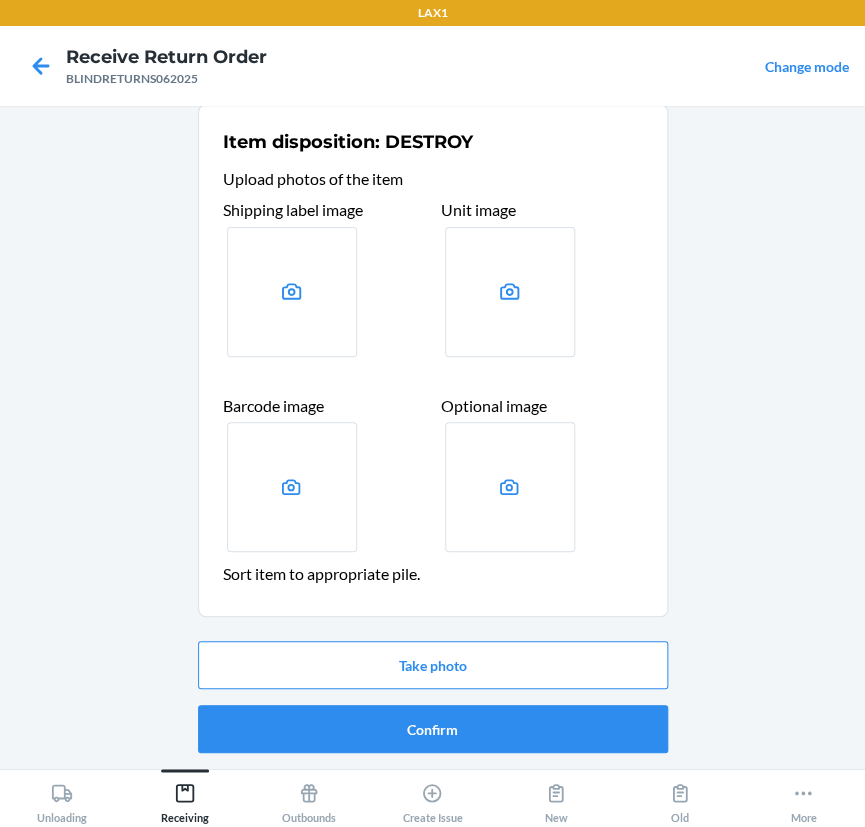 scroll, scrollTop: 0, scrollLeft: 0, axis: both 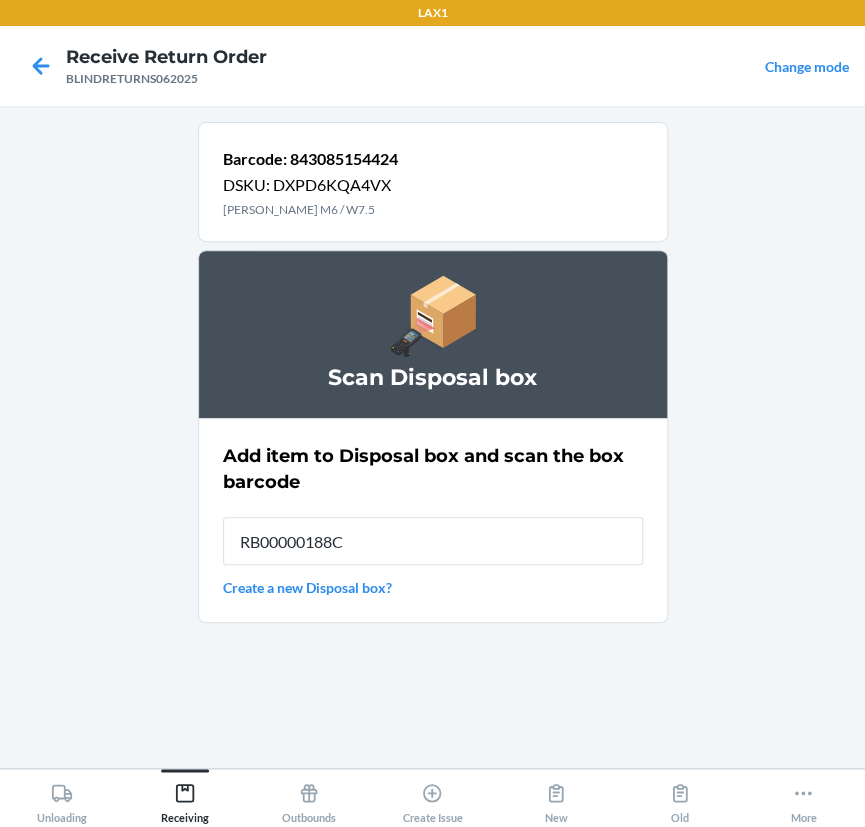 type on "RB00000188C" 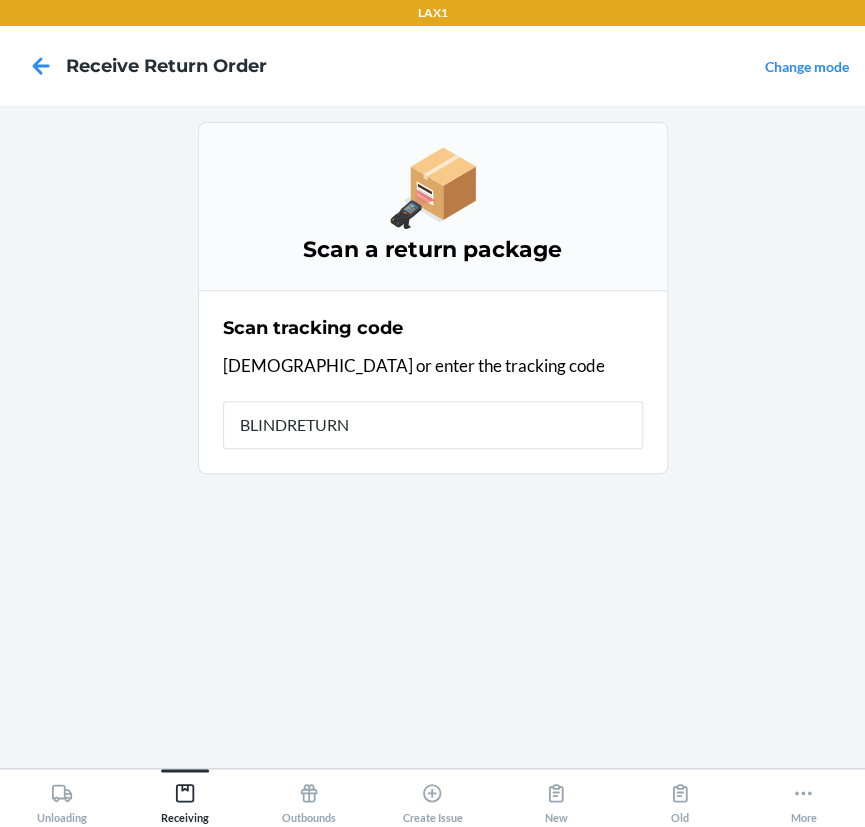 type on "BLINDRETURNS" 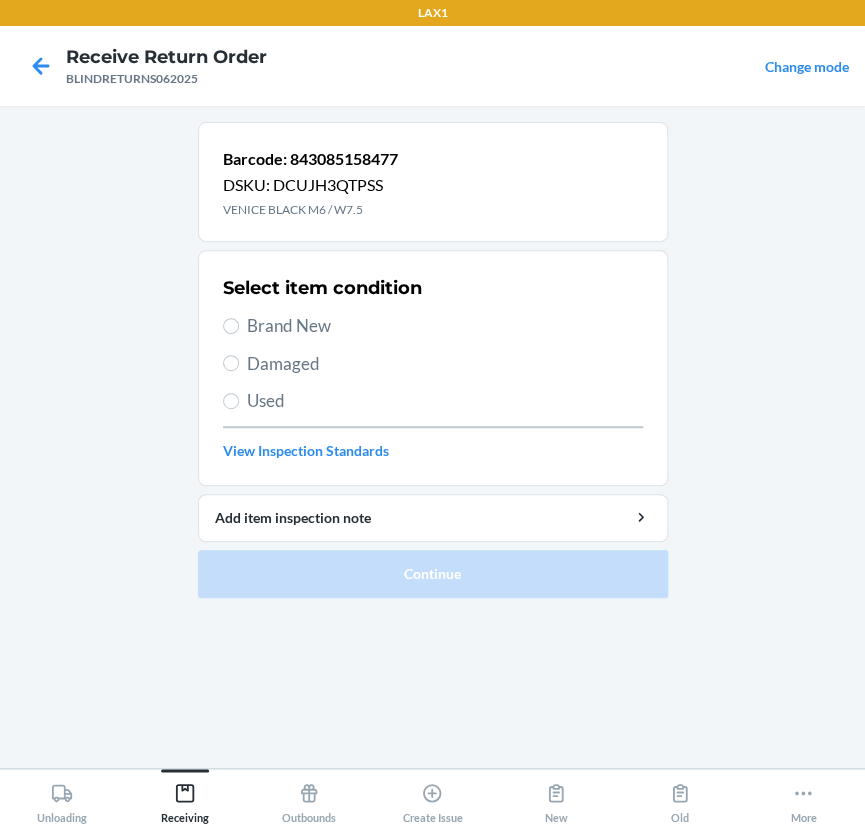 click on "Used" at bounding box center (445, 401) 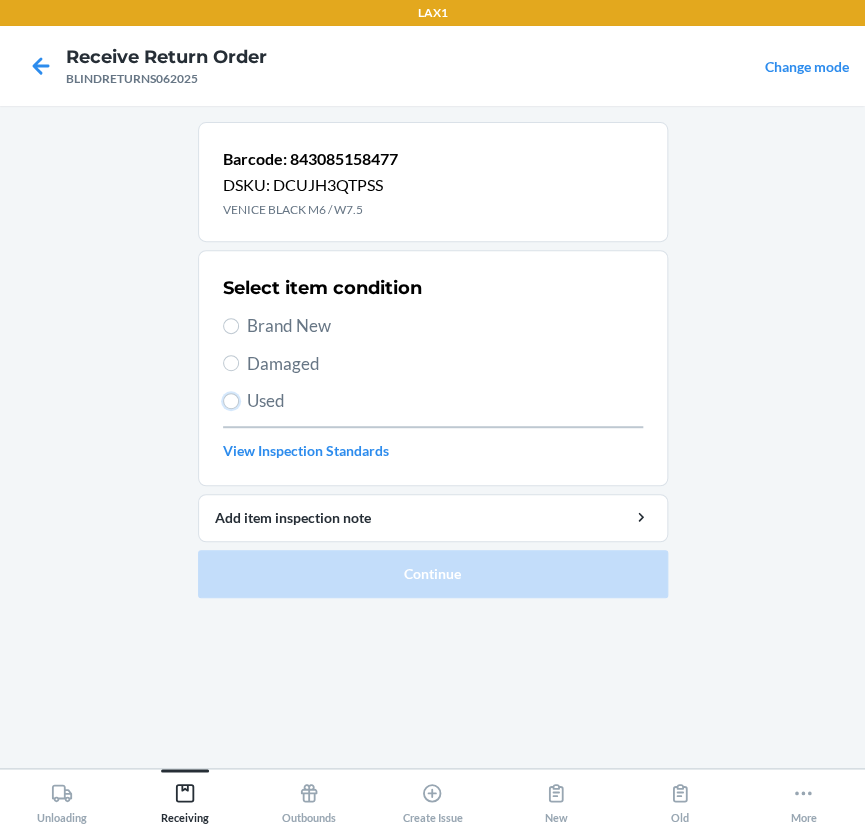 radio on "true" 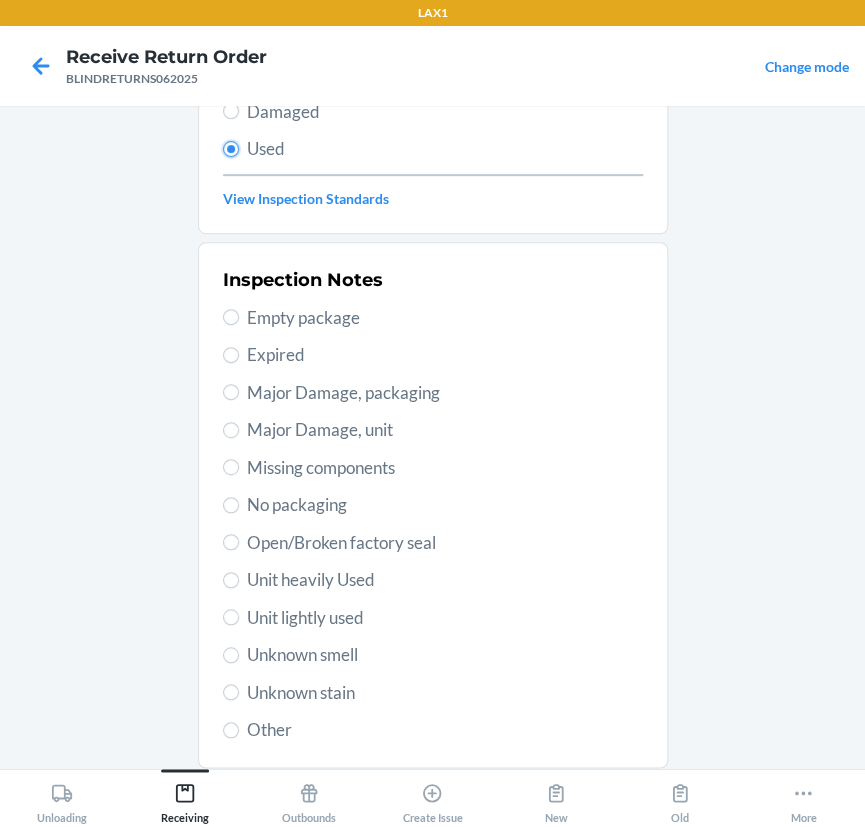 scroll, scrollTop: 287, scrollLeft: 0, axis: vertical 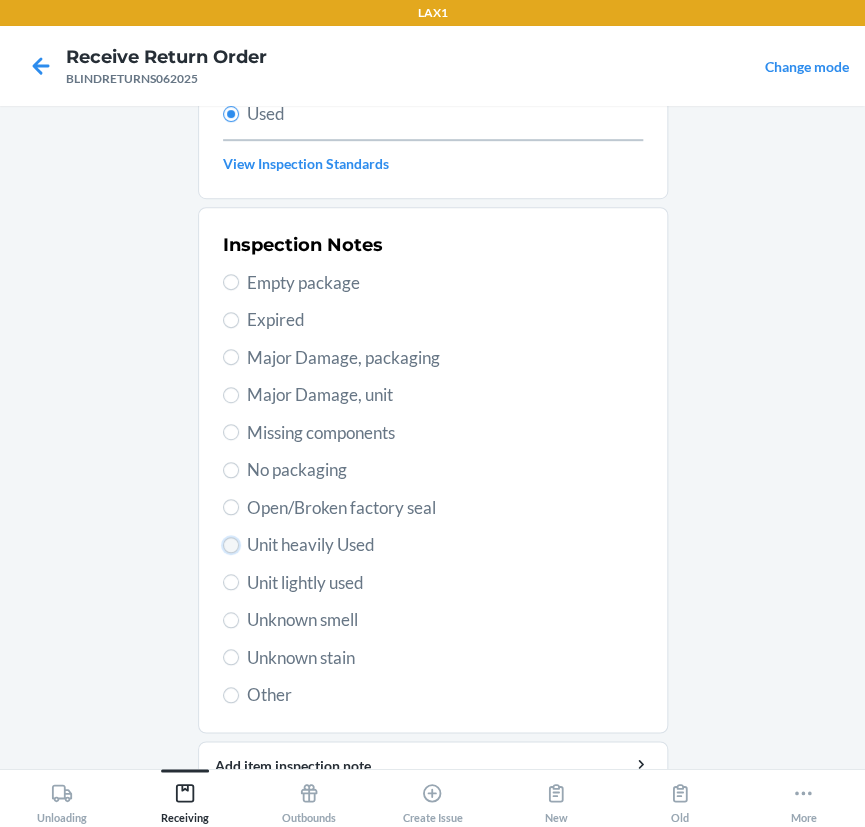 click on "Unit heavily Used" at bounding box center (231, 545) 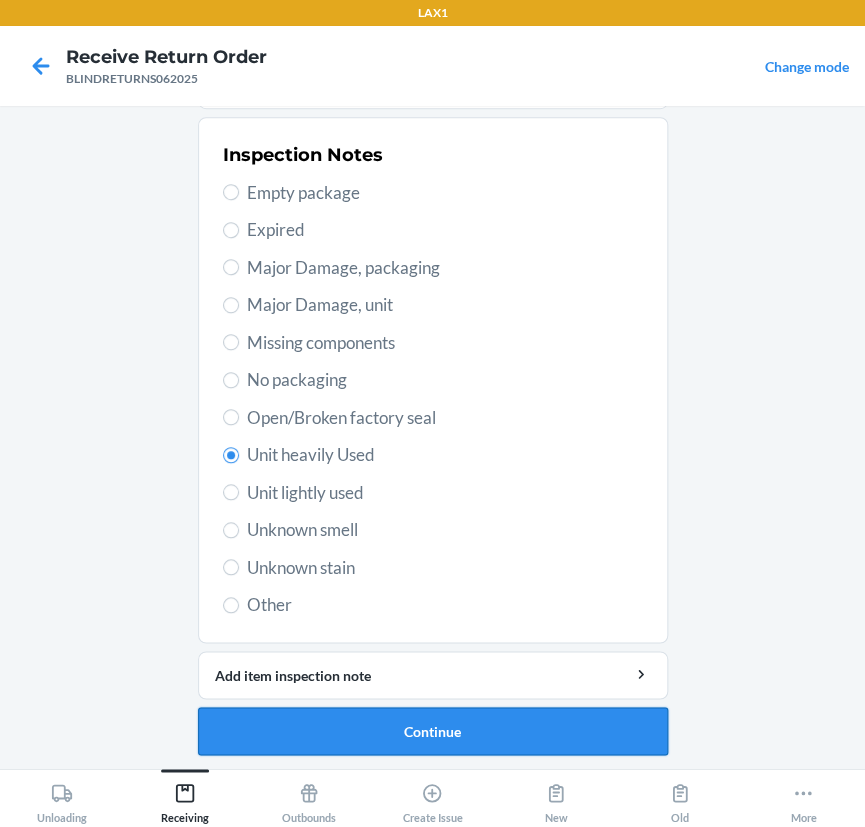 click on "Continue" at bounding box center (433, 731) 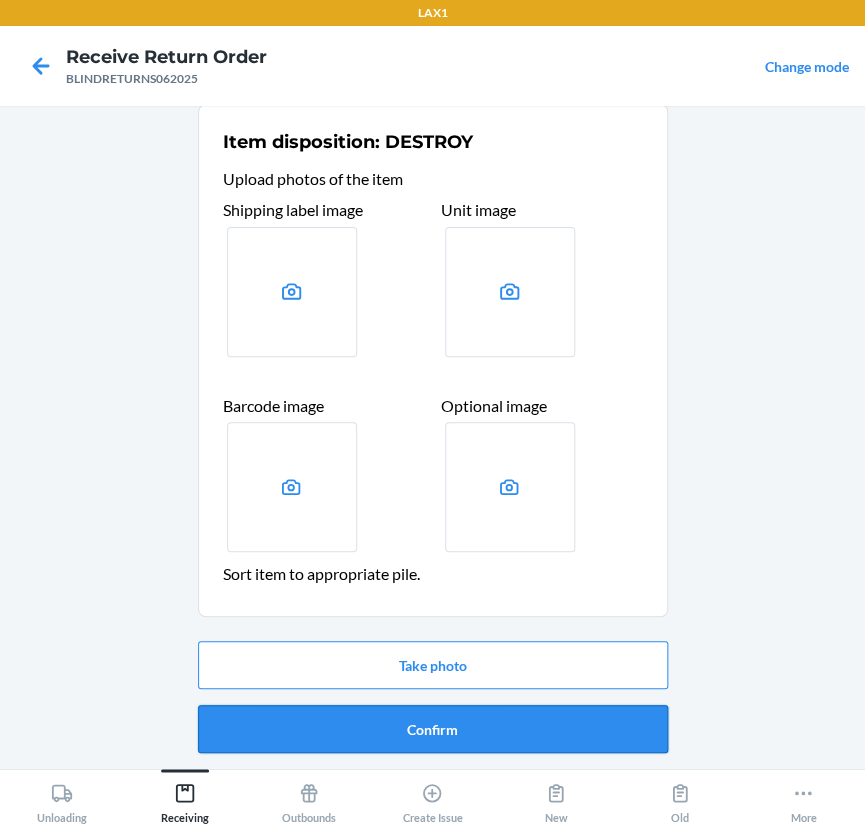 click on "Confirm" at bounding box center [433, 729] 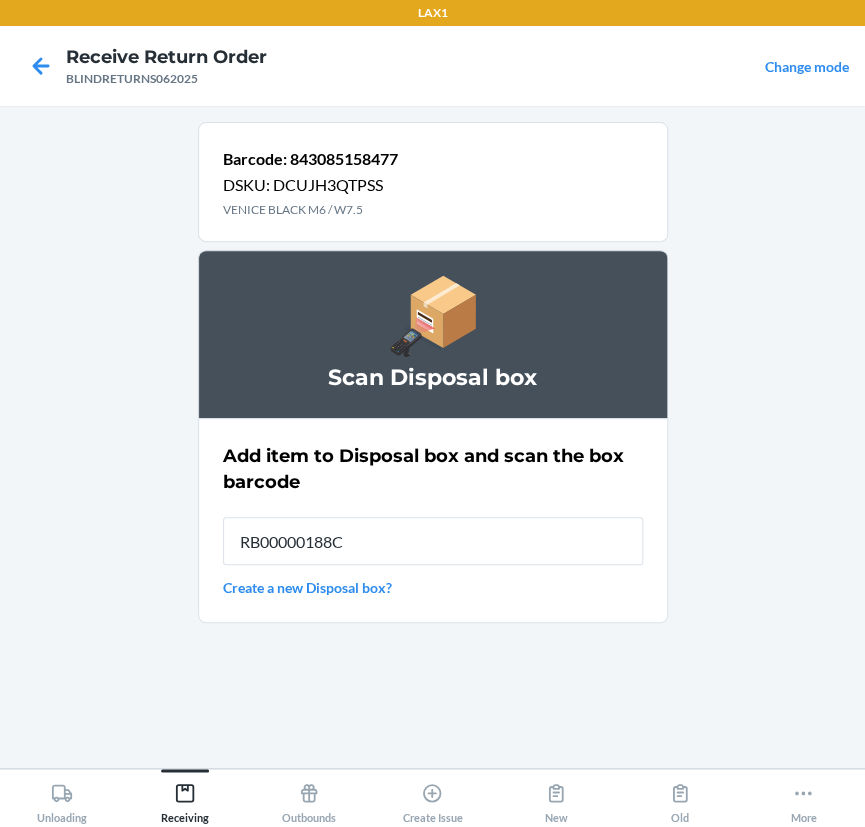 type on "RB00000188C" 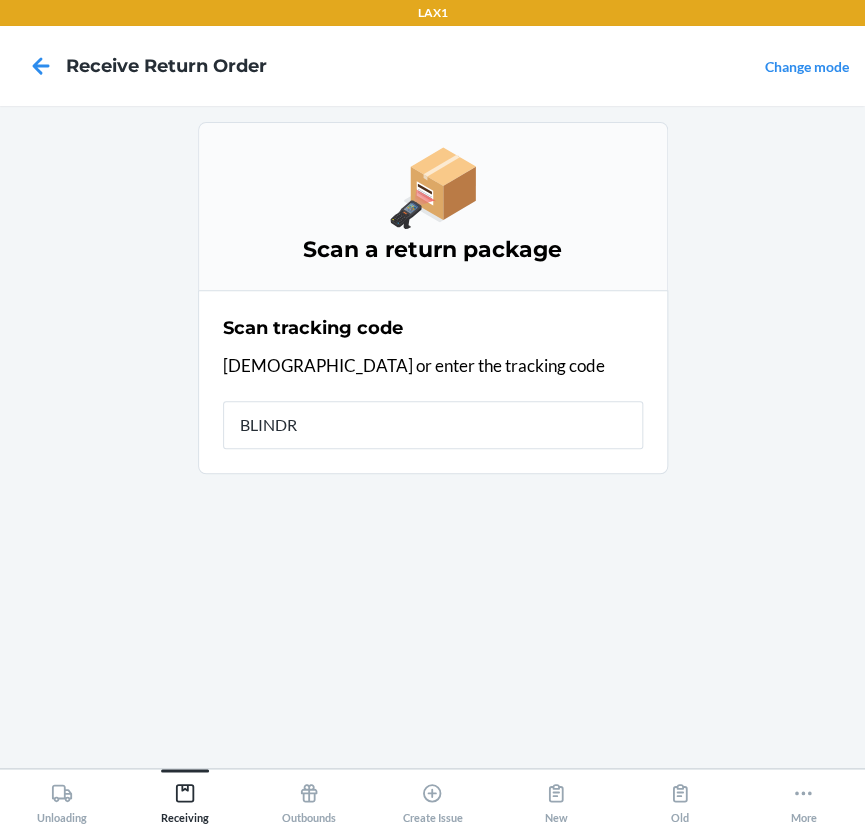 type on "BLINDRE" 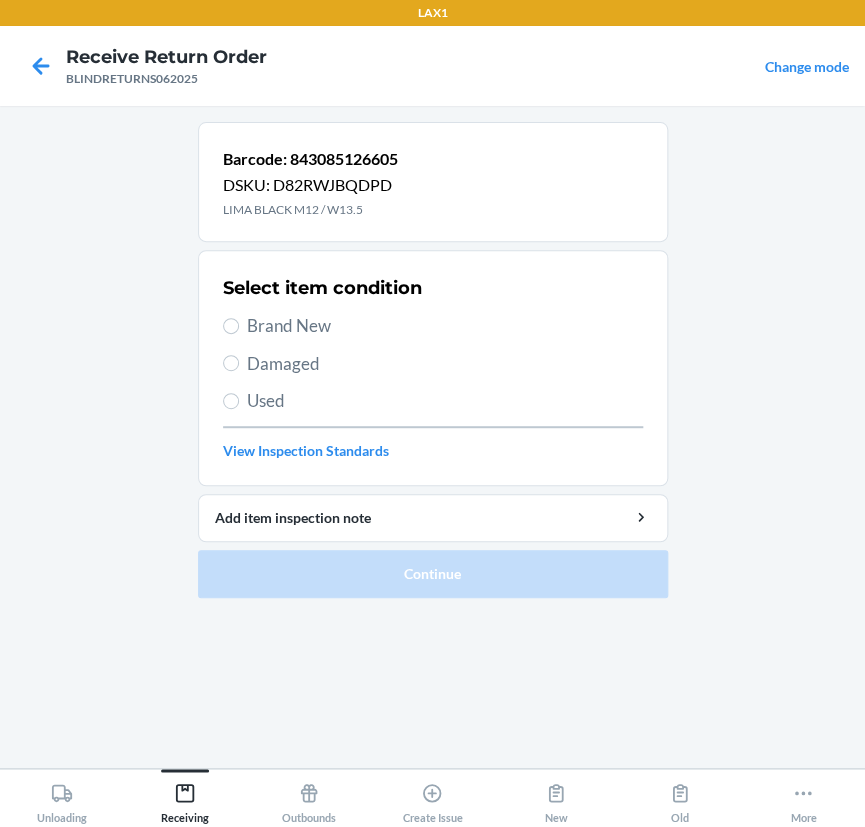 click on "Used" at bounding box center [445, 401] 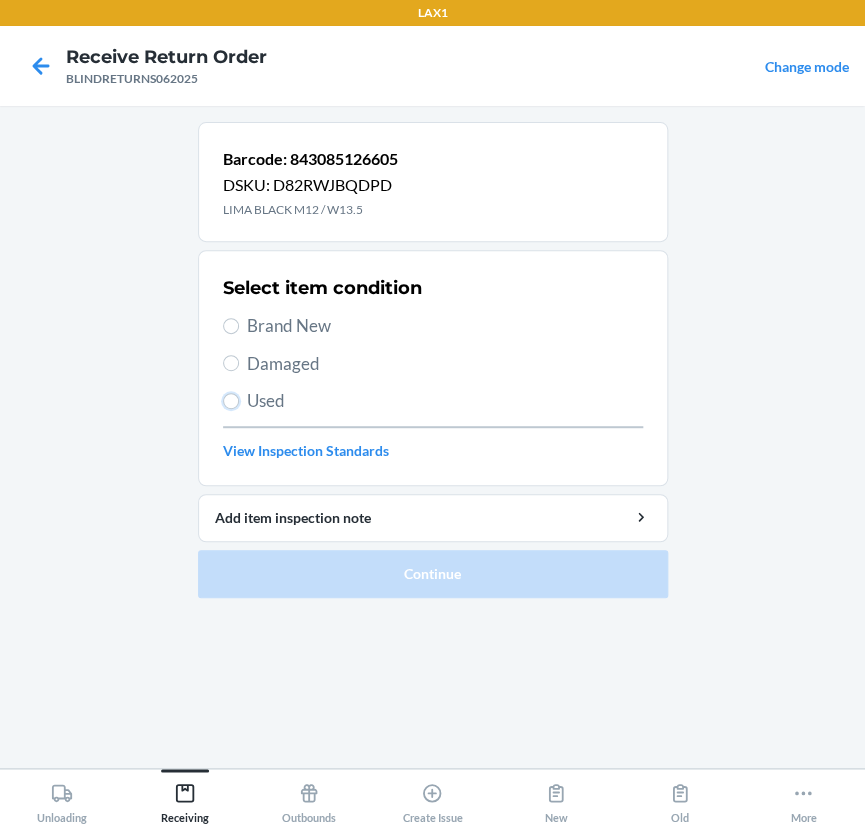 click on "Used" at bounding box center (231, 401) 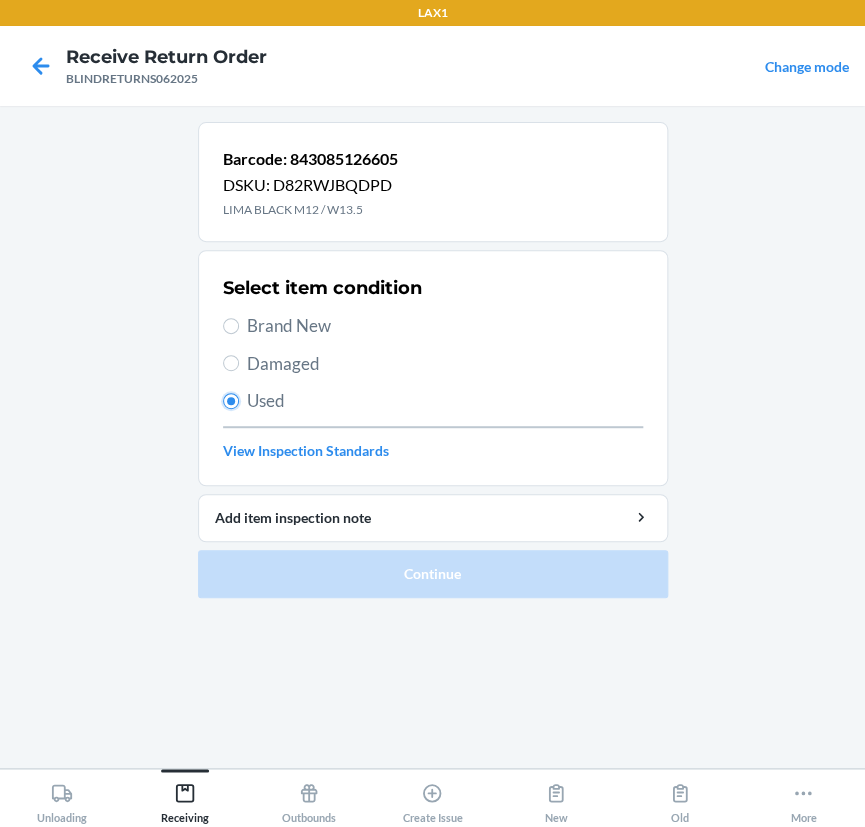 radio on "true" 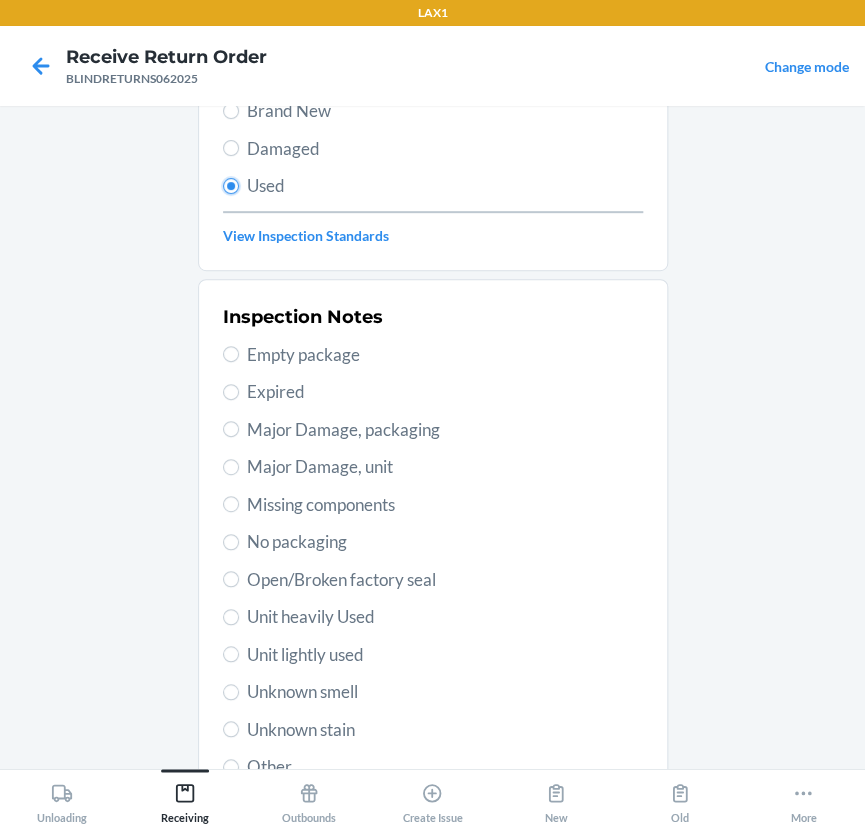 scroll, scrollTop: 272, scrollLeft: 0, axis: vertical 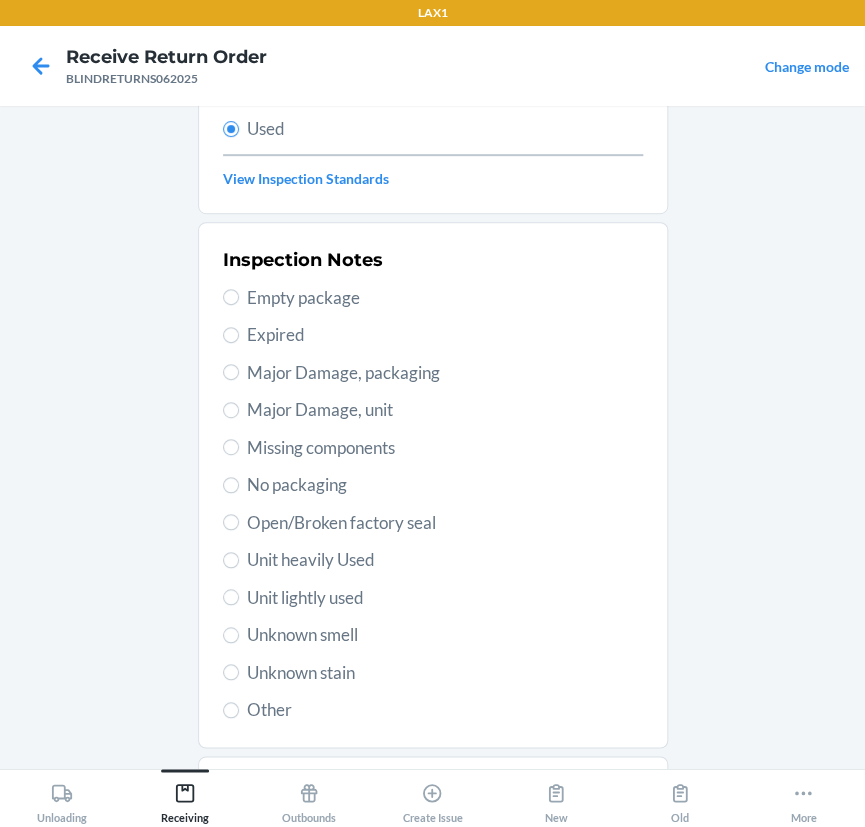 click on "Unit heavily Used" at bounding box center (433, 560) 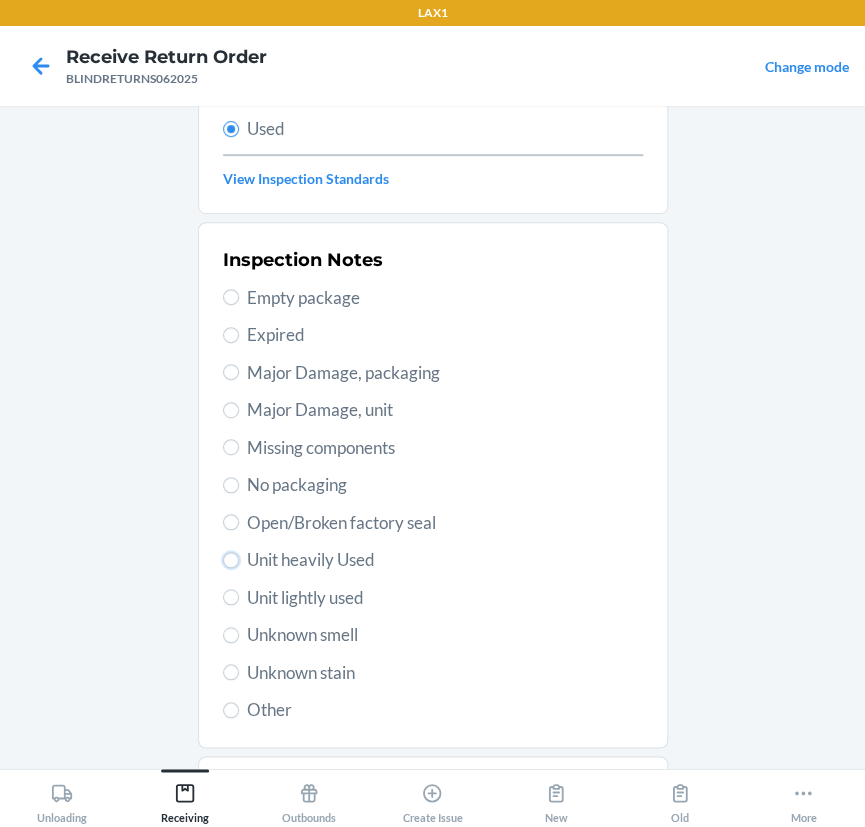 click on "Unit heavily Used" at bounding box center (231, 560) 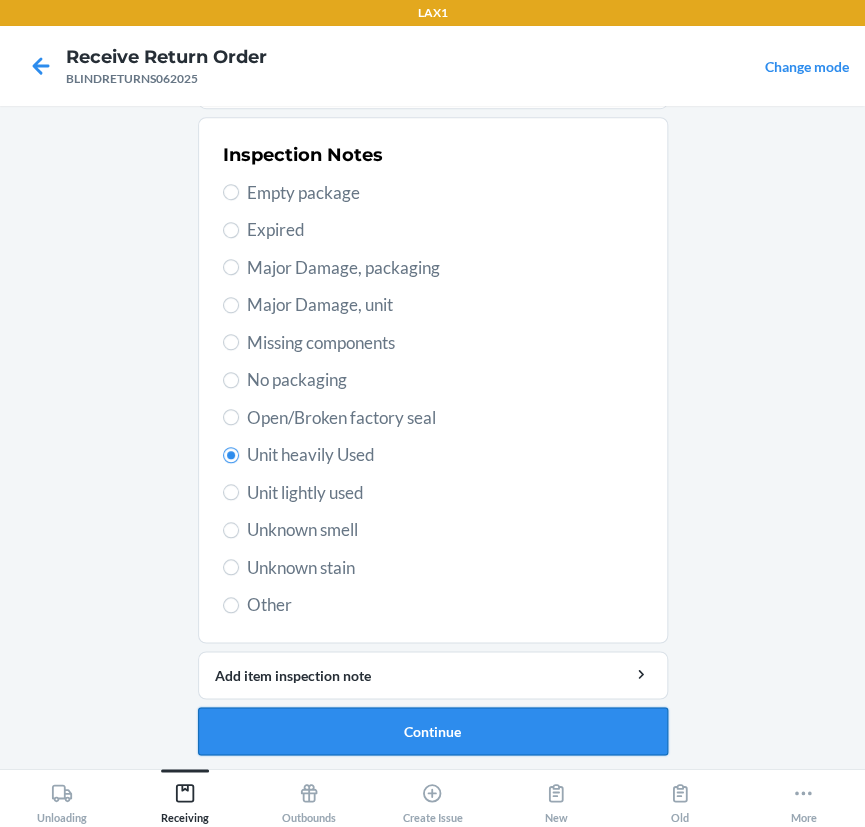 click on "Continue" at bounding box center [433, 731] 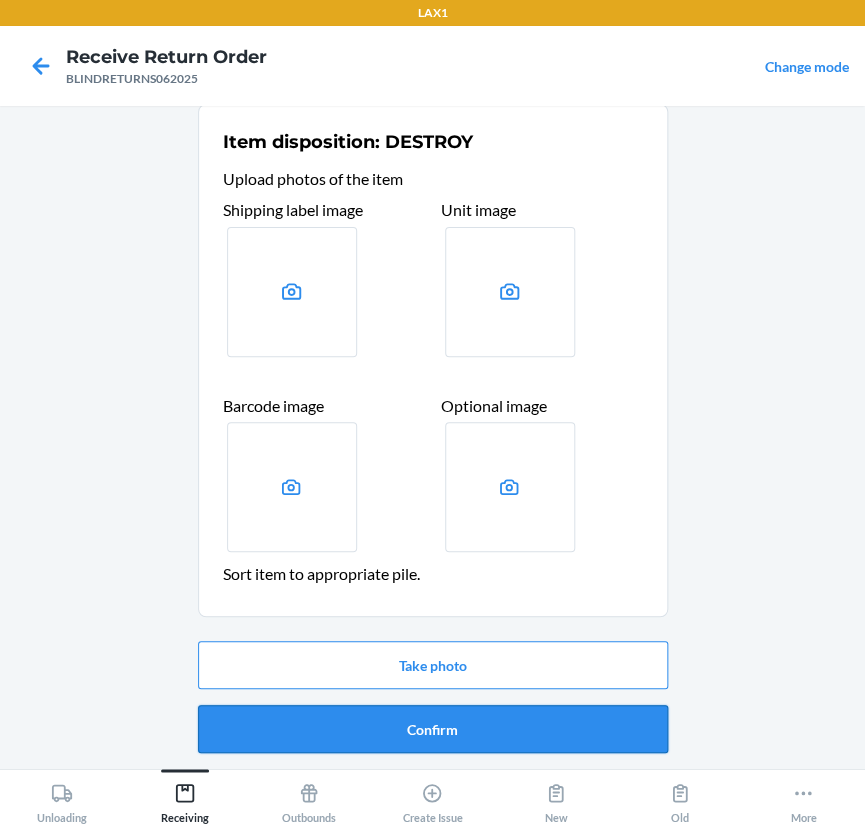 click on "Confirm" at bounding box center (433, 729) 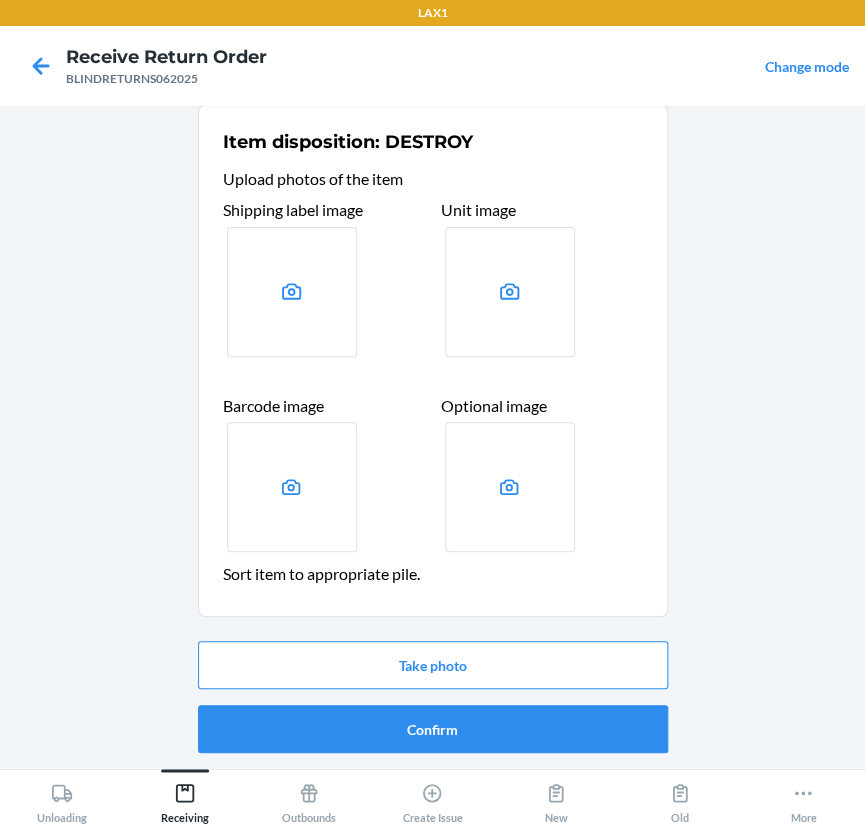 scroll, scrollTop: 0, scrollLeft: 0, axis: both 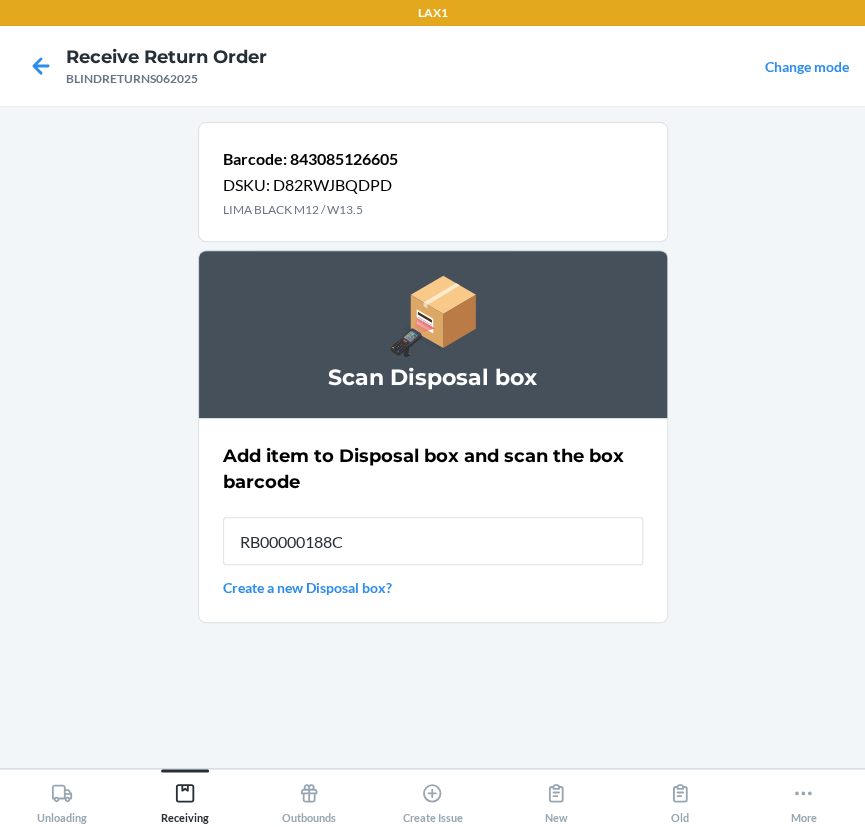 type on "RB00000188C" 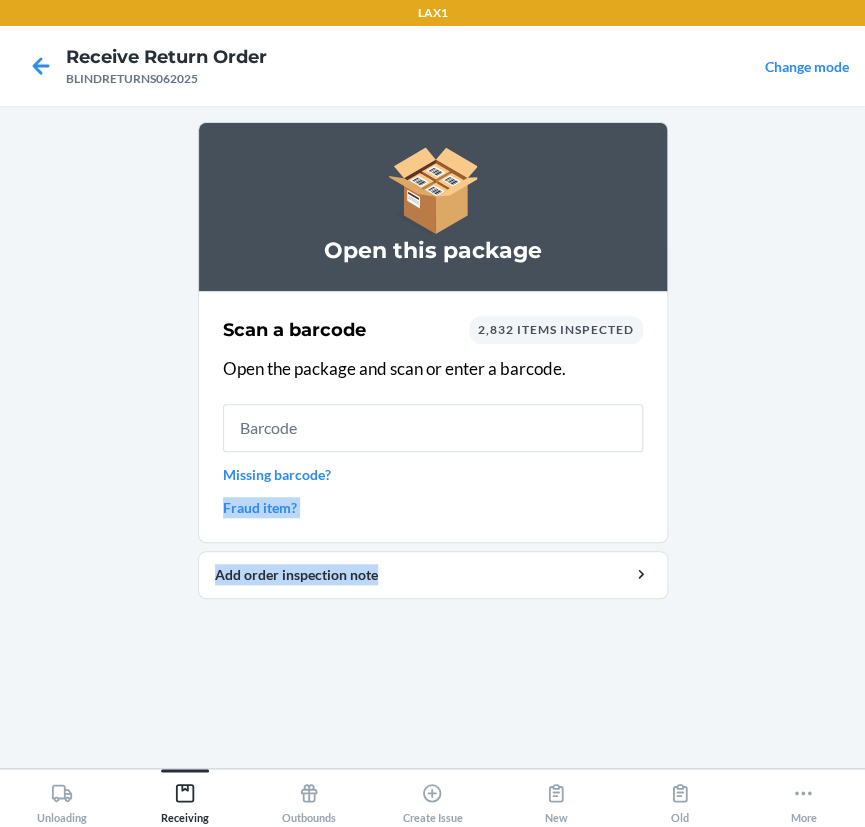 click on "Open this package Scan a barcode 2,832 items inspected Open the package and scan or enter a barcode. Missing barcode? Fraud item? Add order inspection note" at bounding box center (432, 437) 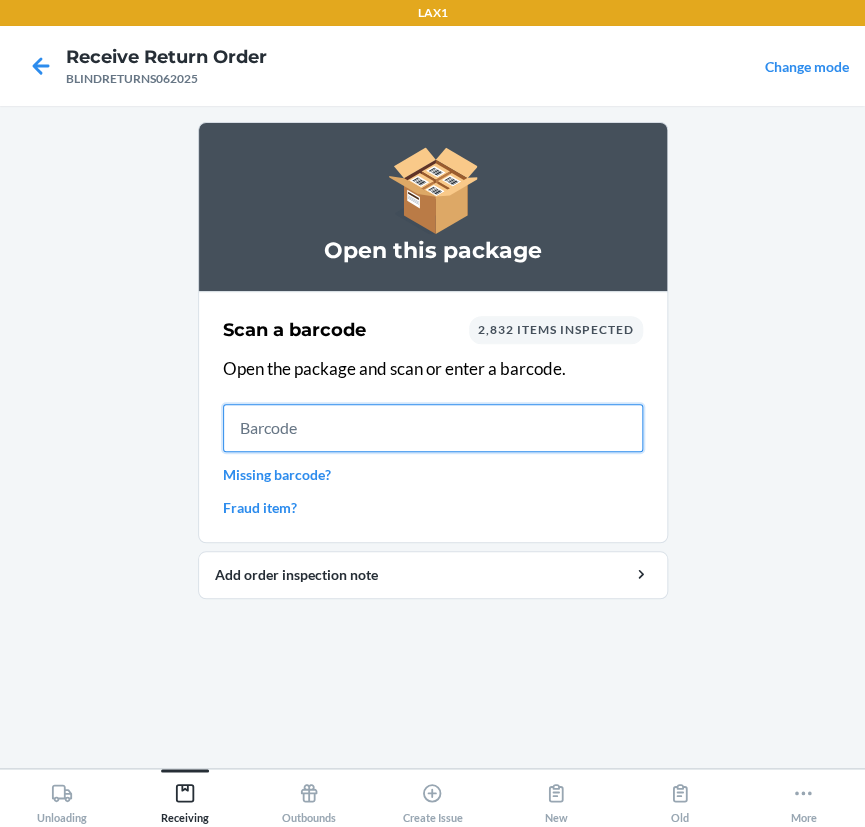 click at bounding box center (433, 428) 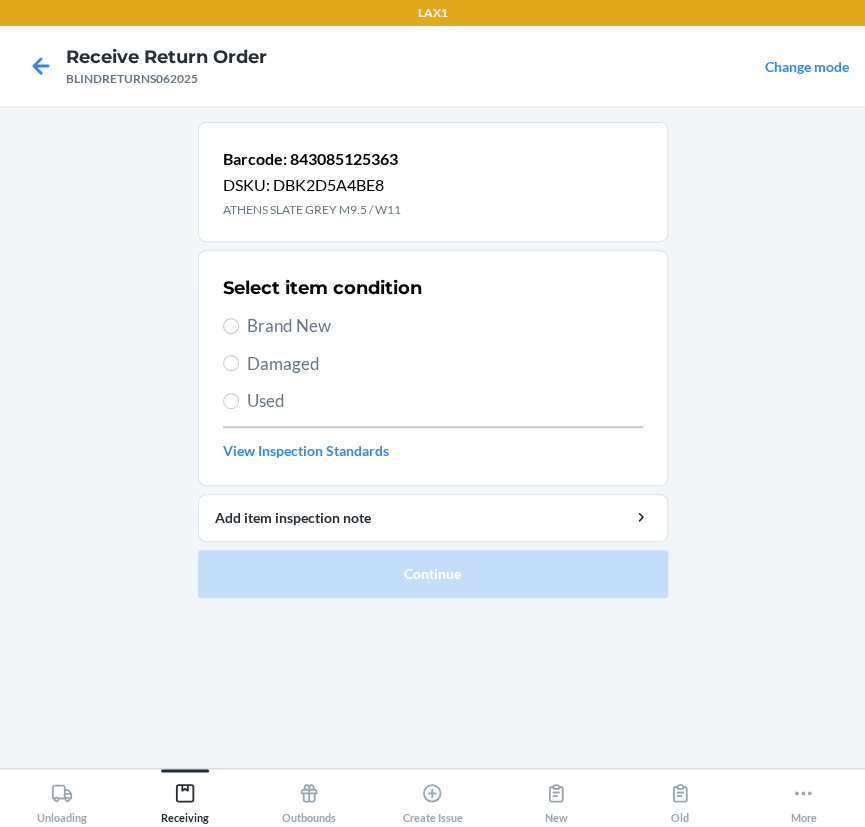click on "Brand New" at bounding box center (445, 326) 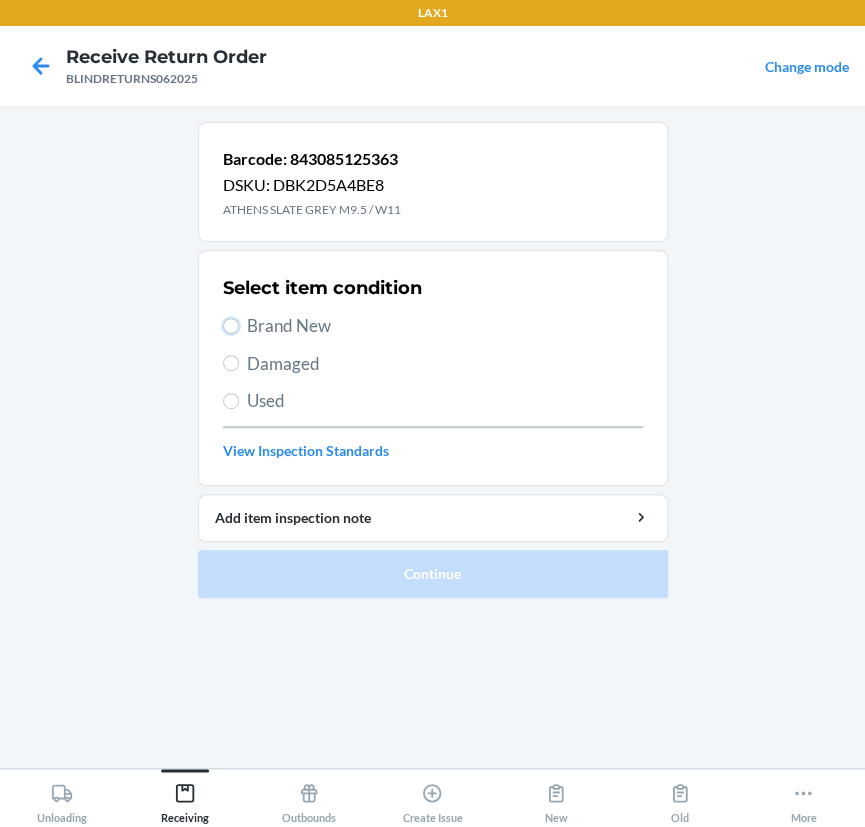 click on "Brand New" at bounding box center [231, 326] 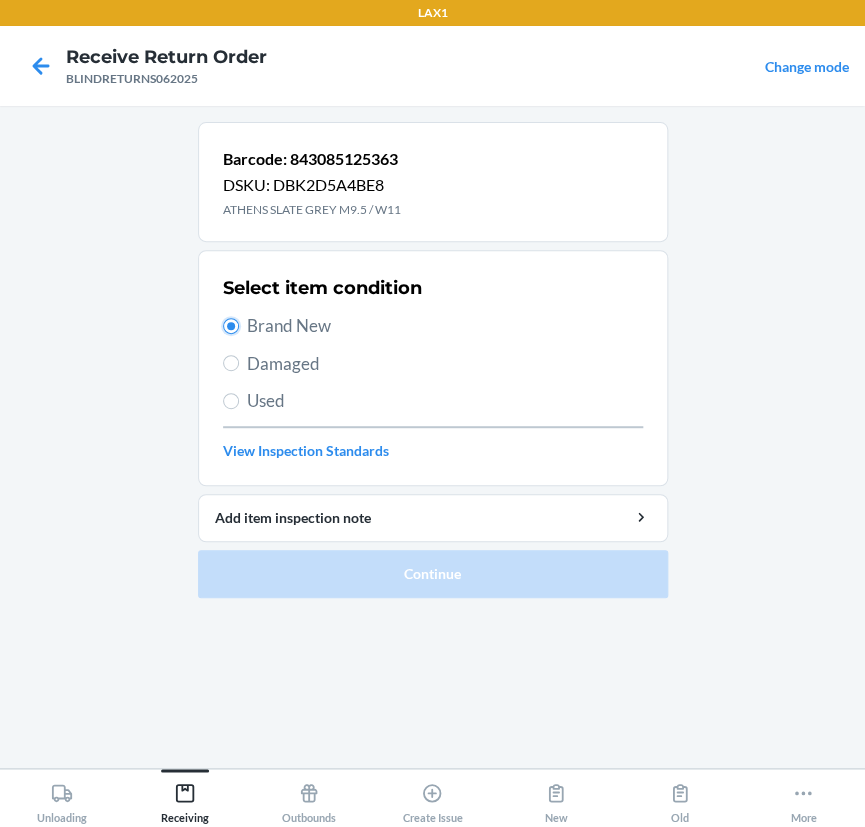 radio on "true" 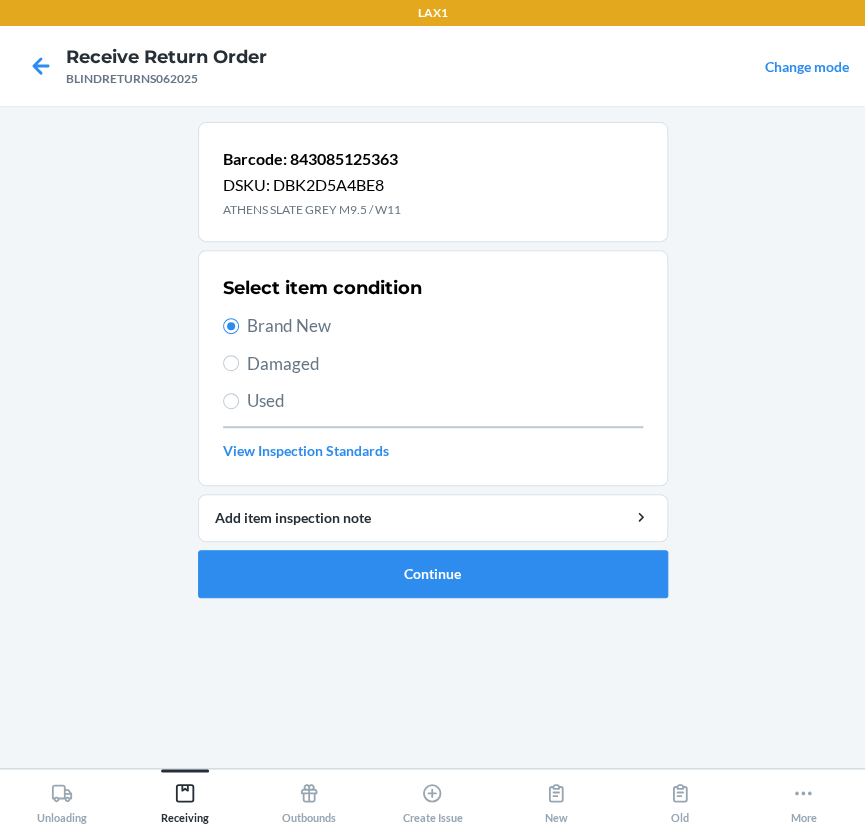 click on "Barcode: 843085125363 DSKU: DBK2D5A4BE8 ATHENS SLATE GREY M9.5 / W11 Select item condition Brand New Damaged Used View Inspection Standards Add item inspection note Continue" at bounding box center (433, 368) 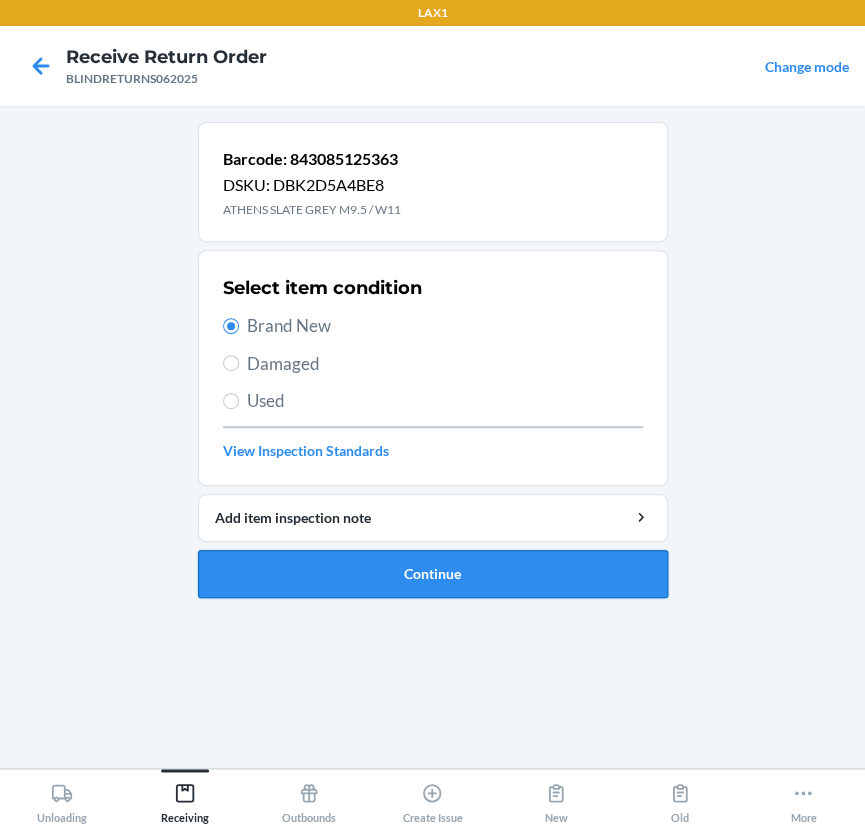 click on "Continue" at bounding box center [433, 574] 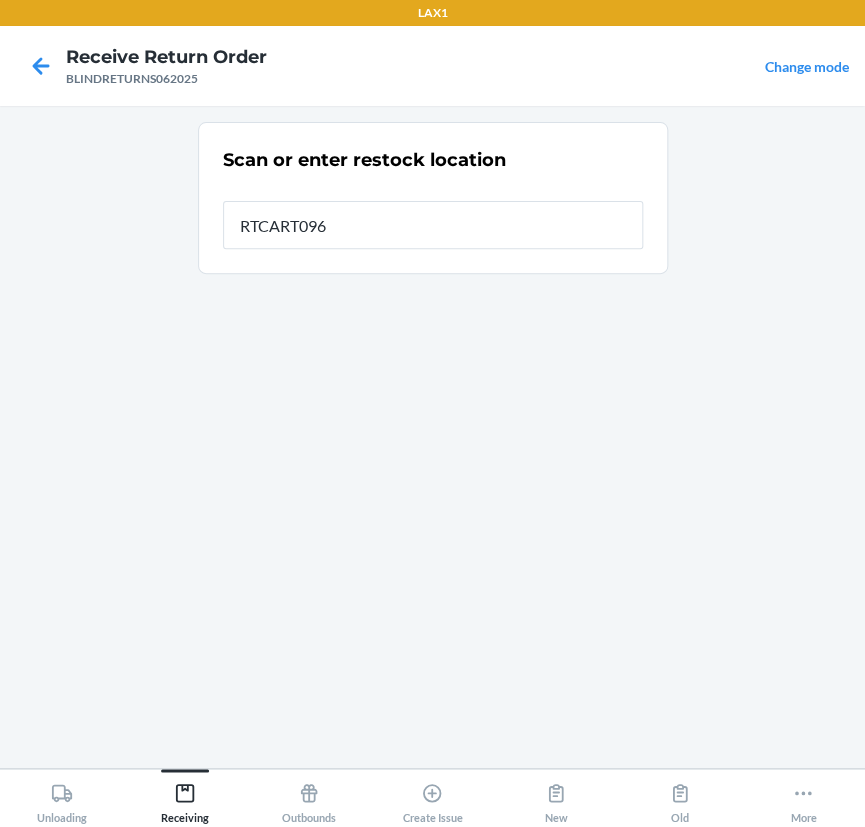 type on "RTCART096" 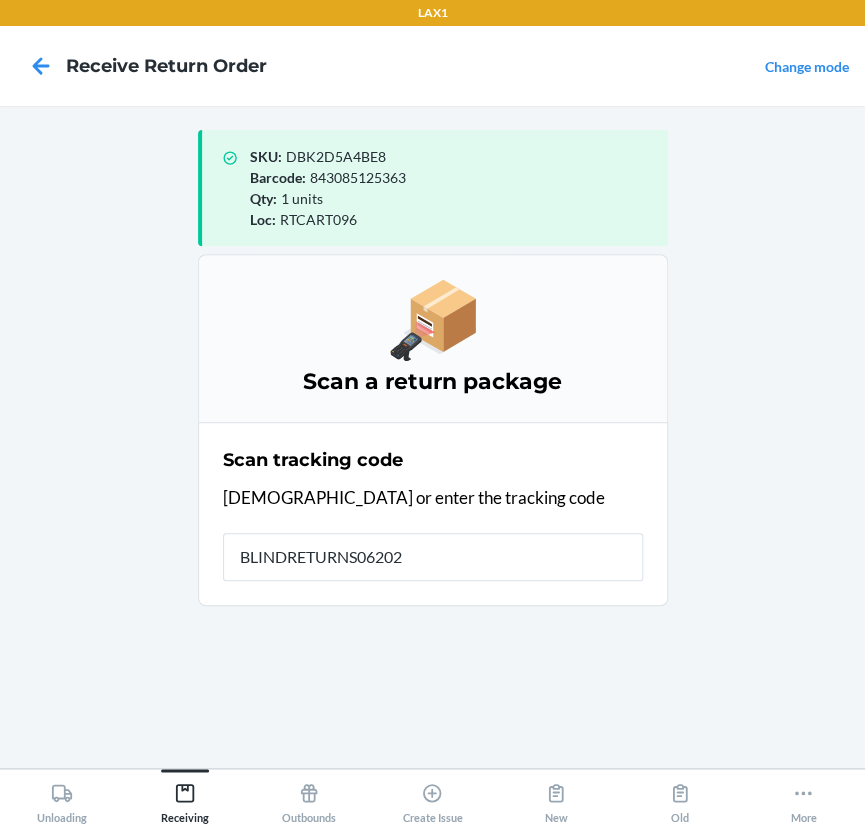 type on "BLINDRETURNS062025" 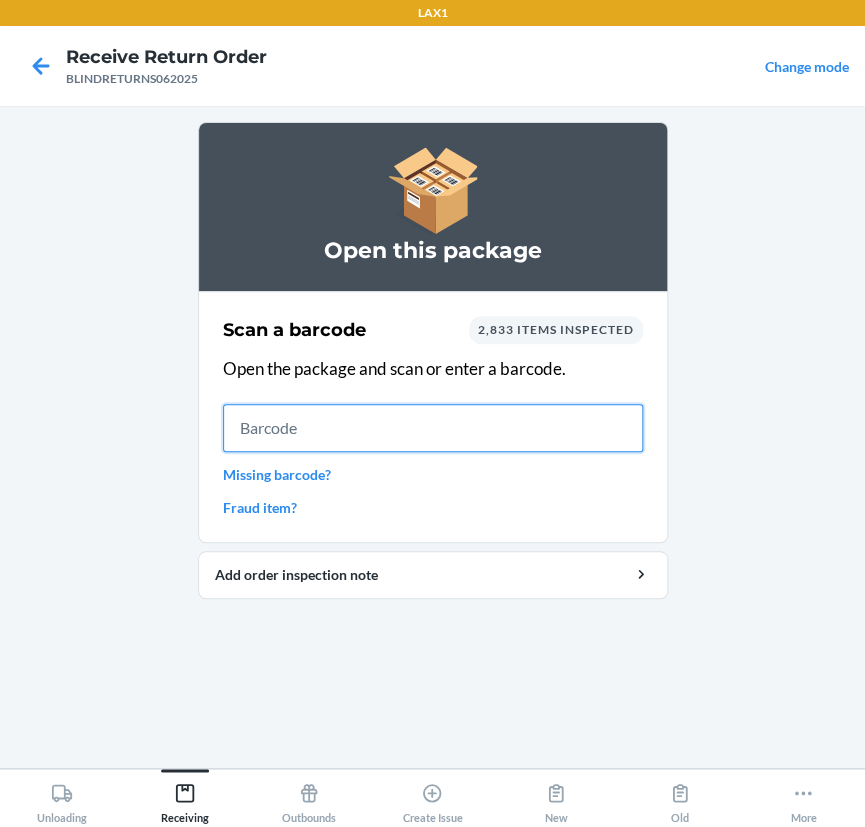 click at bounding box center (433, 428) 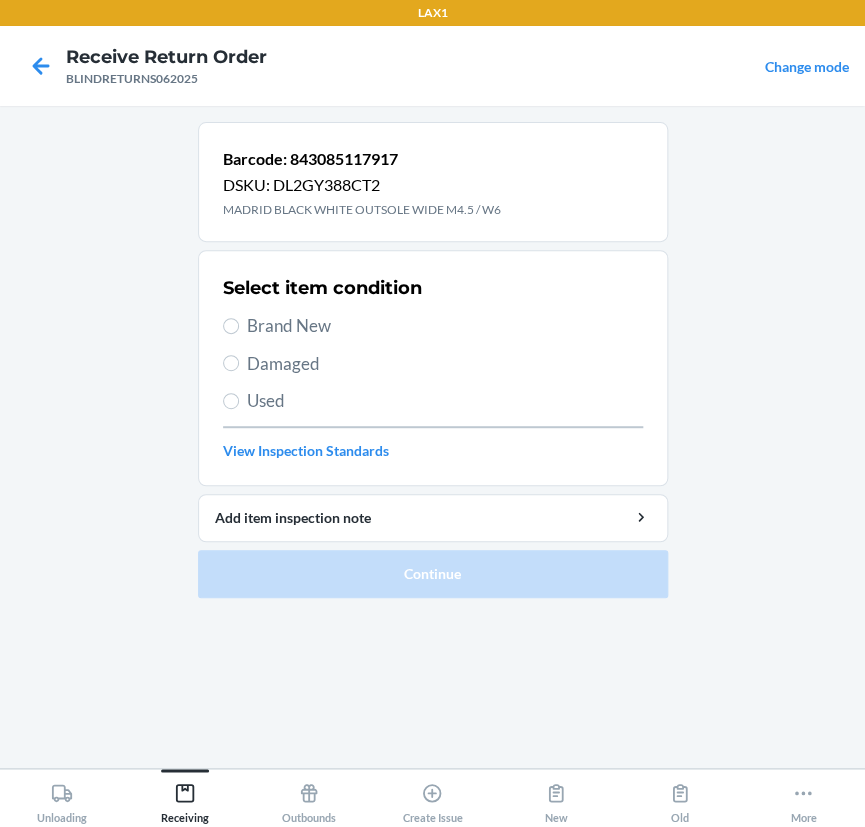 click on "Select item condition Brand New Damaged Used View Inspection Standards" at bounding box center (433, 368) 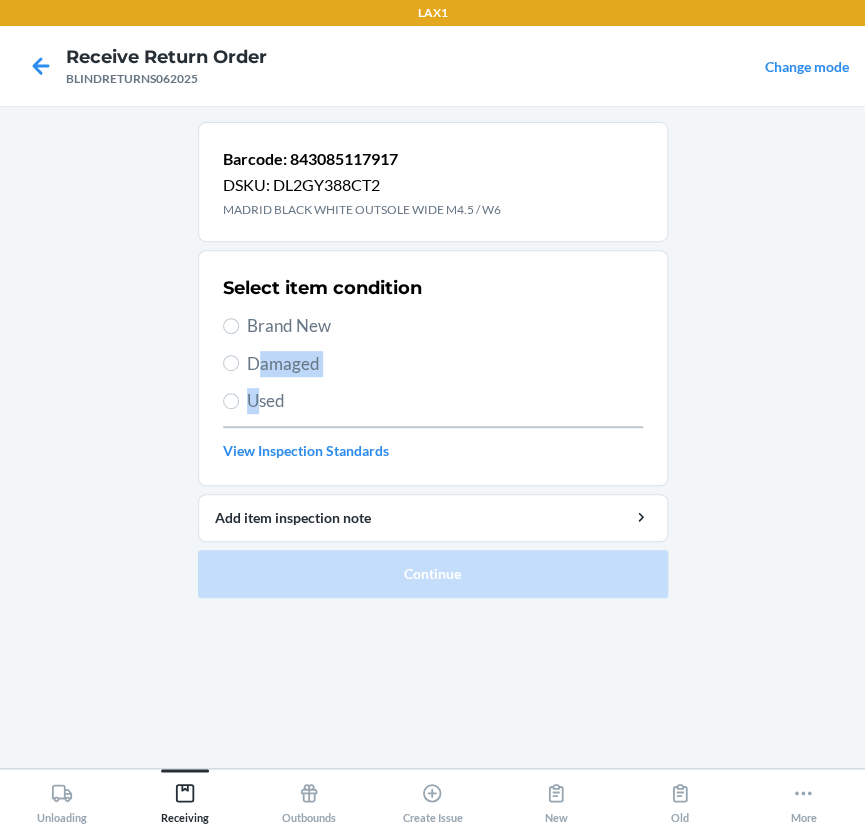 click on "Used" at bounding box center [445, 401] 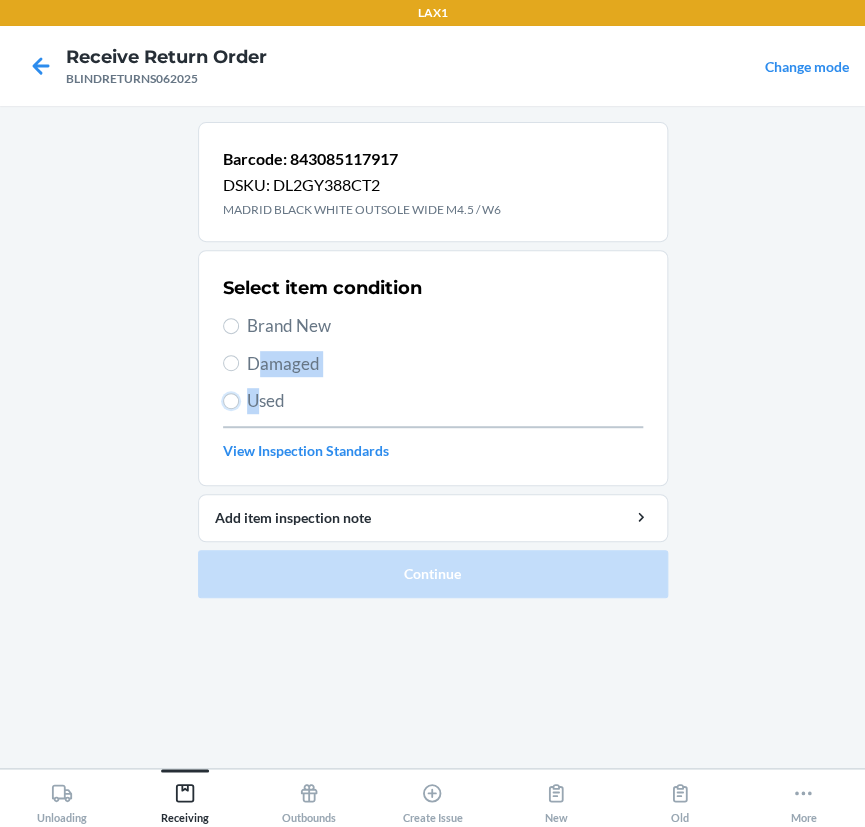 click on "Used" at bounding box center (231, 401) 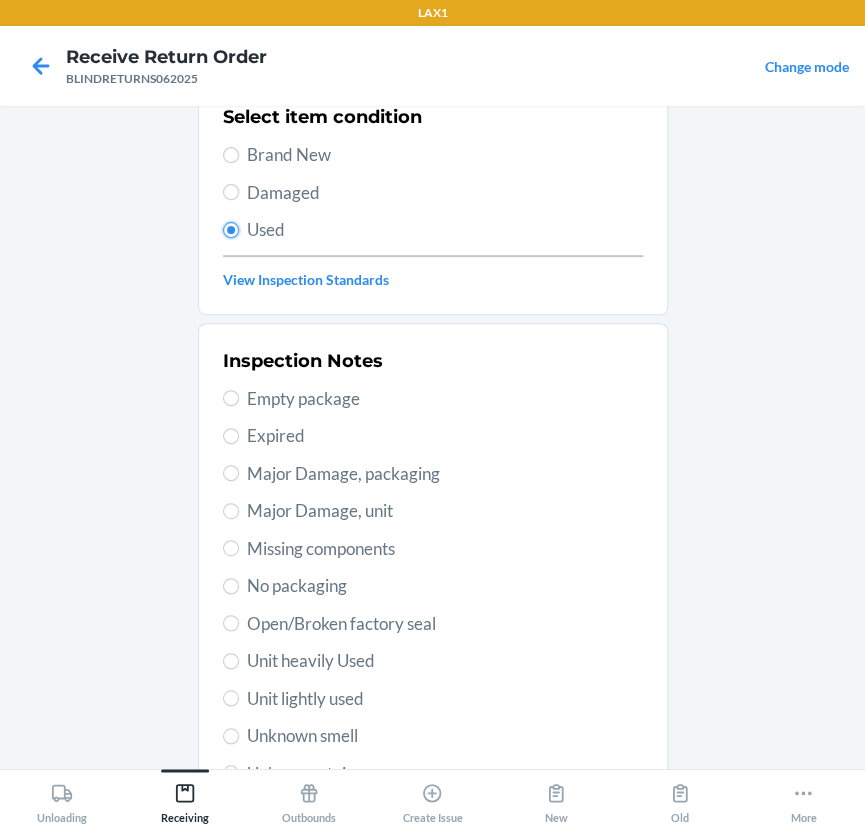 scroll, scrollTop: 181, scrollLeft: 0, axis: vertical 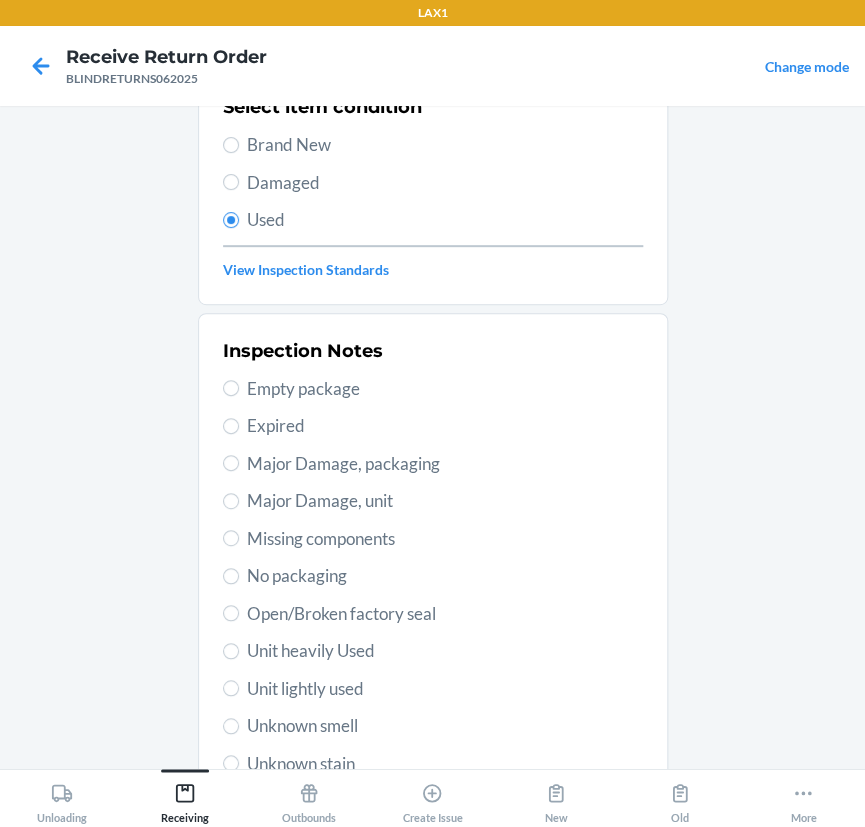 drag, startPoint x: 321, startPoint y: 649, endPoint x: 323, endPoint y: 632, distance: 17.117243 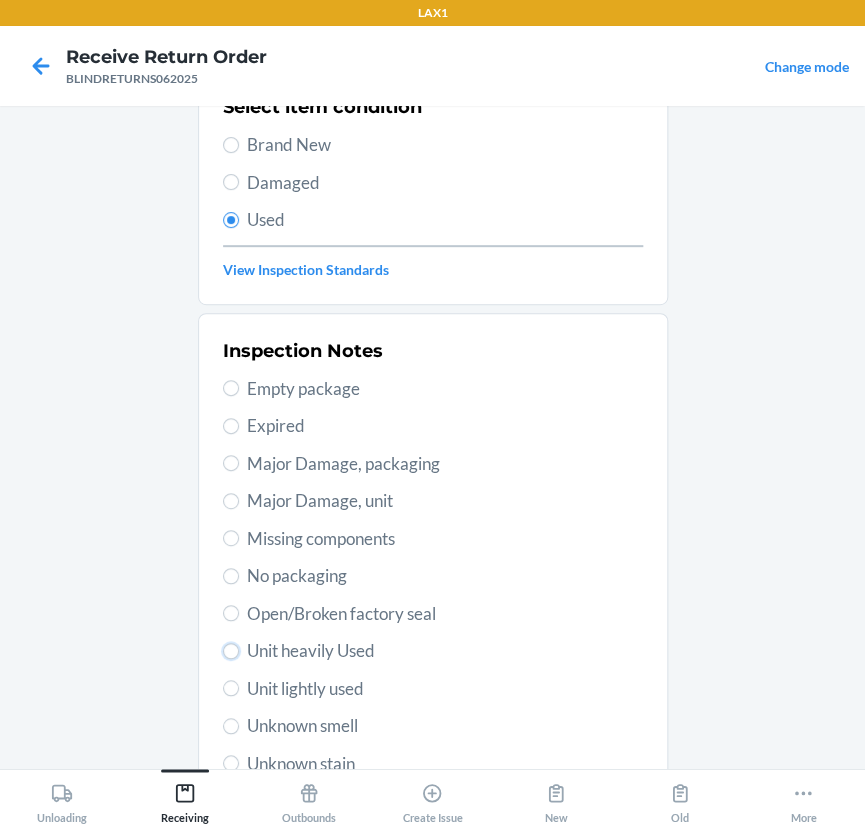 click on "Unit heavily Used" at bounding box center (231, 651) 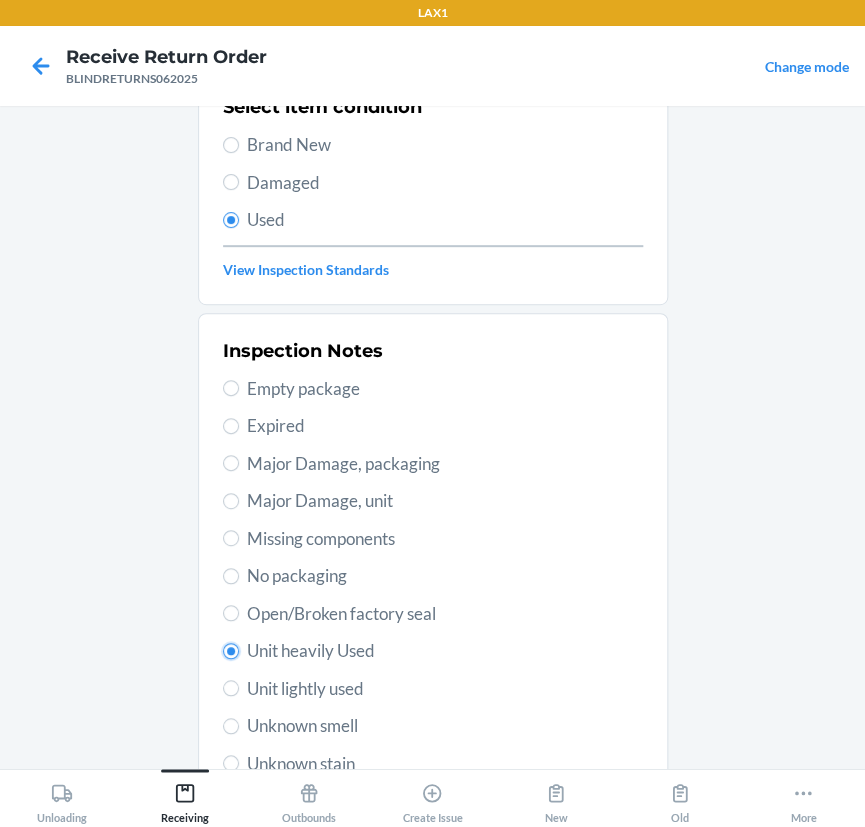 radio on "true" 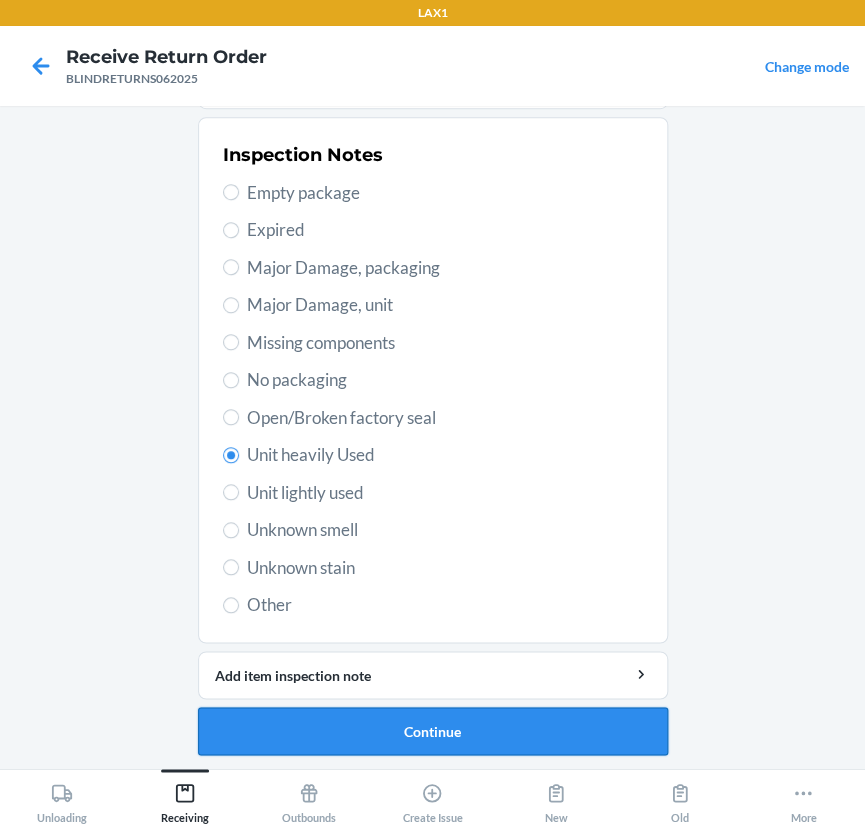 click on "Continue" at bounding box center (433, 731) 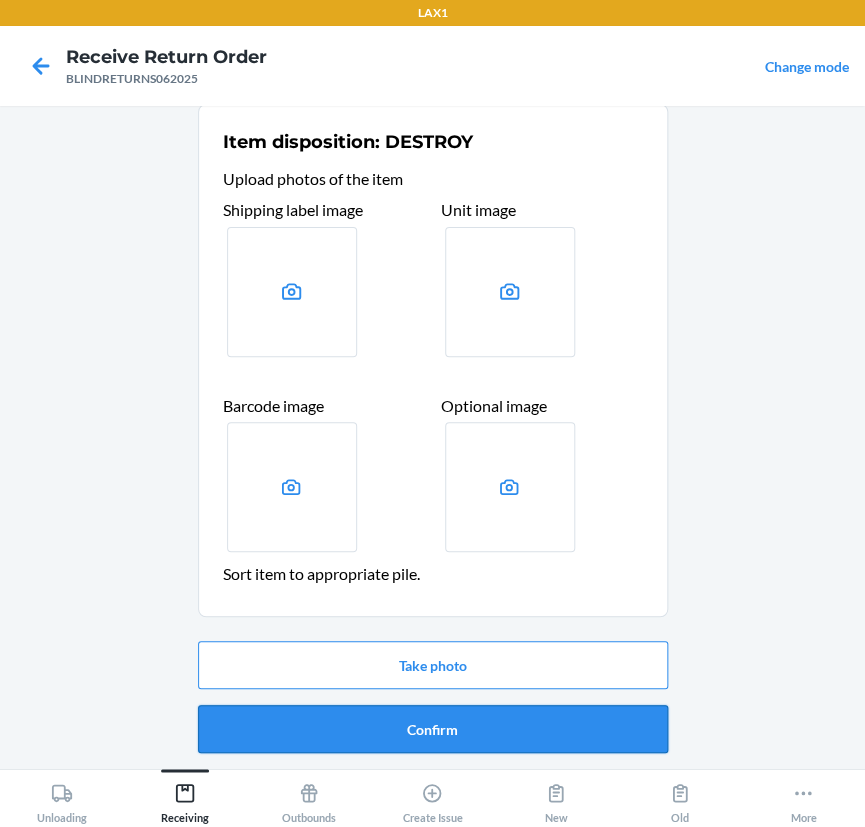 click on "Confirm" at bounding box center (433, 729) 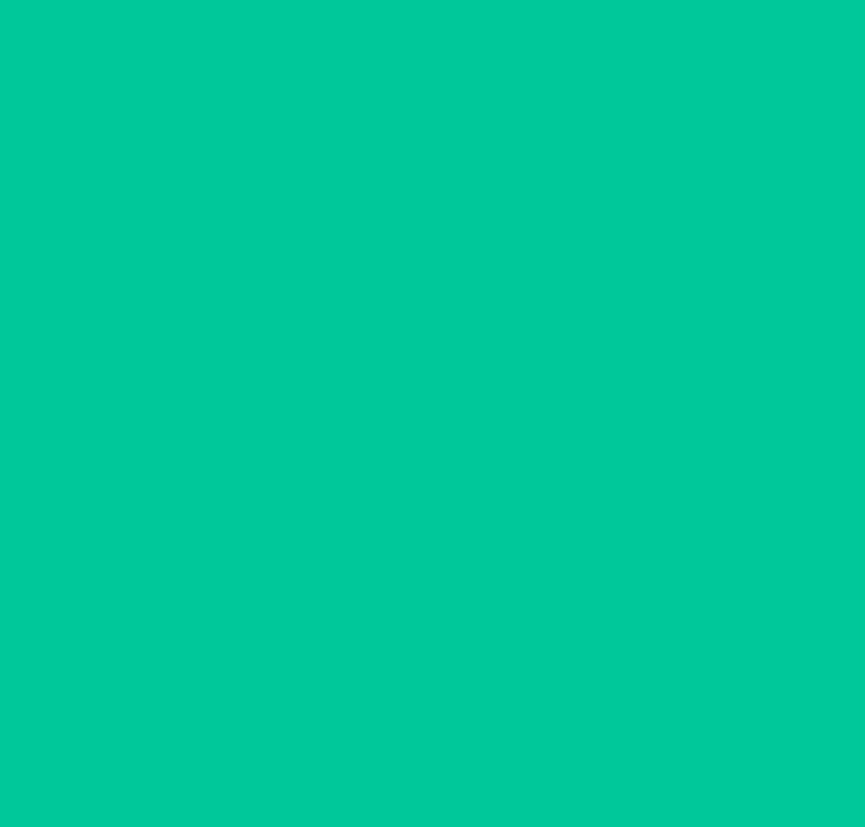 scroll, scrollTop: 0, scrollLeft: 0, axis: both 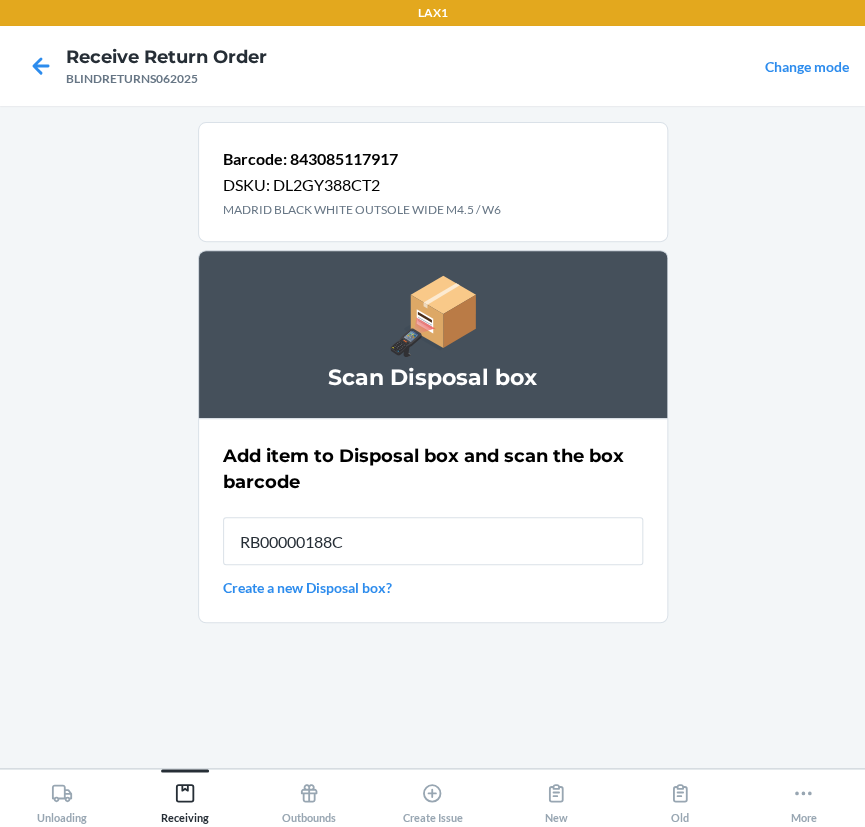 type on "RB00000188C" 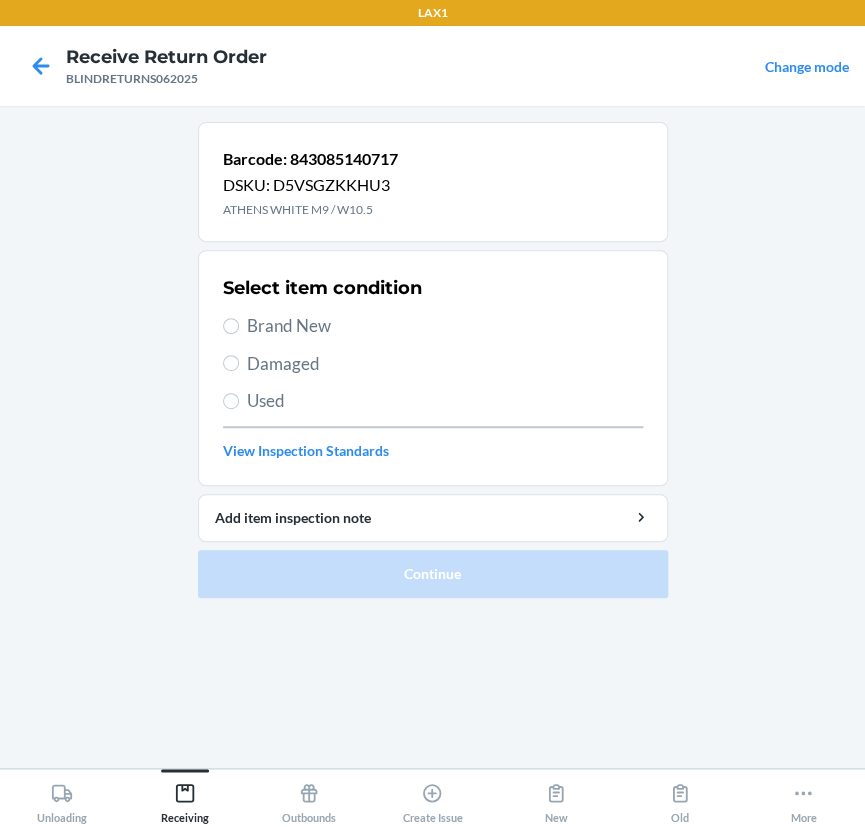 click on "Used" at bounding box center [445, 401] 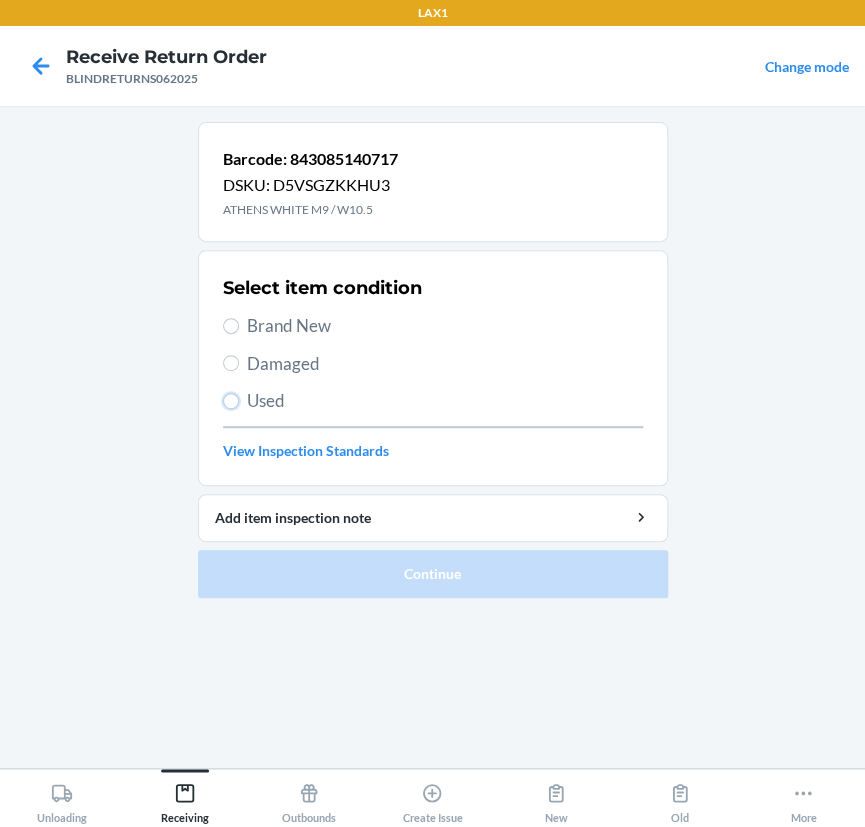 click on "Used" at bounding box center (231, 401) 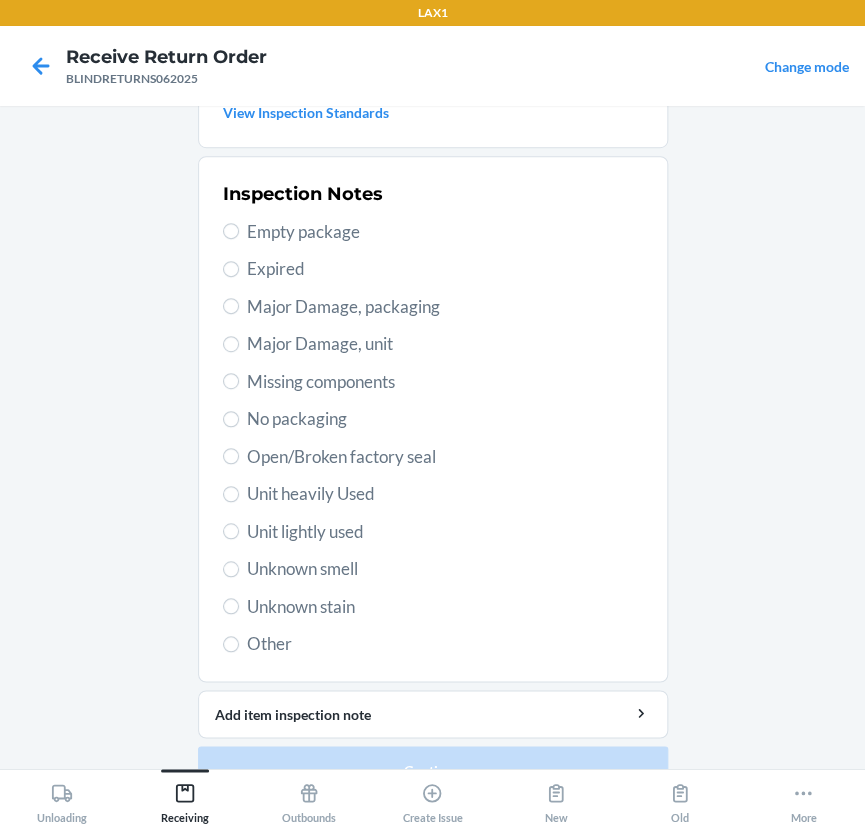 scroll, scrollTop: 377, scrollLeft: 0, axis: vertical 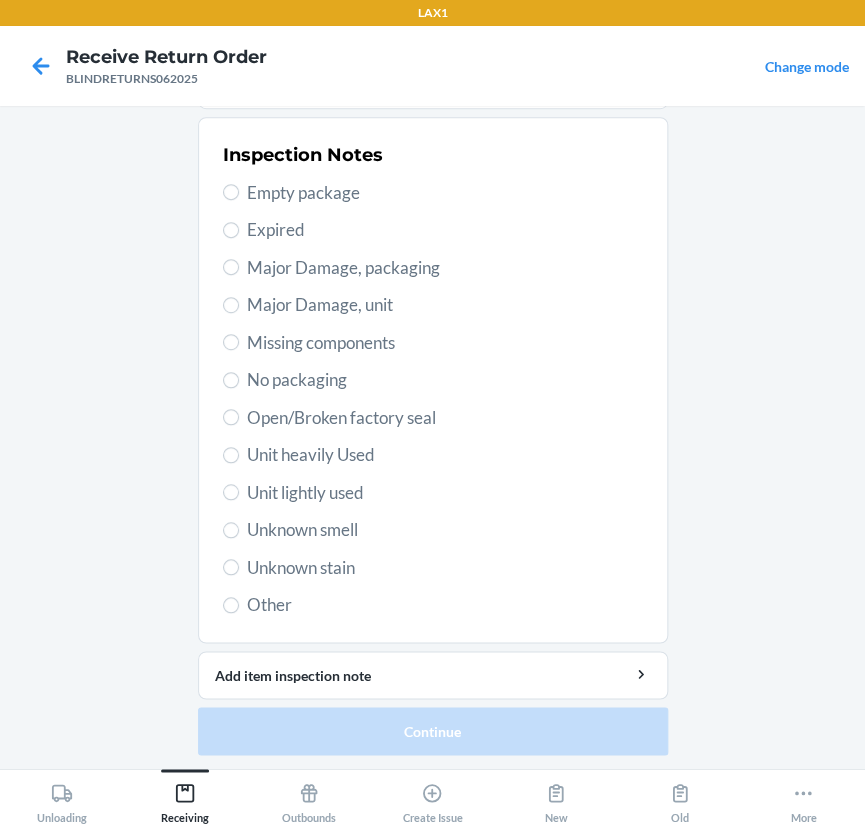 click on "Unit heavily Used" at bounding box center [445, 455] 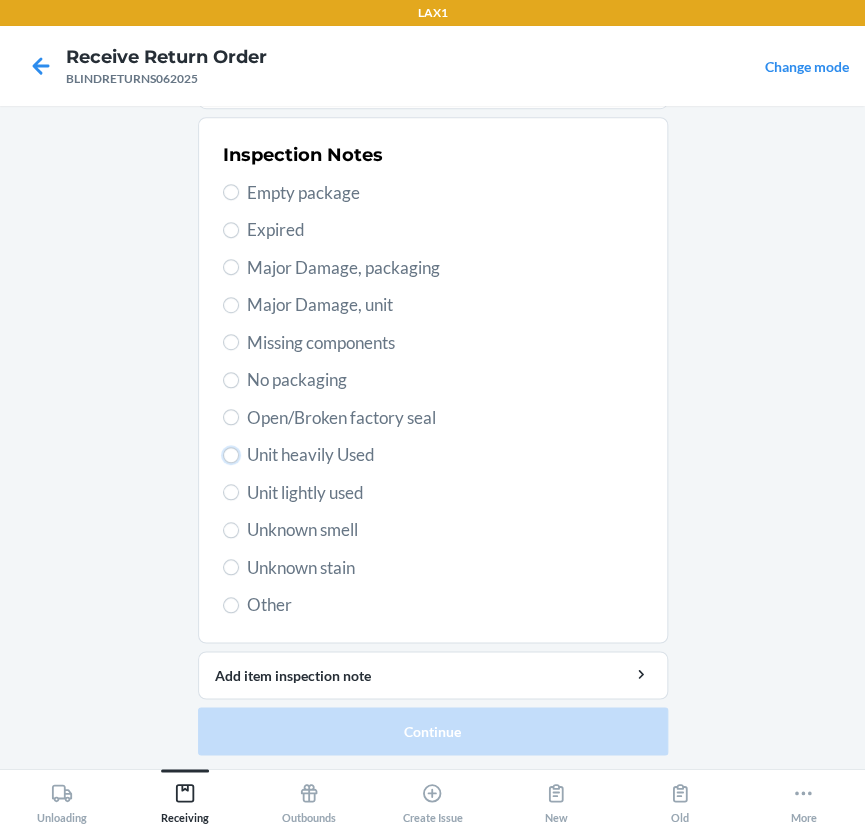 click on "Unit heavily Used" at bounding box center [231, 455] 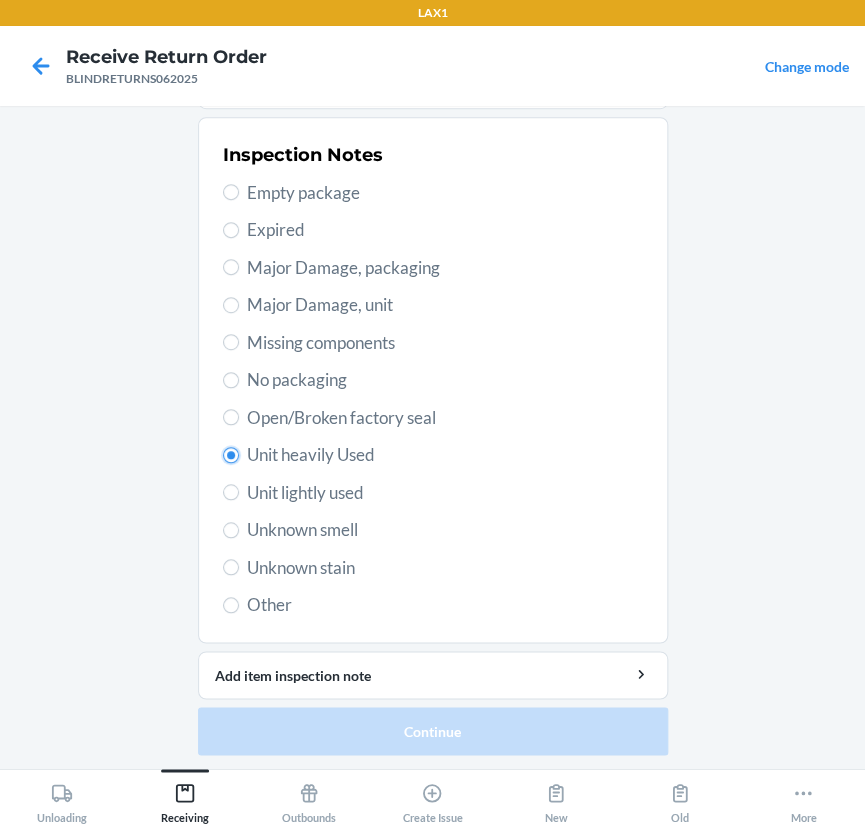 radio on "true" 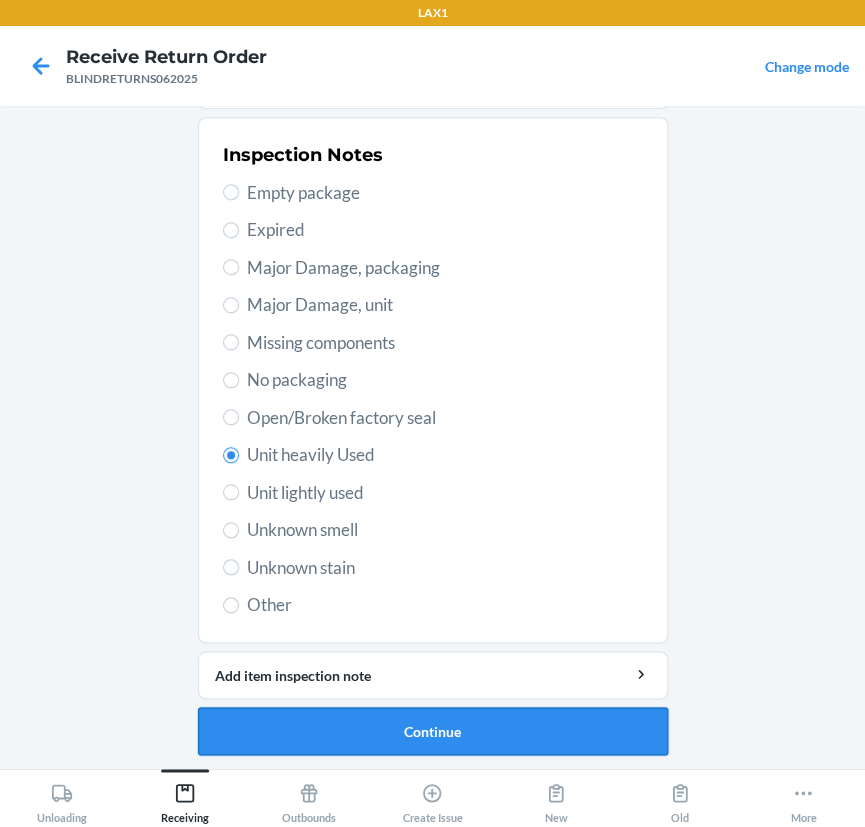 click on "Continue" at bounding box center (433, 731) 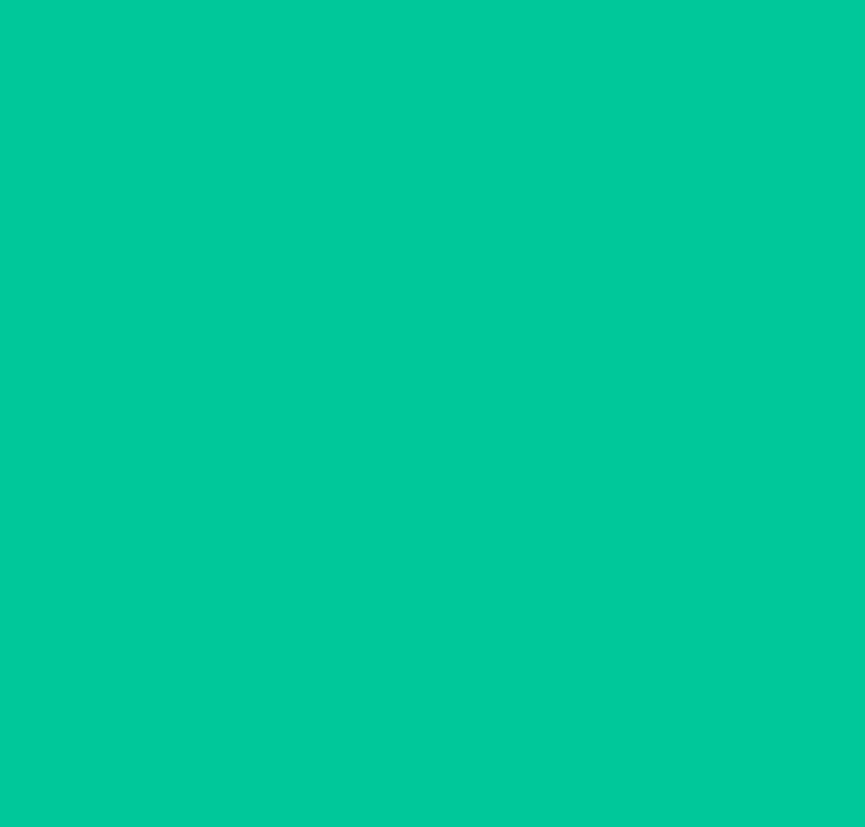scroll, scrollTop: 18, scrollLeft: 0, axis: vertical 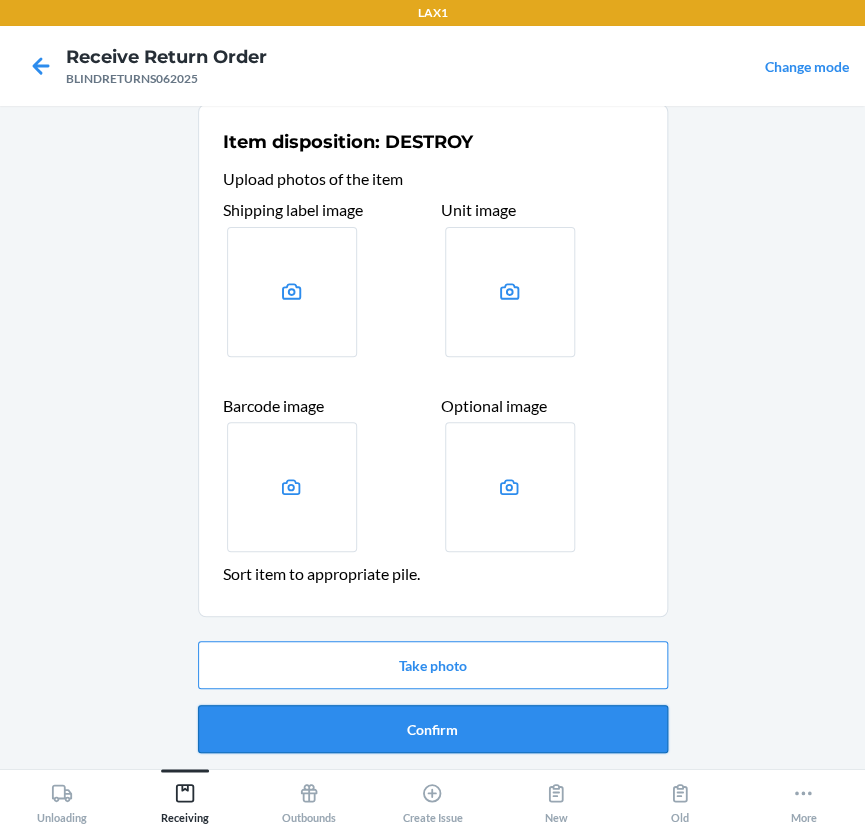 click on "Confirm" at bounding box center [433, 729] 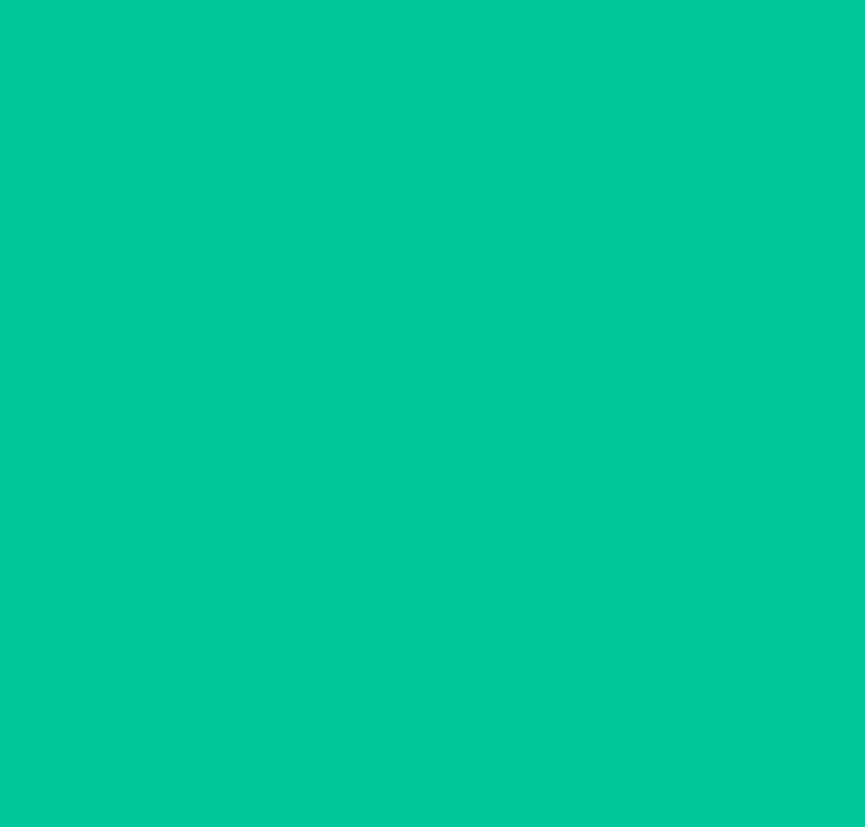 scroll, scrollTop: 0, scrollLeft: 0, axis: both 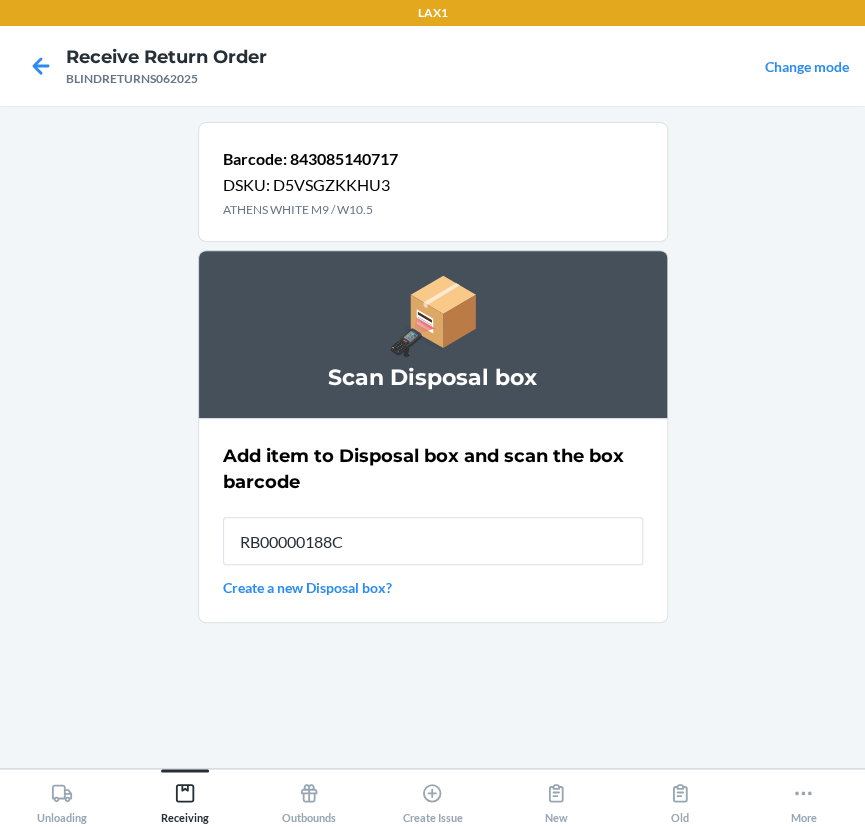 type on "RB00000188C" 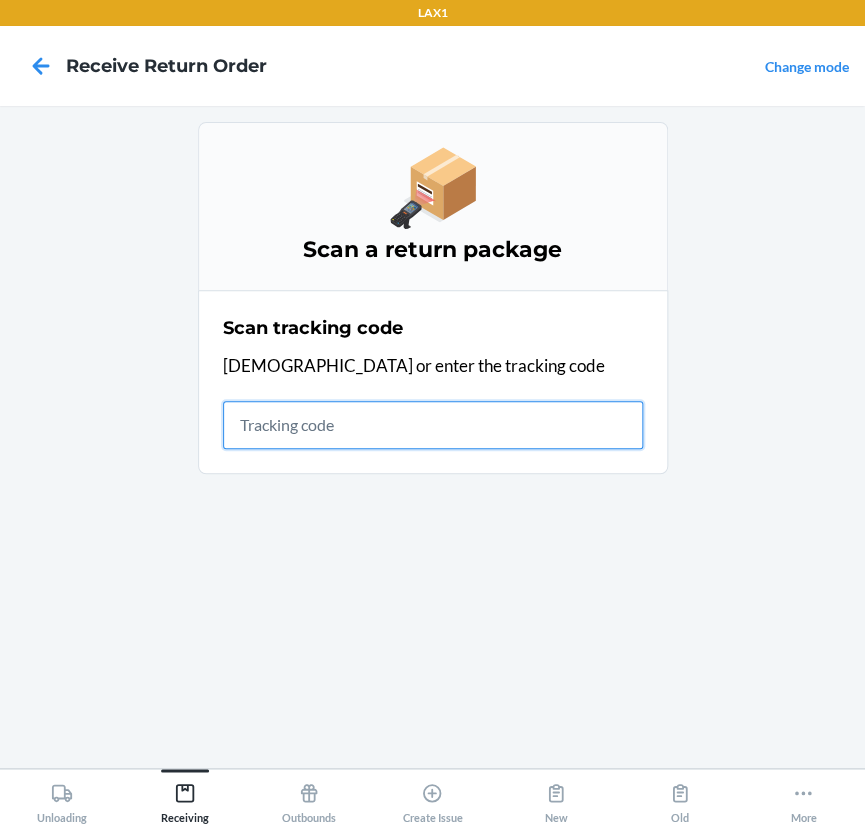 click at bounding box center [433, 425] 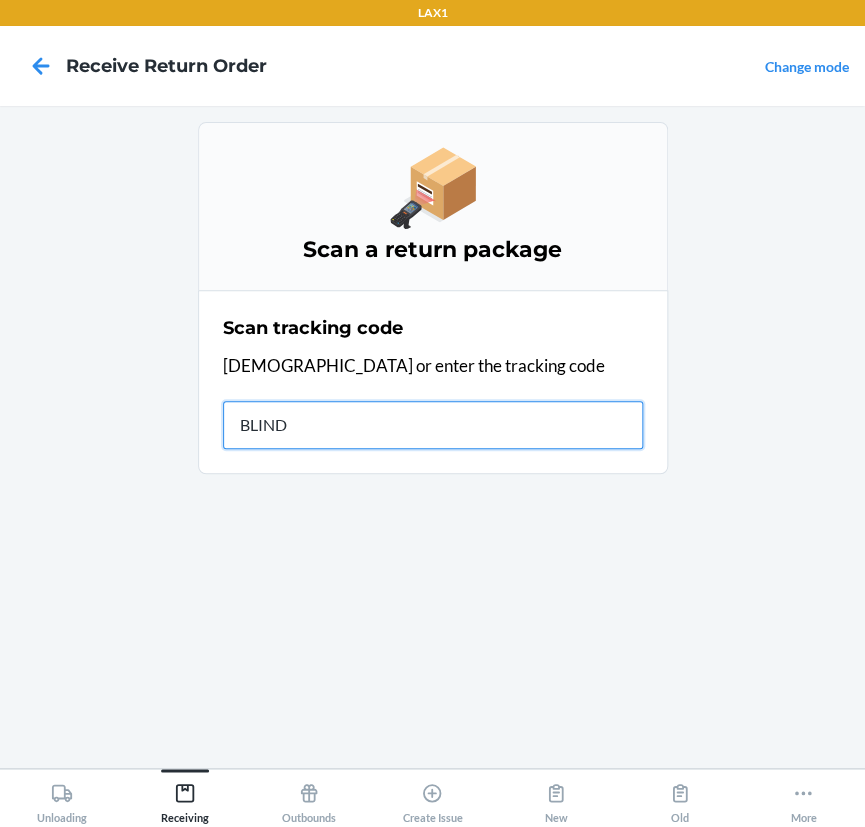 type on "BLINDR" 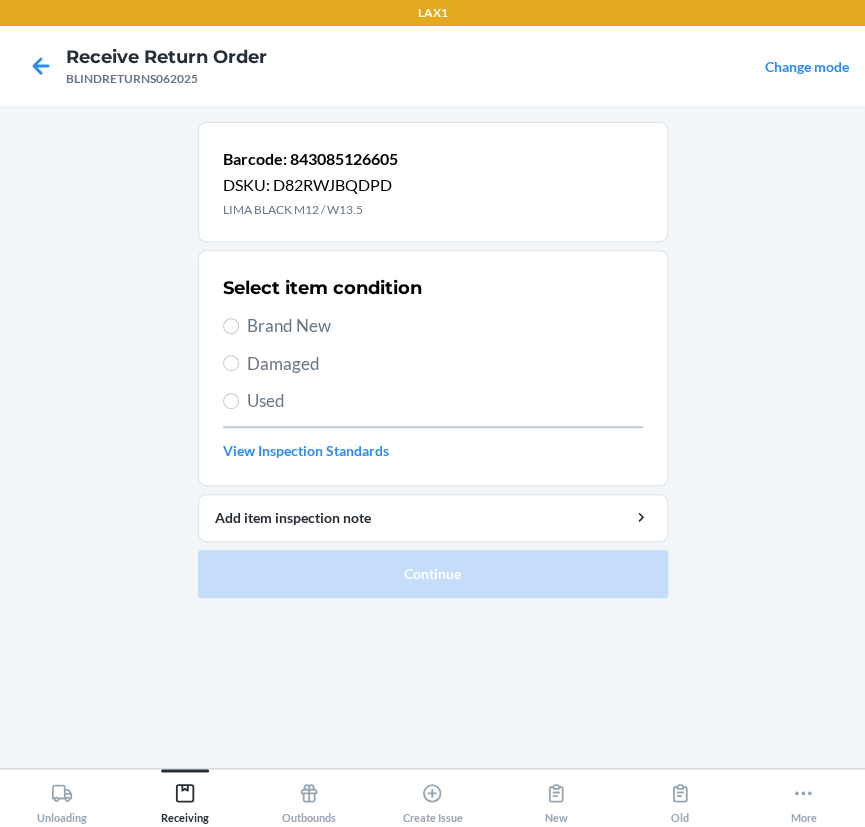click on "Brand New" at bounding box center [445, 326] 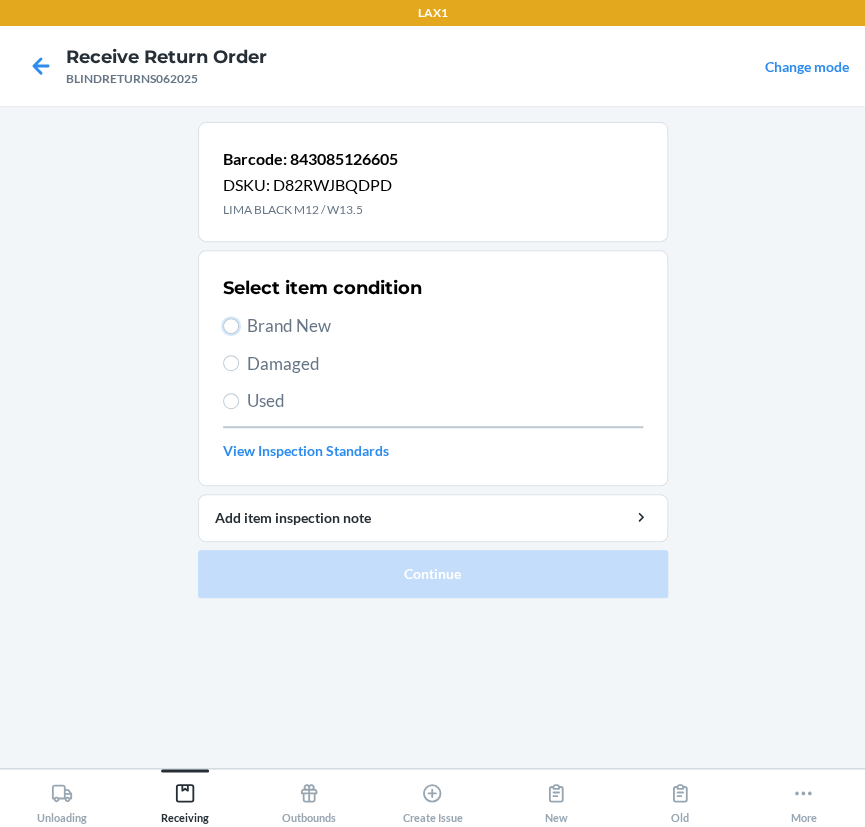 click on "Brand New" at bounding box center [231, 326] 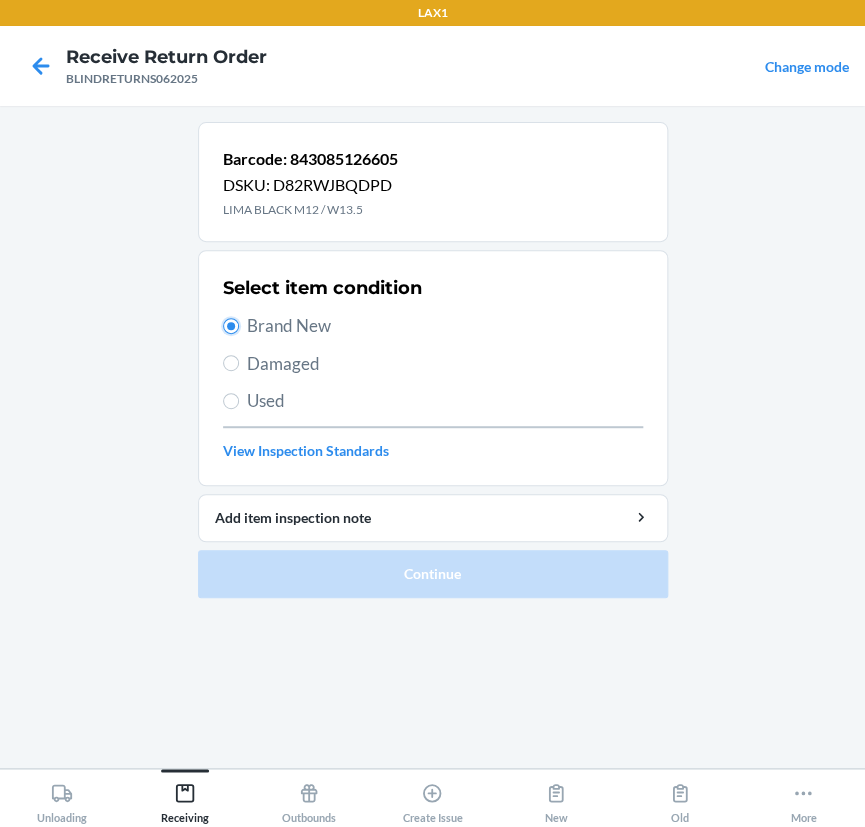 radio on "true" 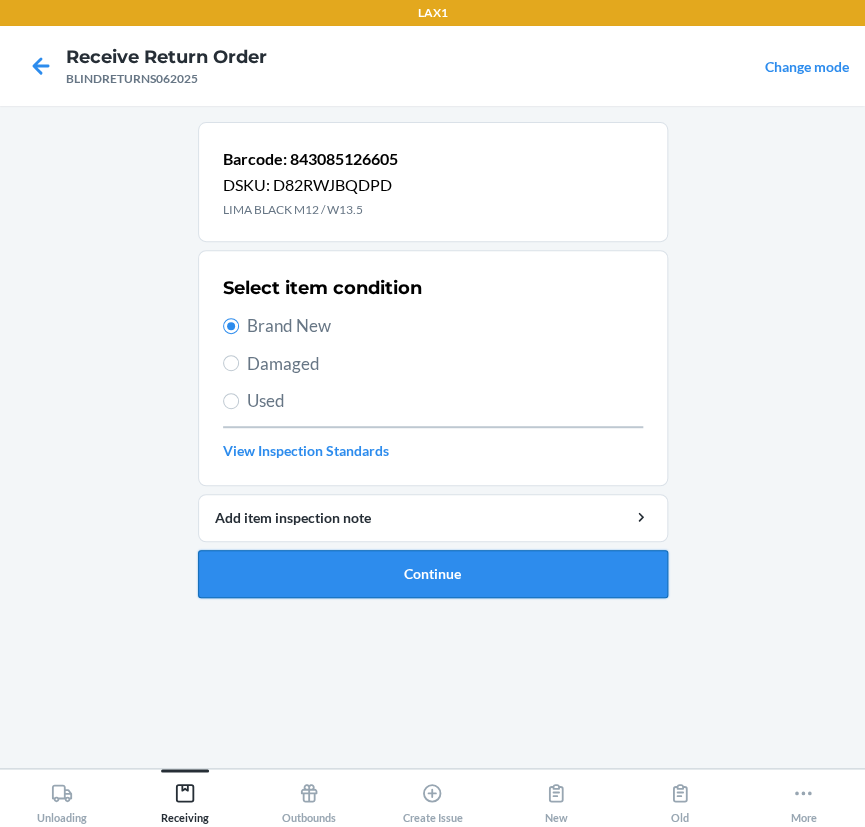 click on "Continue" at bounding box center [433, 574] 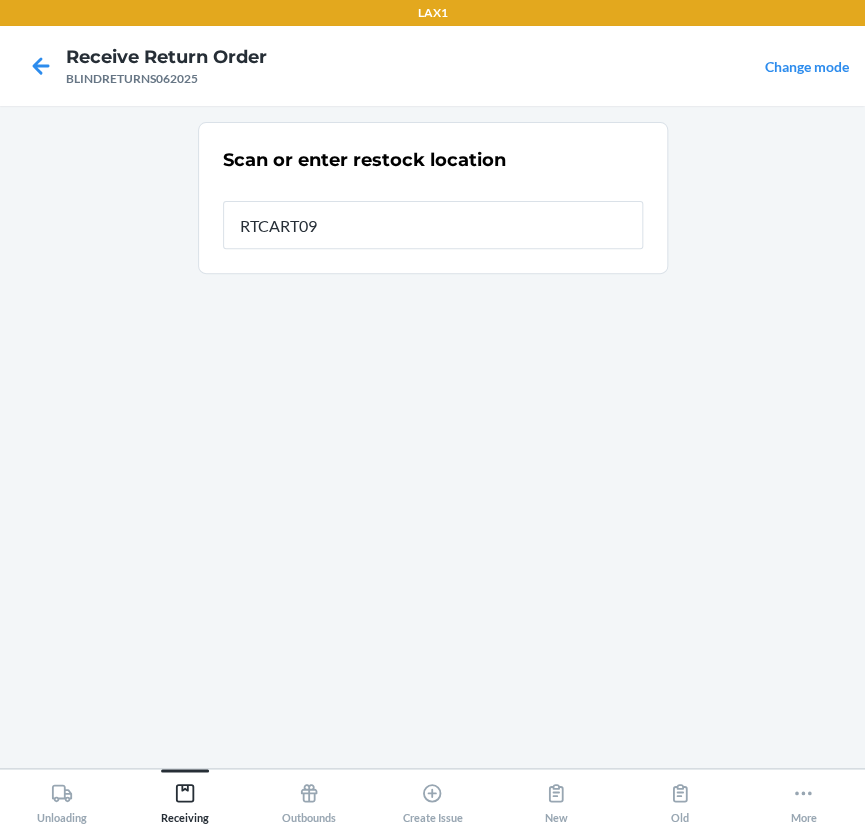 type on "RTCART096" 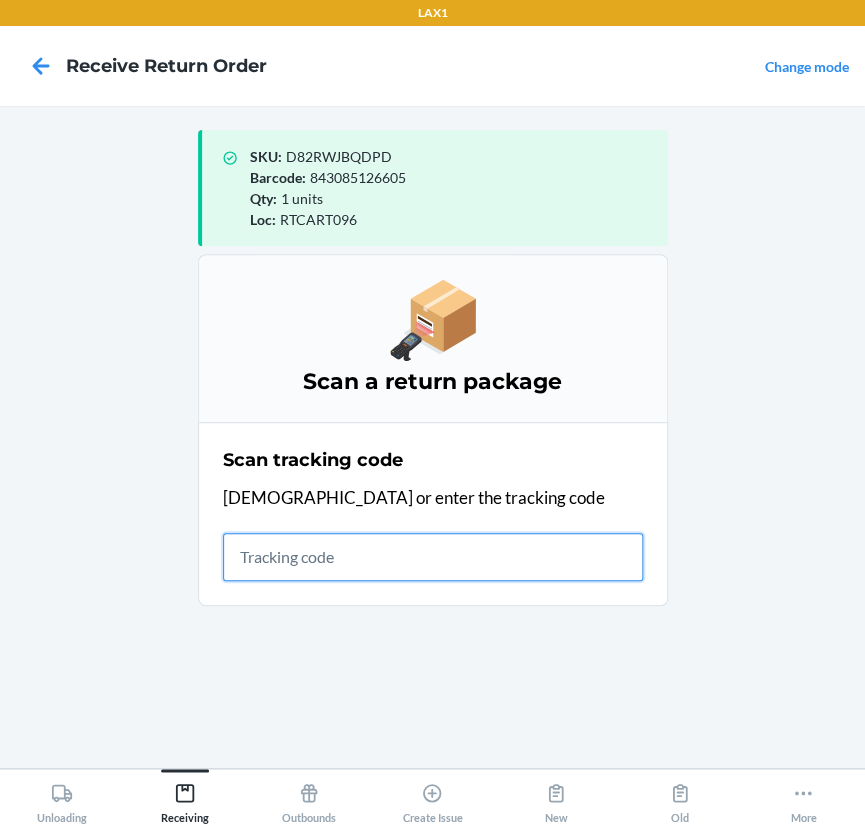 click at bounding box center [433, 557] 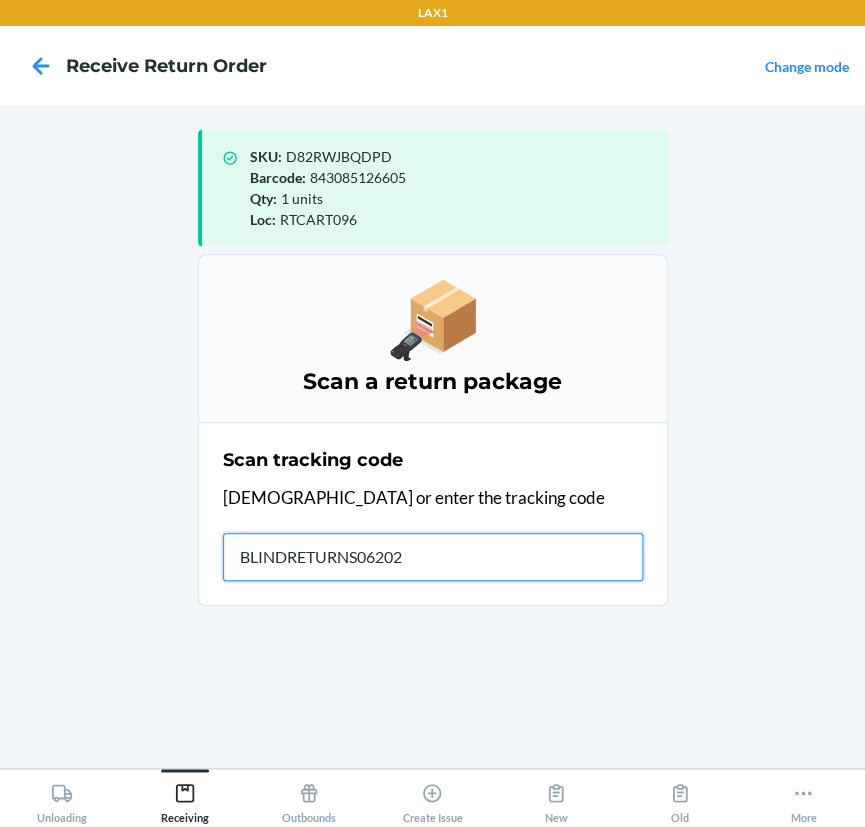 type on "BLINDRETURNS062025" 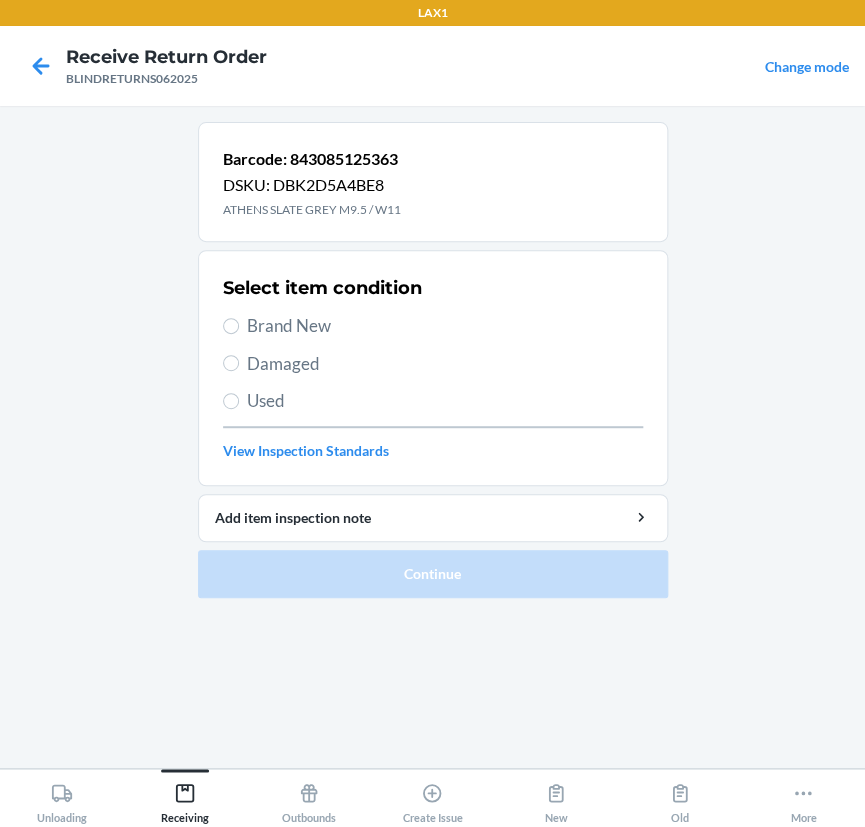 click on "Brand New" at bounding box center (445, 326) 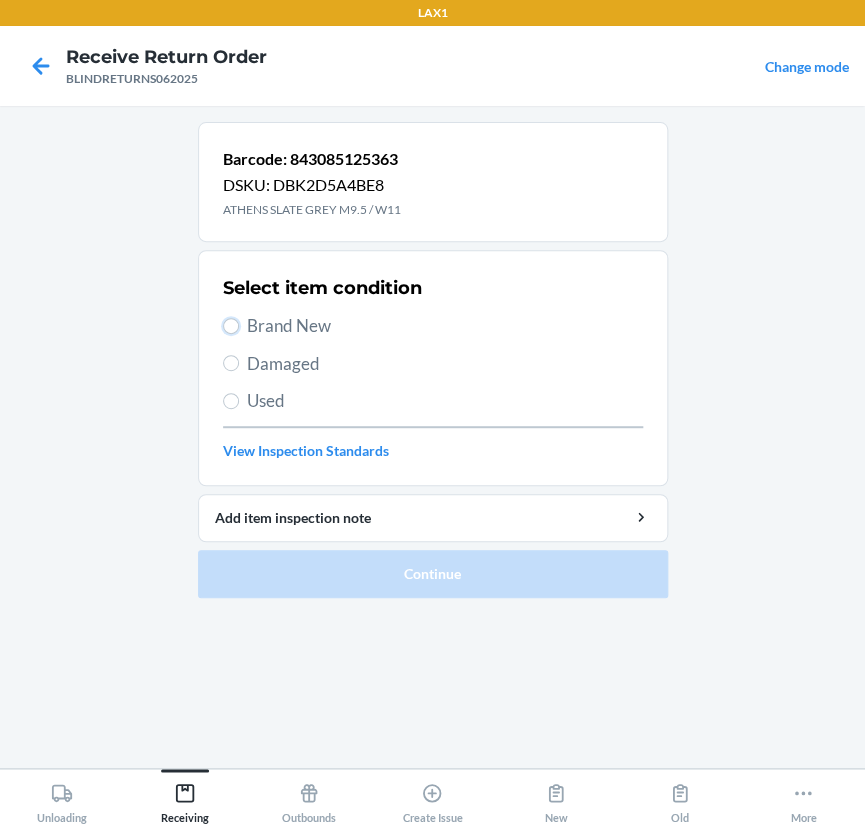 click on "Brand New" at bounding box center (231, 326) 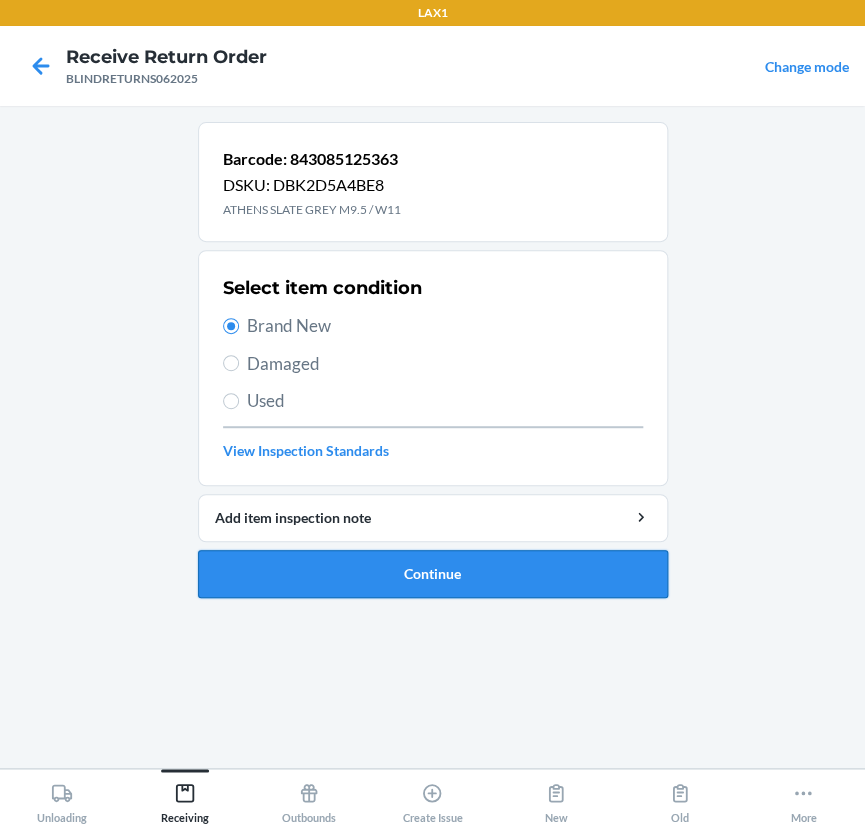 click on "Continue" at bounding box center [433, 574] 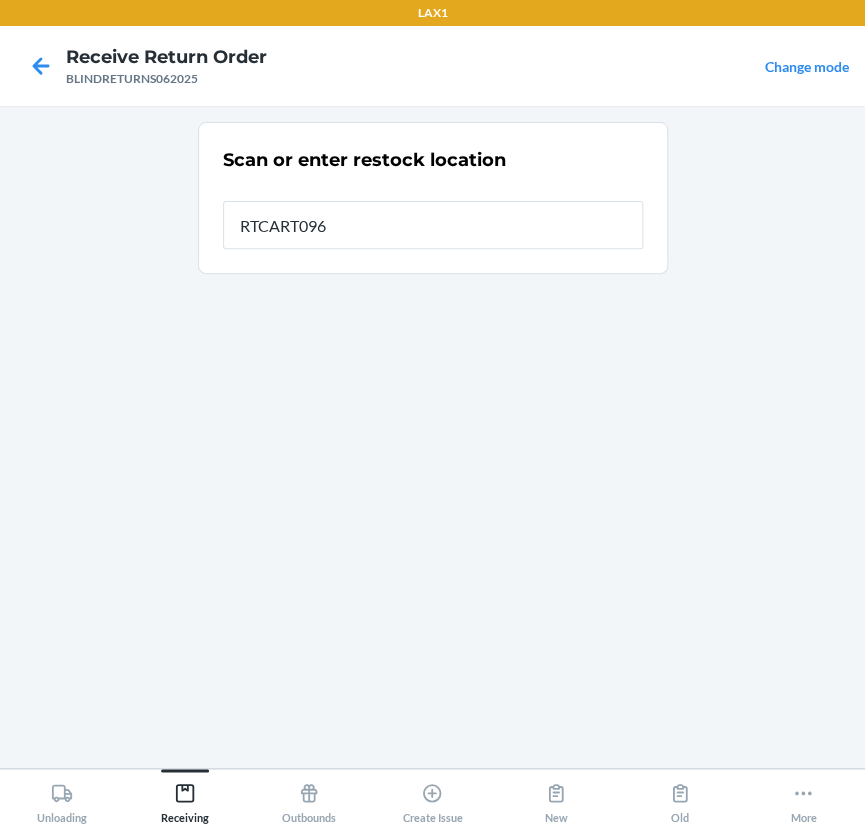 type on "RTCART096" 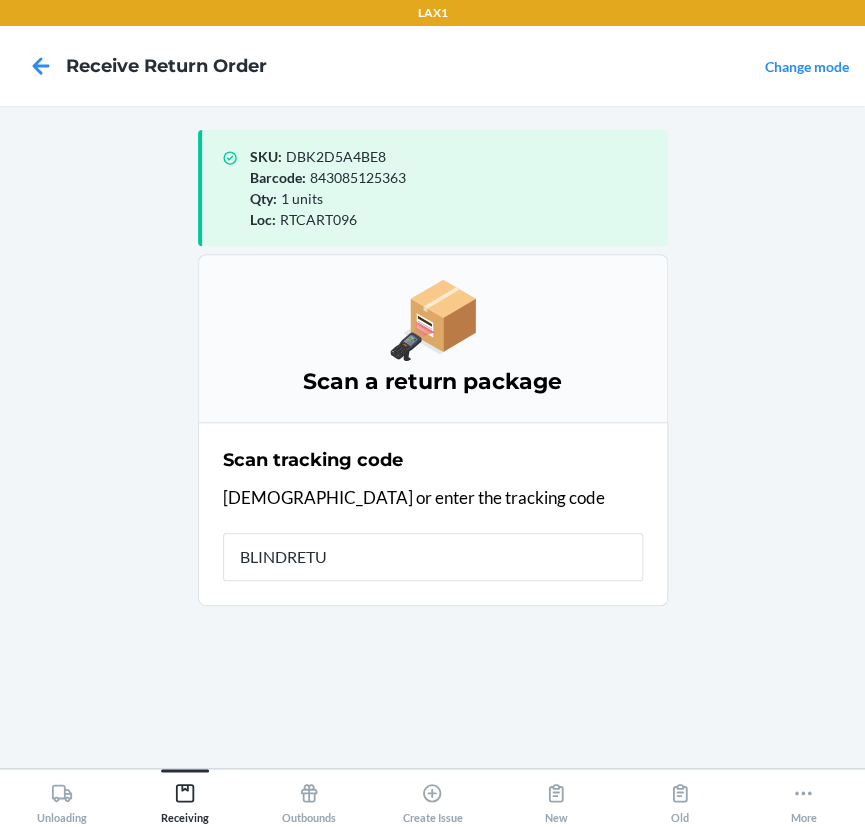 type on "BLINDRETUR" 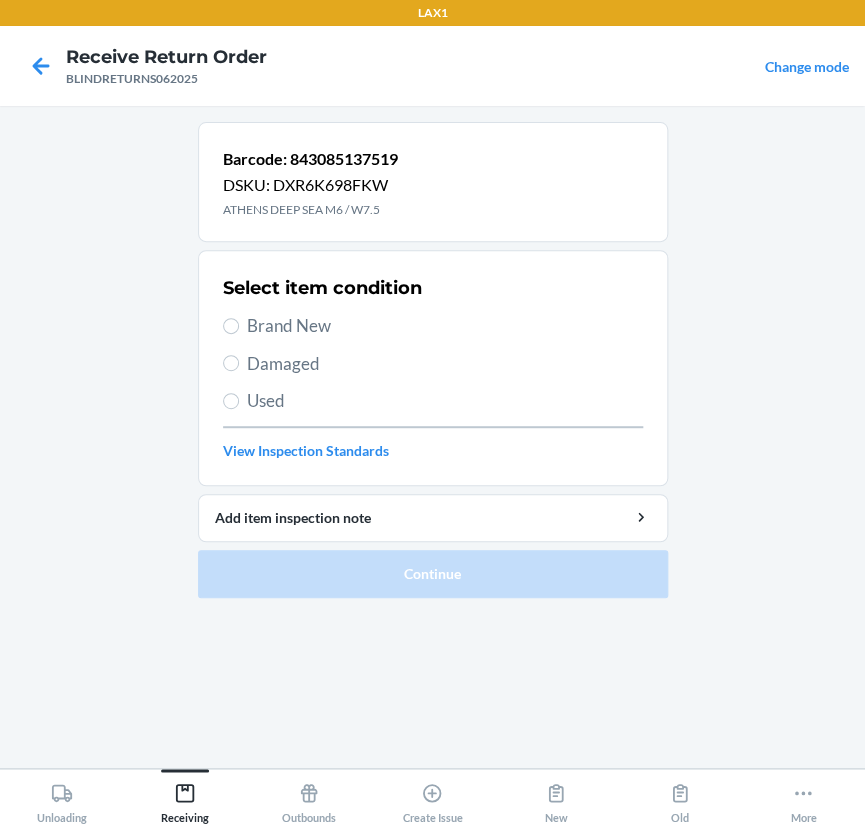 click on "Brand New" at bounding box center [445, 326] 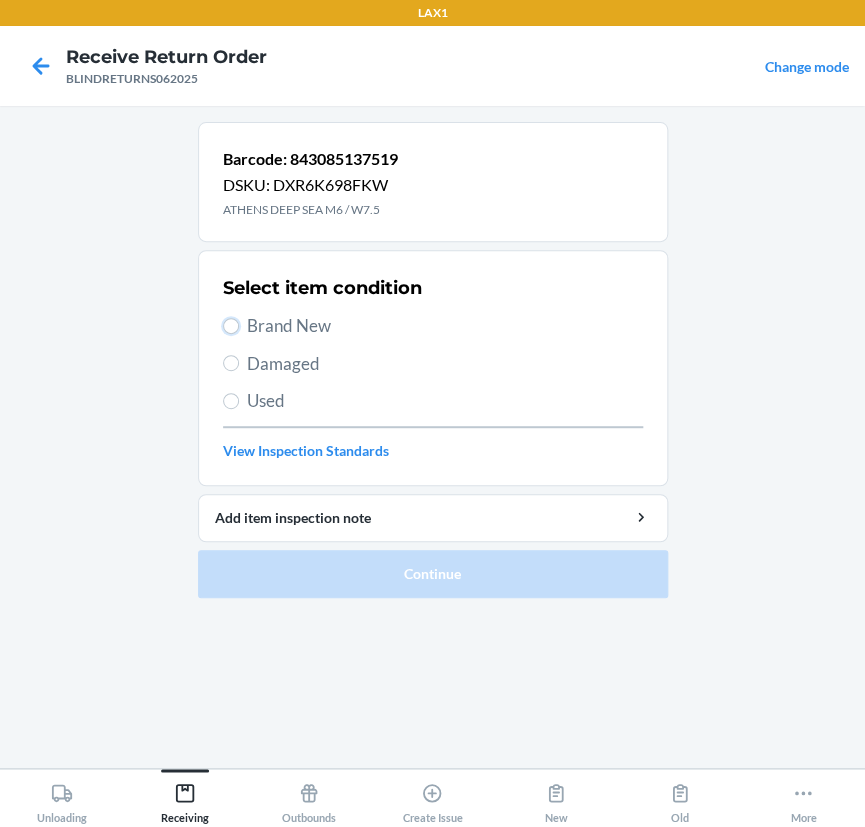 click on "Brand New" at bounding box center [231, 326] 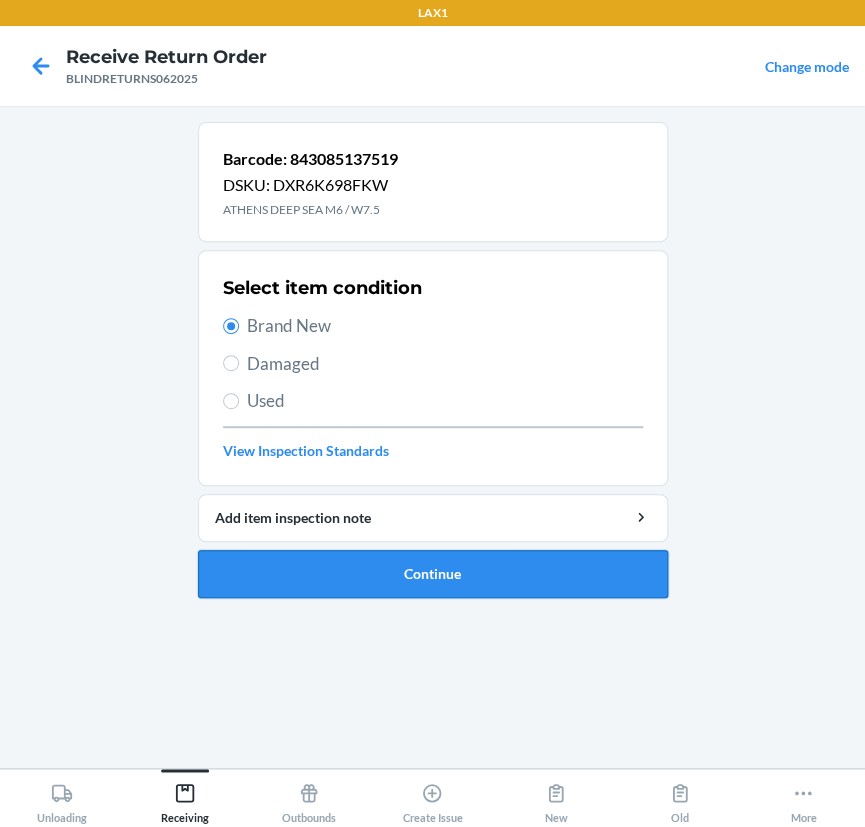 click on "Continue" at bounding box center [433, 574] 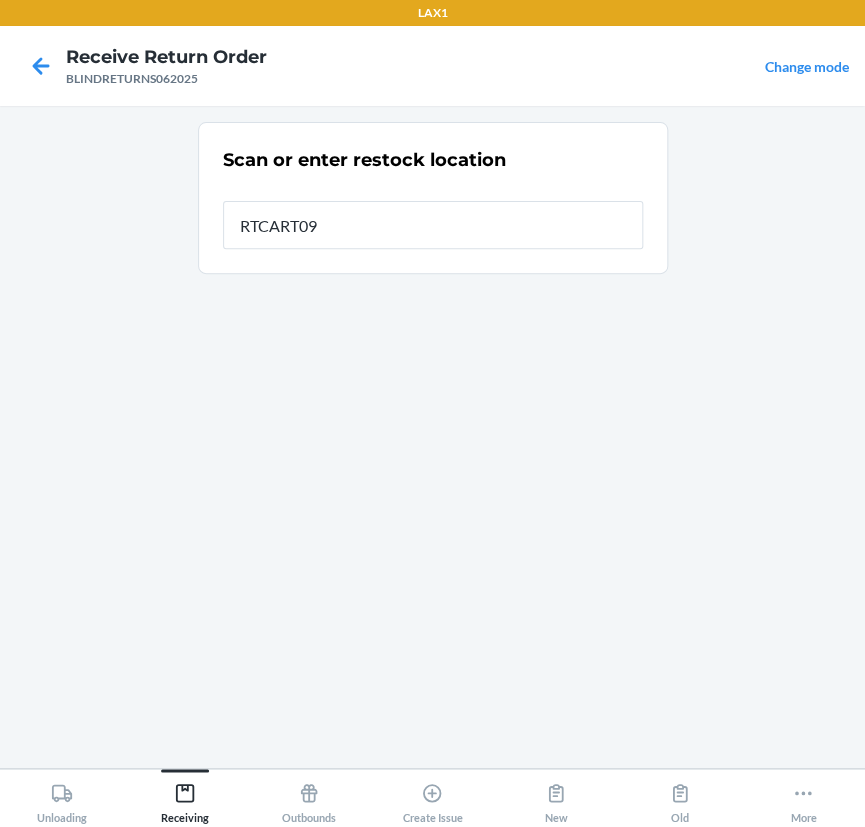 type on "RTCART096" 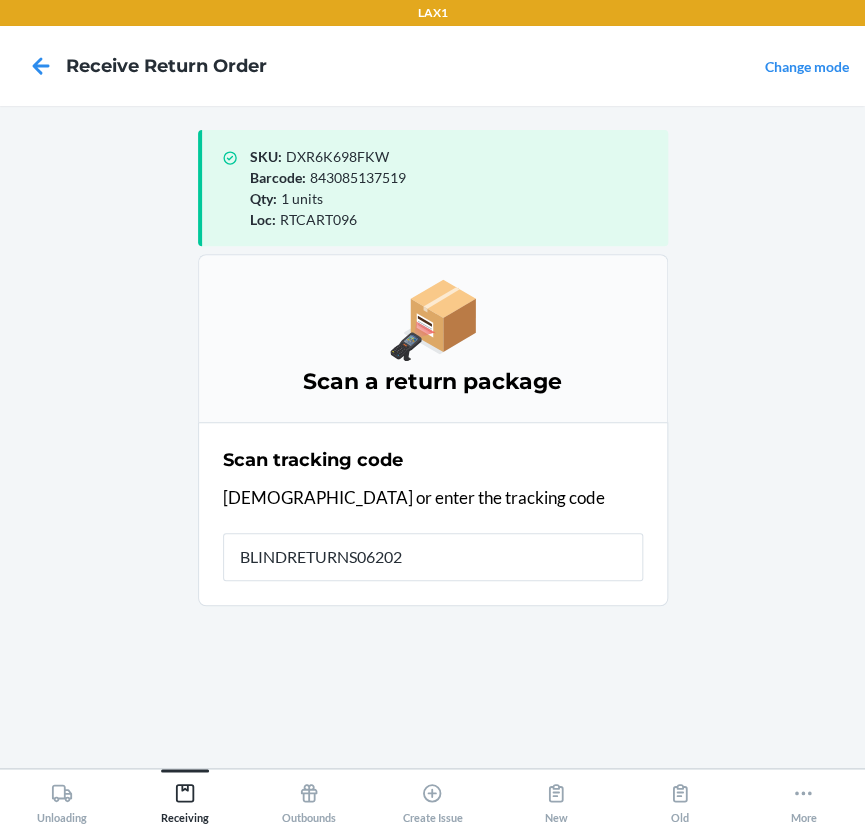 type on "BLINDRETURNS062025" 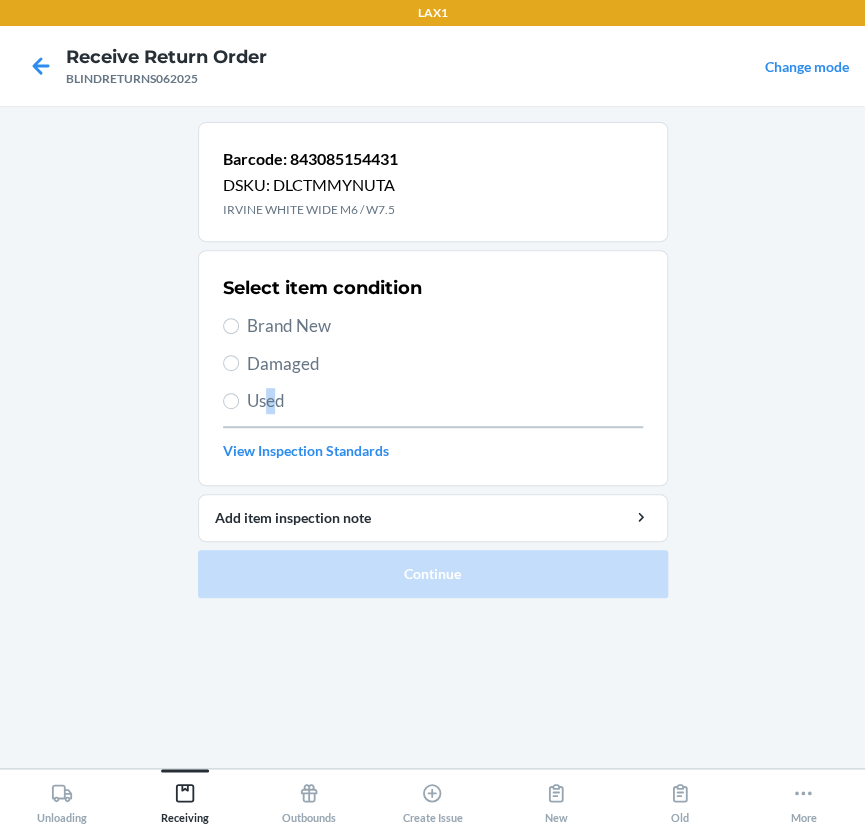 click on "Select item condition Brand New Damaged Used View Inspection Standards" at bounding box center [433, 368] 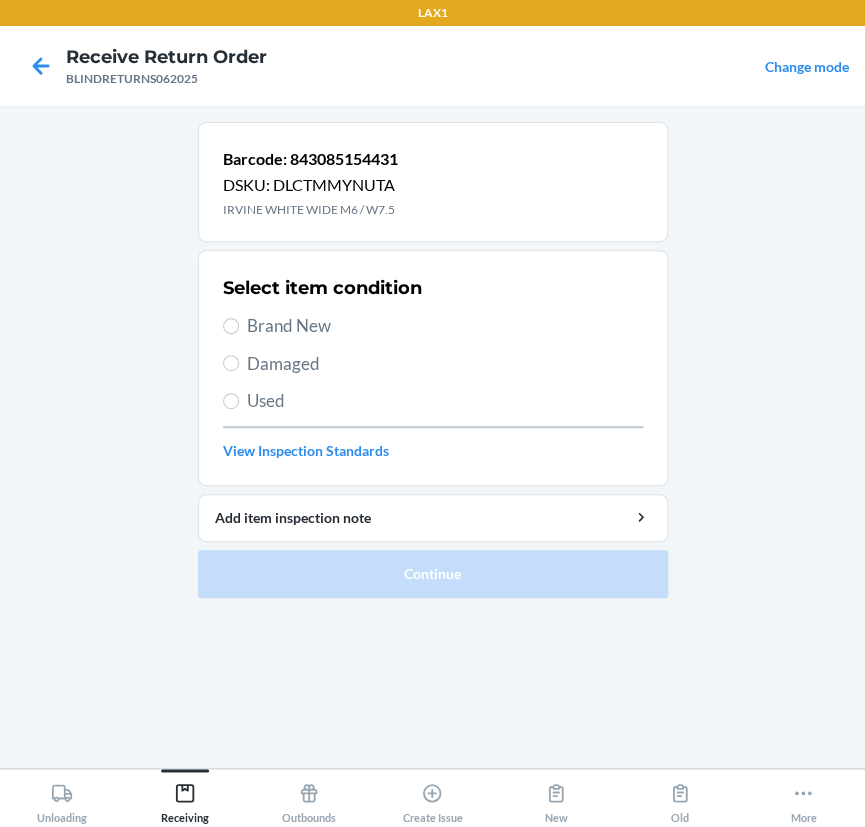 click on "Used" at bounding box center [433, 401] 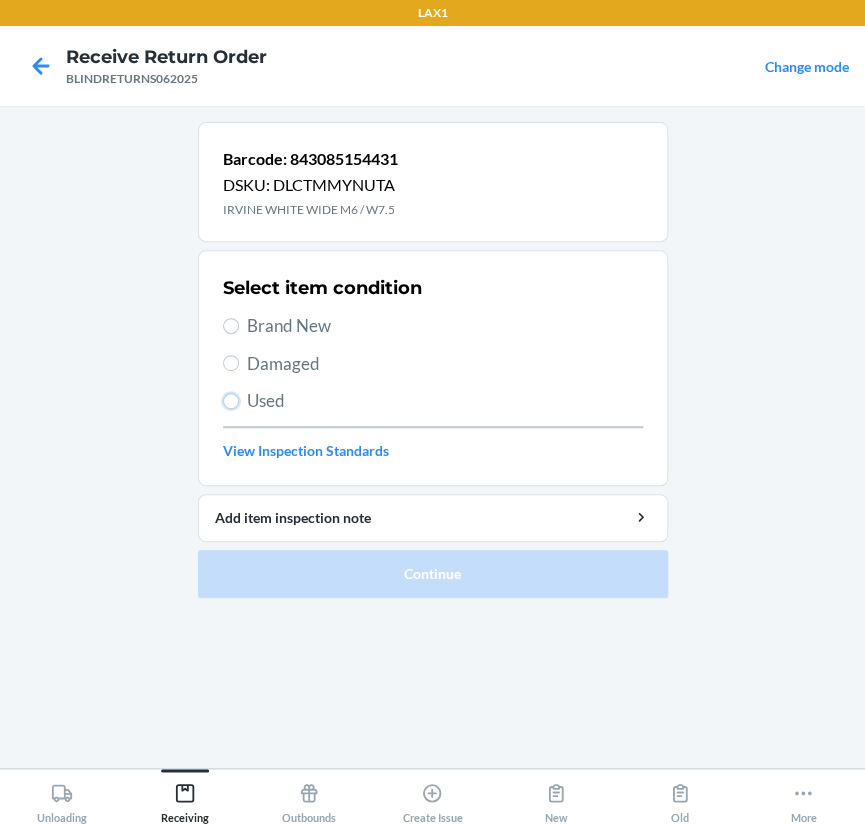 click on "Used" at bounding box center (231, 401) 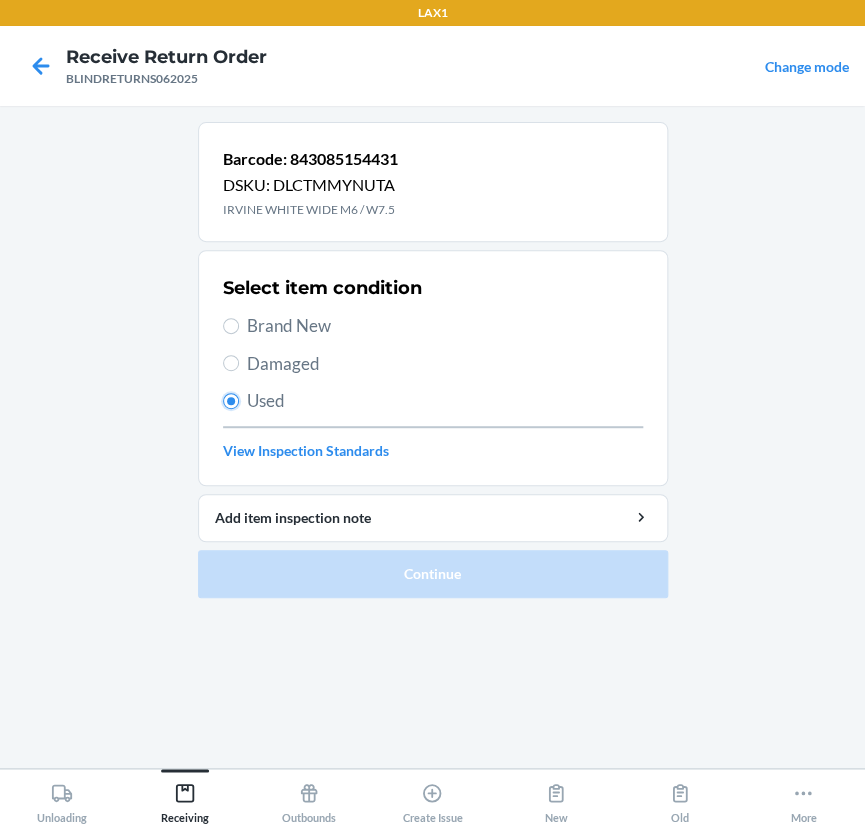 radio on "true" 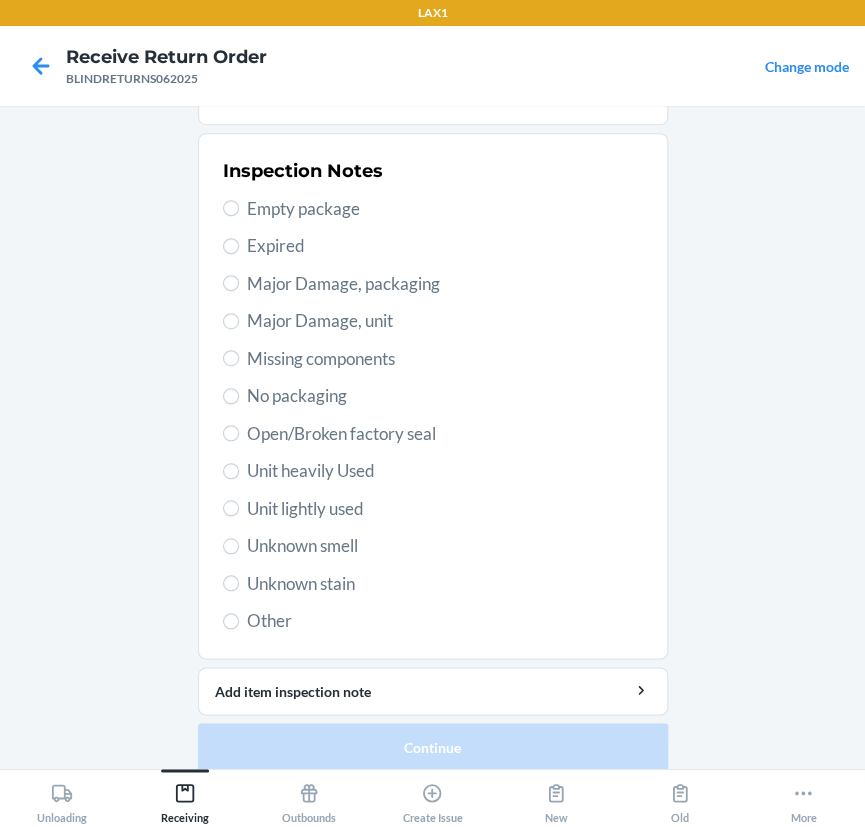 scroll, scrollTop: 363, scrollLeft: 0, axis: vertical 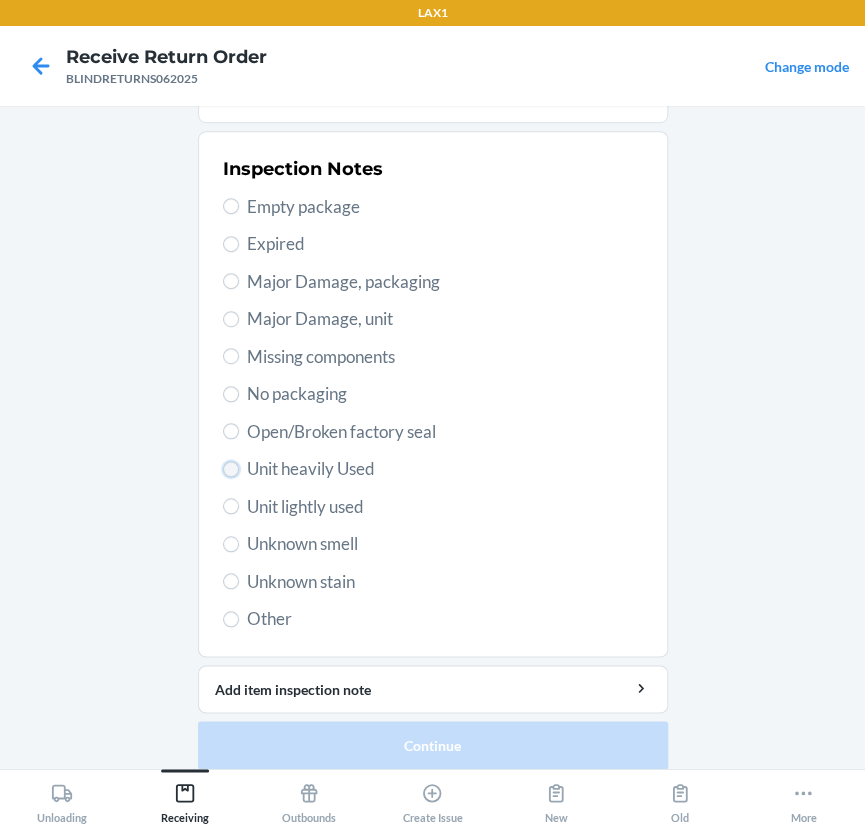 click on "Unit heavily Used" at bounding box center (231, 469) 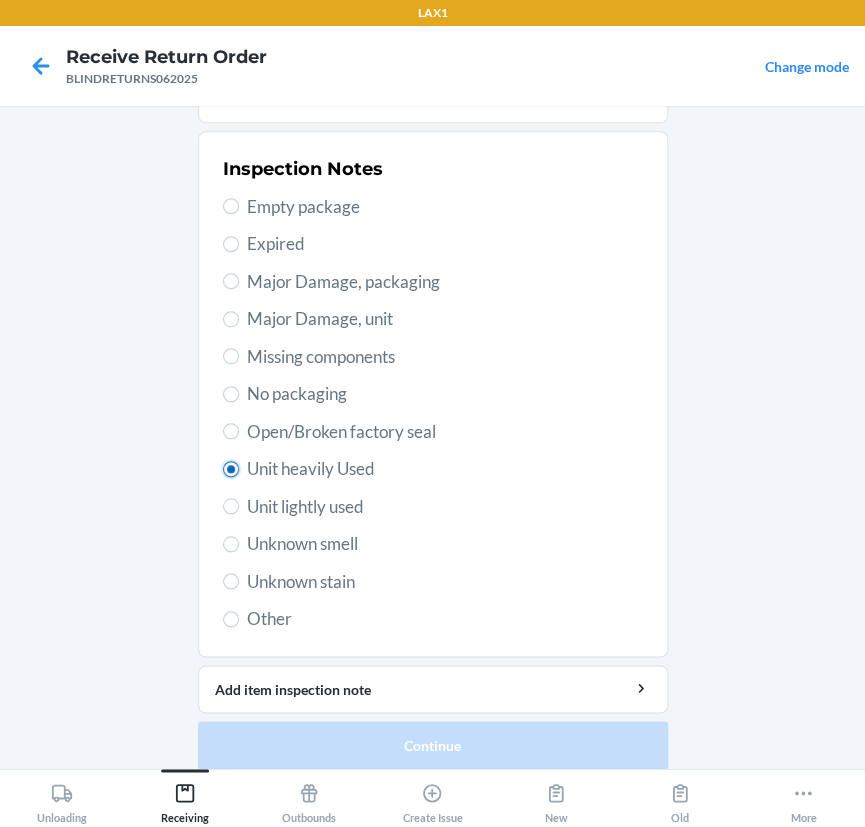 radio on "true" 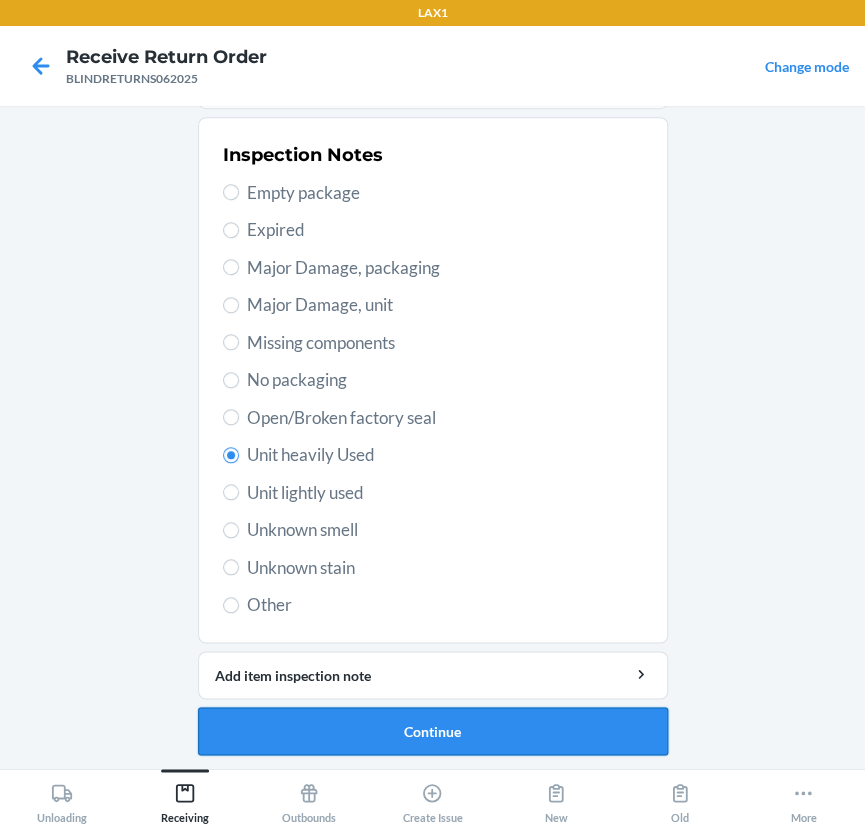 click on "Continue" at bounding box center [433, 731] 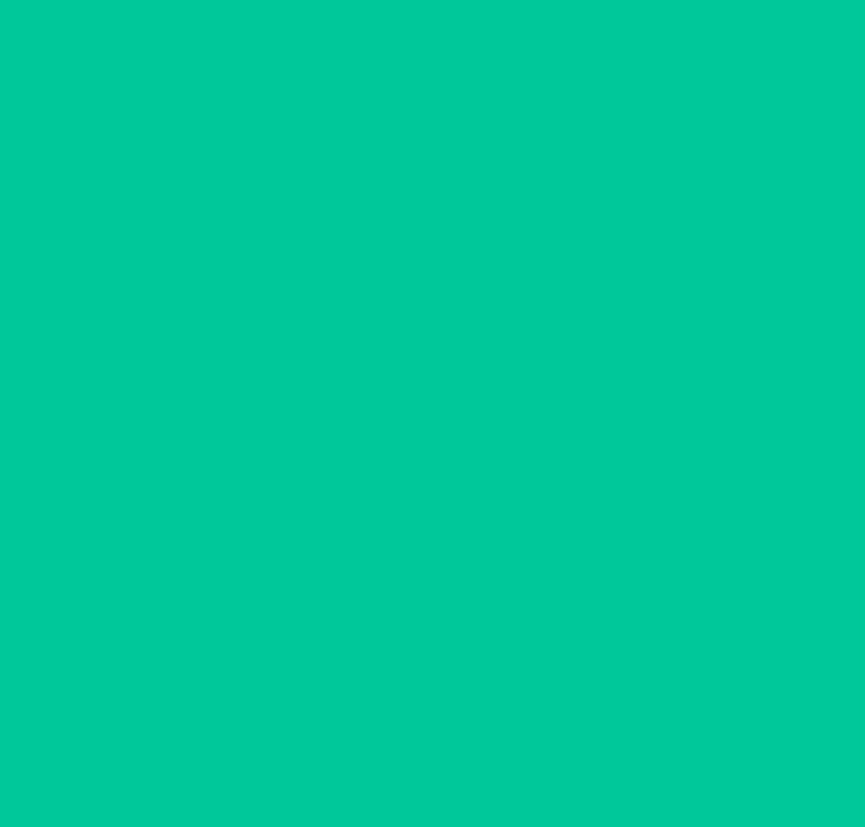 scroll, scrollTop: 18, scrollLeft: 0, axis: vertical 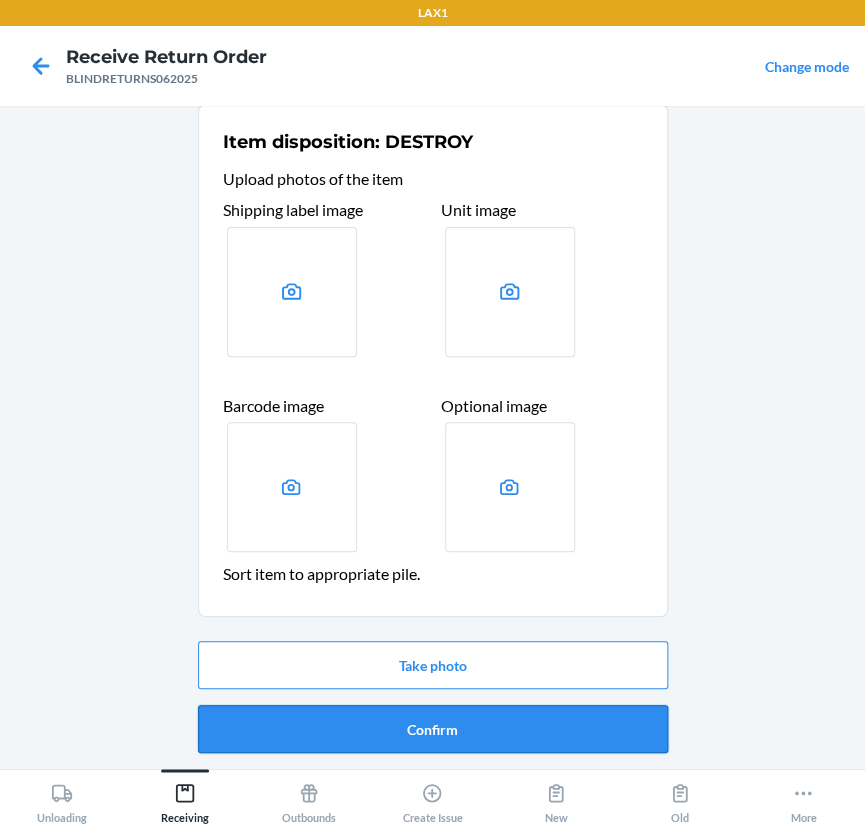 click on "Confirm" at bounding box center (433, 729) 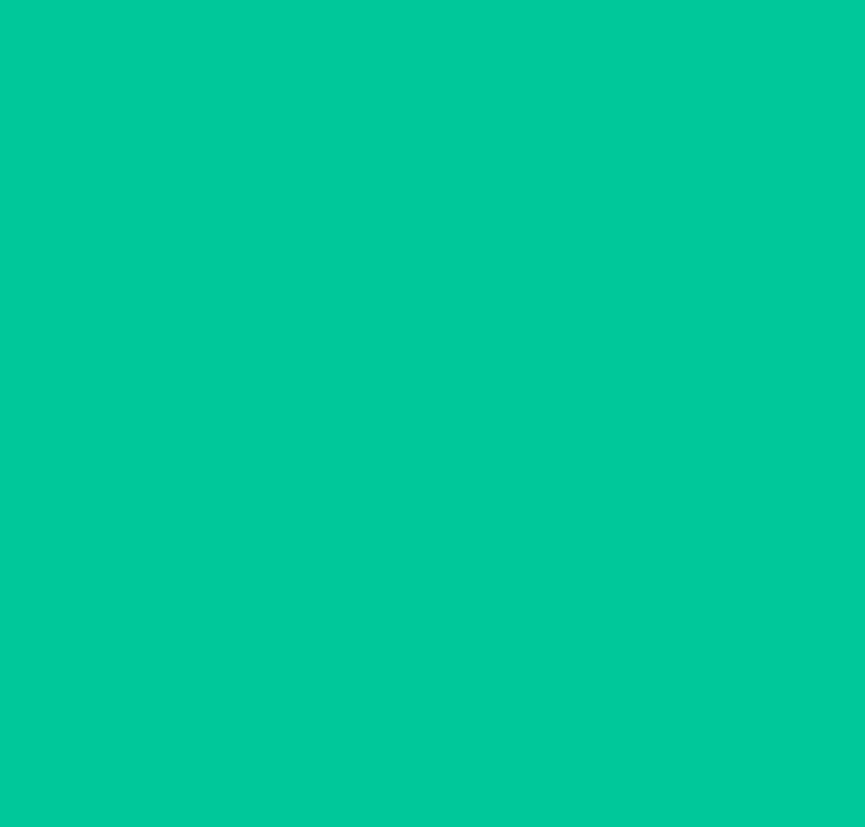 scroll, scrollTop: 0, scrollLeft: 0, axis: both 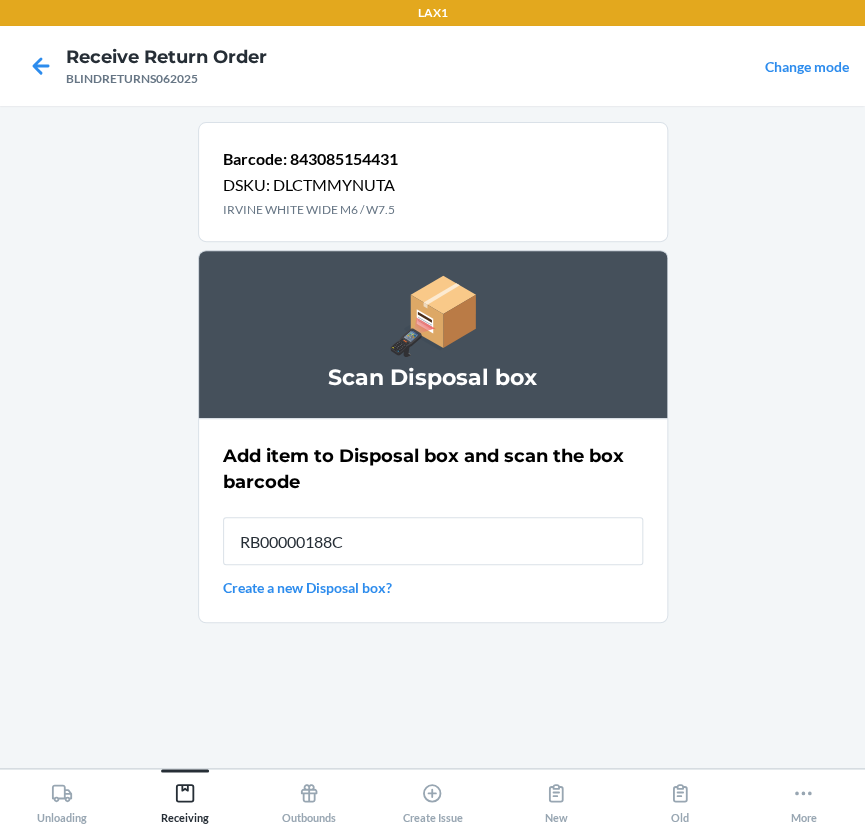 type on "RB00000188C" 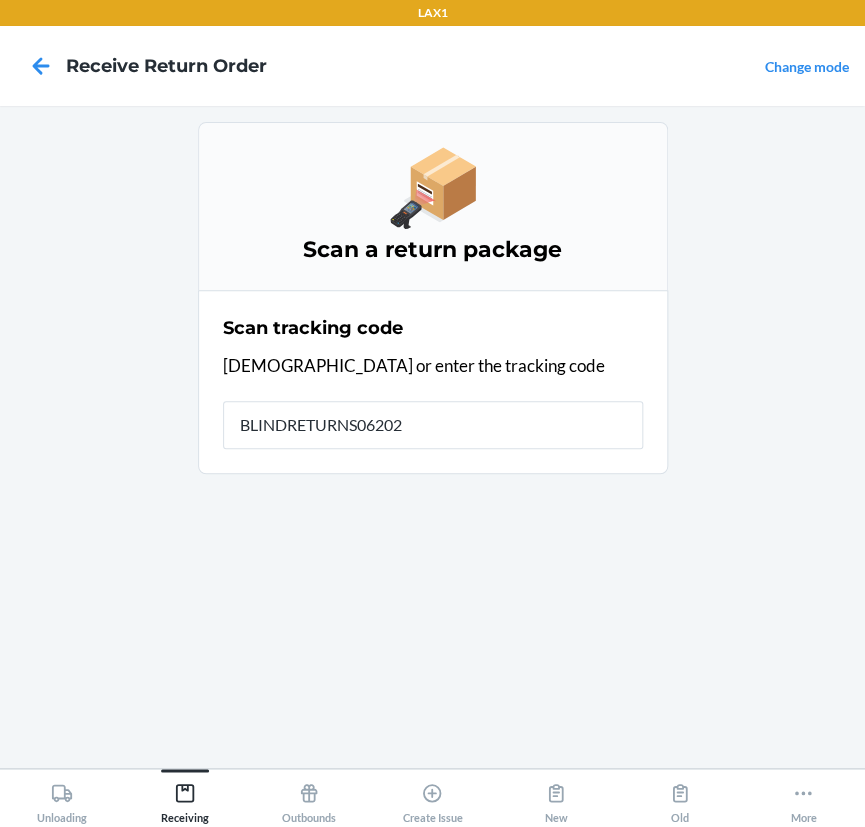 type on "BLINDRETURNS062025" 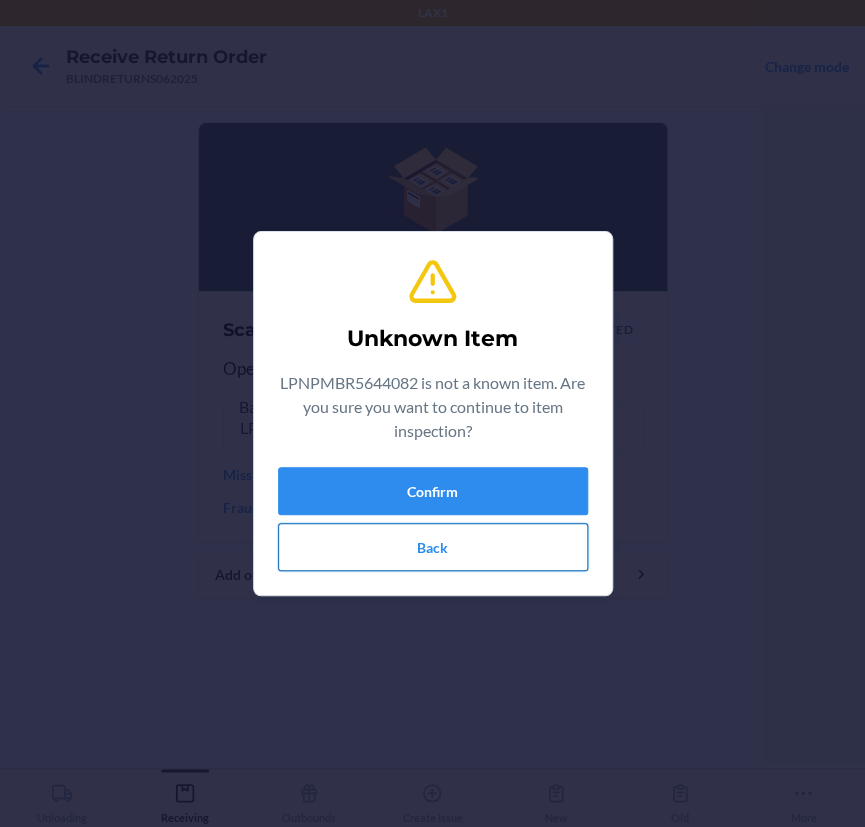 click on "Back" at bounding box center (433, 547) 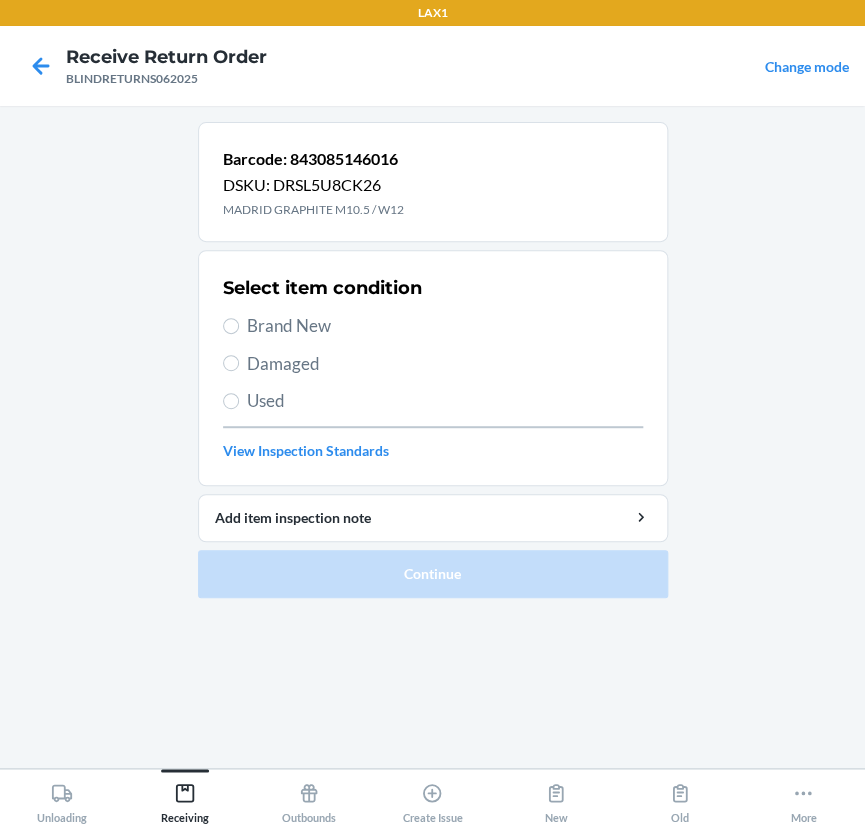 click on "Used" at bounding box center [445, 401] 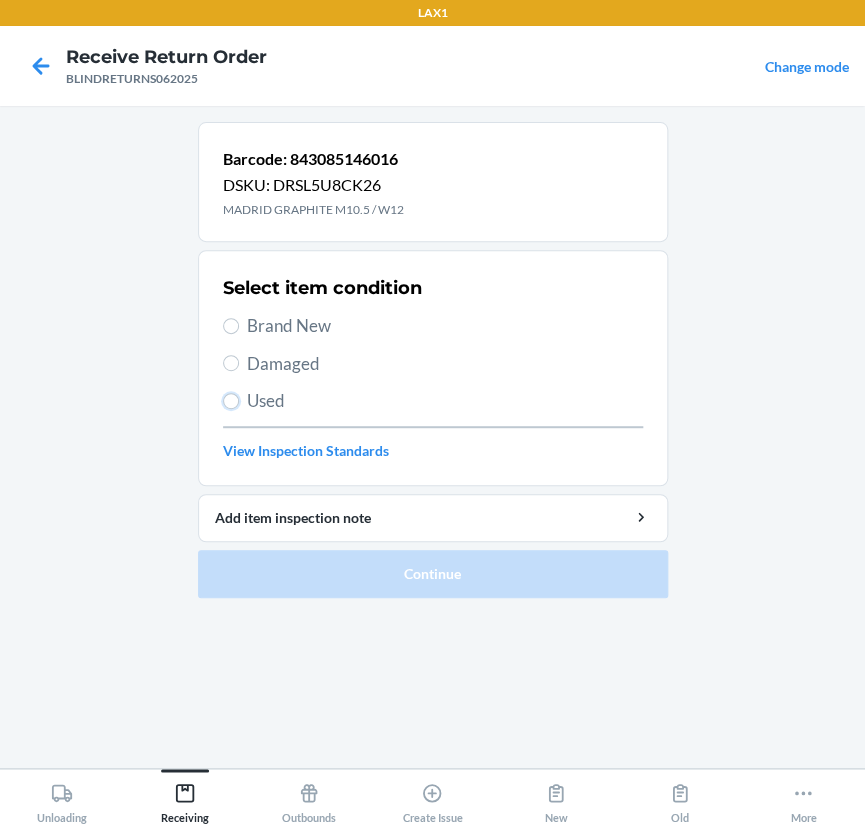 click on "Used" at bounding box center (231, 401) 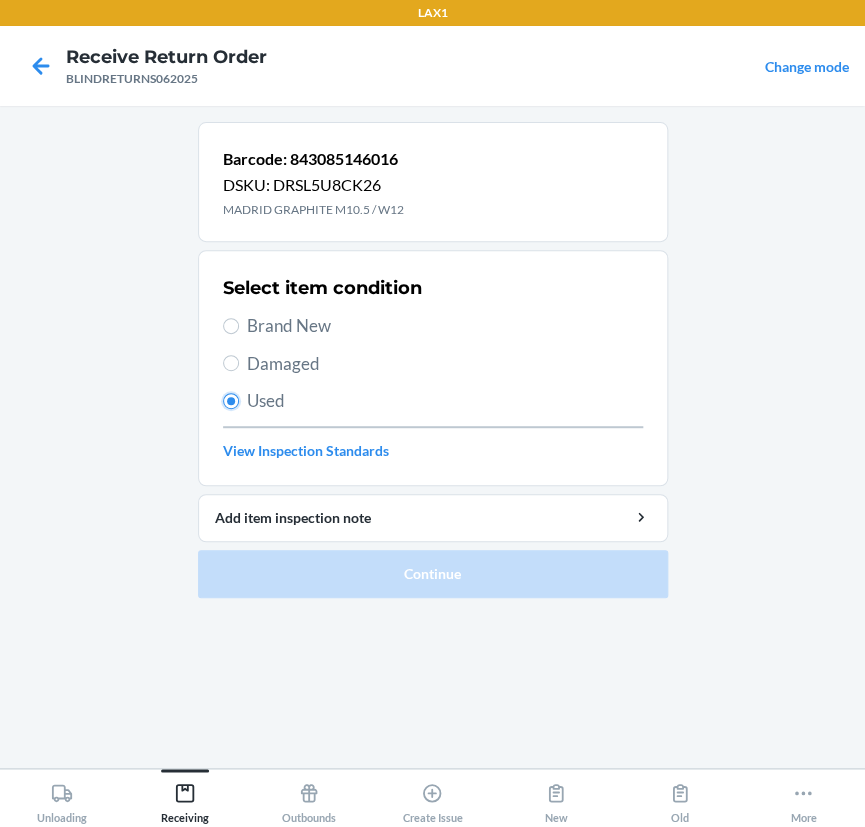 radio on "true" 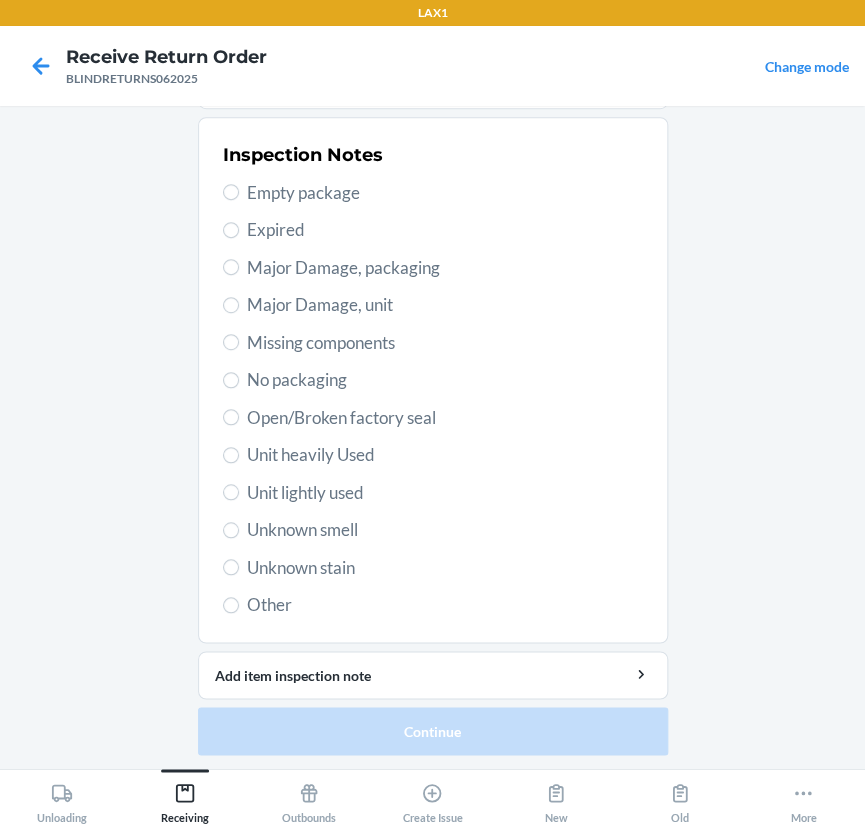 scroll, scrollTop: 377, scrollLeft: 0, axis: vertical 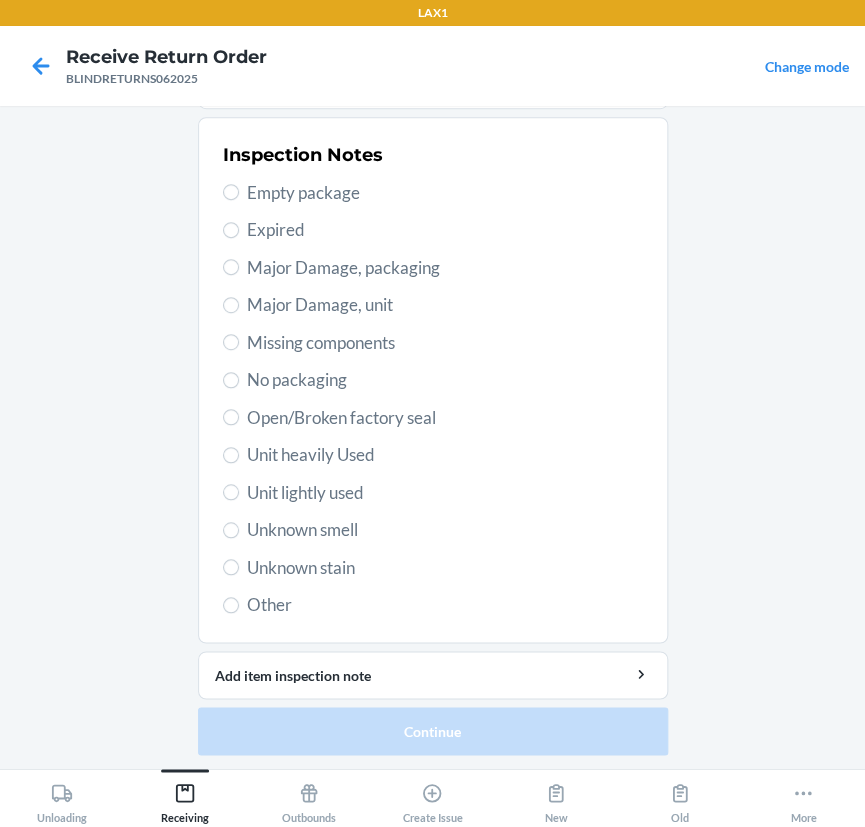 click on "Unit heavily Used" at bounding box center [433, 455] 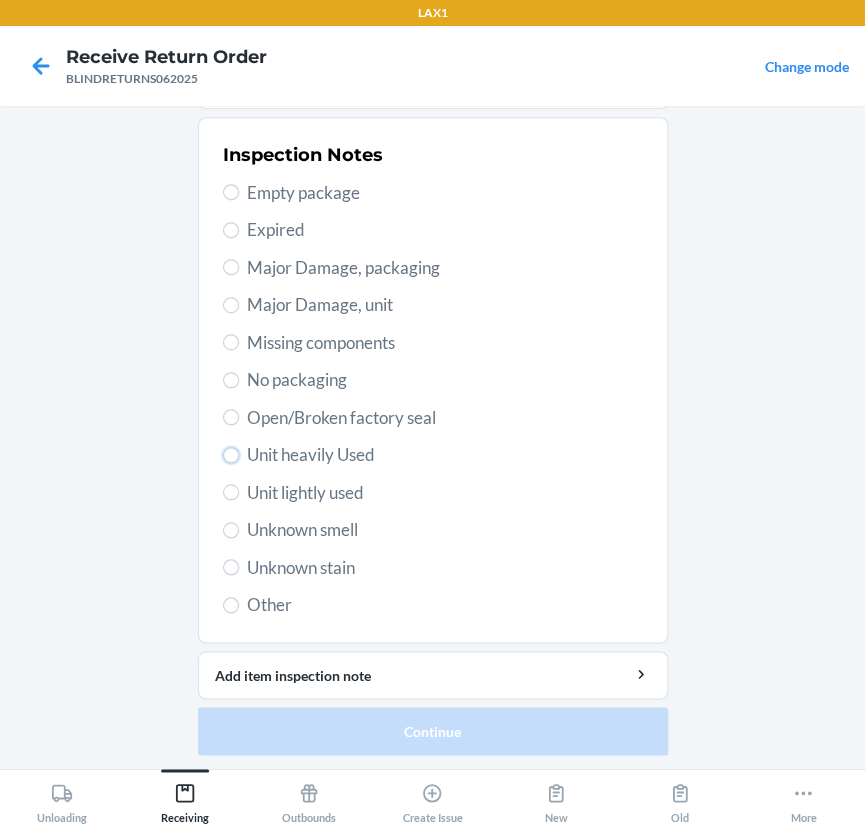 click on "Unit heavily Used" at bounding box center (231, 455) 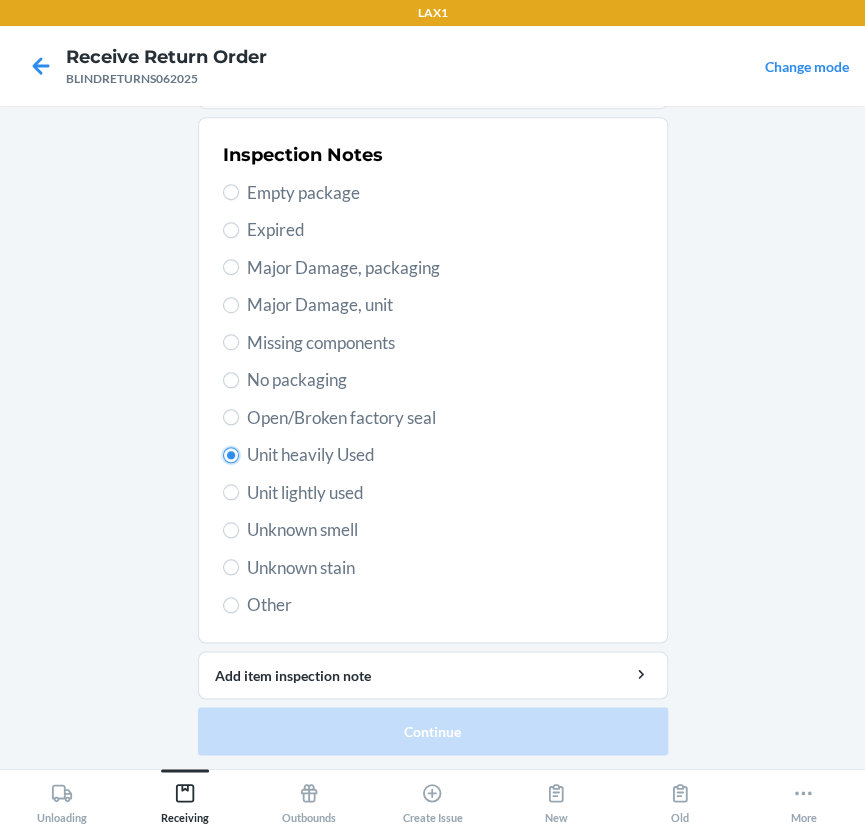 radio on "true" 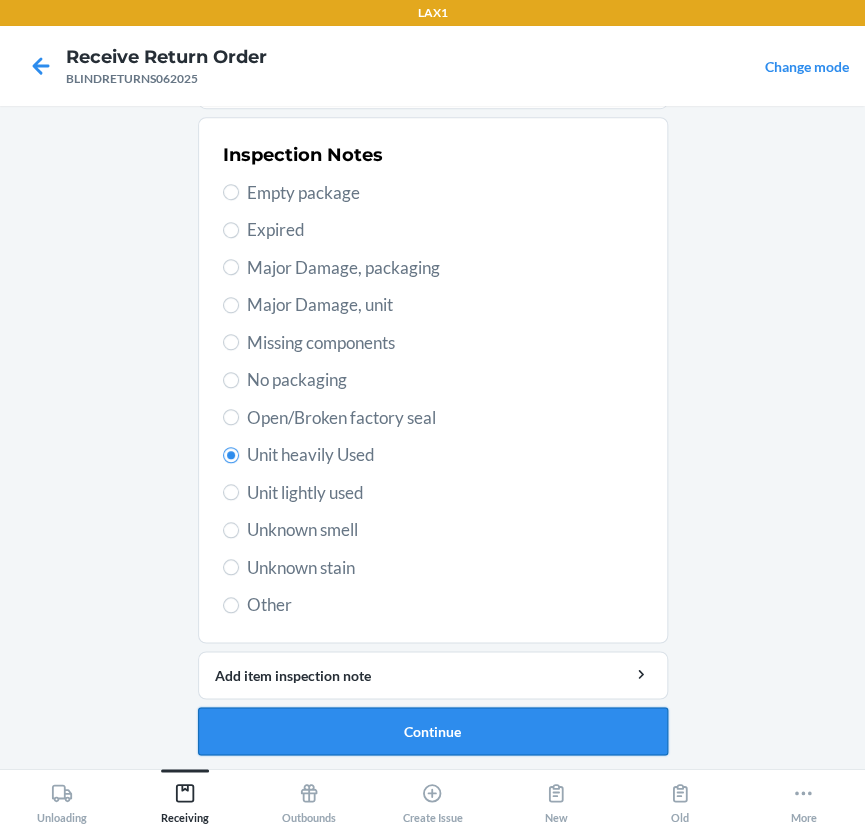 click on "Continue" at bounding box center (433, 731) 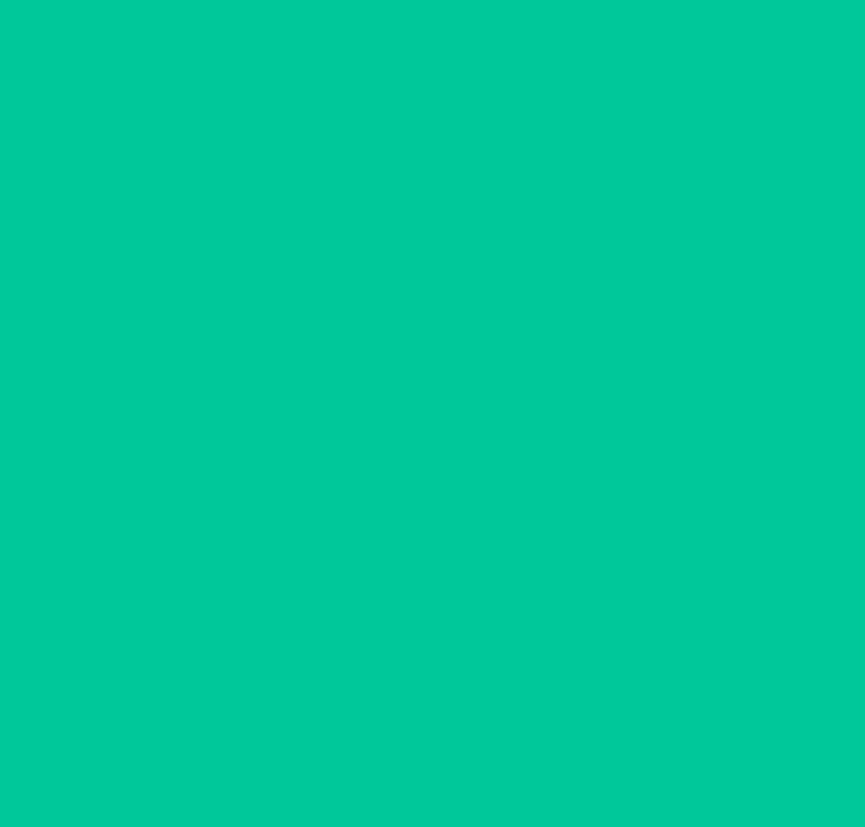 scroll, scrollTop: 18, scrollLeft: 0, axis: vertical 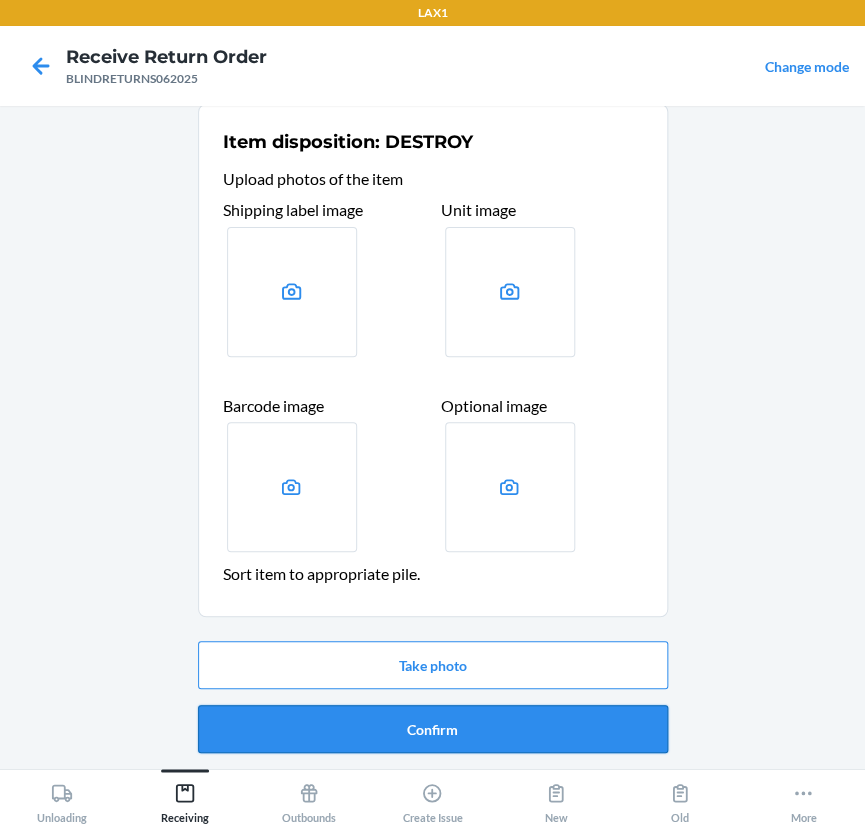 click on "Confirm" at bounding box center (433, 729) 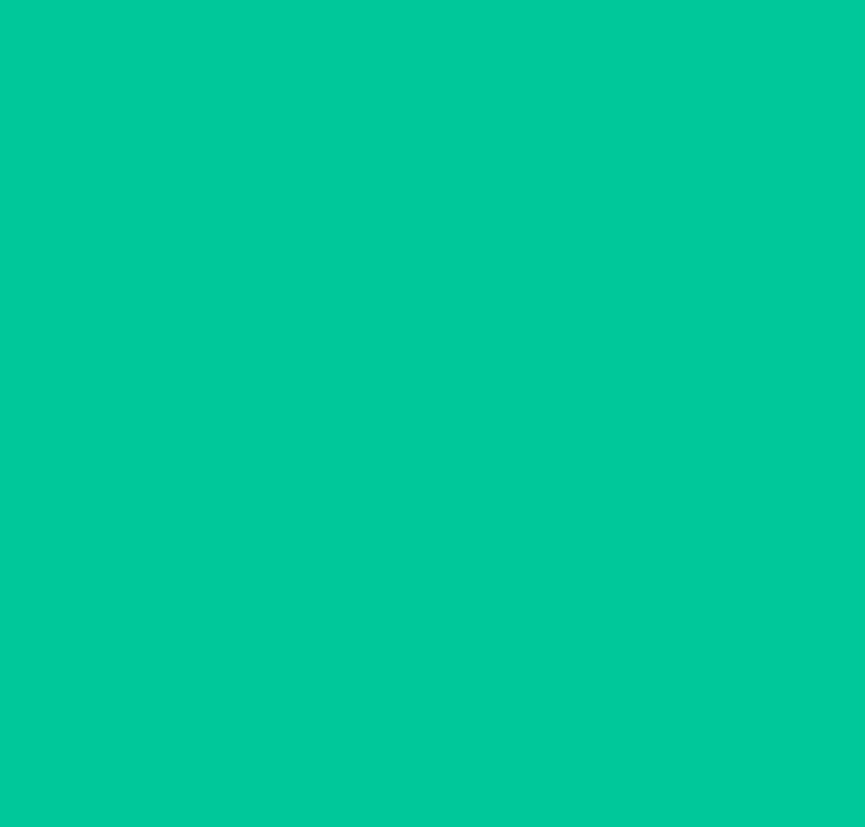 scroll, scrollTop: 0, scrollLeft: 0, axis: both 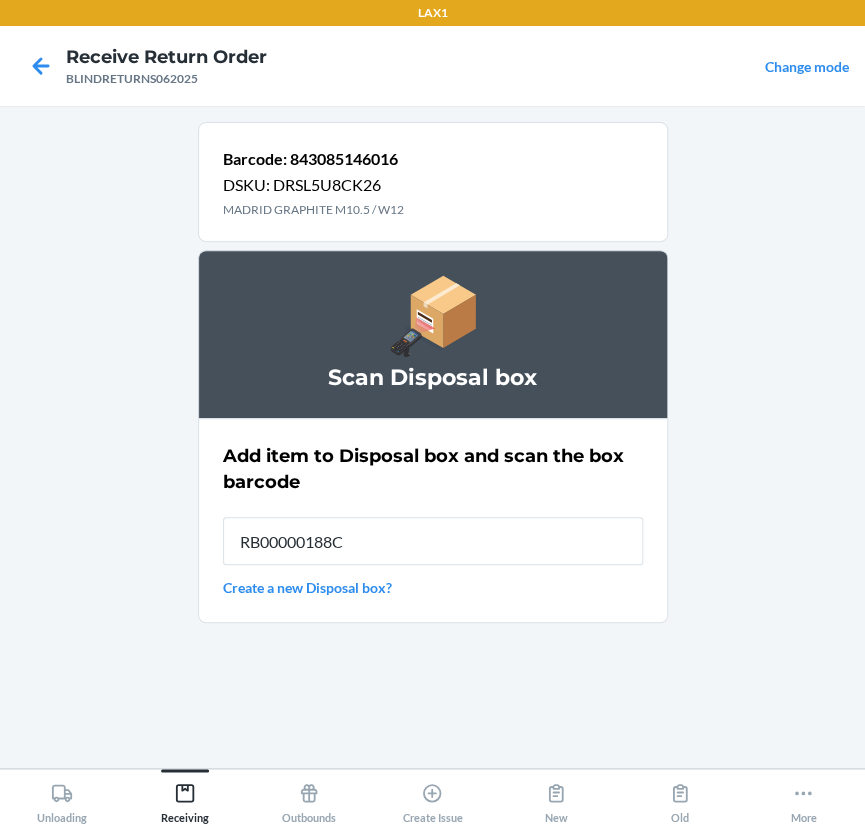 type on "RB00000188C" 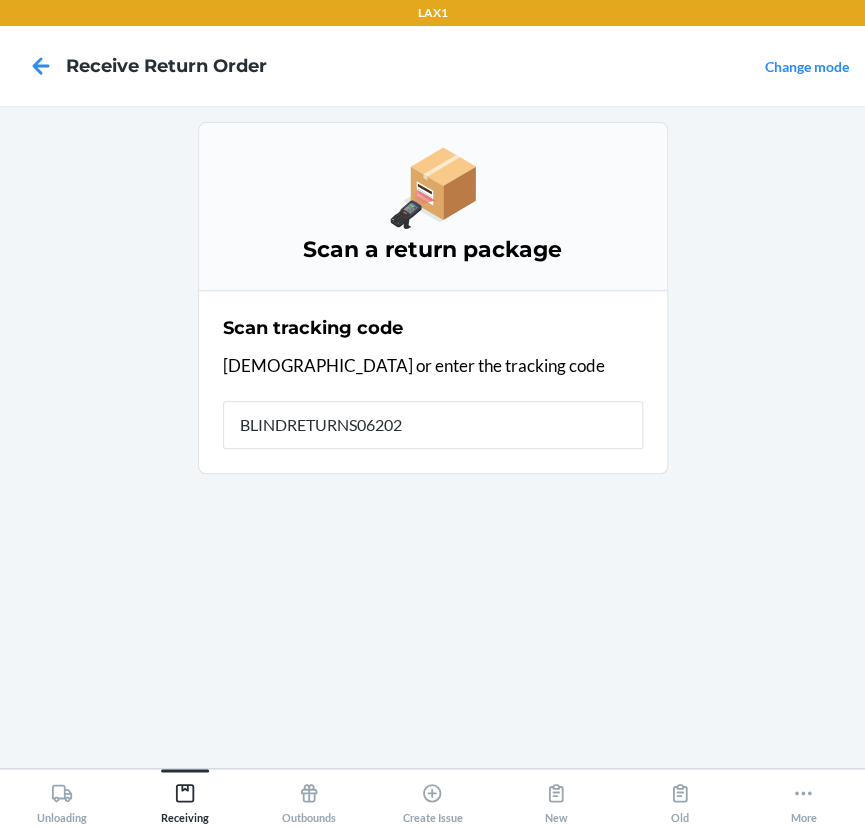type on "BLINDRETURNS062025" 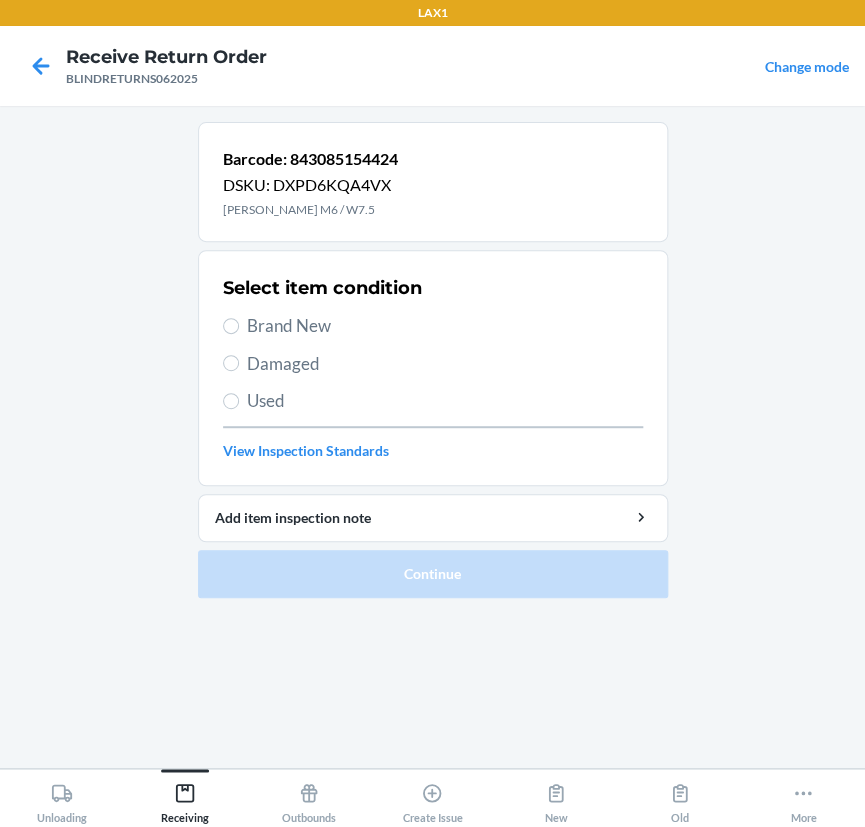 click on "Brand New" at bounding box center [445, 326] 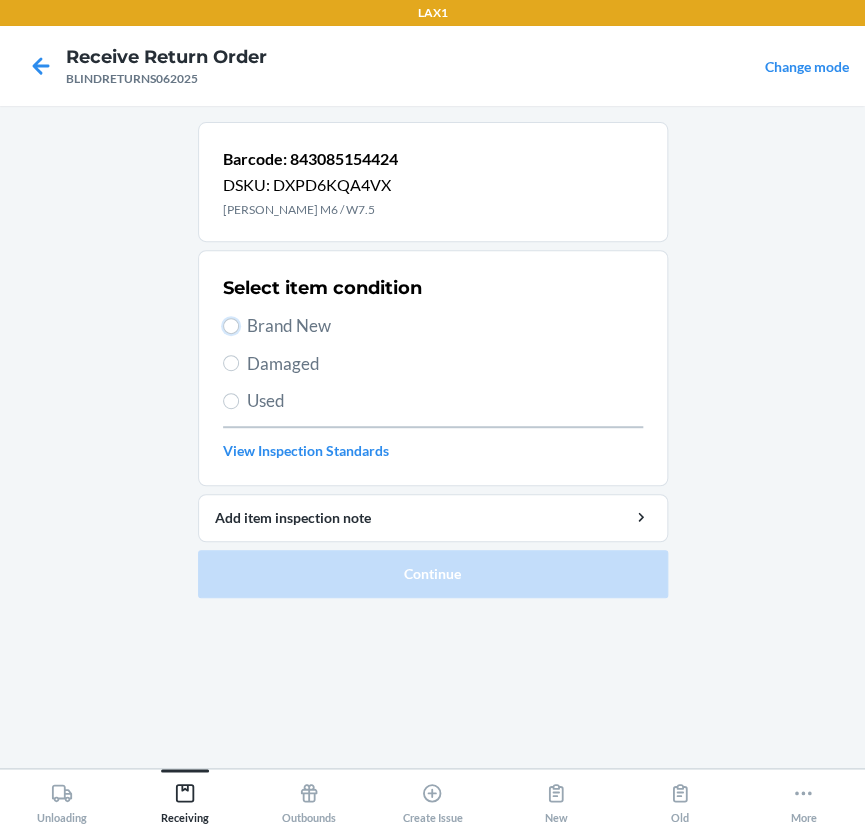 click on "Brand New" at bounding box center (231, 326) 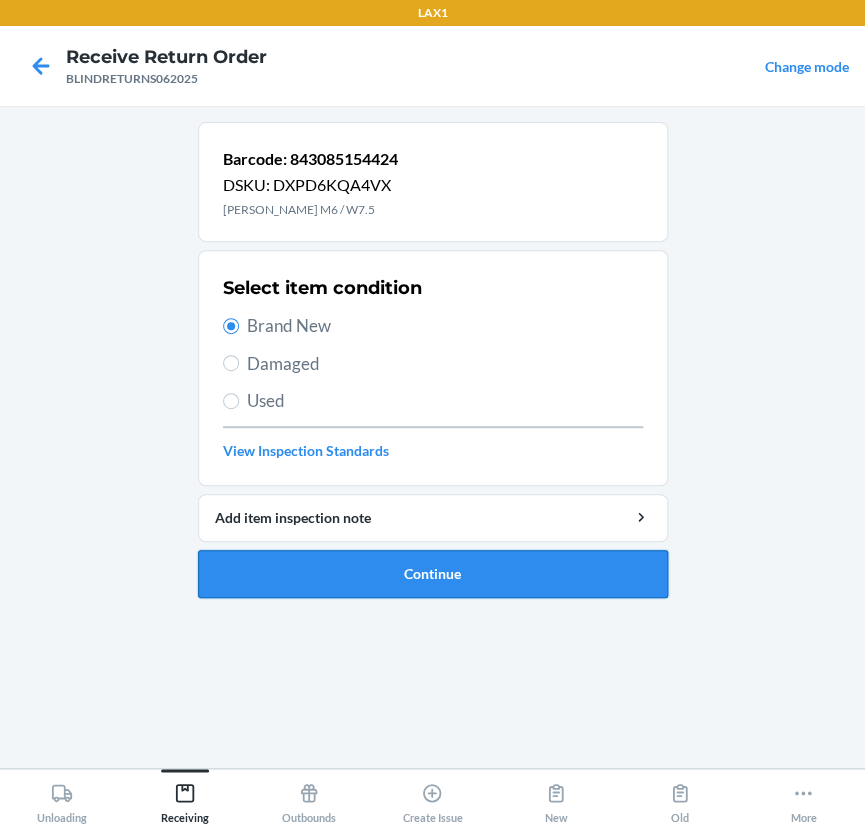 click on "Continue" at bounding box center (433, 574) 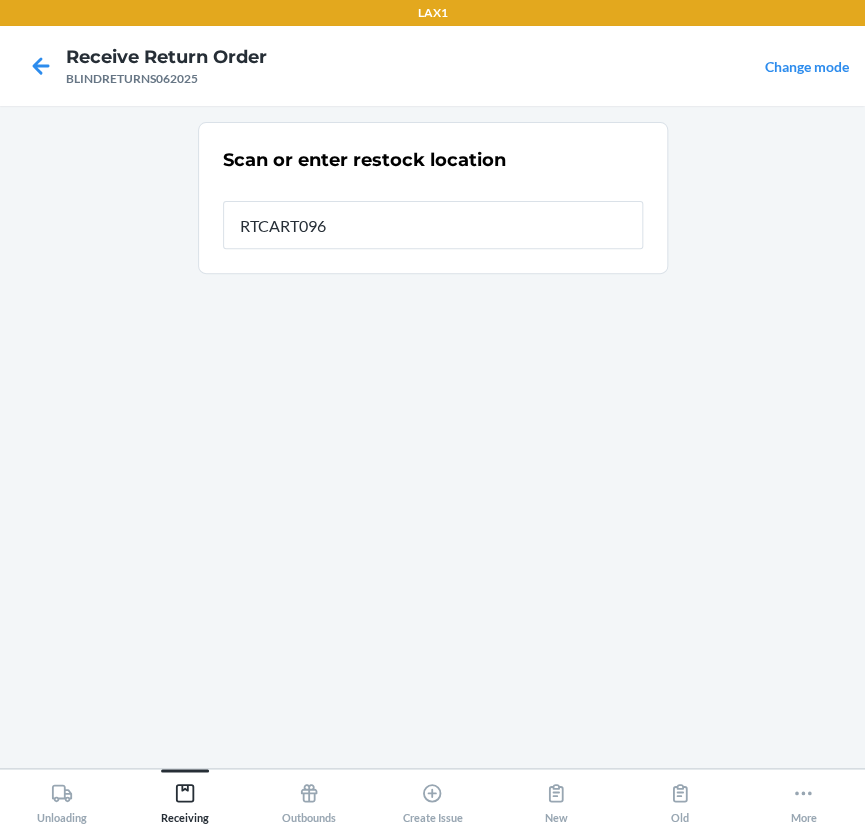 type on "RTCART096" 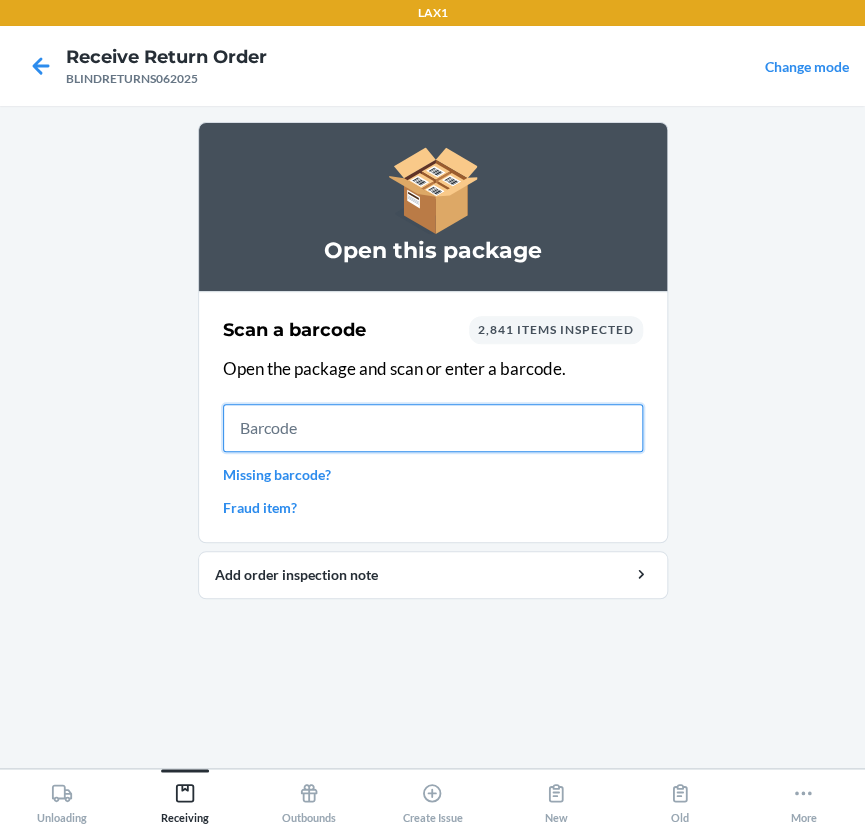 click at bounding box center (433, 428) 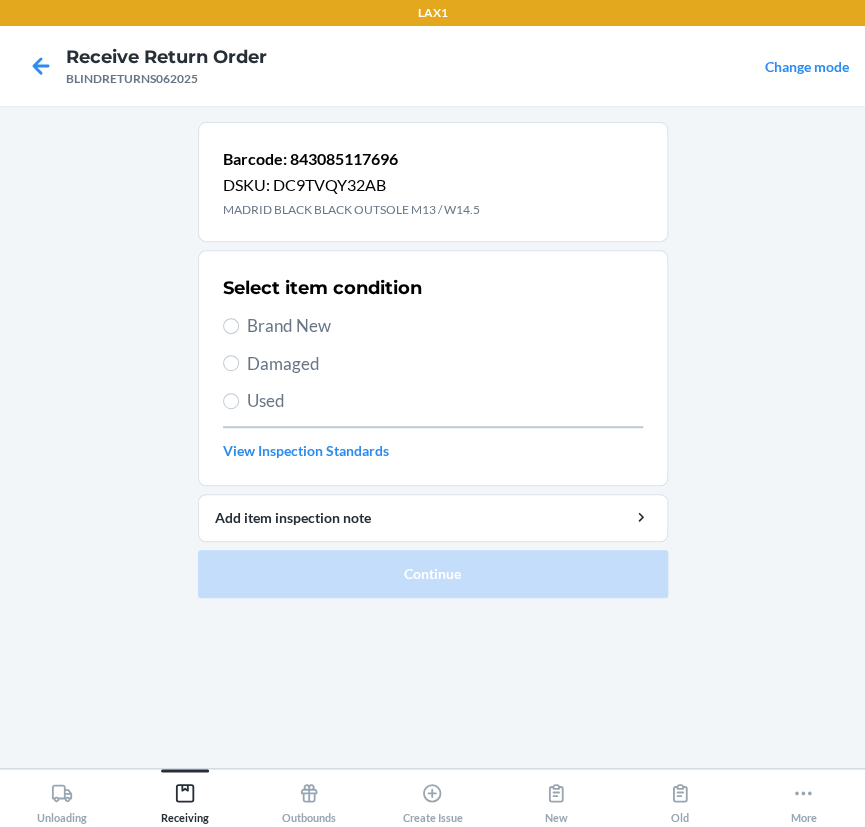 click on "Brand New" at bounding box center (445, 326) 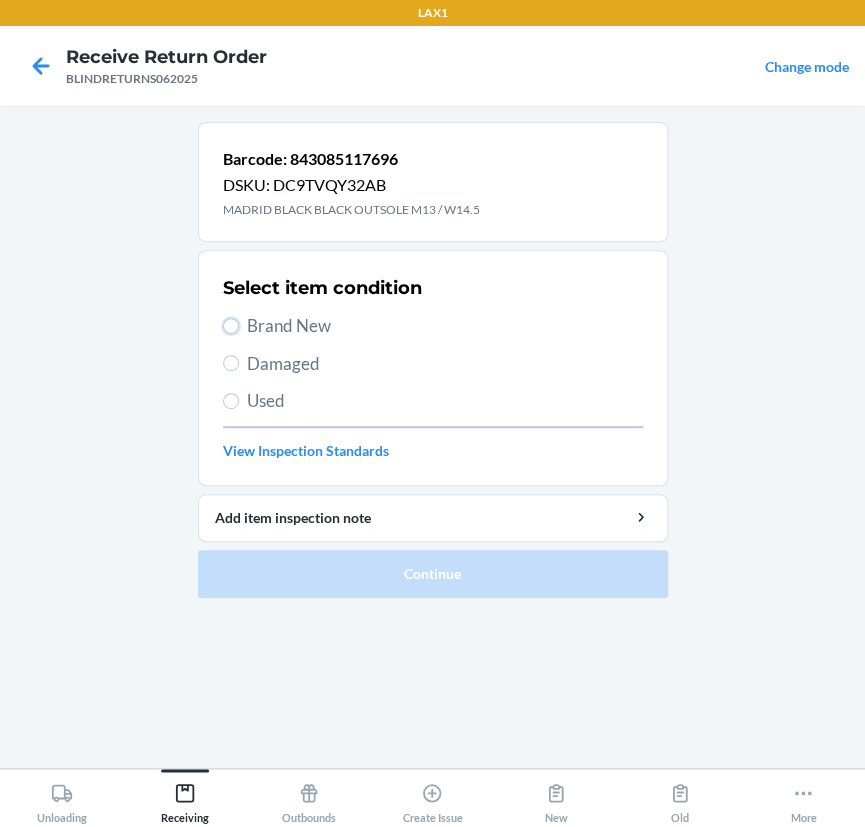 click on "Brand New" at bounding box center (231, 326) 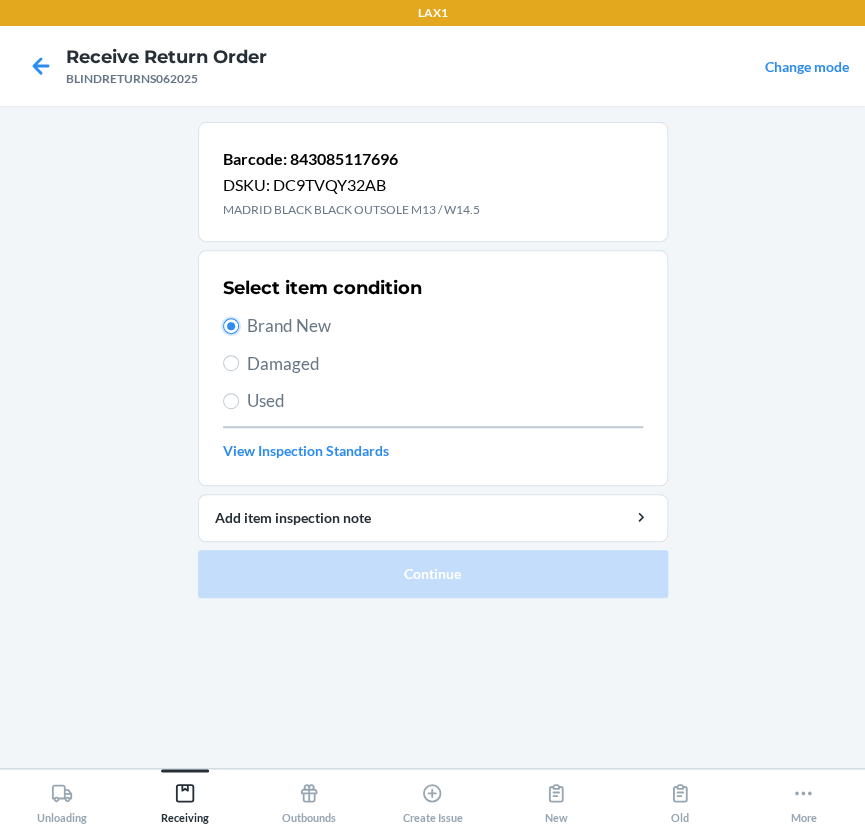 radio on "true" 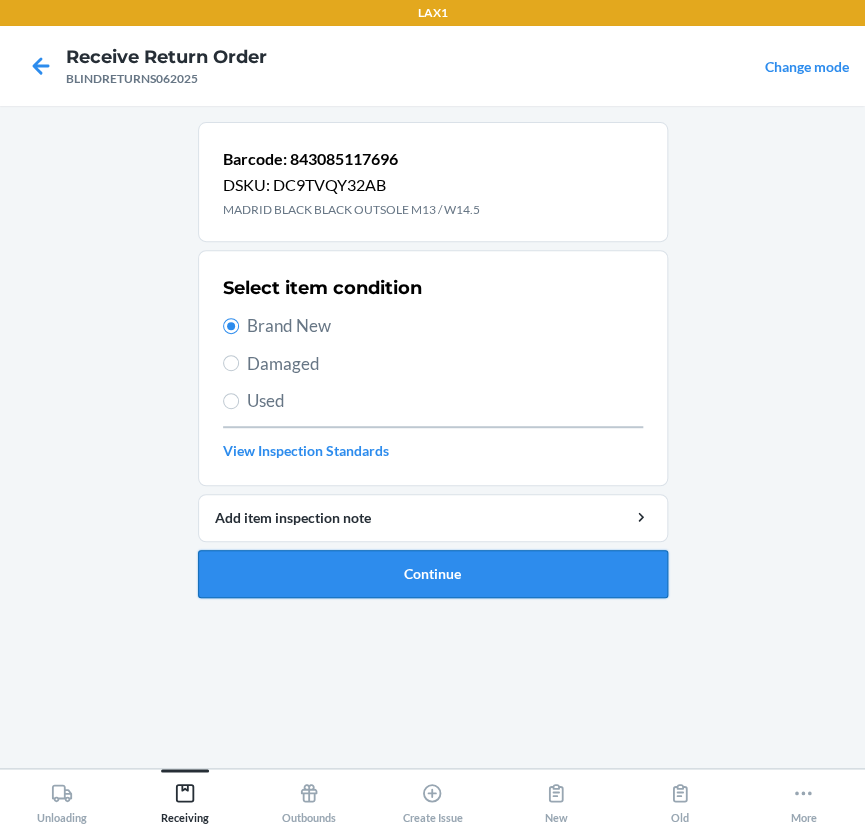 click on "Continue" at bounding box center (433, 574) 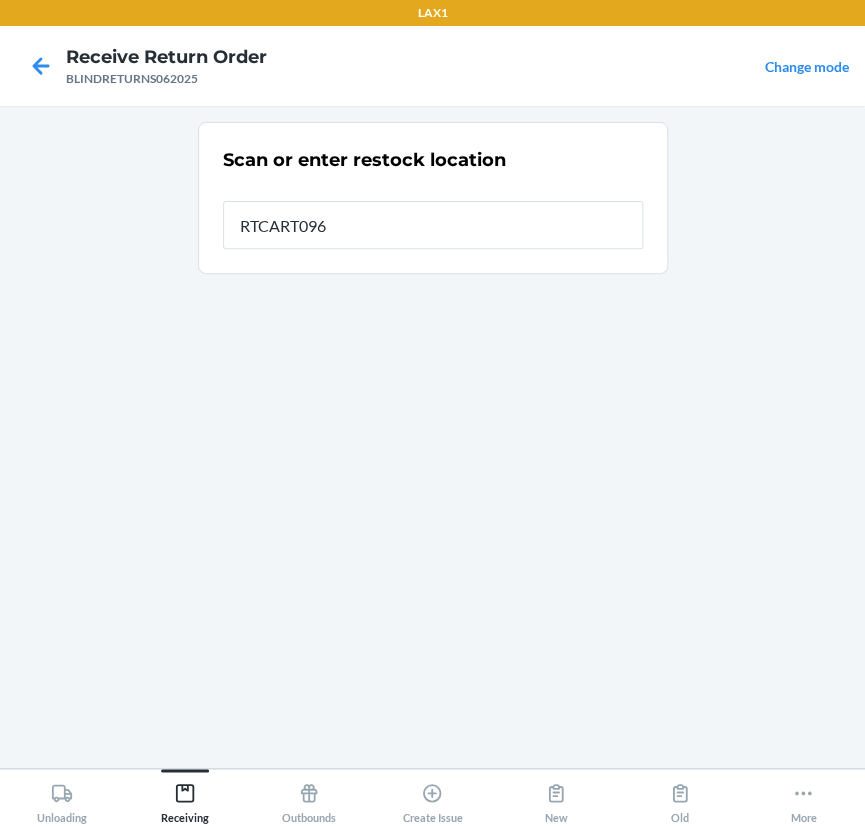type on "RTCART096" 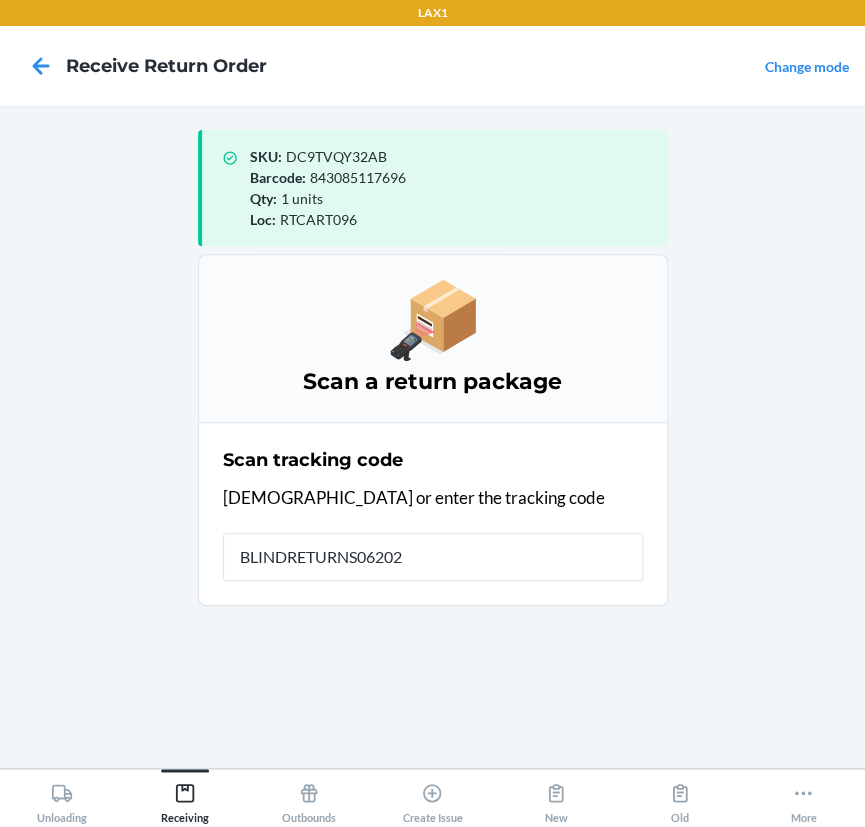 type on "BLINDRETURNS062025" 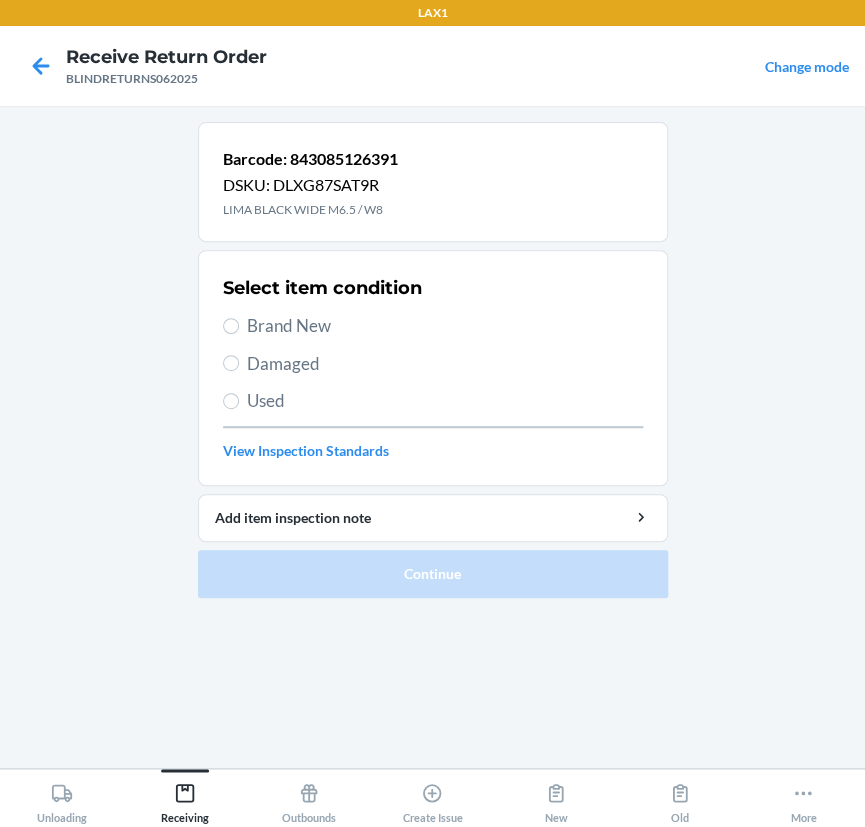 click on "Select item condition Brand New Damaged Used View Inspection Standards" at bounding box center [433, 368] 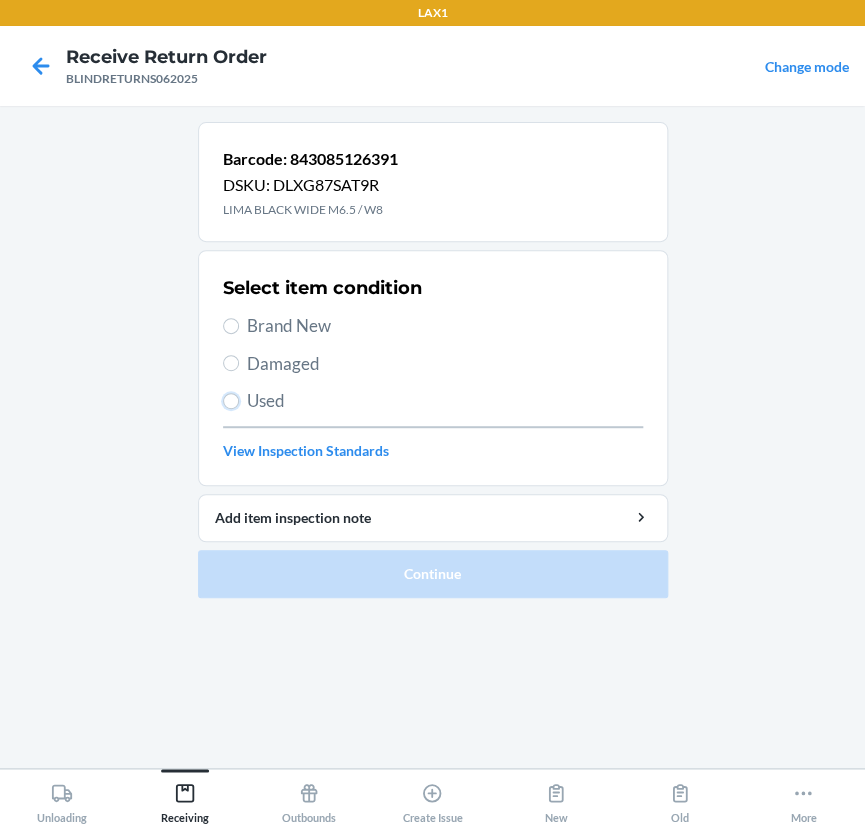 click on "Used" at bounding box center (231, 401) 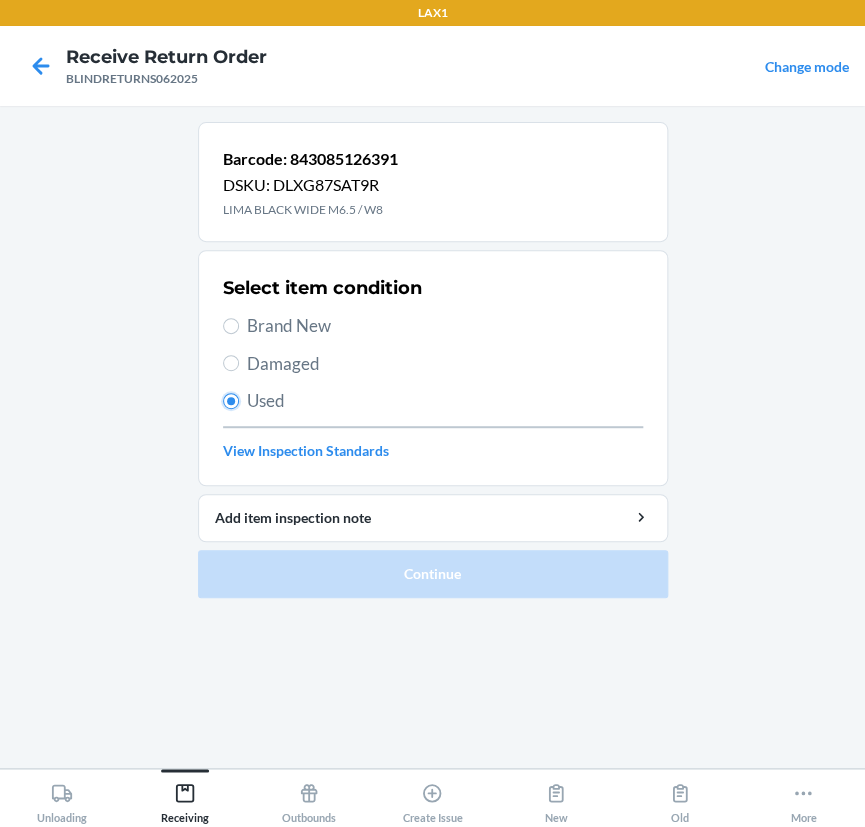 radio on "true" 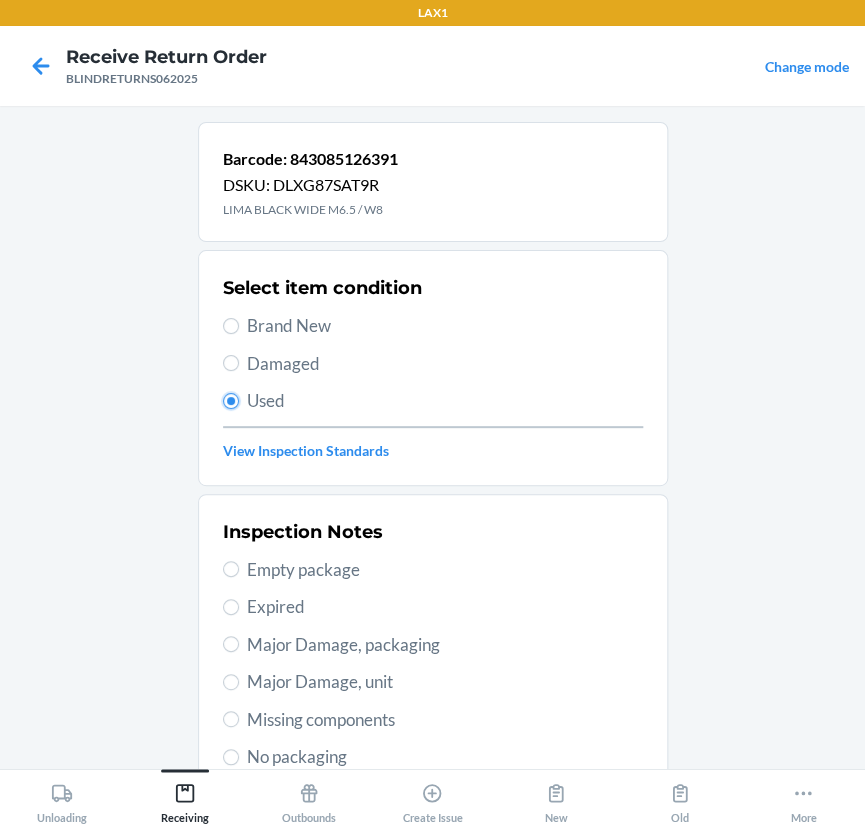 scroll, scrollTop: 272, scrollLeft: 0, axis: vertical 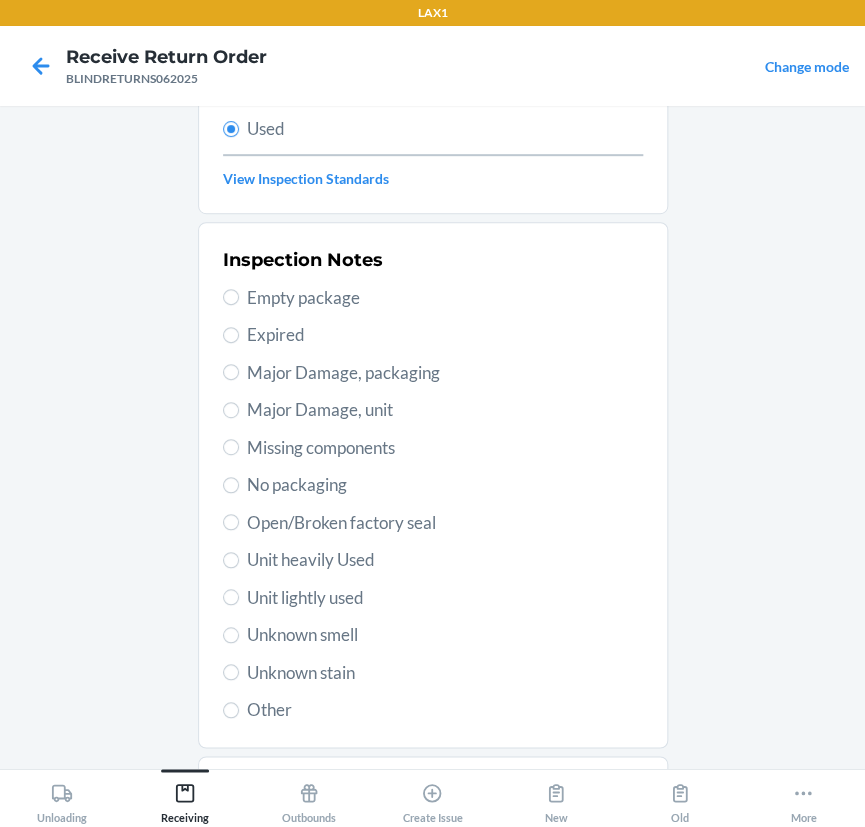 click on "Unit heavily Used" at bounding box center (433, 560) 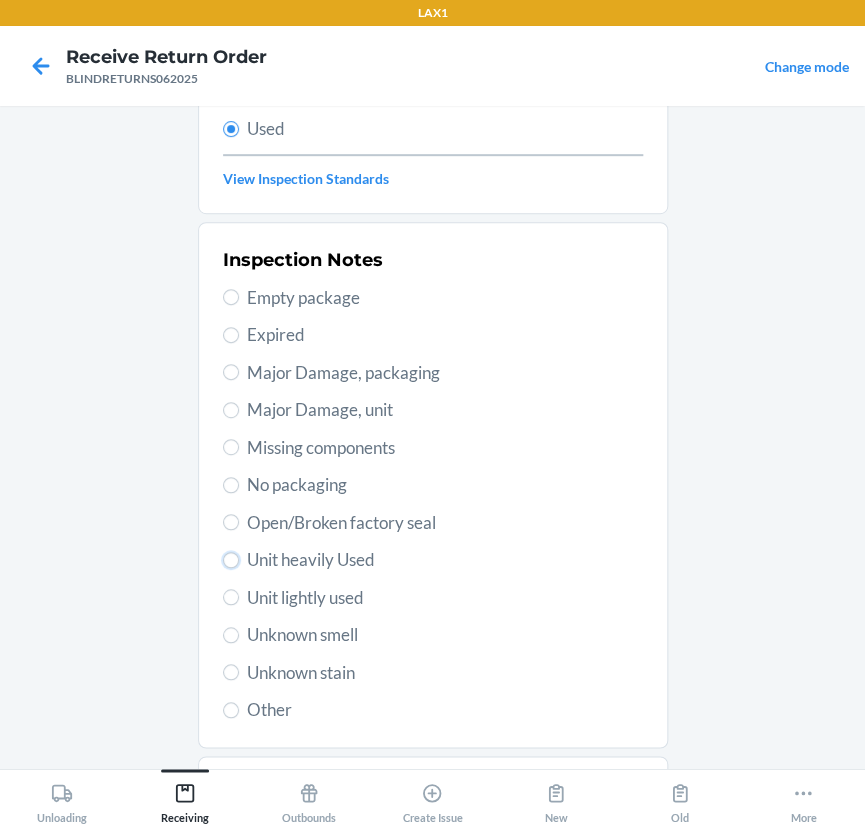 click on "Unit heavily Used" at bounding box center [231, 560] 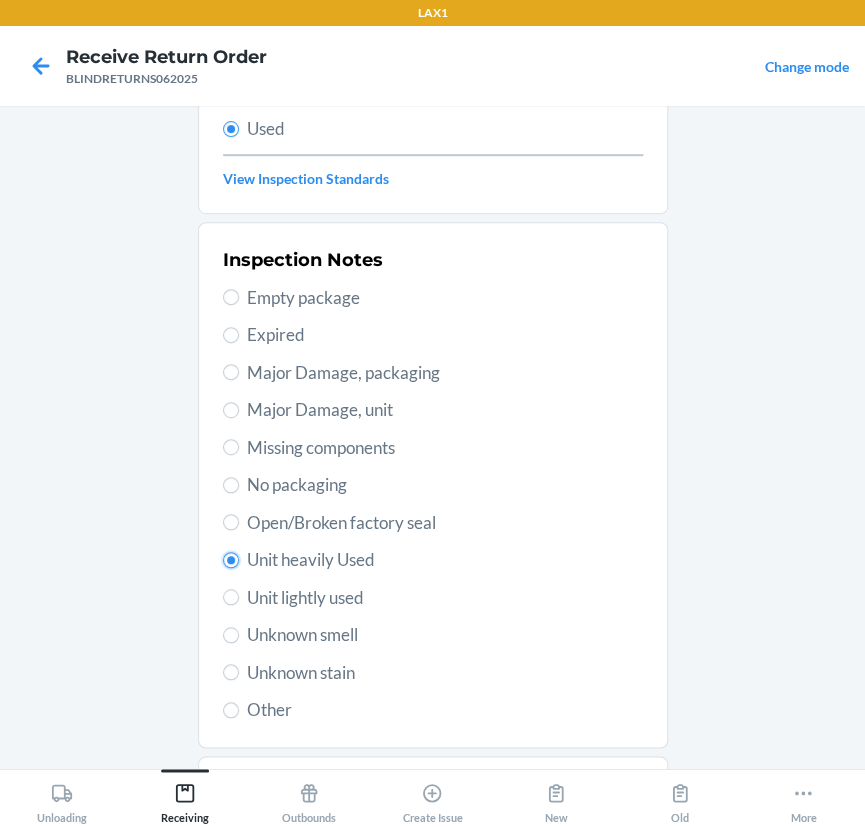 radio on "true" 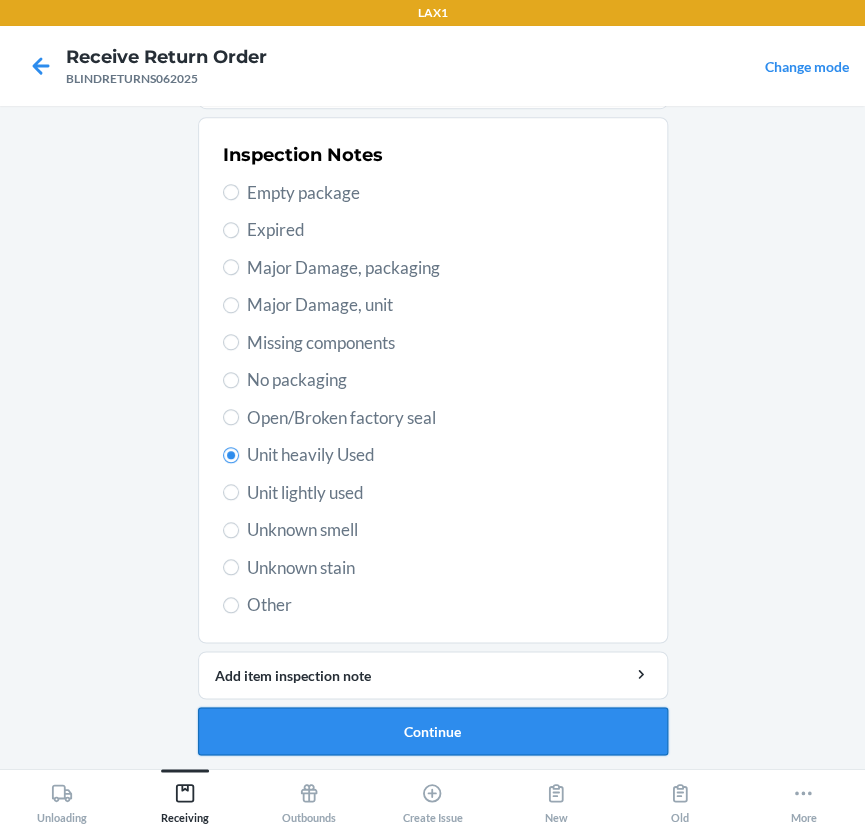 click on "Continue" at bounding box center (433, 731) 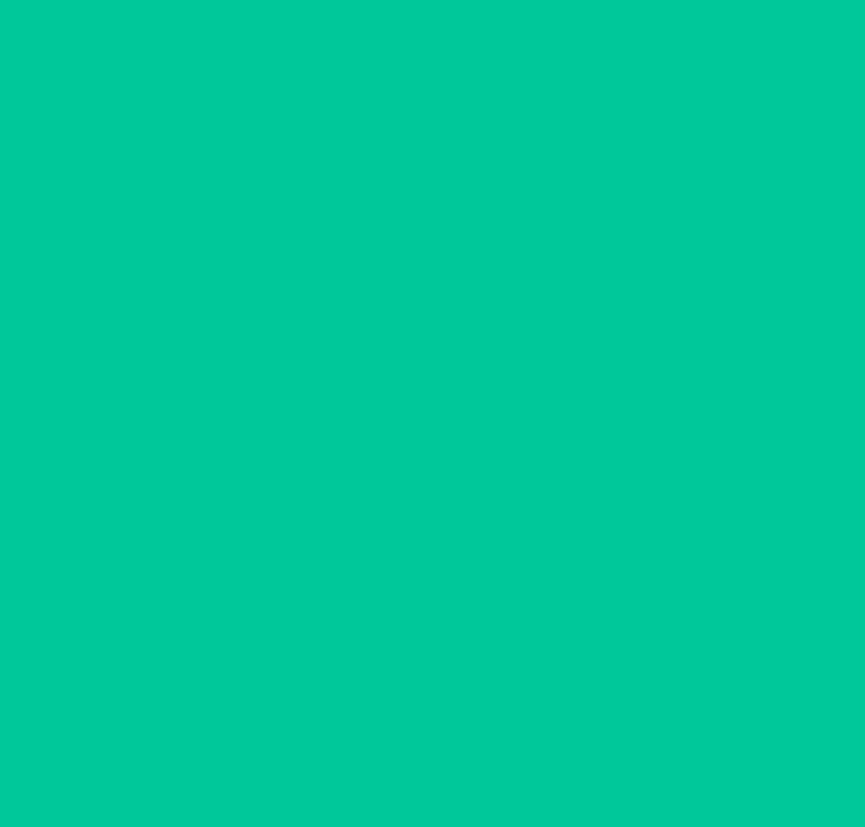 scroll, scrollTop: 18, scrollLeft: 0, axis: vertical 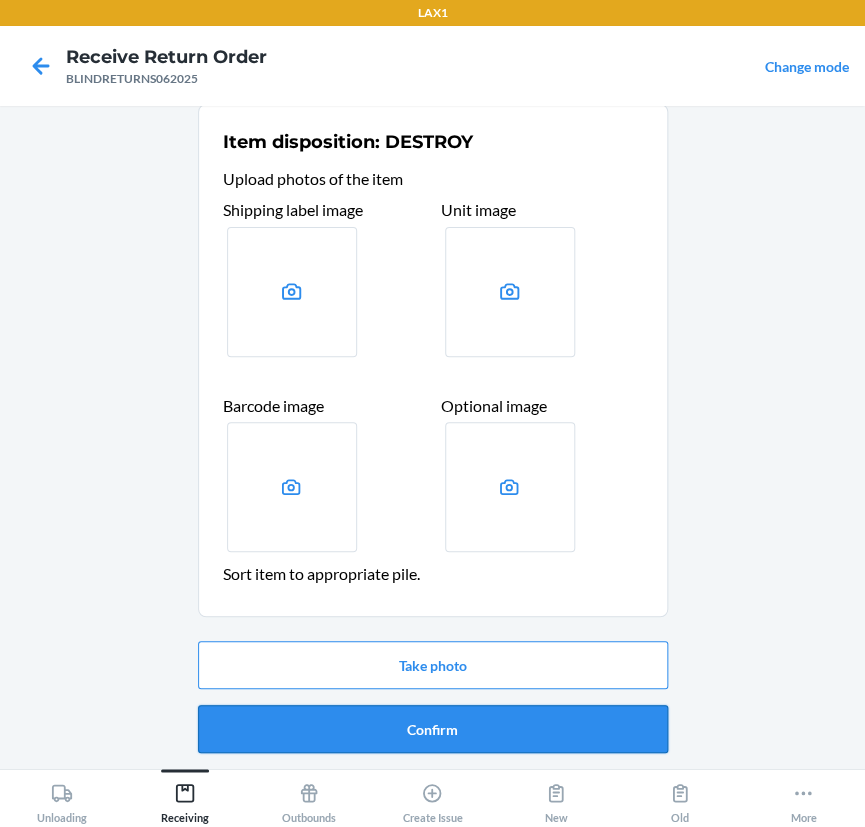 click on "Confirm" at bounding box center [433, 729] 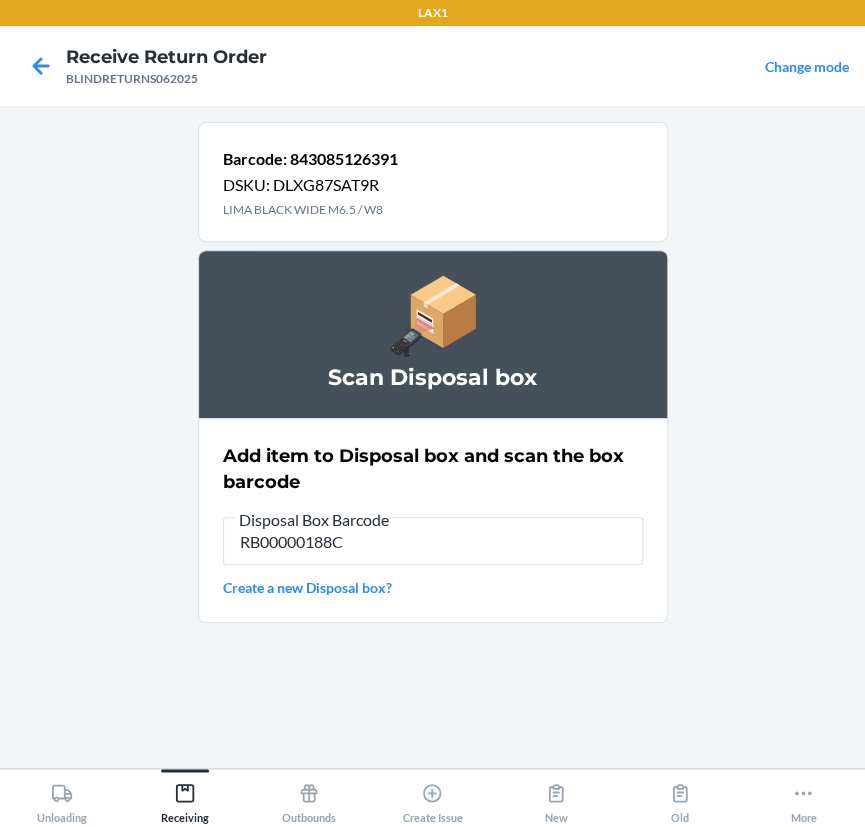 type on "RB00000188C" 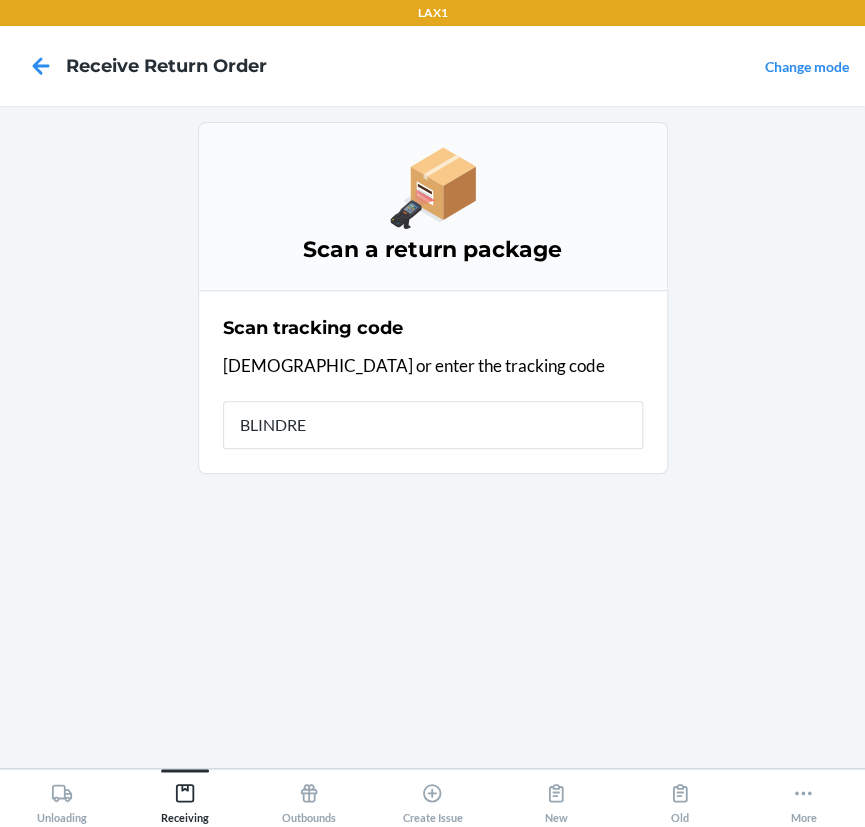 type on "BLINDRET" 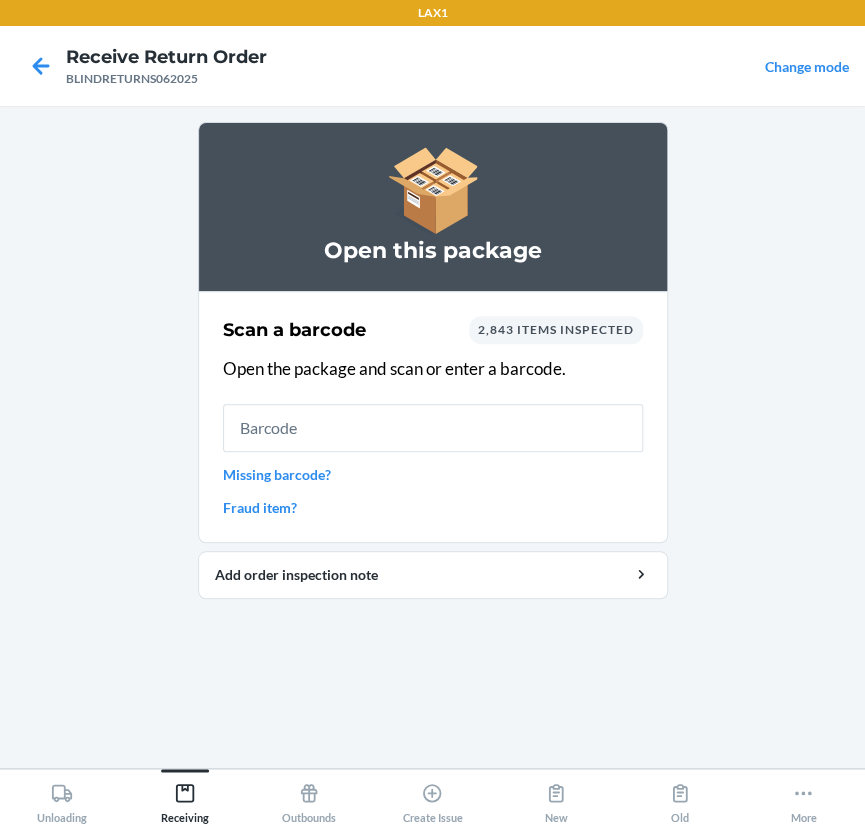 drag, startPoint x: 103, startPoint y: 739, endPoint x: -26, endPoint y: 870, distance: 183.8532 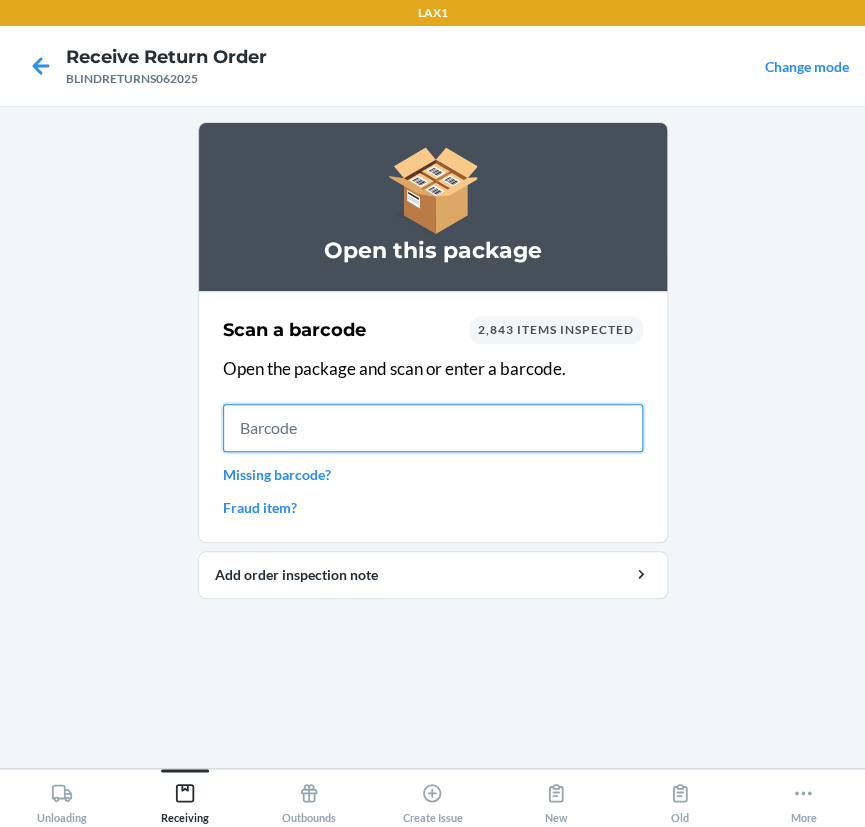 click at bounding box center (433, 428) 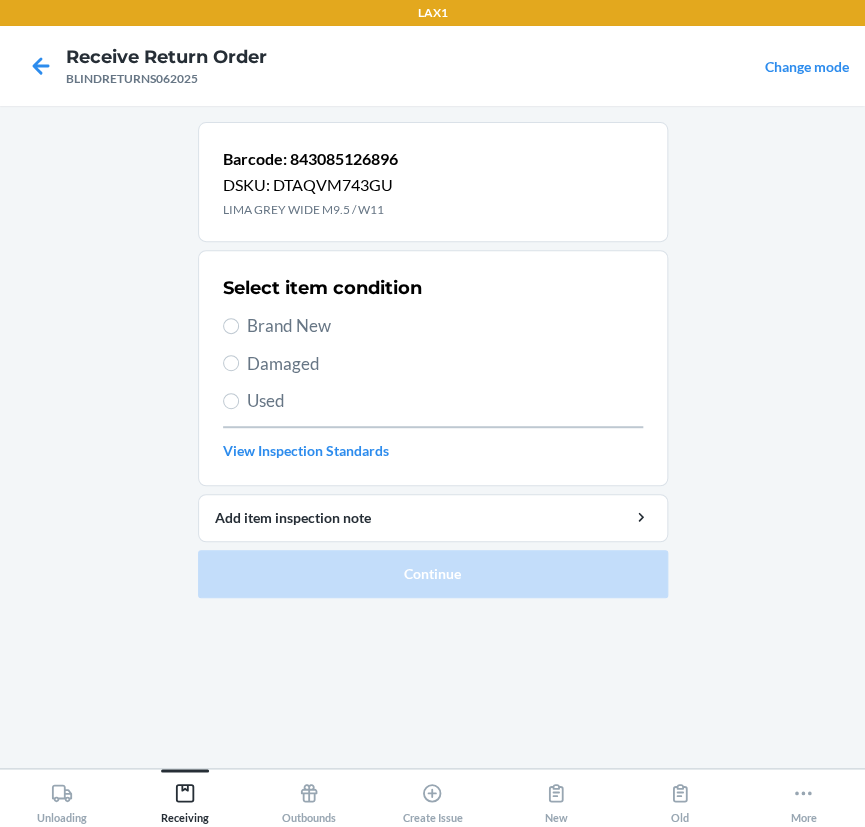 click on "Brand New" at bounding box center [445, 326] 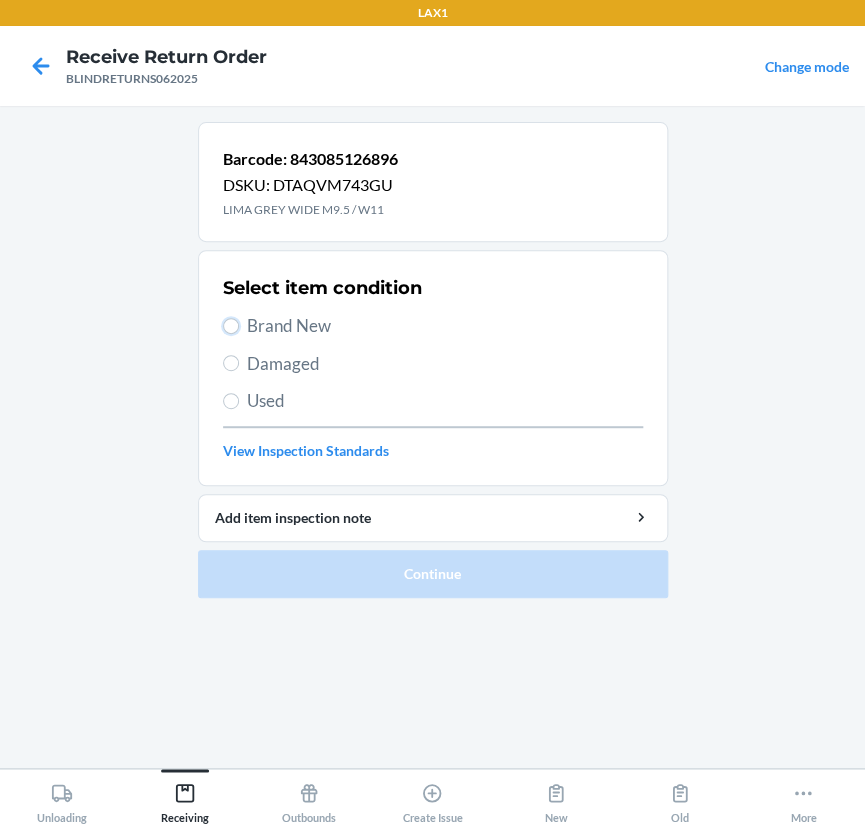 click on "Brand New" at bounding box center (231, 326) 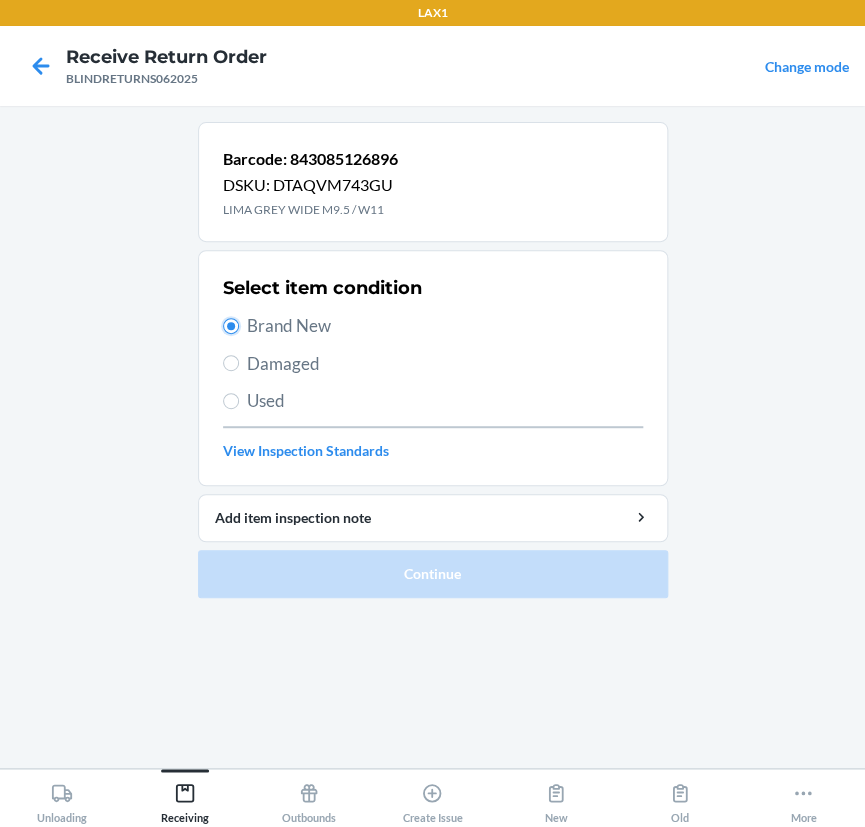 radio on "true" 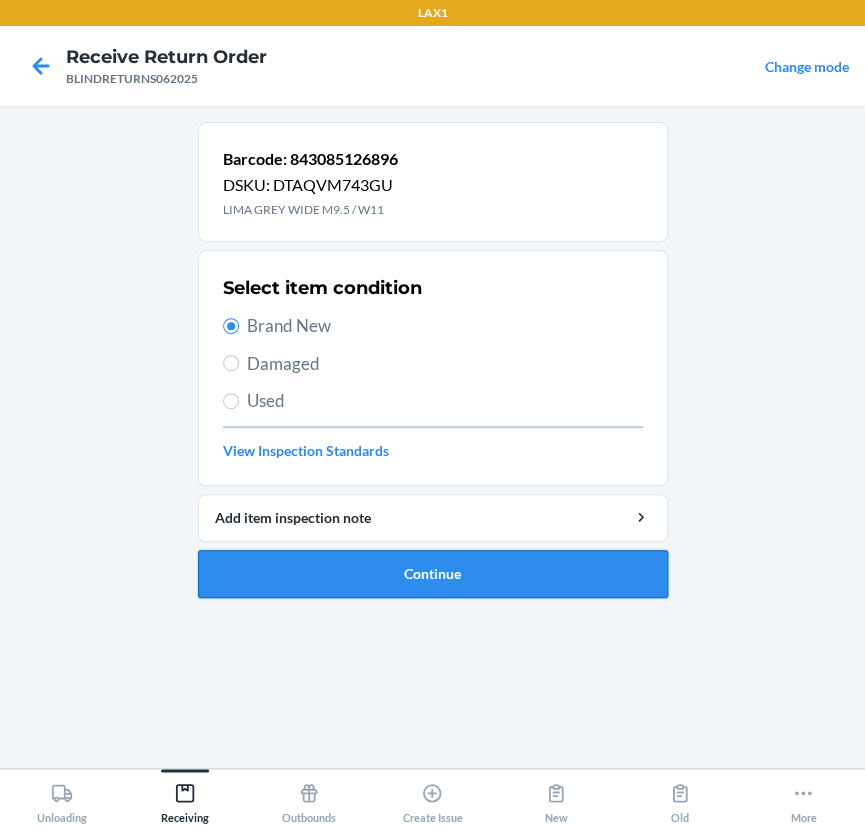 click on "Continue" at bounding box center (433, 574) 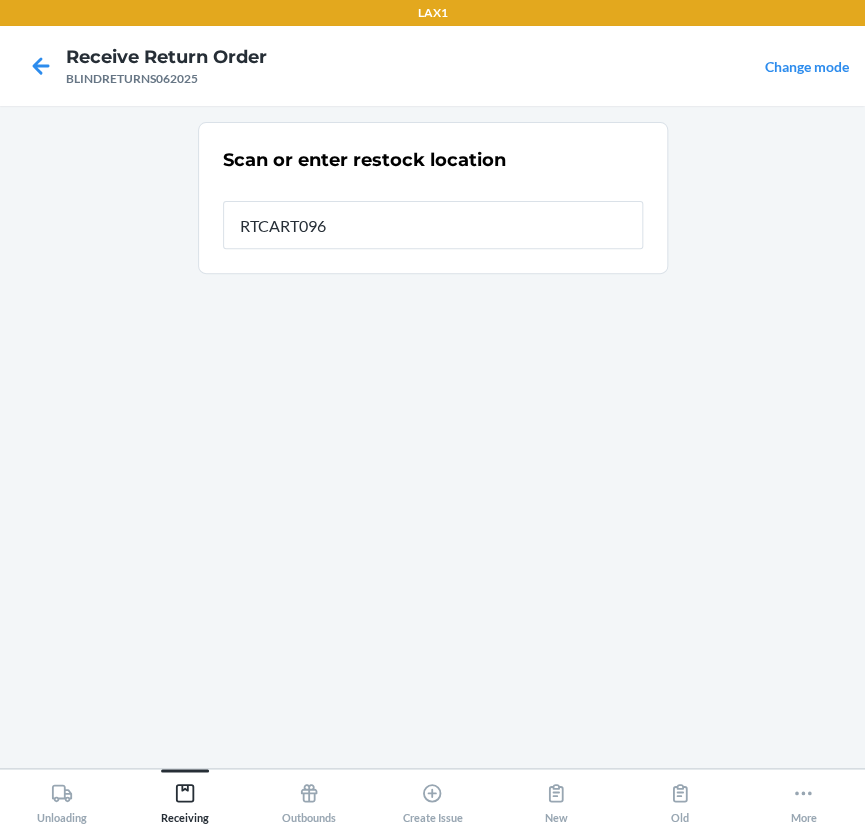type on "RTCART096" 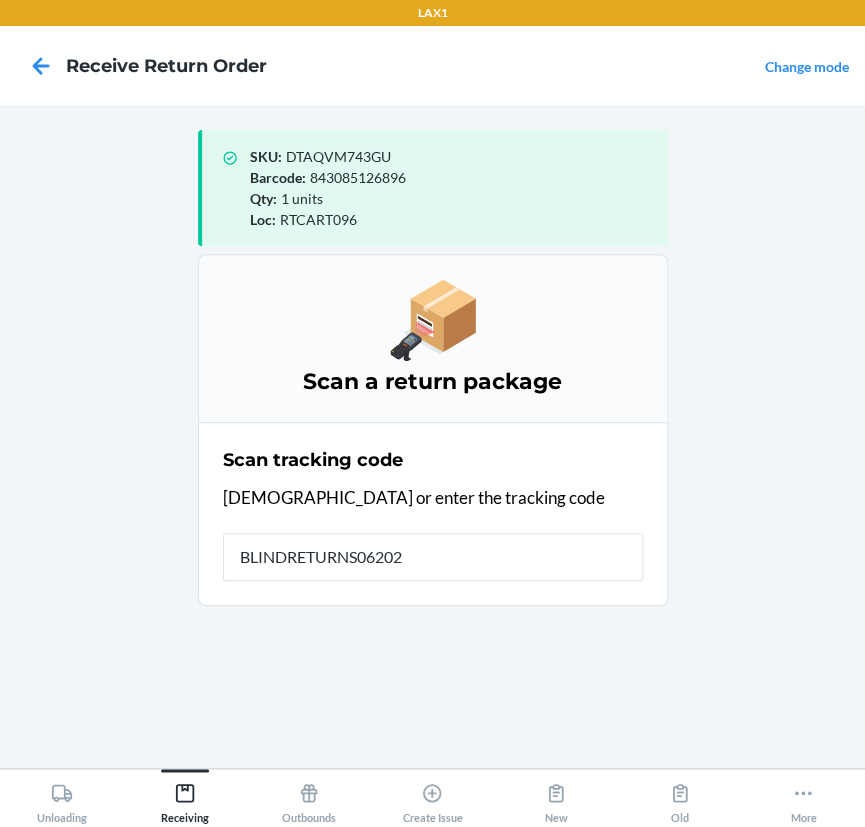 type on "BLINDRETURNS062025" 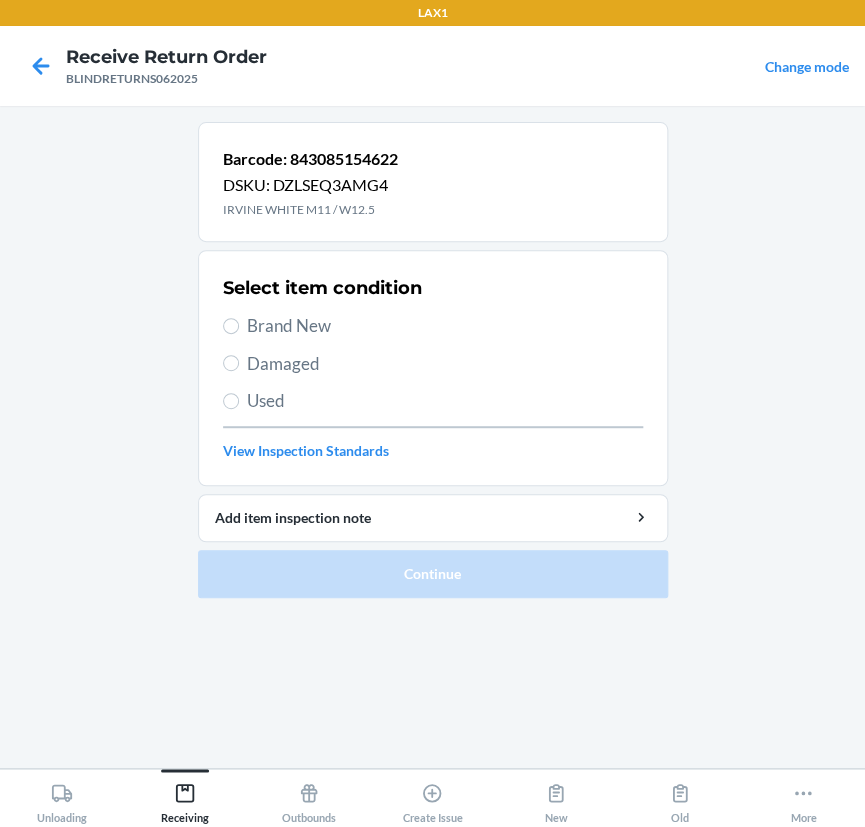 click on "Brand New" at bounding box center (445, 326) 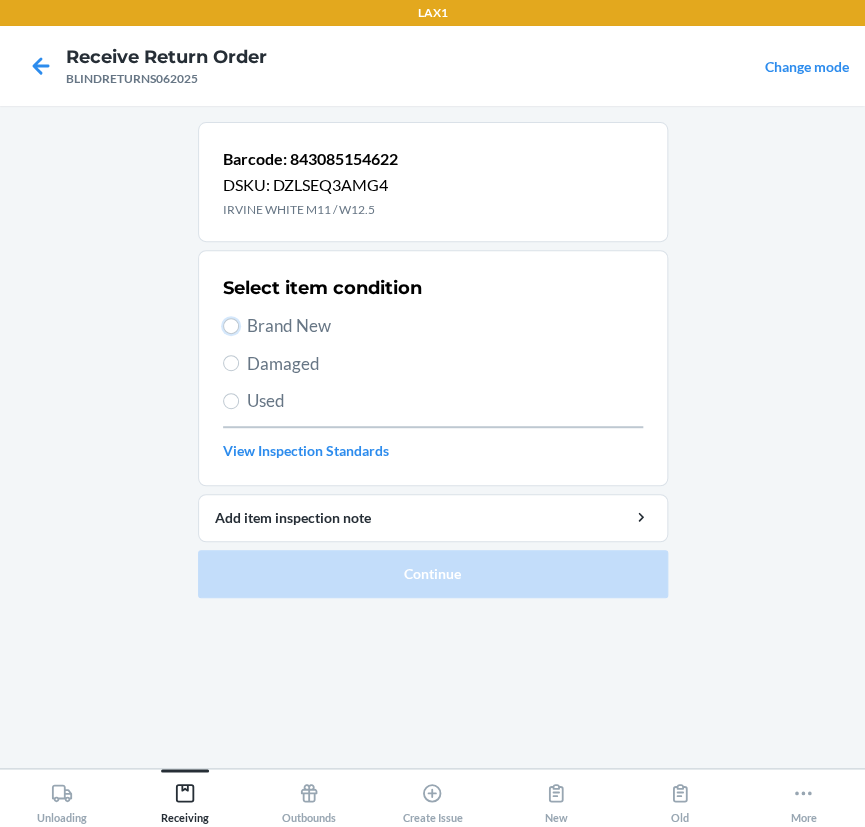 click on "Brand New" at bounding box center [231, 326] 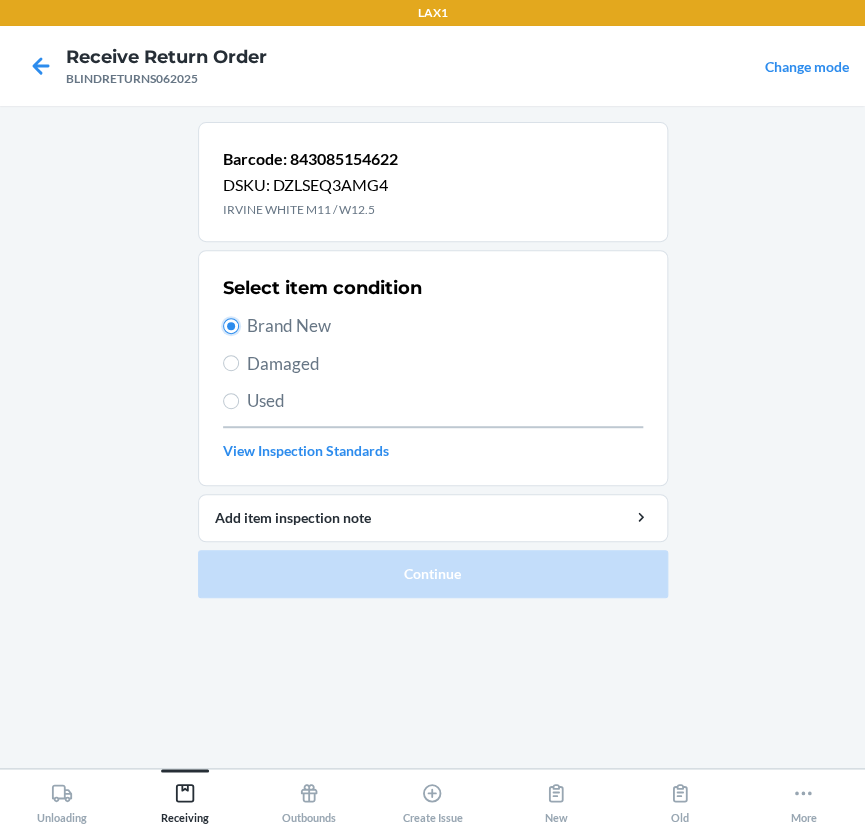 radio on "true" 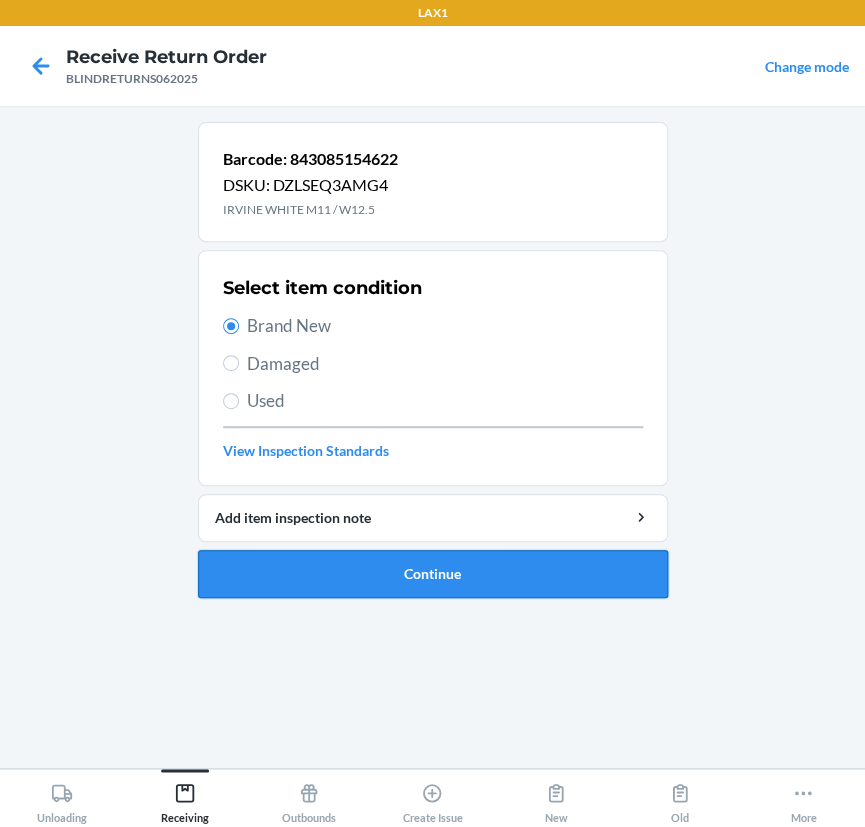 click on "Continue" at bounding box center [433, 574] 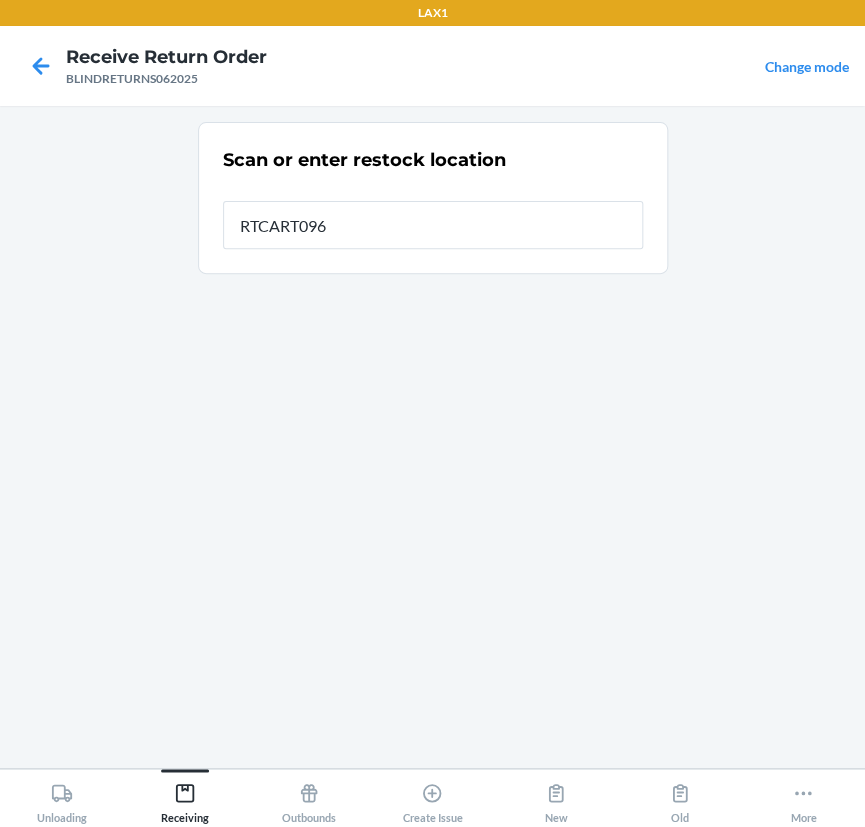 type on "RTCART096" 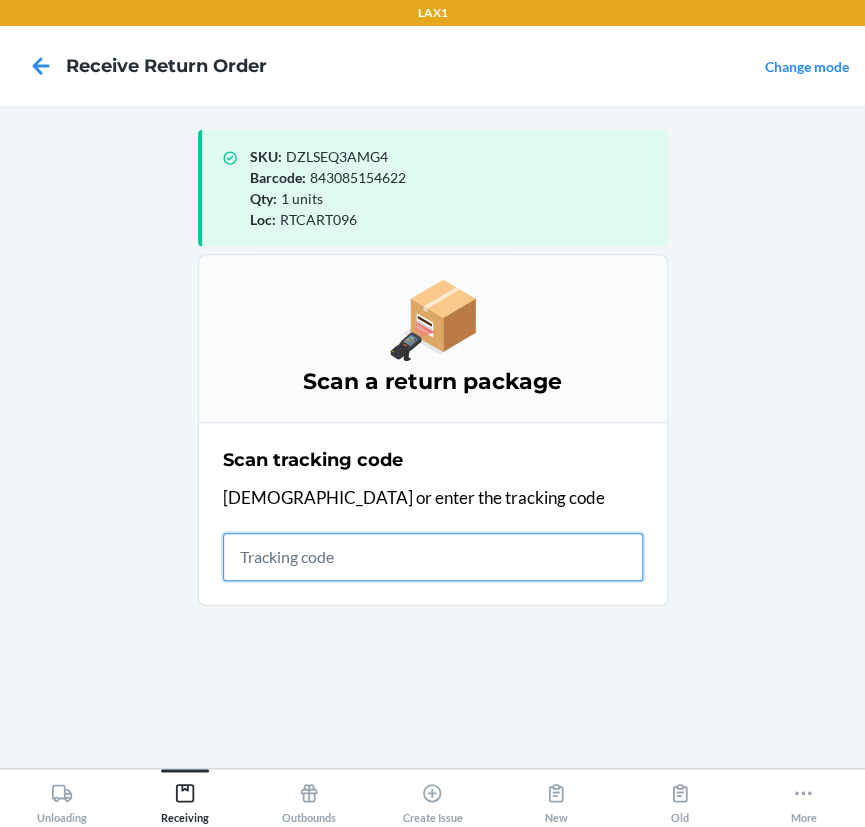 click at bounding box center [433, 557] 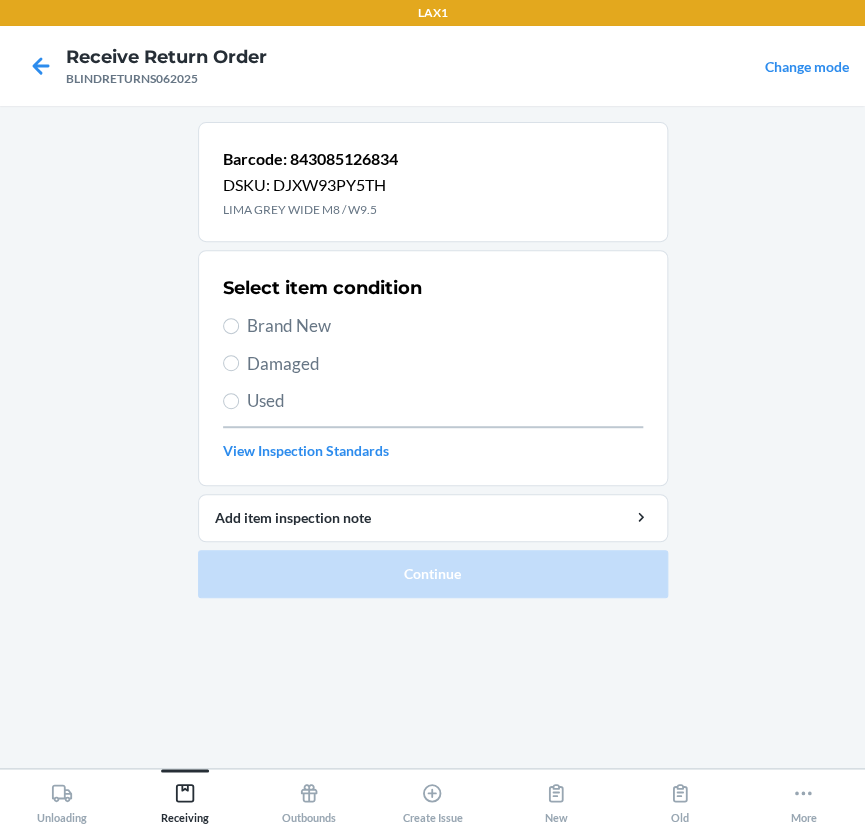 click on "Brand New" at bounding box center [445, 326] 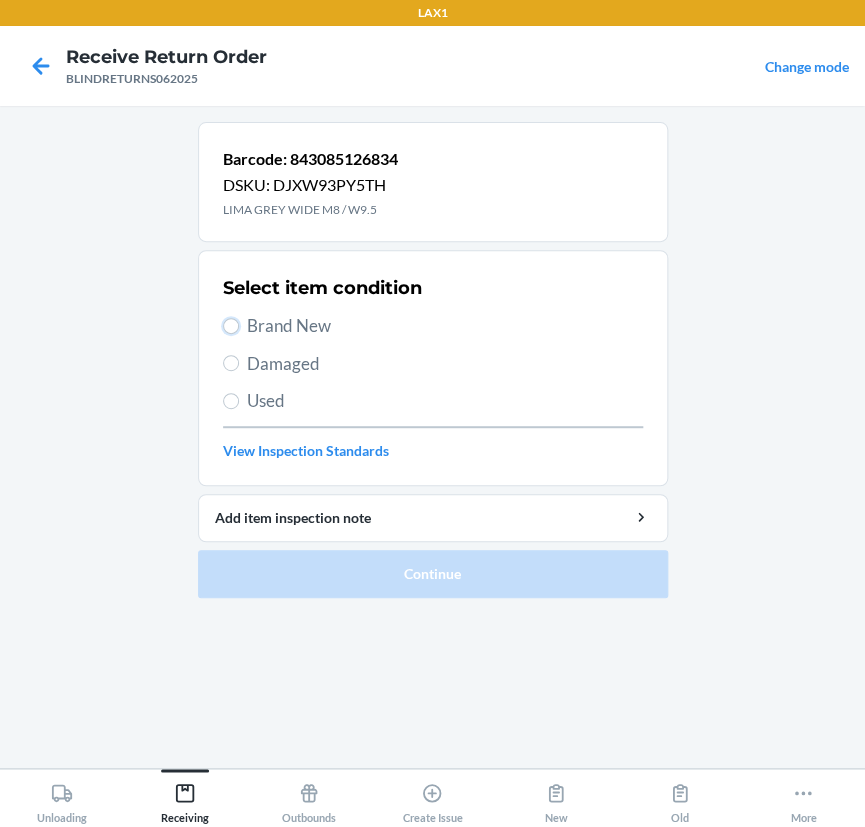 click on "Brand New" at bounding box center [231, 326] 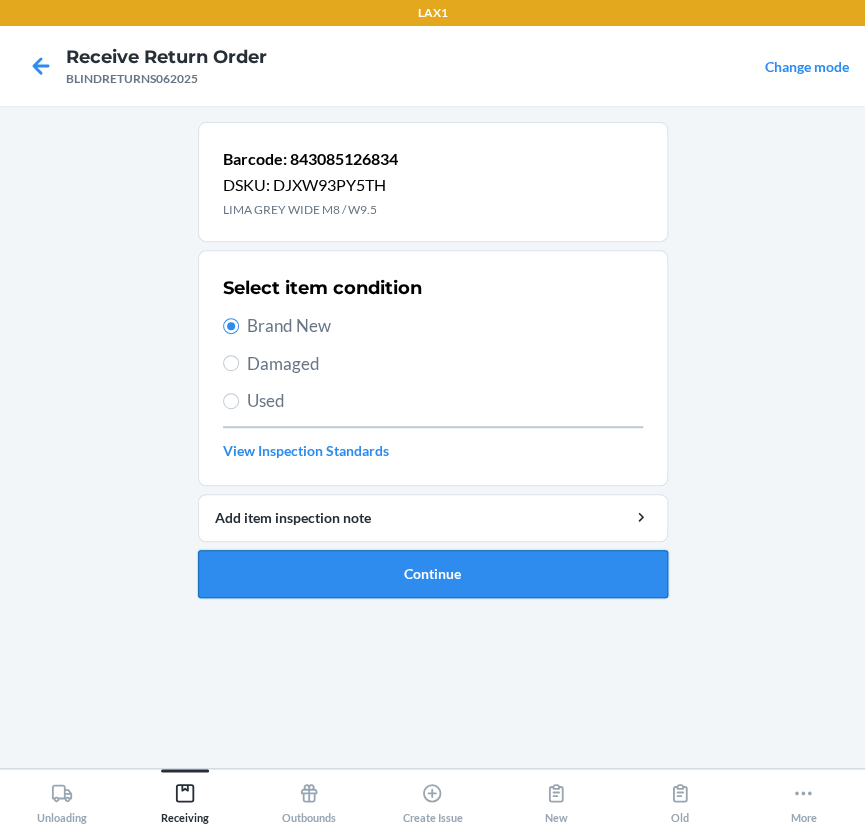 click on "Continue" at bounding box center [433, 574] 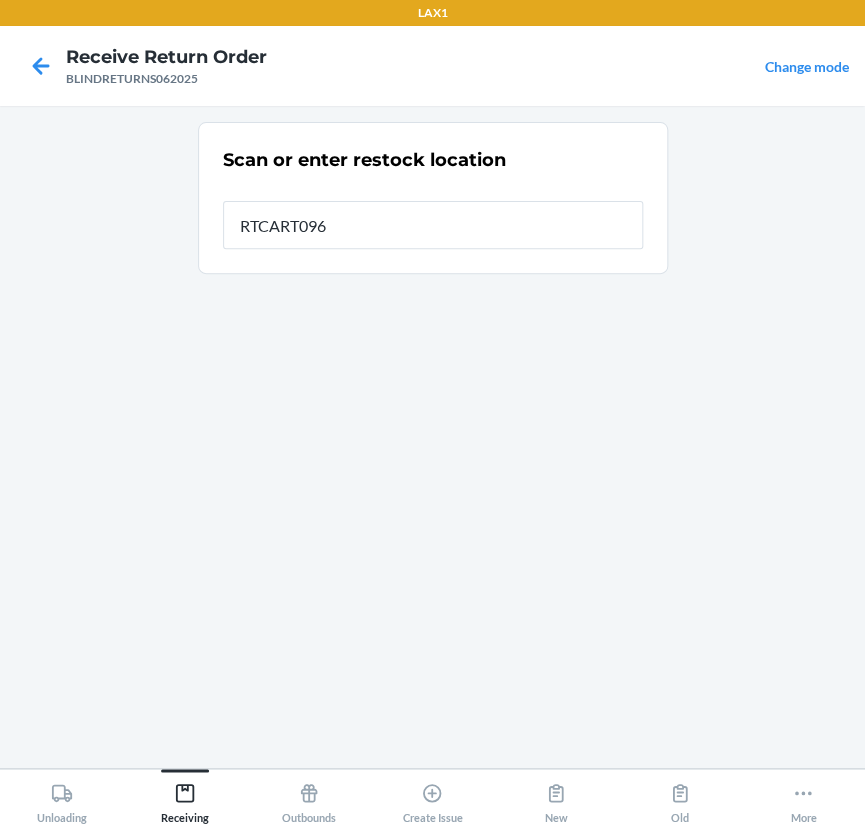type on "RTCART096" 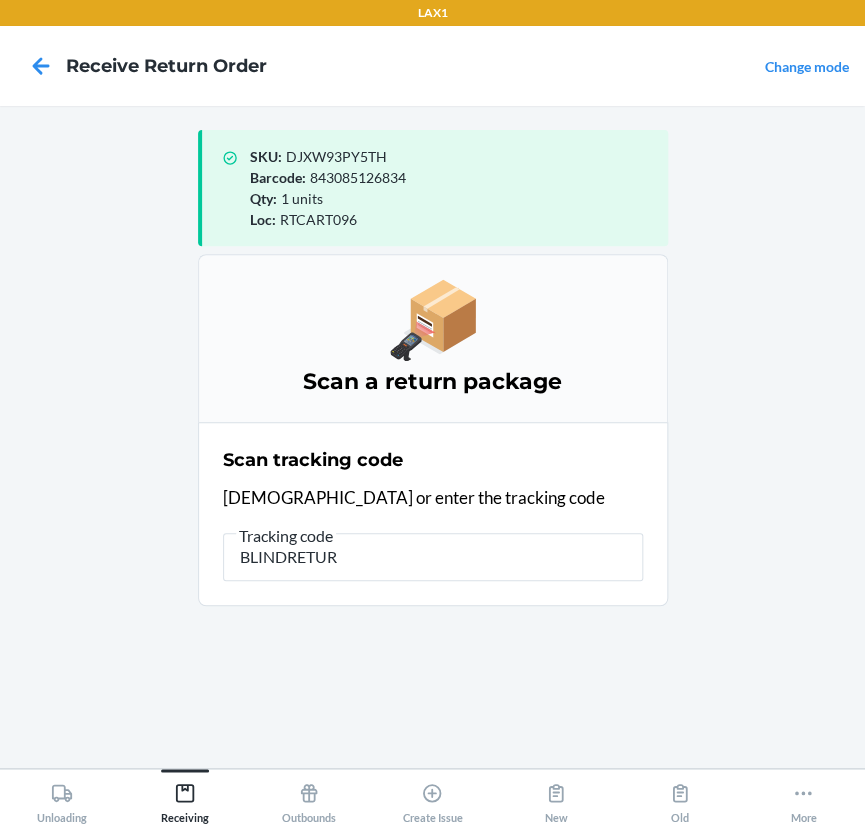 type on "BLINDRETURN" 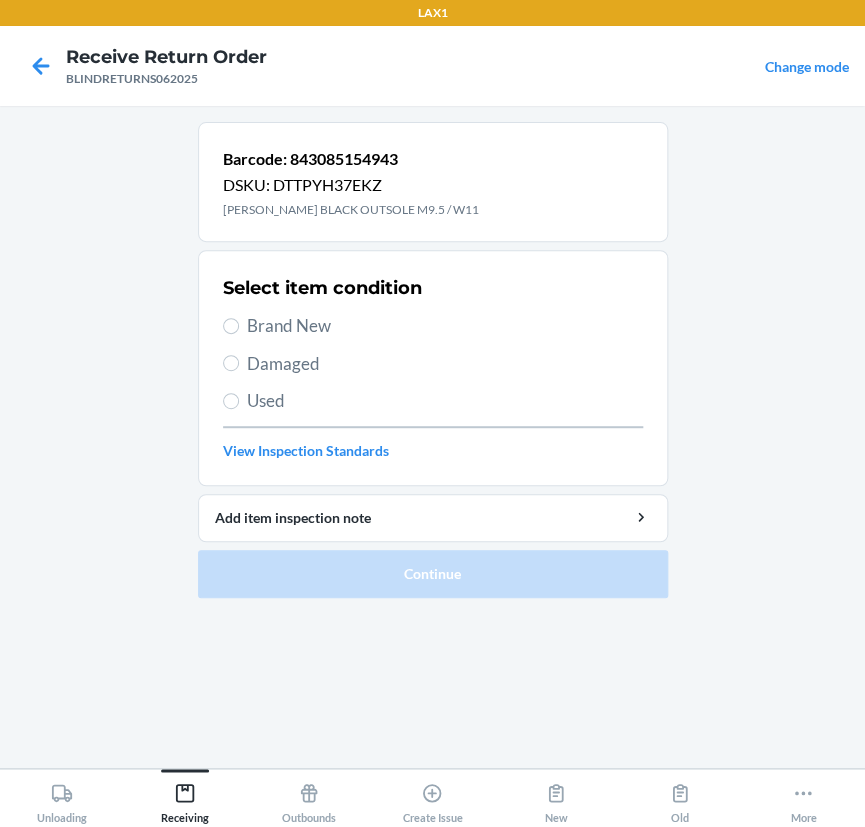 click on "Brand New" at bounding box center [445, 326] 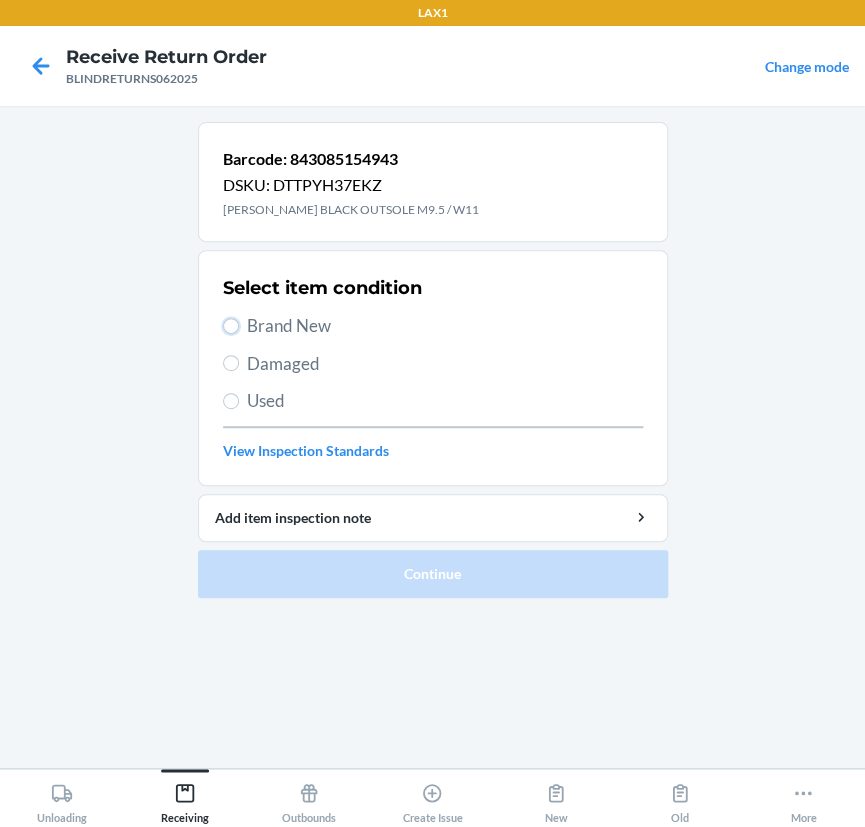 click on "Brand New" at bounding box center (231, 326) 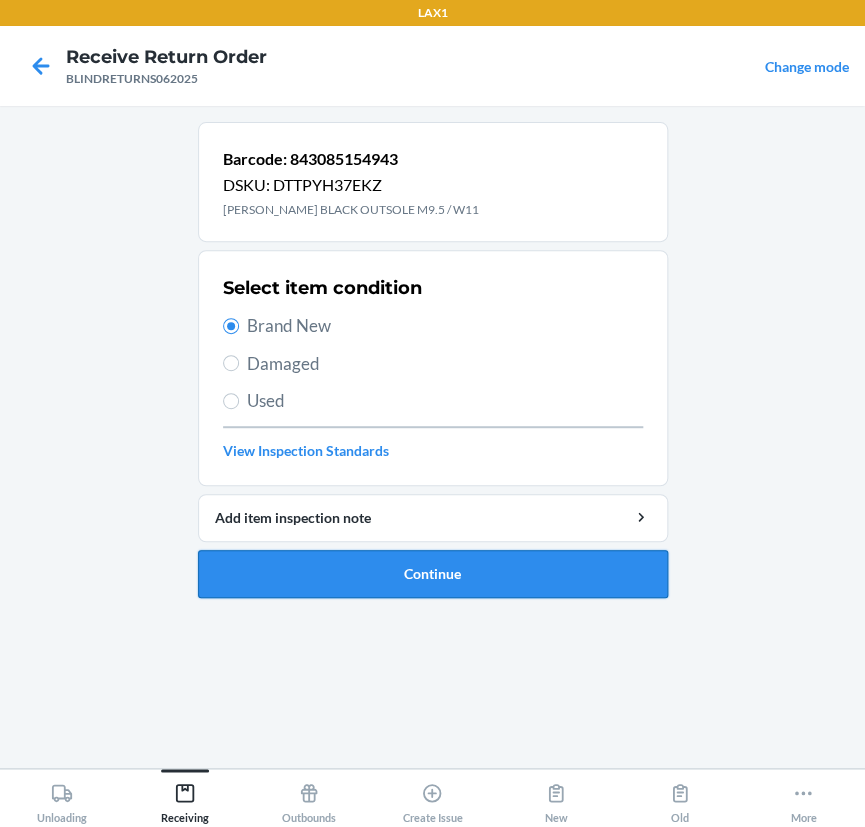 click on "Continue" at bounding box center [433, 574] 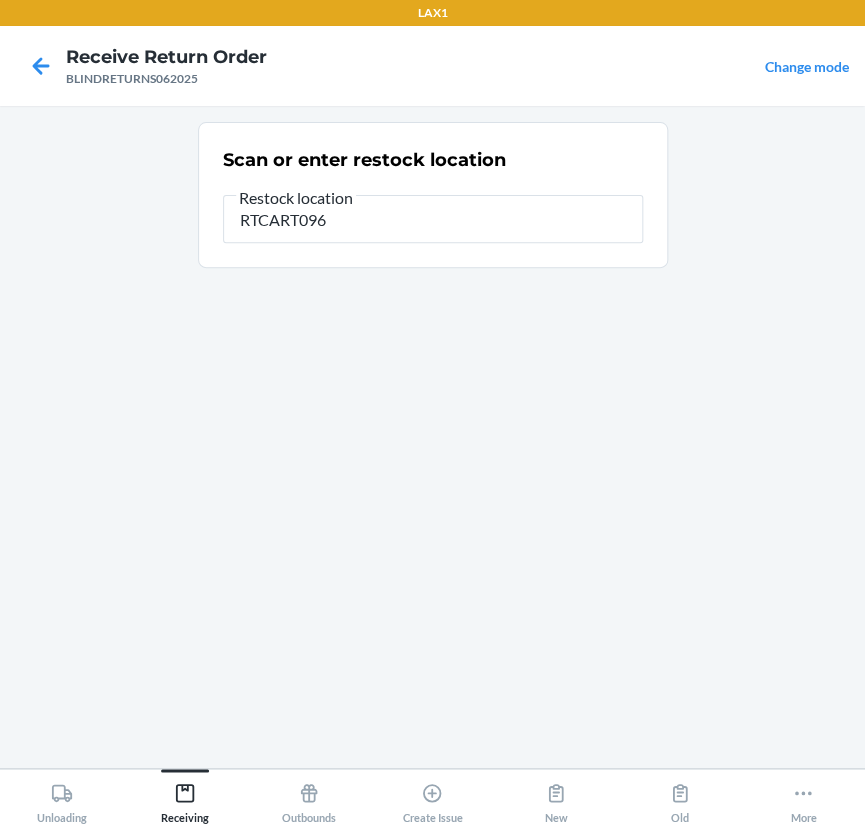 type on "RTCART096" 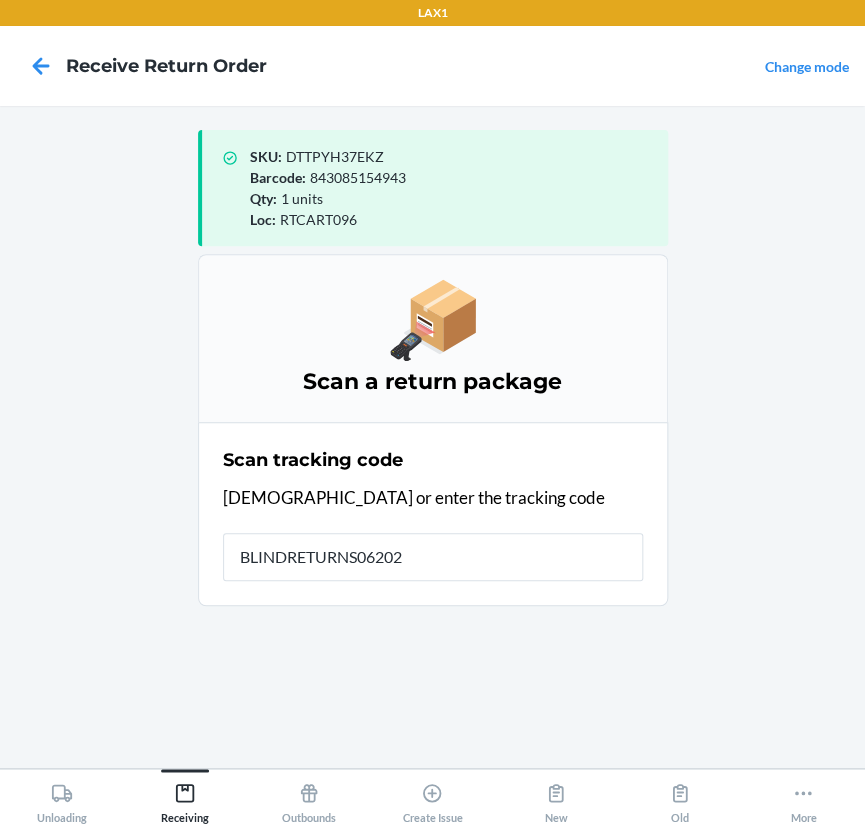 type on "BLINDRETURNS062025" 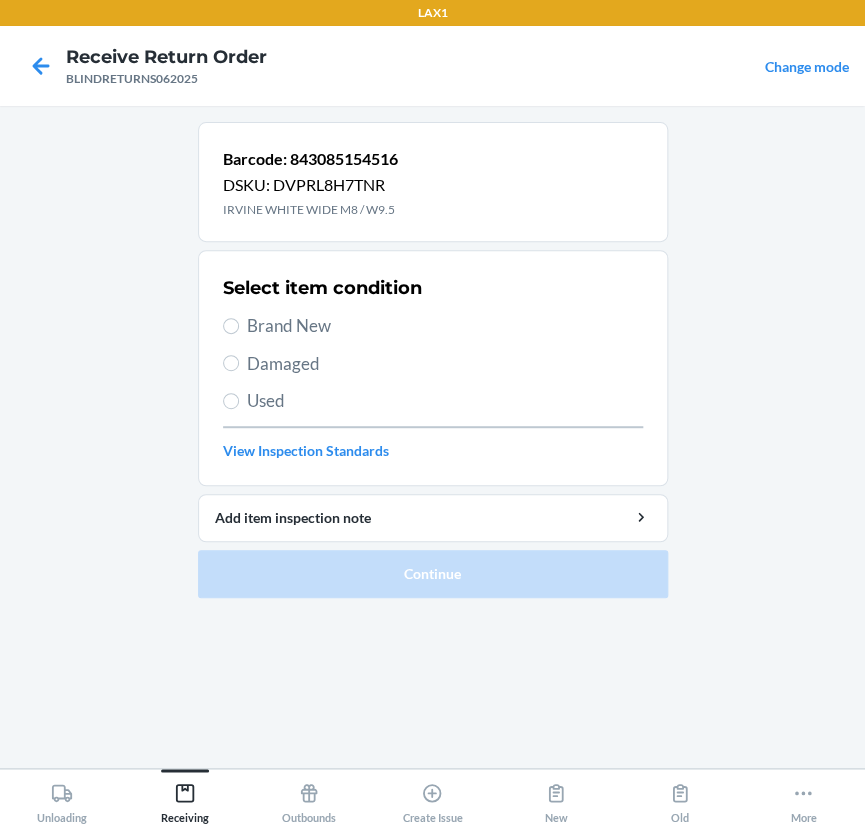 drag, startPoint x: 330, startPoint y: 320, endPoint x: 465, endPoint y: 641, distance: 348.23267 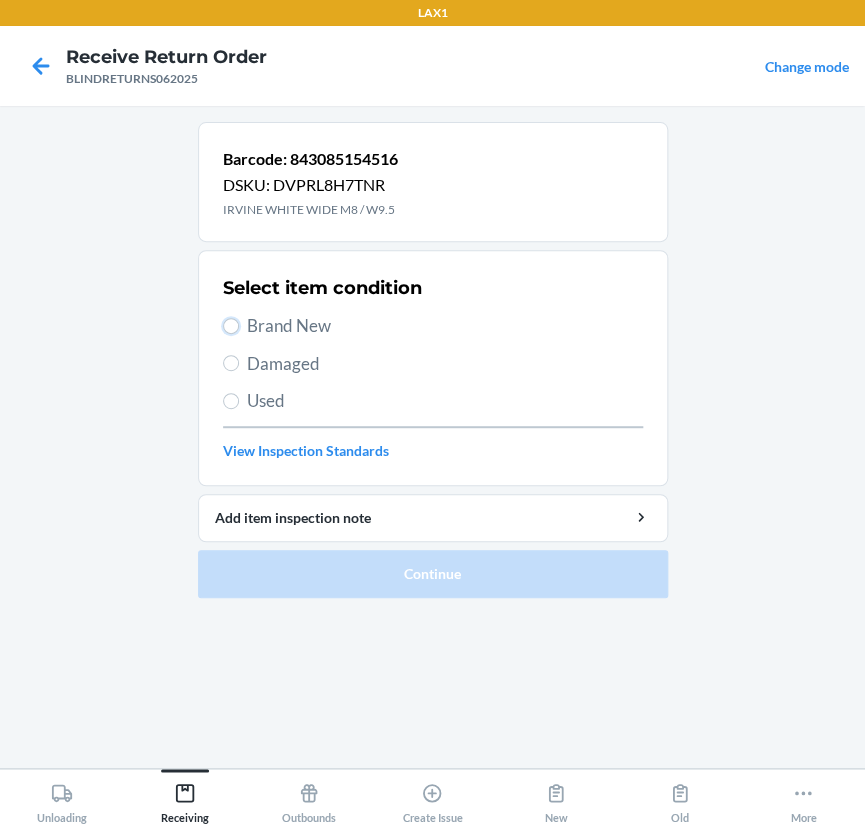 click on "Brand New" at bounding box center (231, 326) 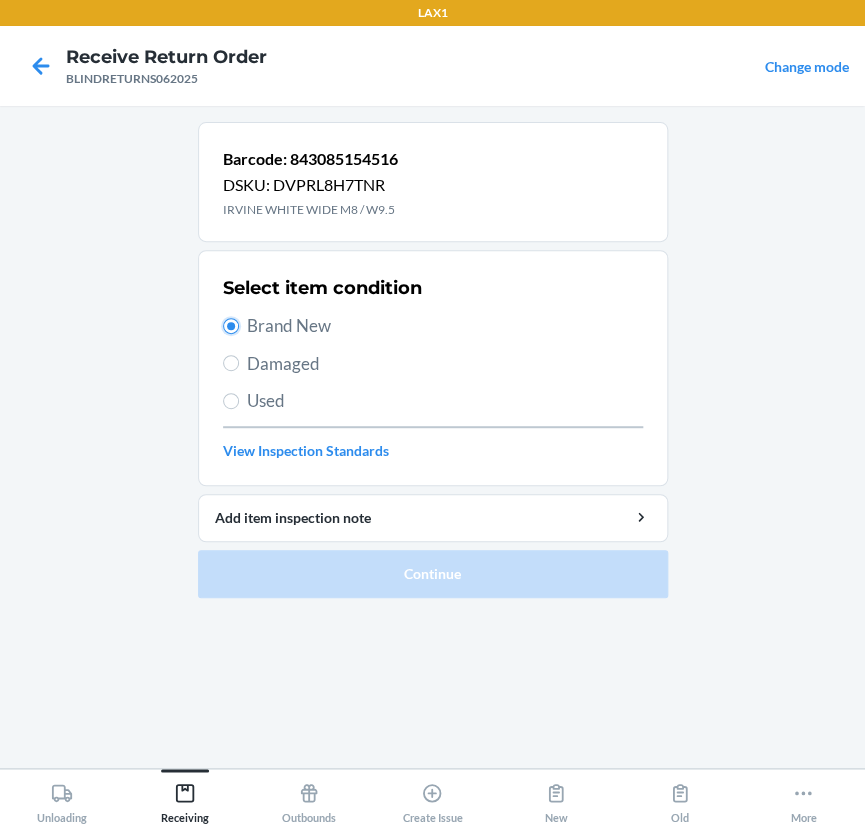 radio on "true" 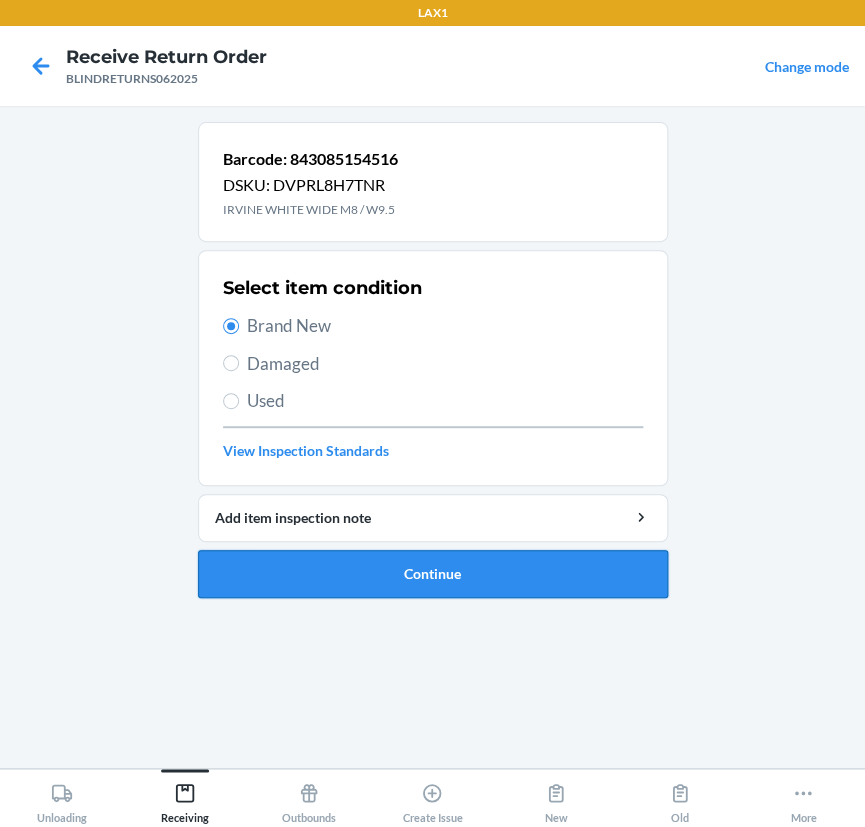 click on "Continue" at bounding box center [433, 574] 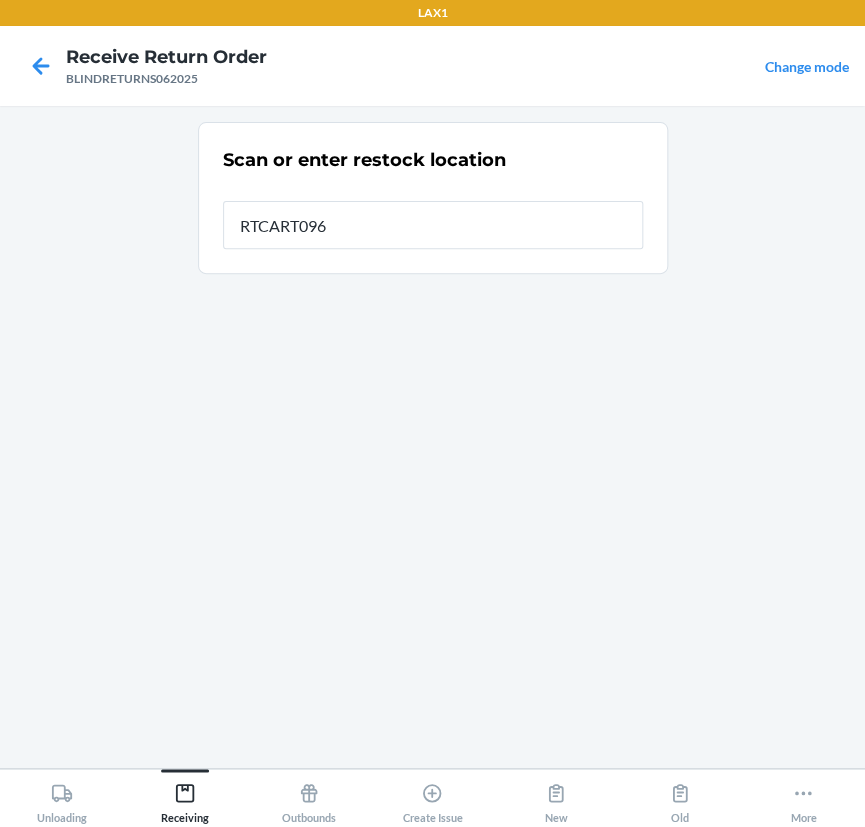 type on "RTCART096" 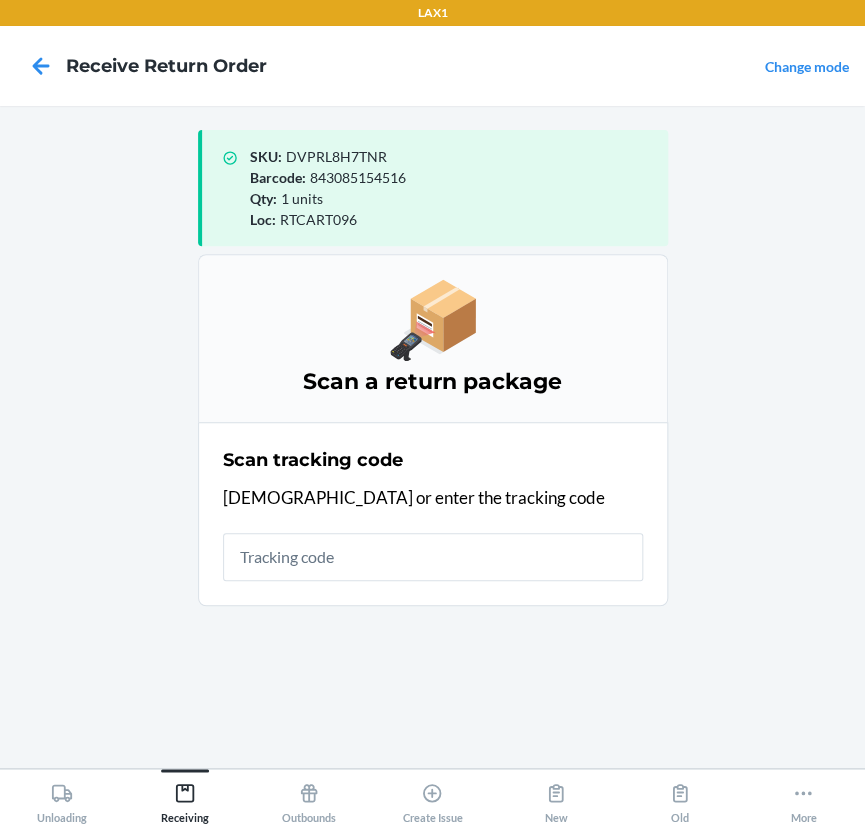 click on "Scan tracking code Scan or enter the tracking code" at bounding box center (433, 514) 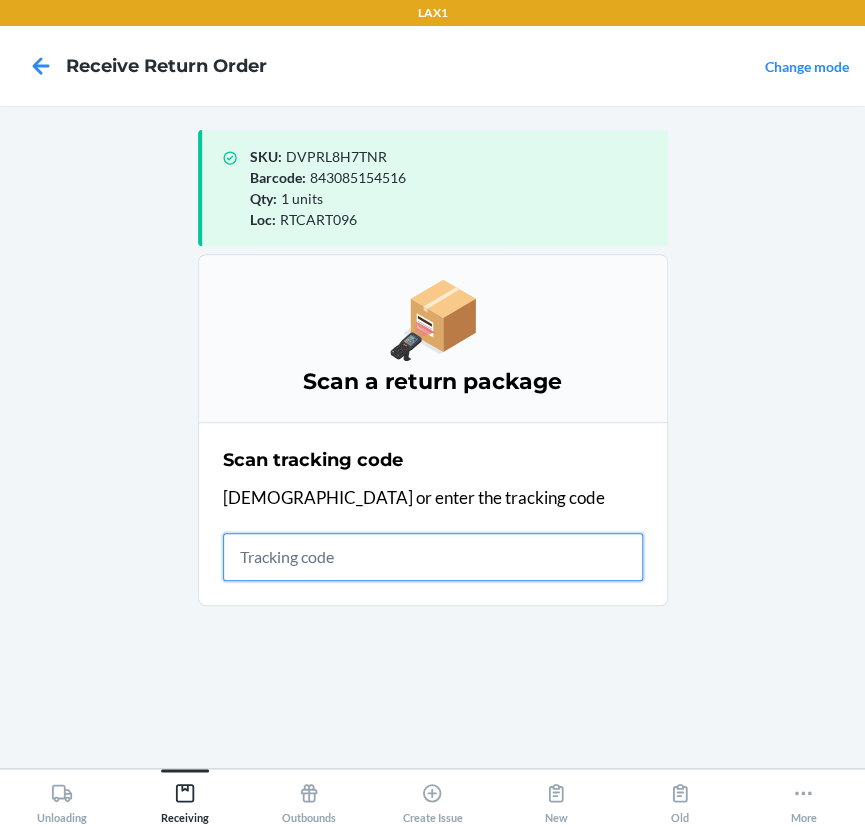 click at bounding box center [433, 557] 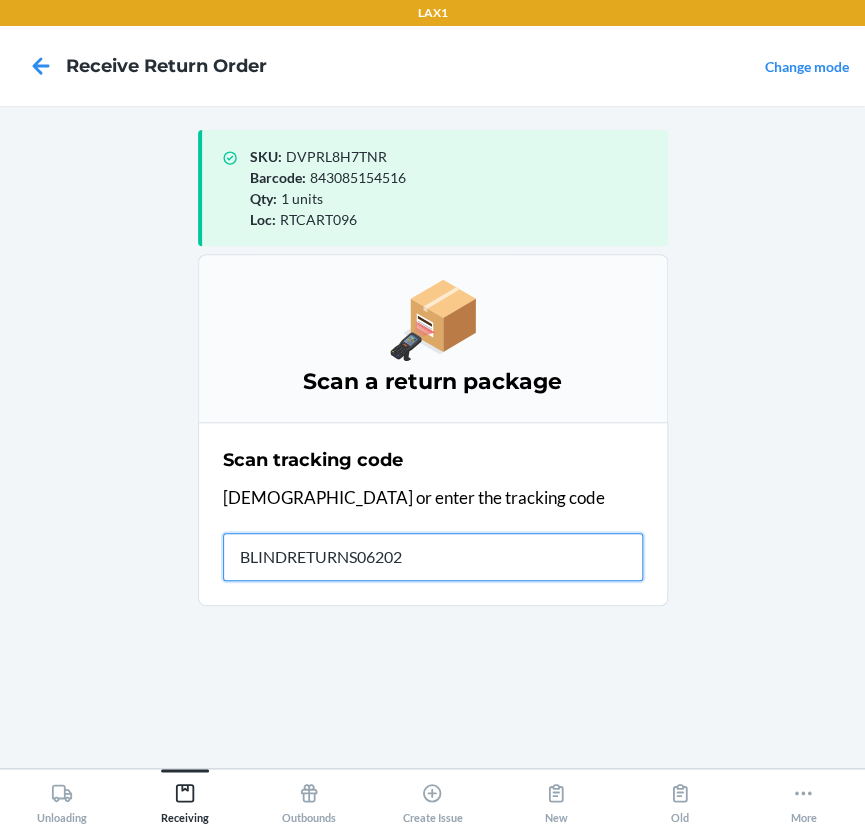 type on "BLINDRETURNS062025" 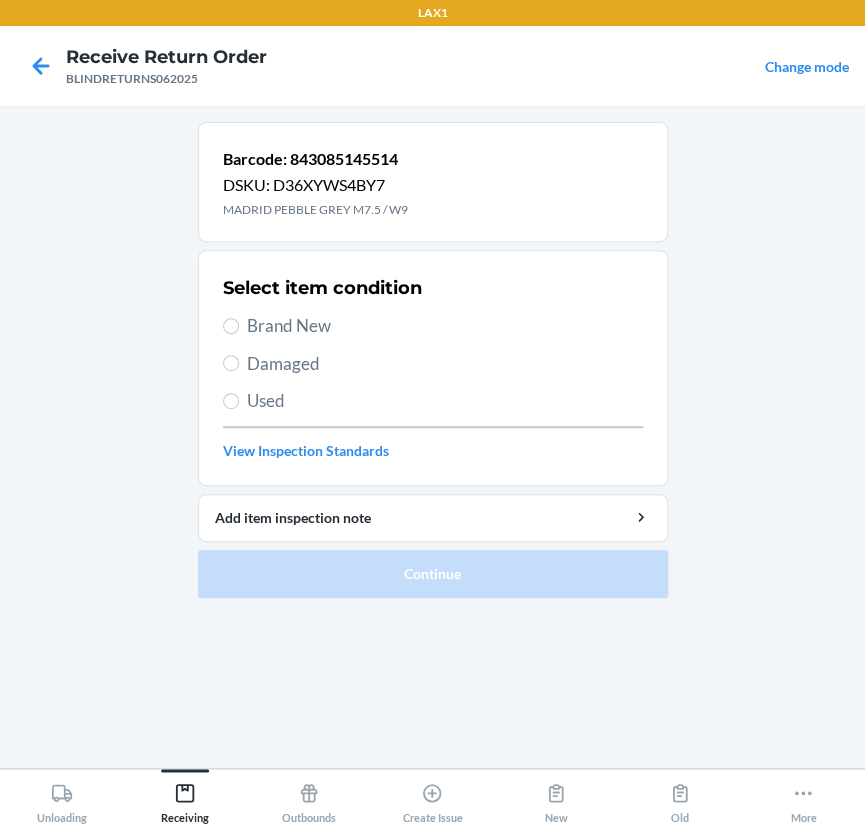 click on "Select item condition Brand New Damaged Used View Inspection Standards" at bounding box center (433, 368) 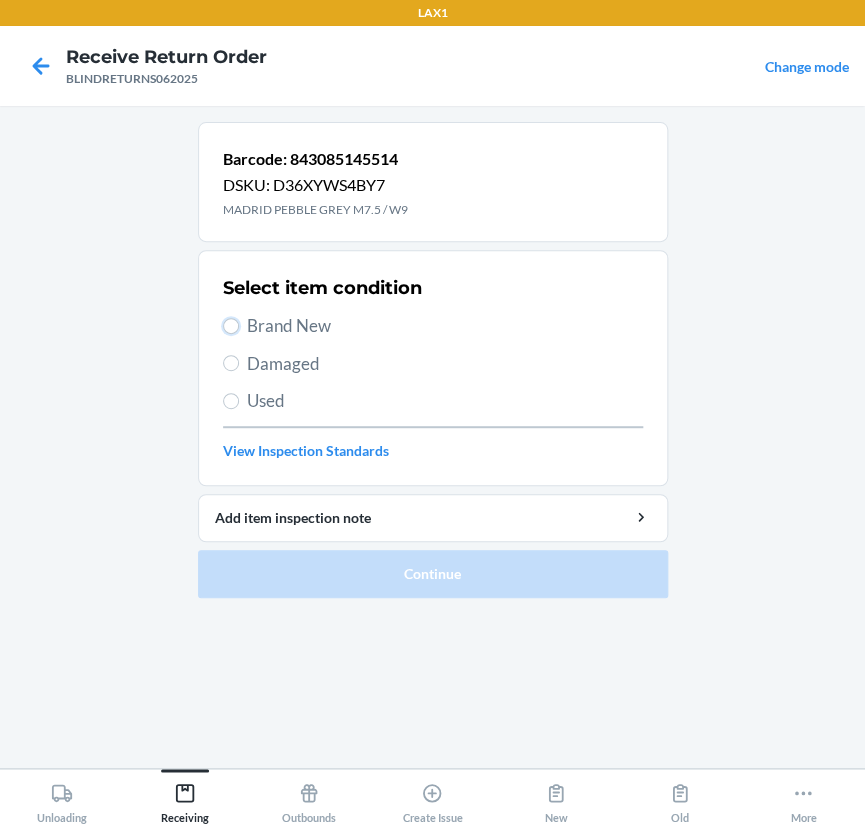 click on "Brand New" at bounding box center (231, 326) 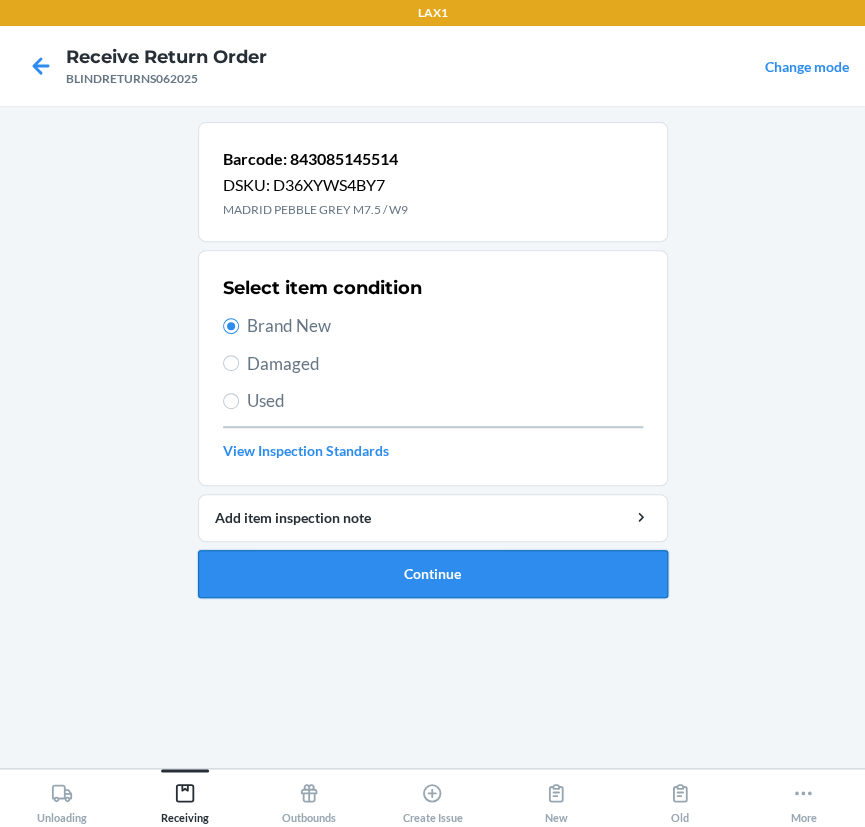 click on "Continue" at bounding box center (433, 574) 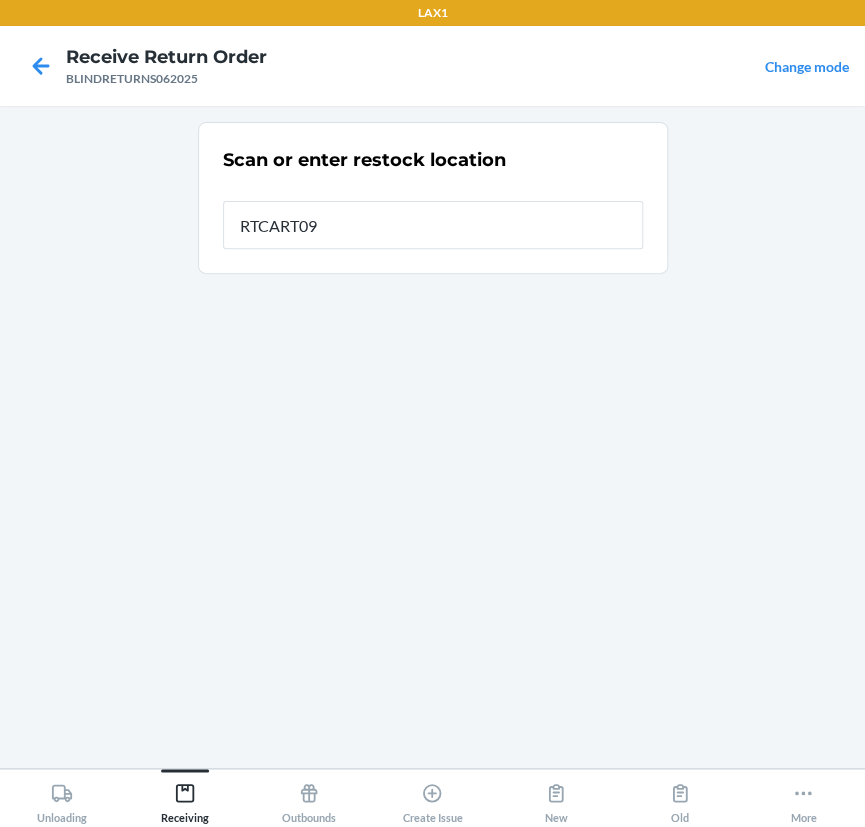 type on "RTCART096" 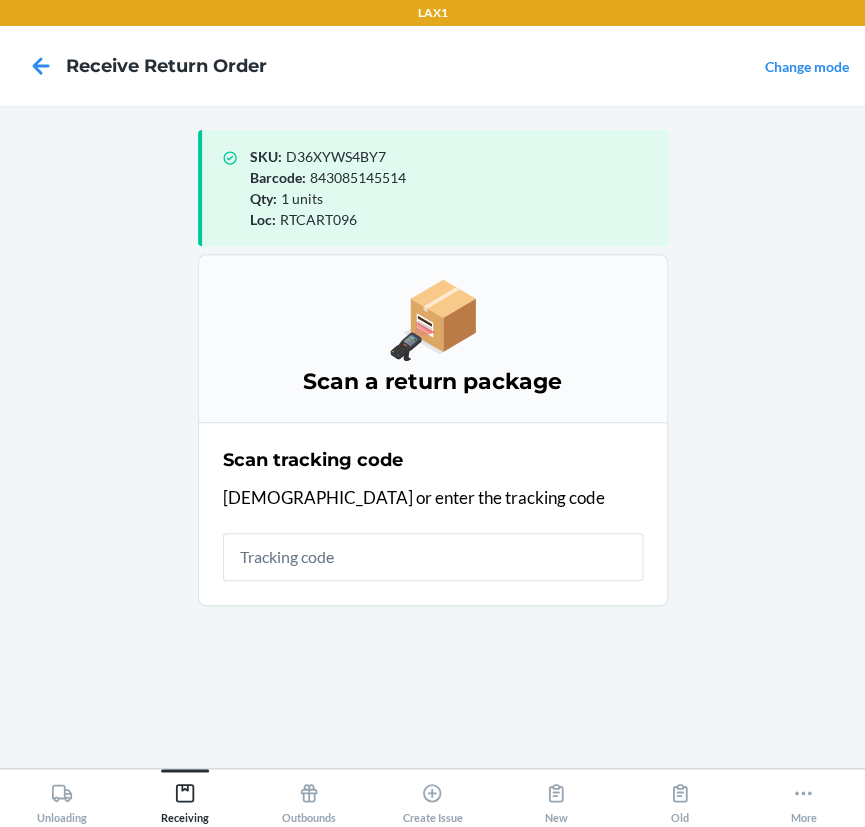 click on "Scan tracking code Scan or enter the tracking code" at bounding box center (433, 514) 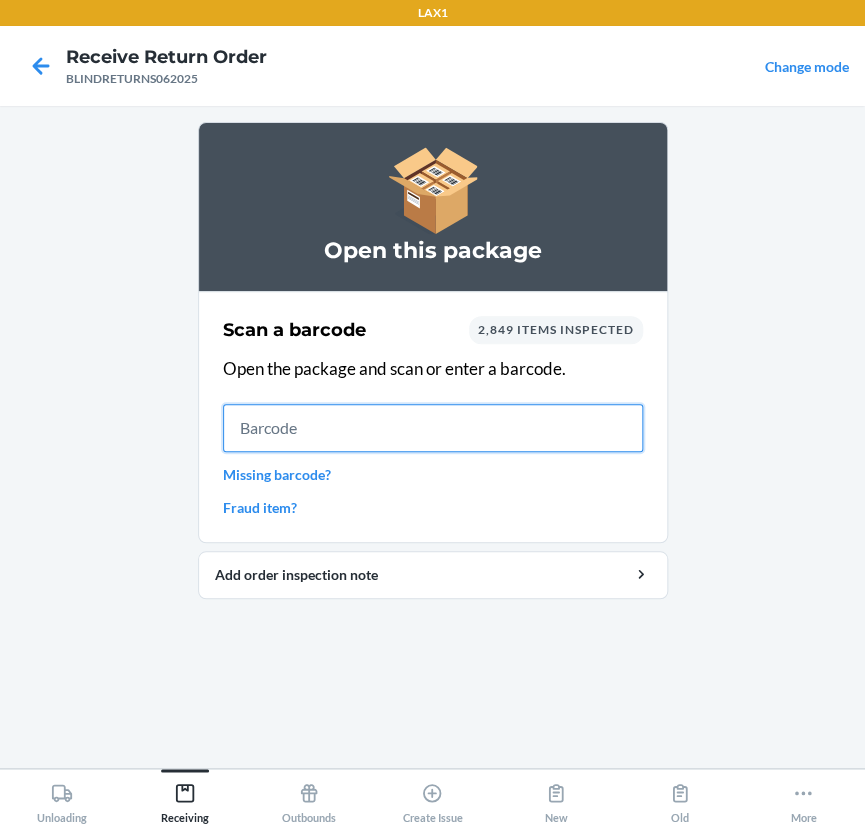 click at bounding box center [433, 428] 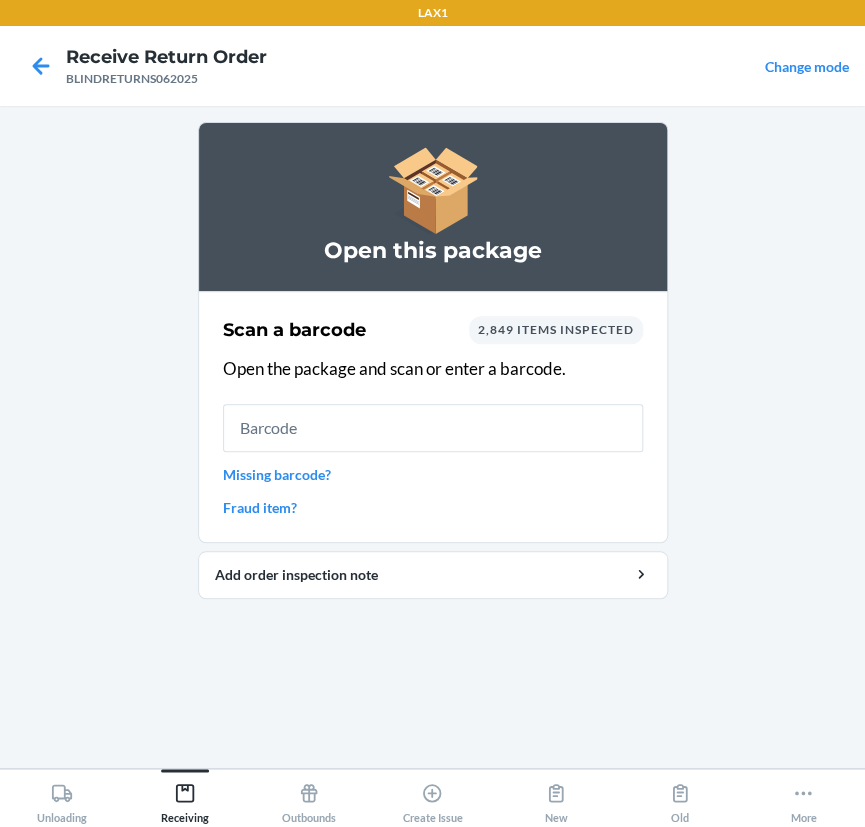 click on "Scan a barcode 2,849 items inspected Open the package and scan or enter a barcode. Missing barcode? Fraud item?" at bounding box center [433, 417] 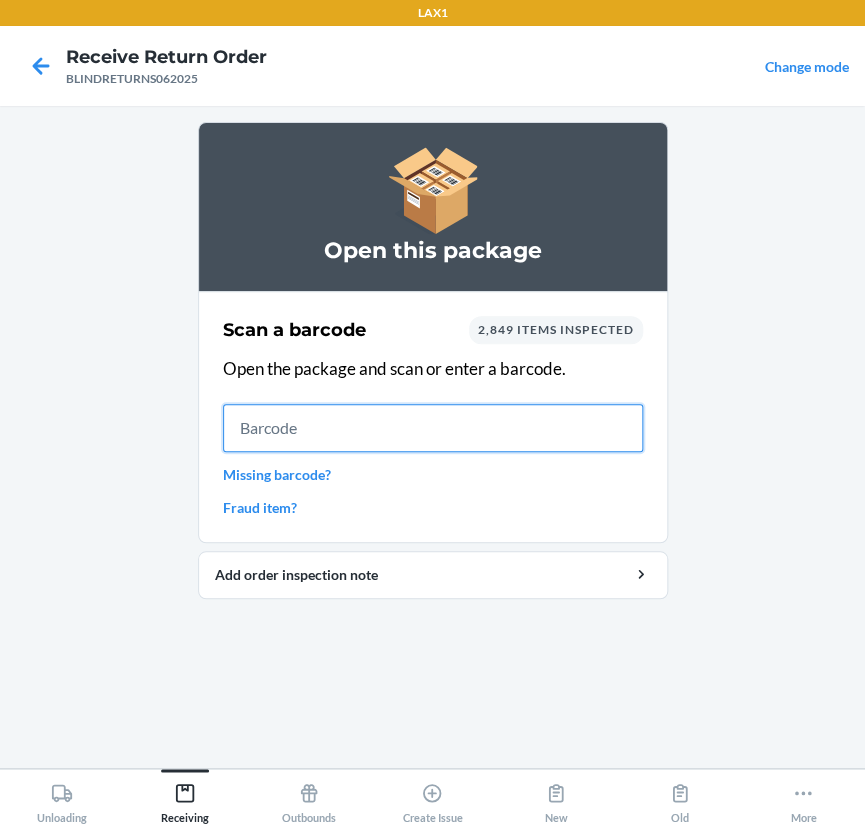 click at bounding box center (433, 428) 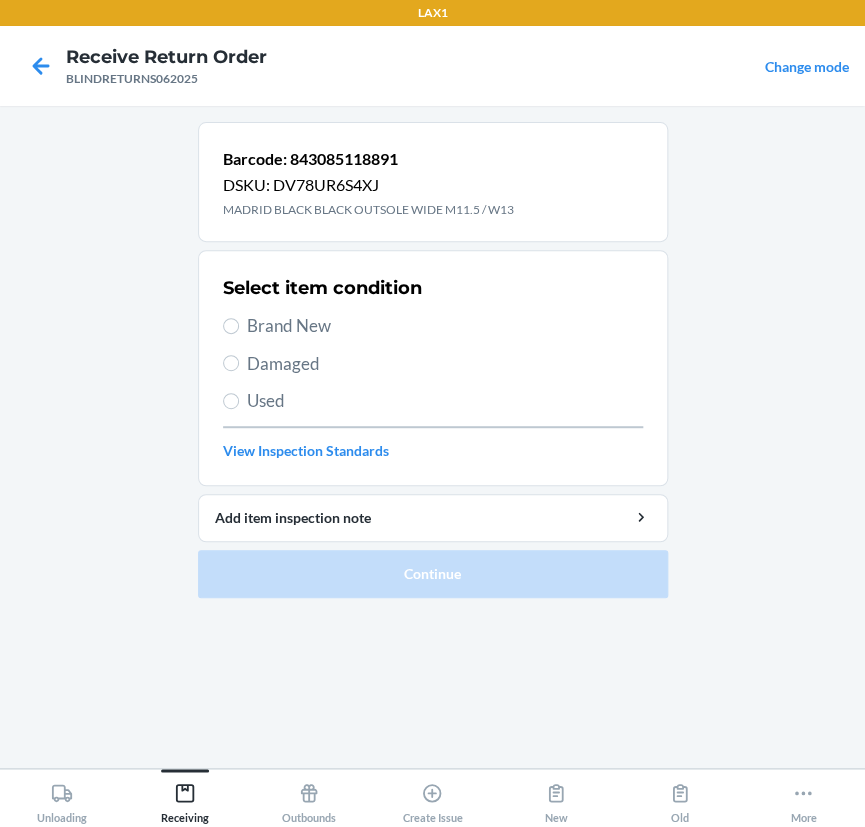 click on "Brand New" at bounding box center [445, 326] 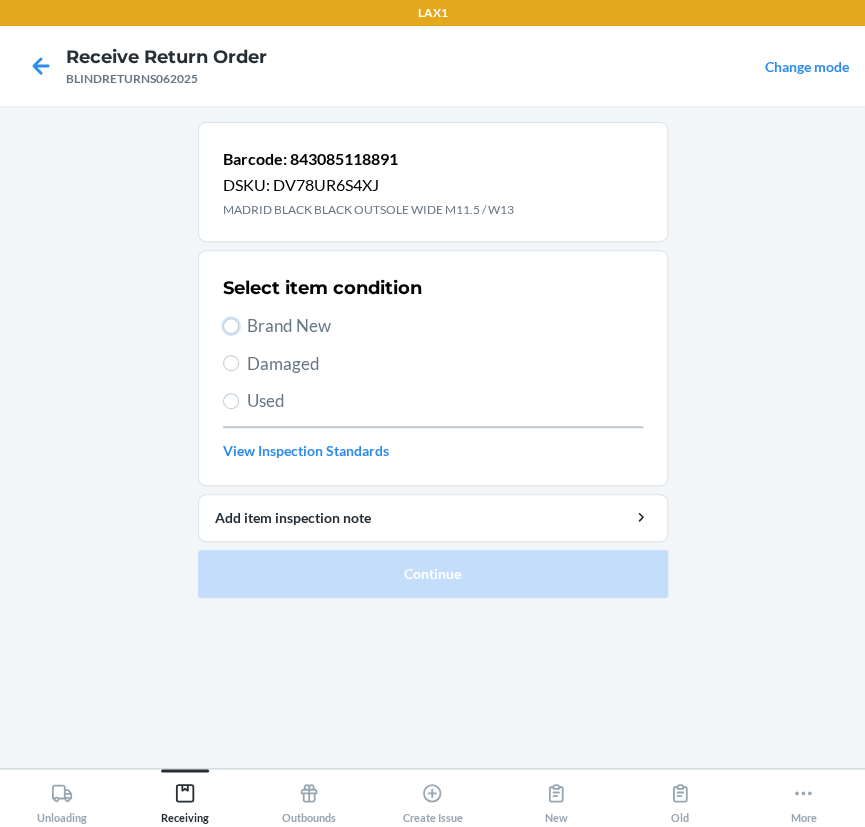 click on "Brand New" at bounding box center [231, 326] 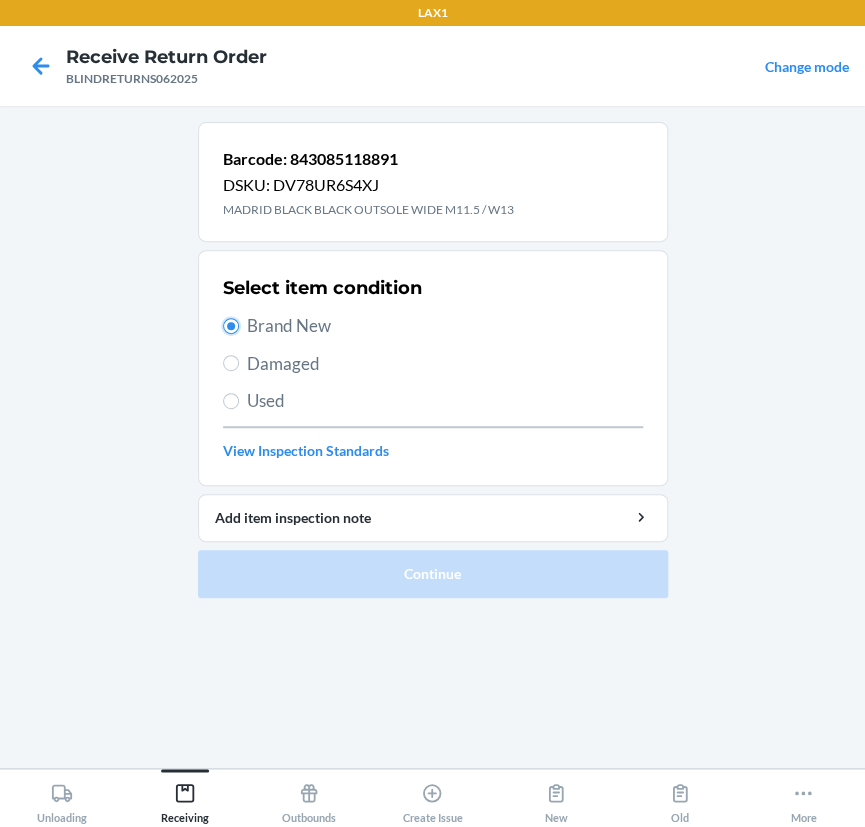 radio on "true" 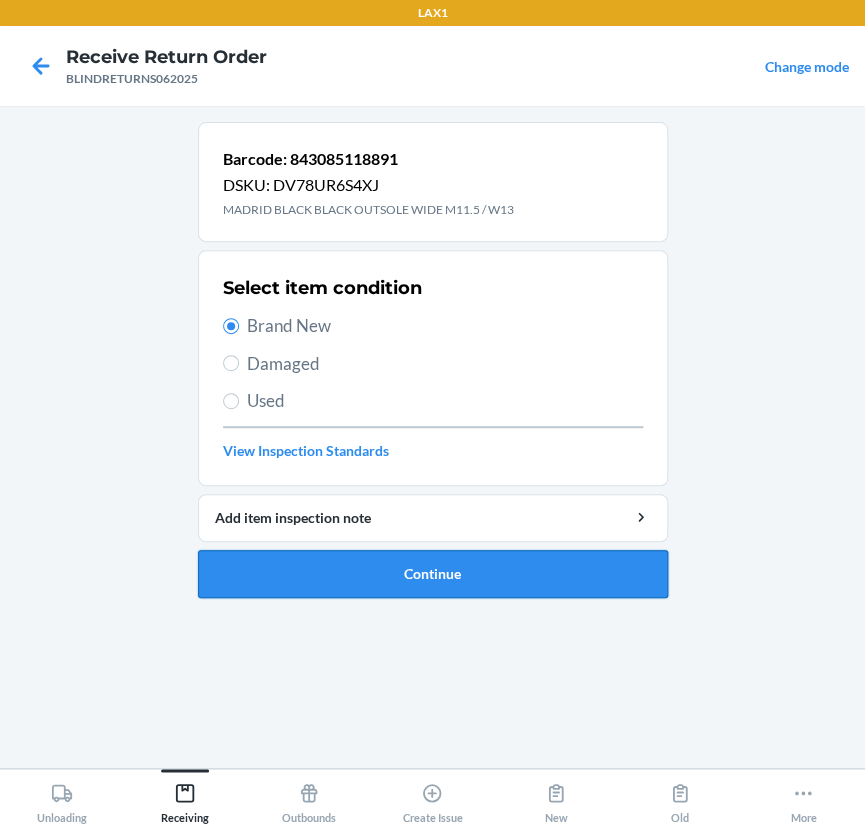 click on "Barcode: 843085118891 DSKU: DV78UR6S4XJ MADRID BLACK BLACK OUTSOLE WIDE M11.5 / W13 Select item condition Brand New Damaged Used View Inspection Standards Add item inspection note Continue" at bounding box center [433, 360] 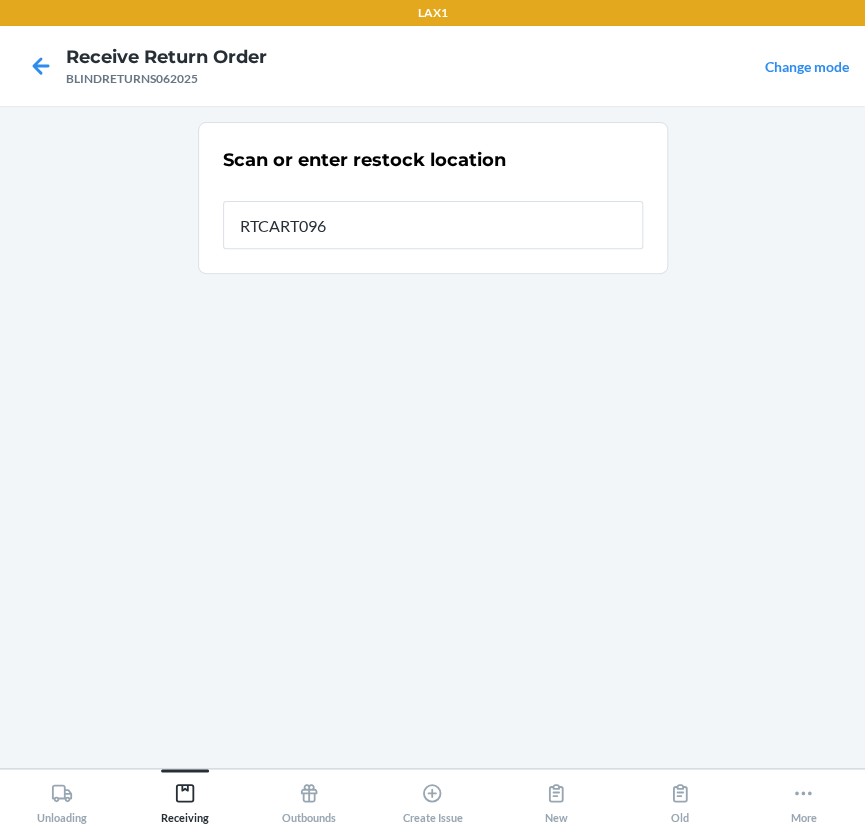 type on "RTCART096" 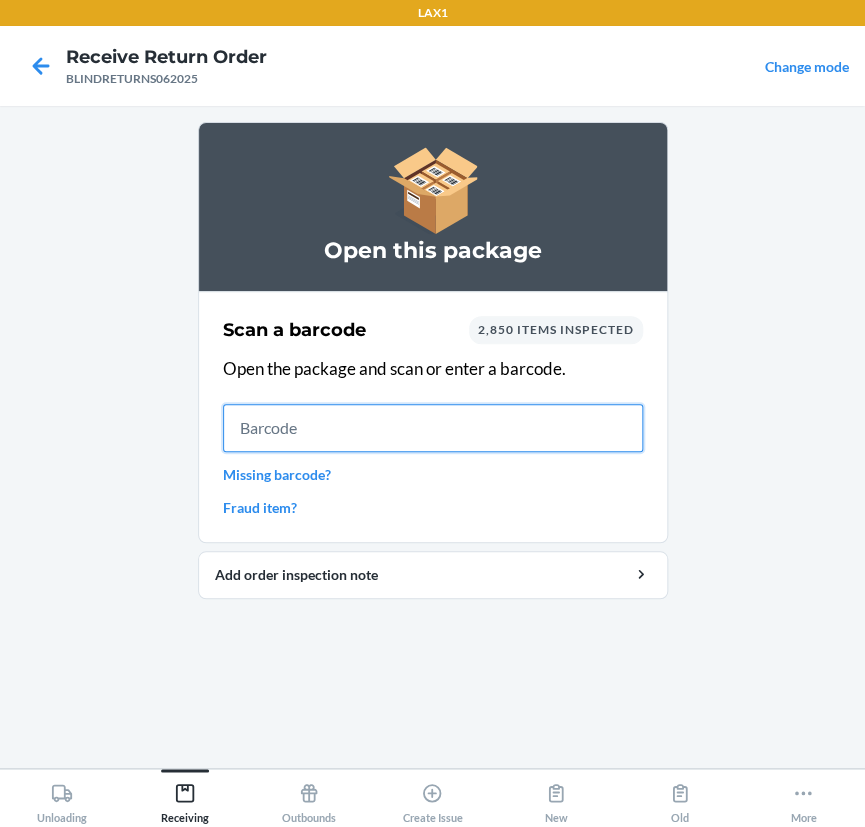 click at bounding box center (433, 428) 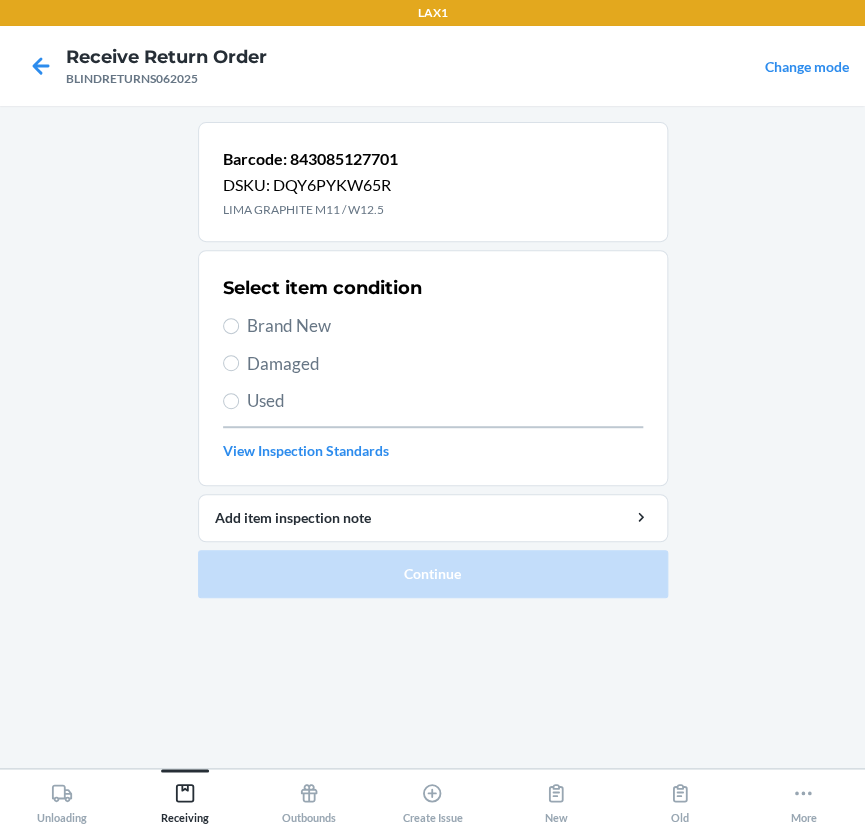click on "Brand New" at bounding box center [445, 326] 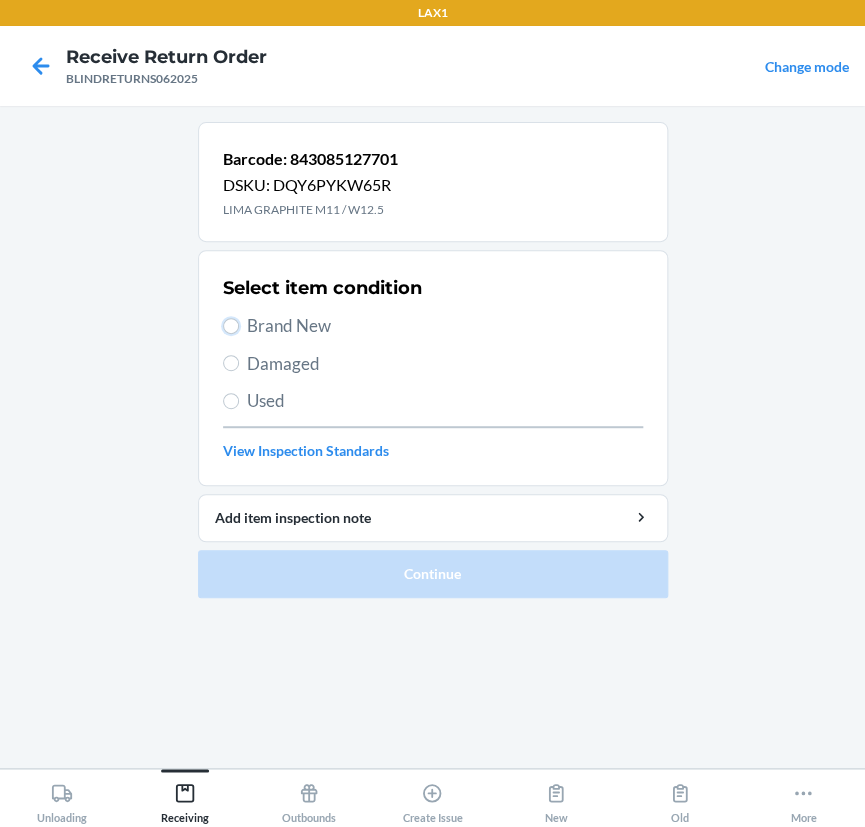 click on "Brand New" at bounding box center (231, 326) 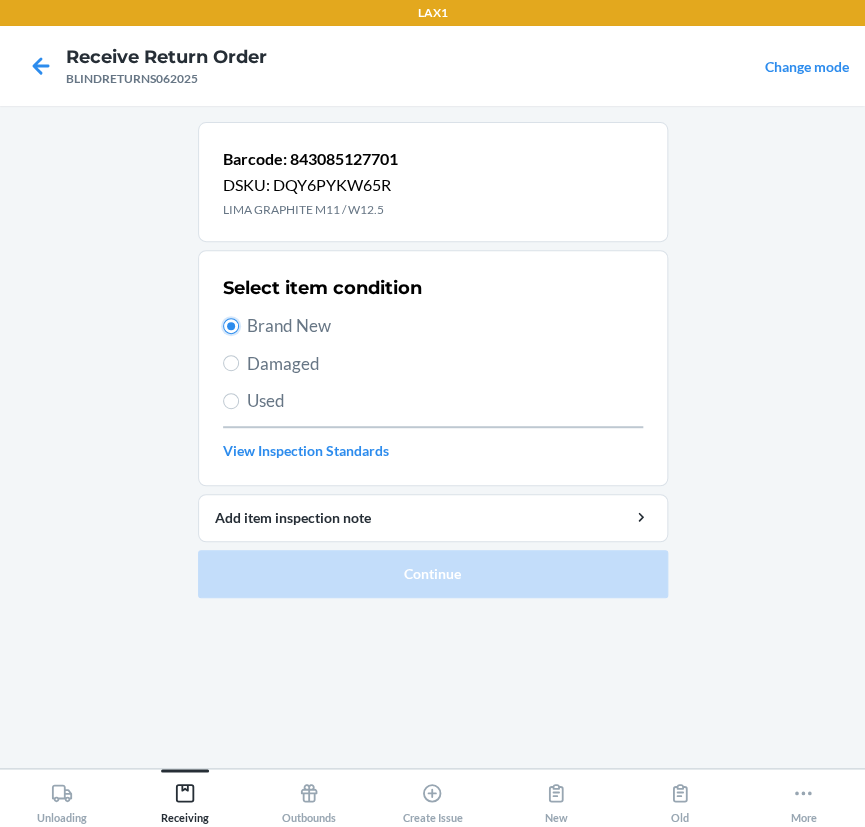 radio on "true" 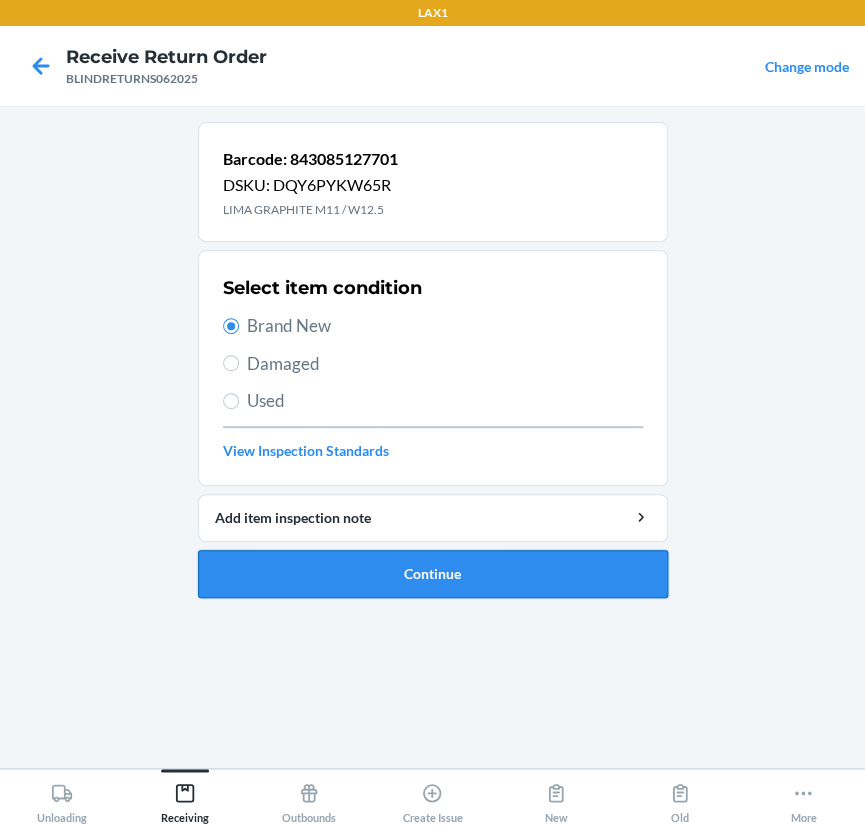 click on "Continue" at bounding box center [433, 574] 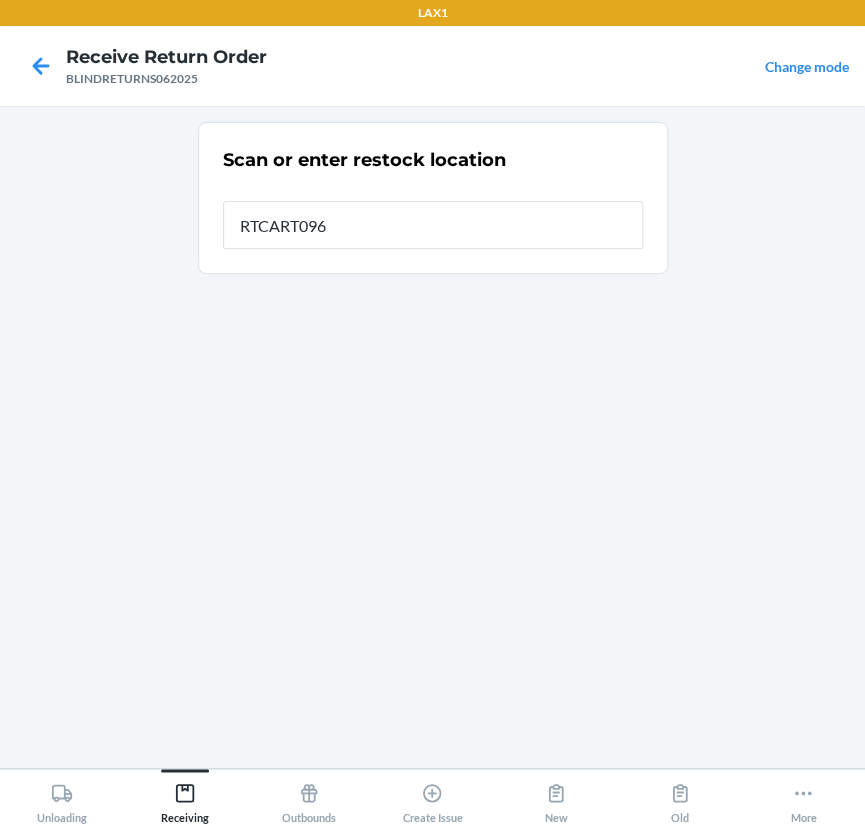 type on "RTCART096" 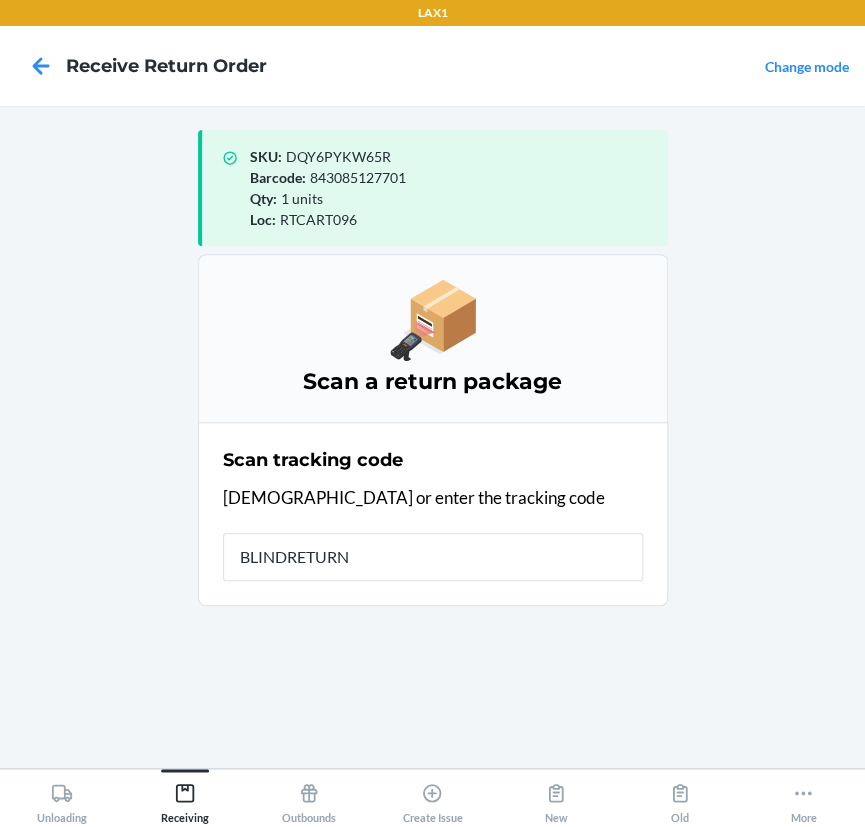 type on "BLINDRETURNS" 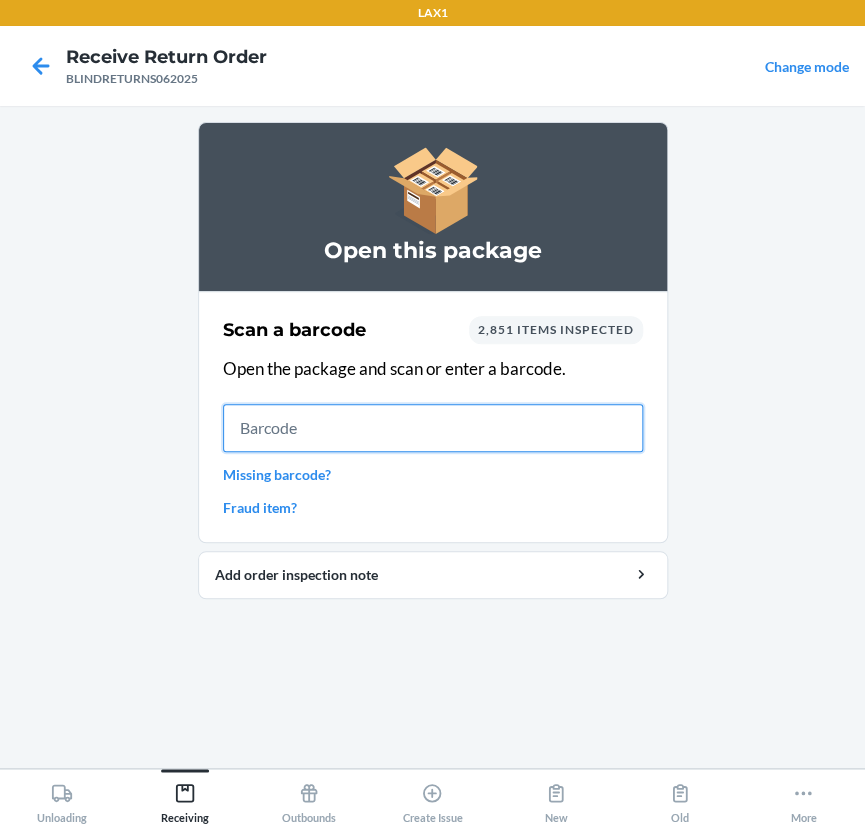 click at bounding box center (433, 428) 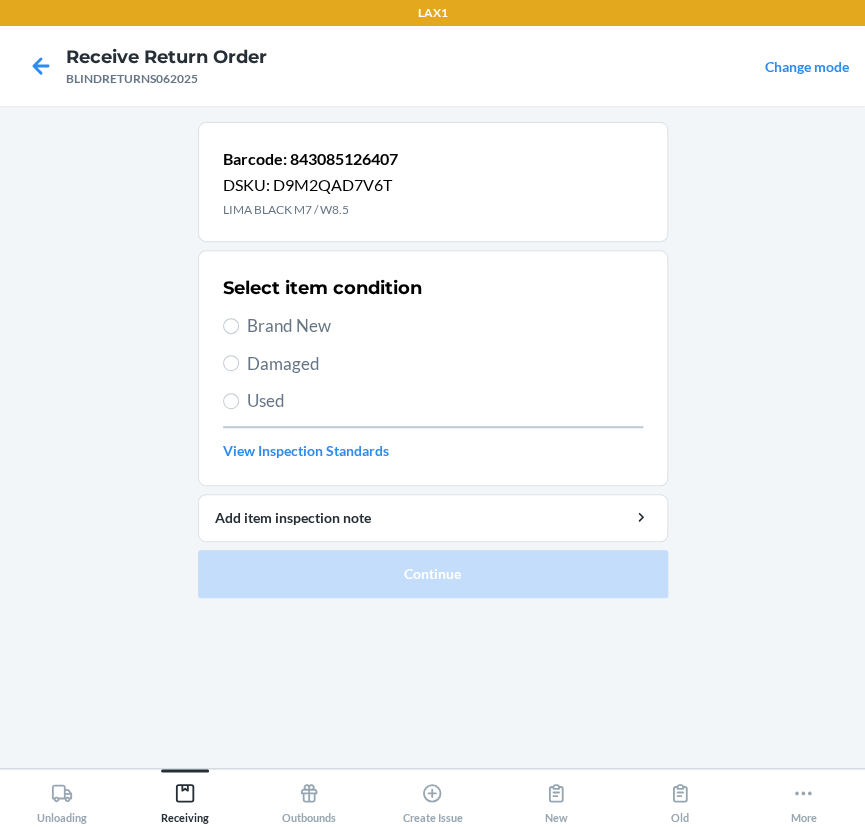 click on "Brand New" at bounding box center [445, 326] 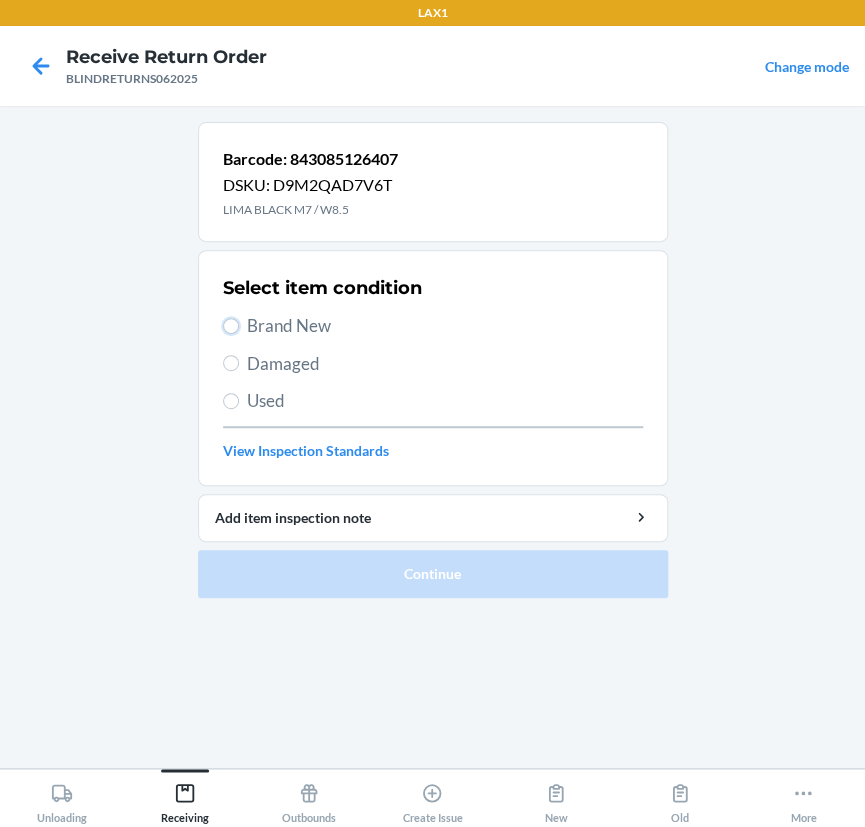 click on "Brand New" at bounding box center (231, 326) 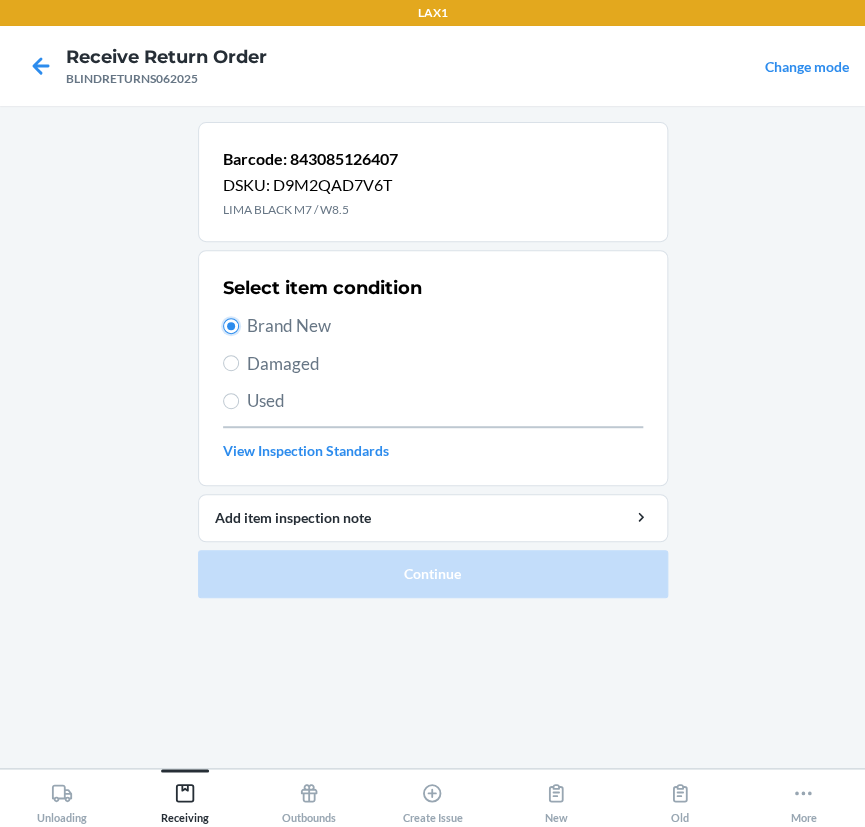 radio on "true" 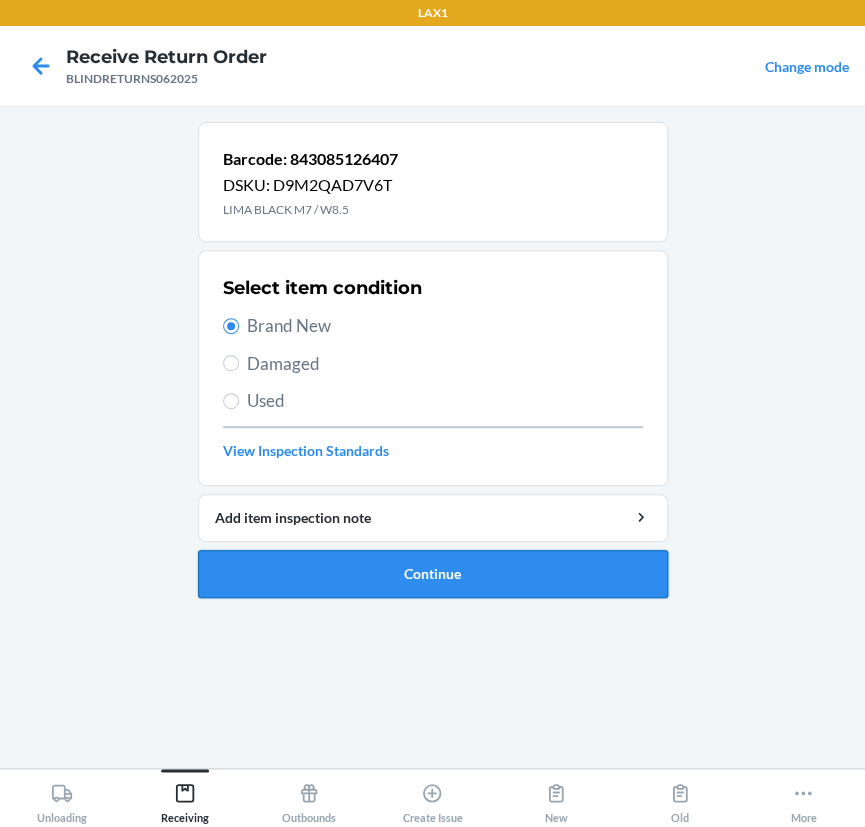 click on "Continue" at bounding box center (433, 574) 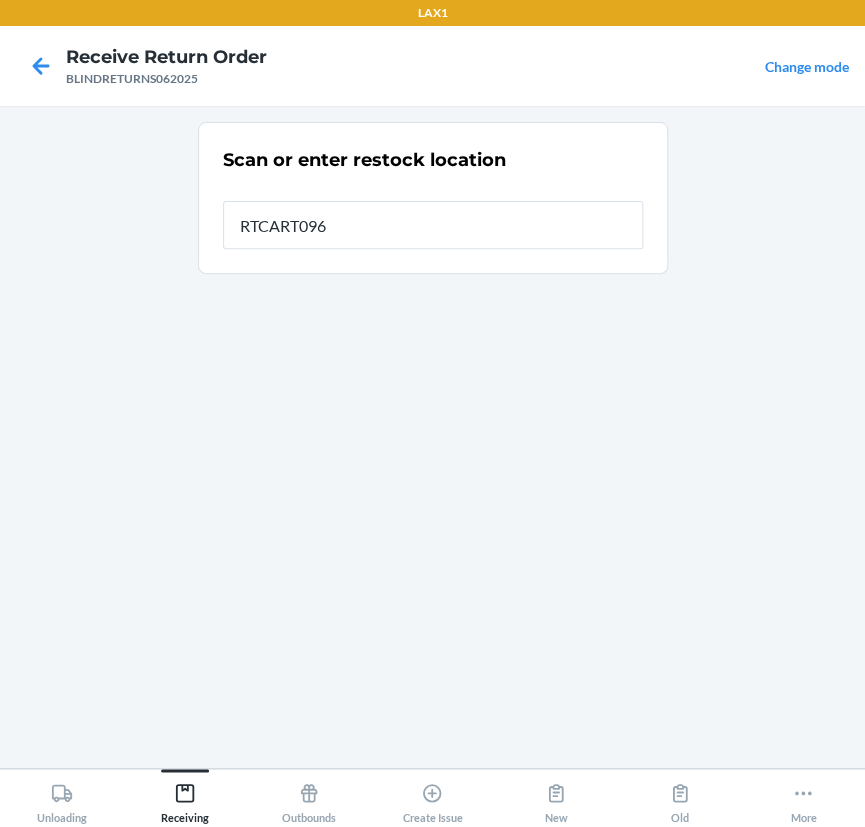 type on "RTCART096" 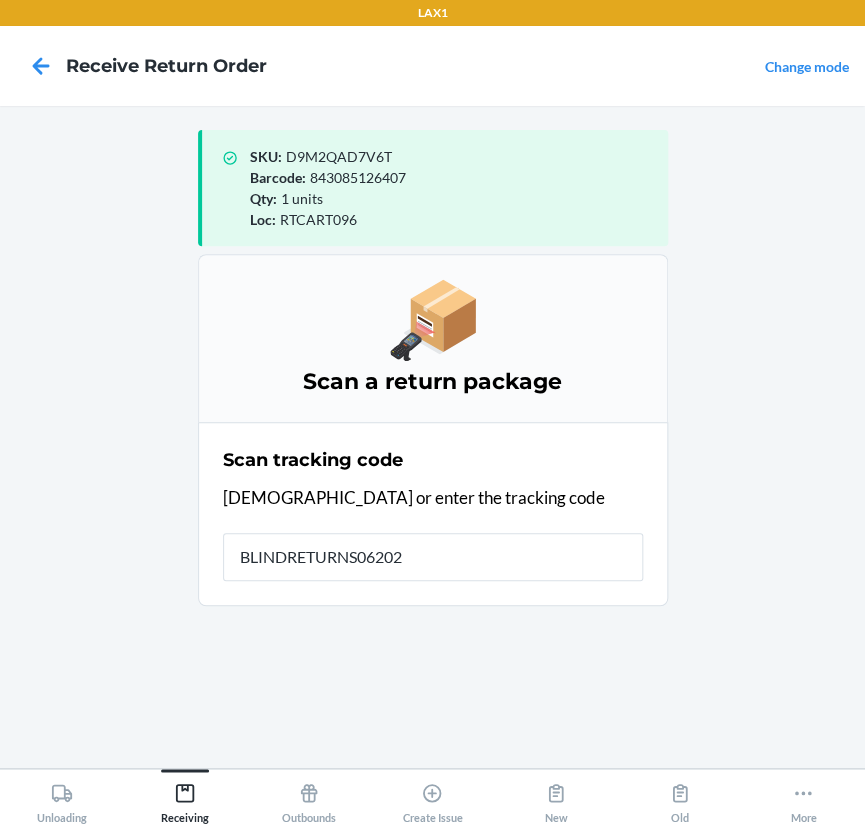 type on "BLINDRETURNS062025" 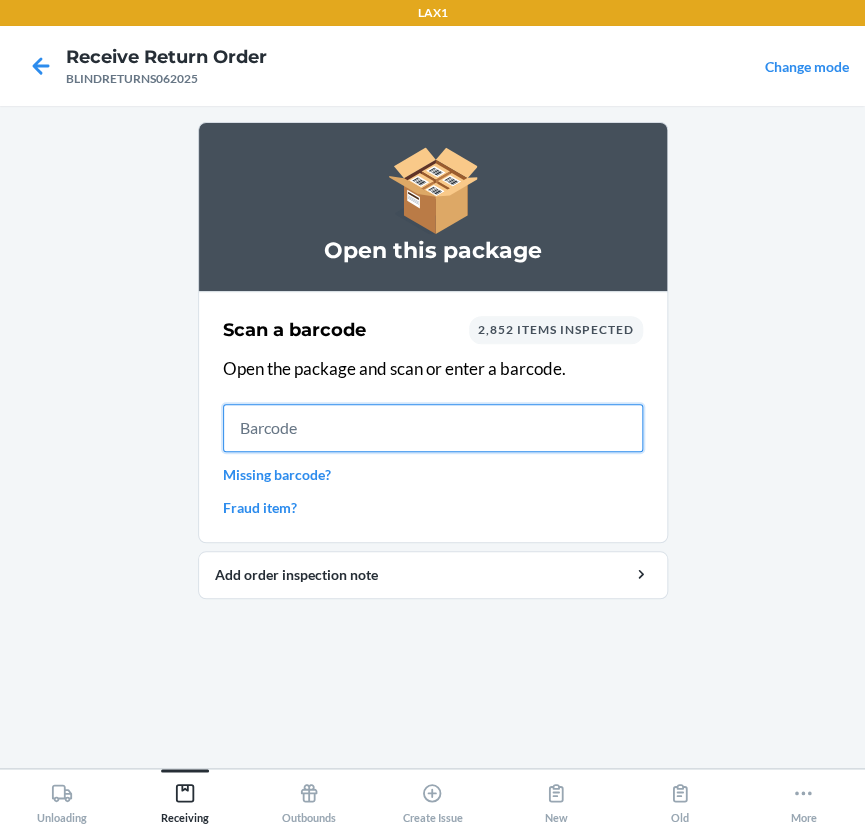 click at bounding box center (433, 428) 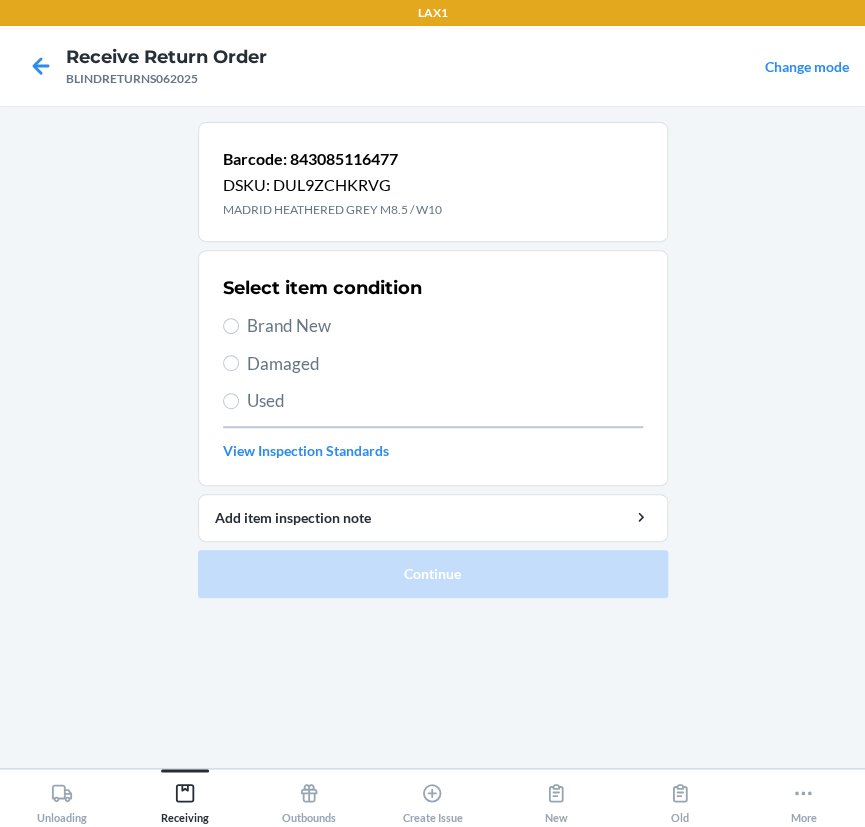 click on "Brand New" at bounding box center (445, 326) 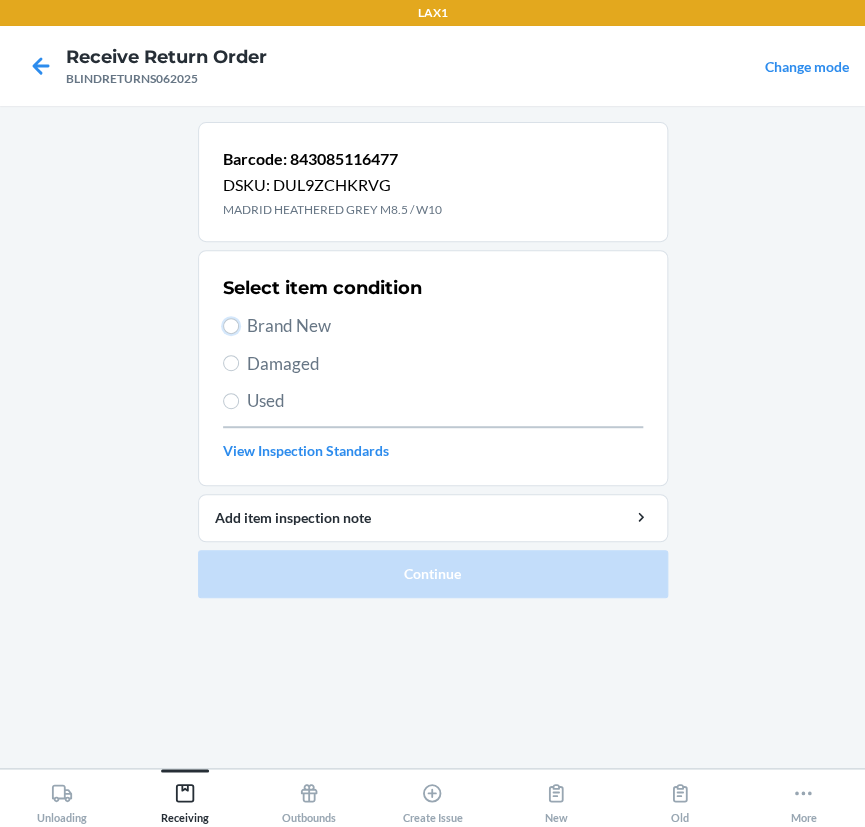 click on "Brand New" at bounding box center [231, 326] 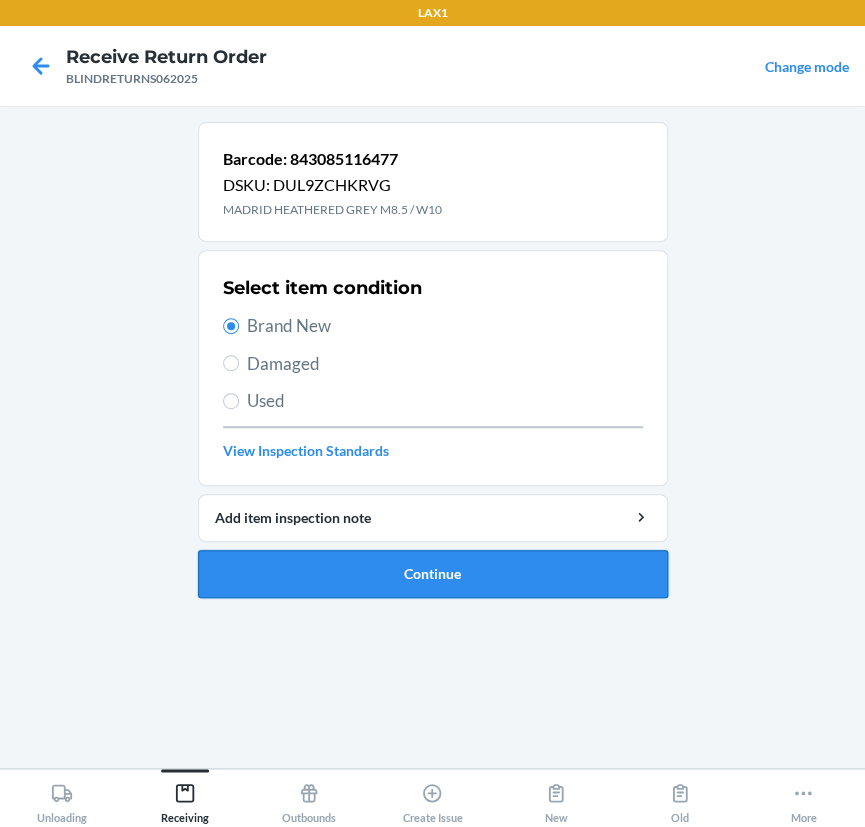 click on "Continue" at bounding box center (433, 574) 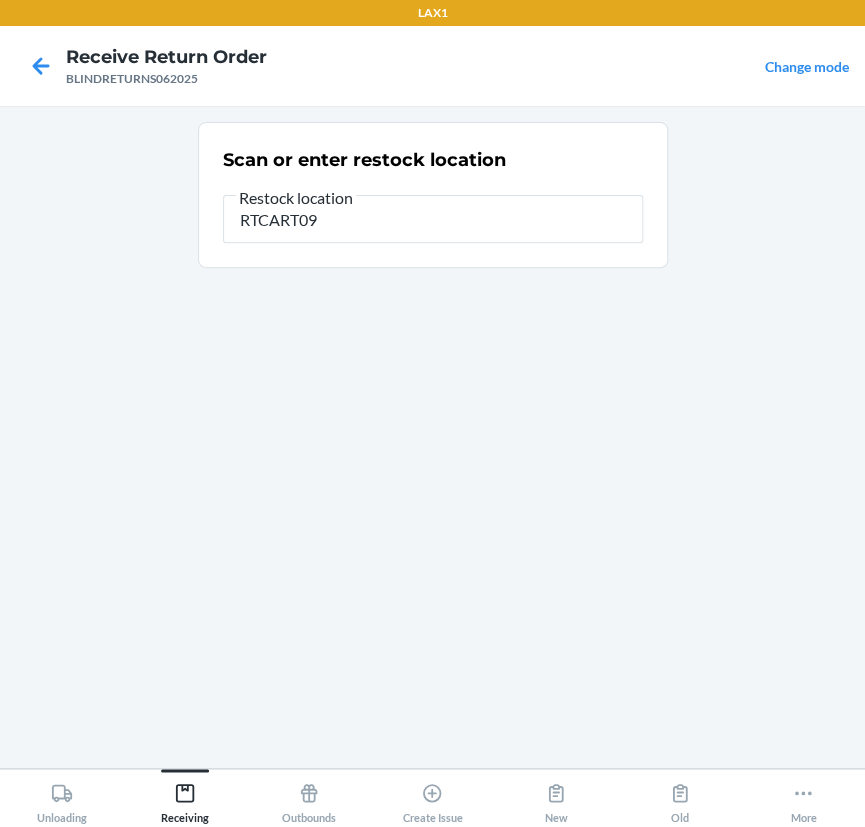 type on "RTCART096" 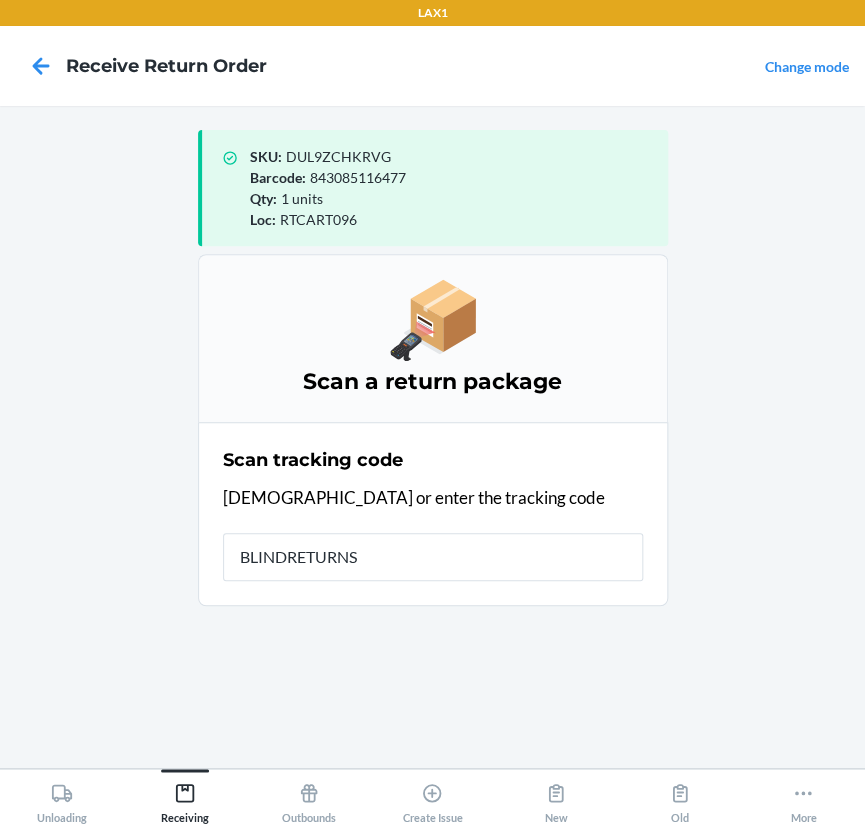 type on "BLINDRETURNS0" 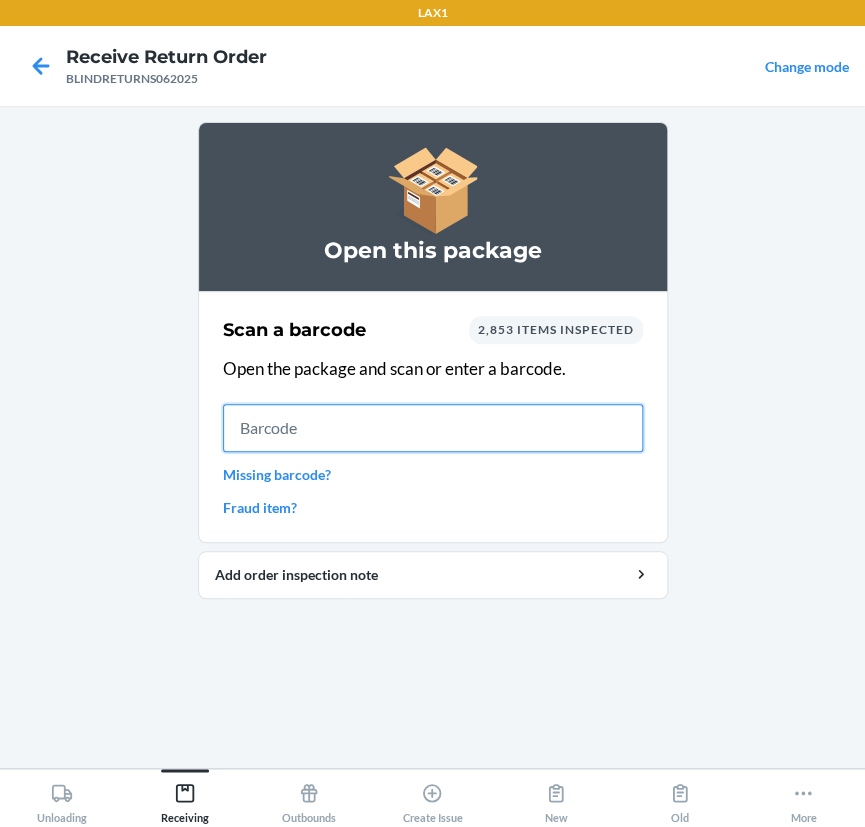 click at bounding box center (433, 428) 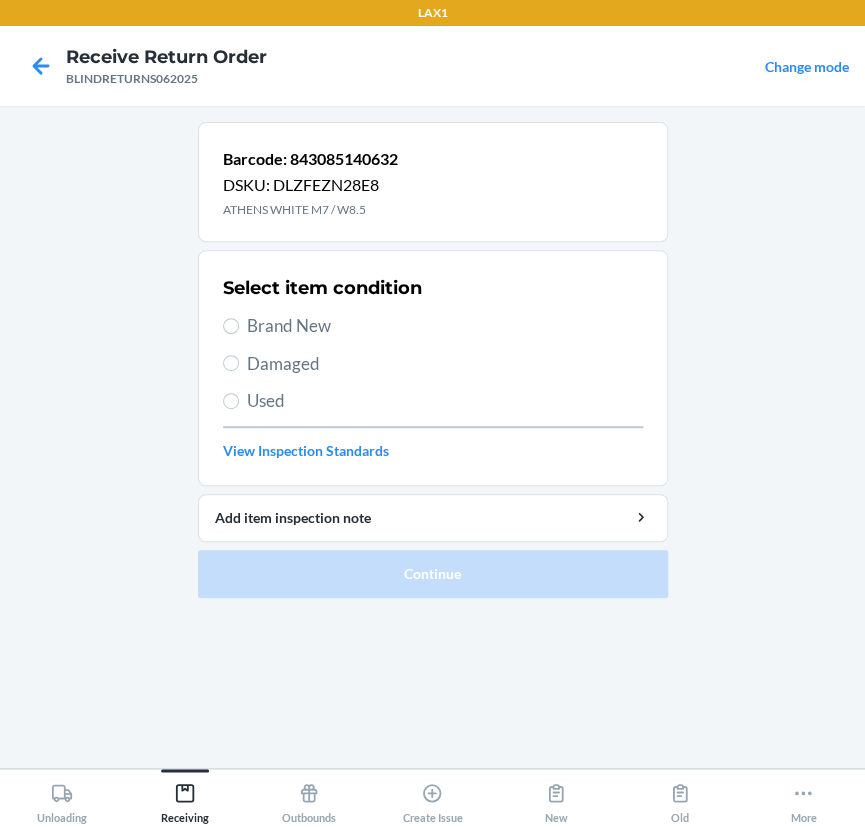 click on "Damaged" at bounding box center [445, 364] 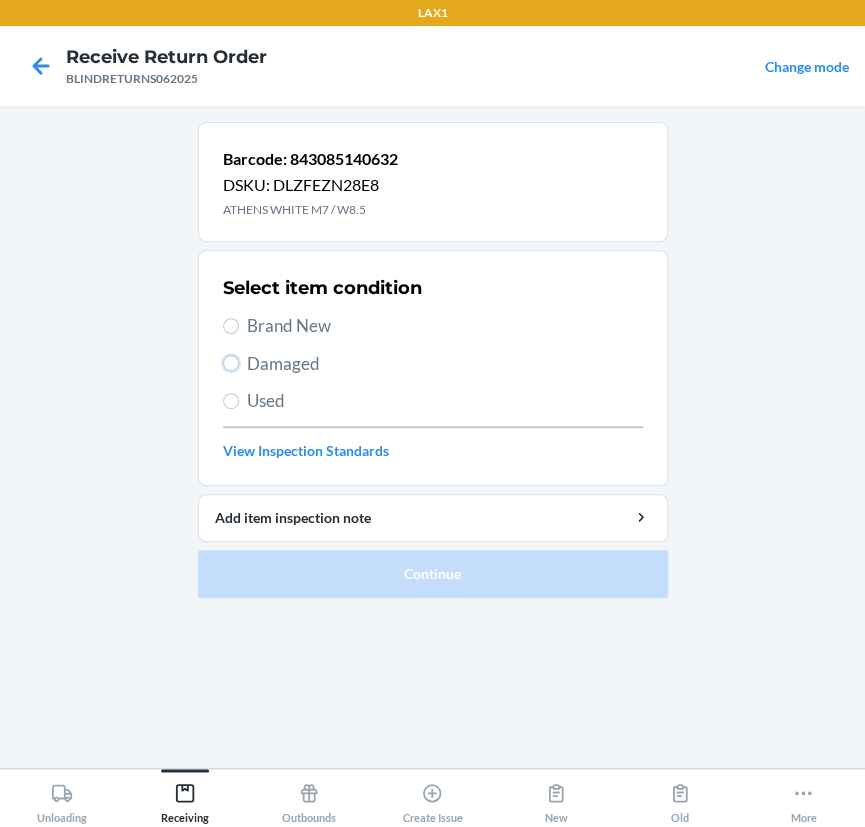 click on "Damaged" at bounding box center [231, 363] 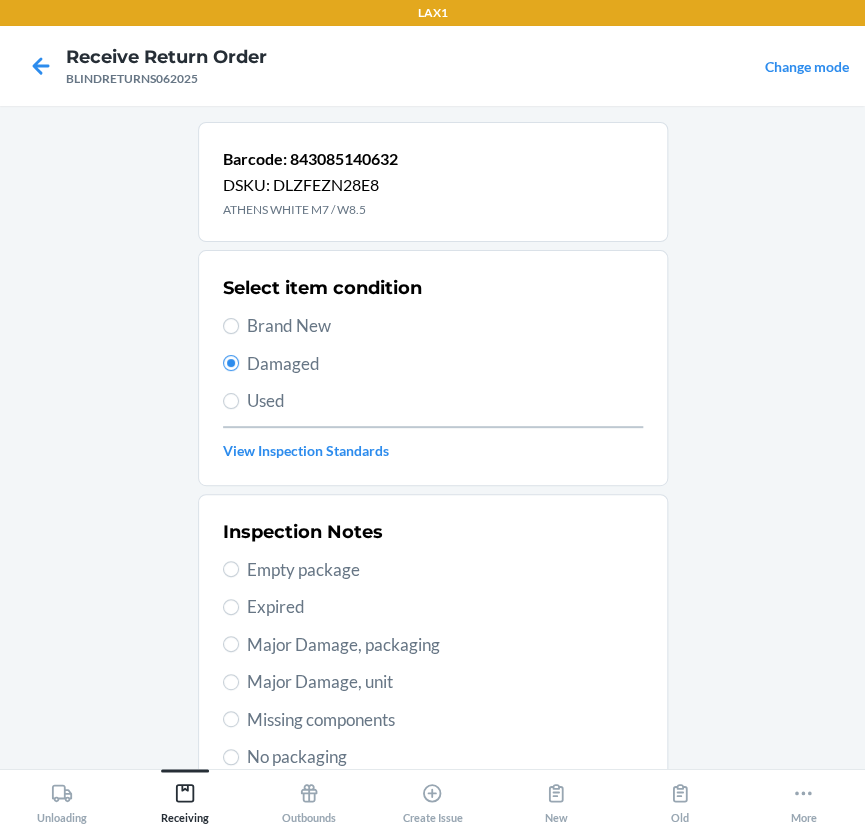 click on "Used" at bounding box center [445, 401] 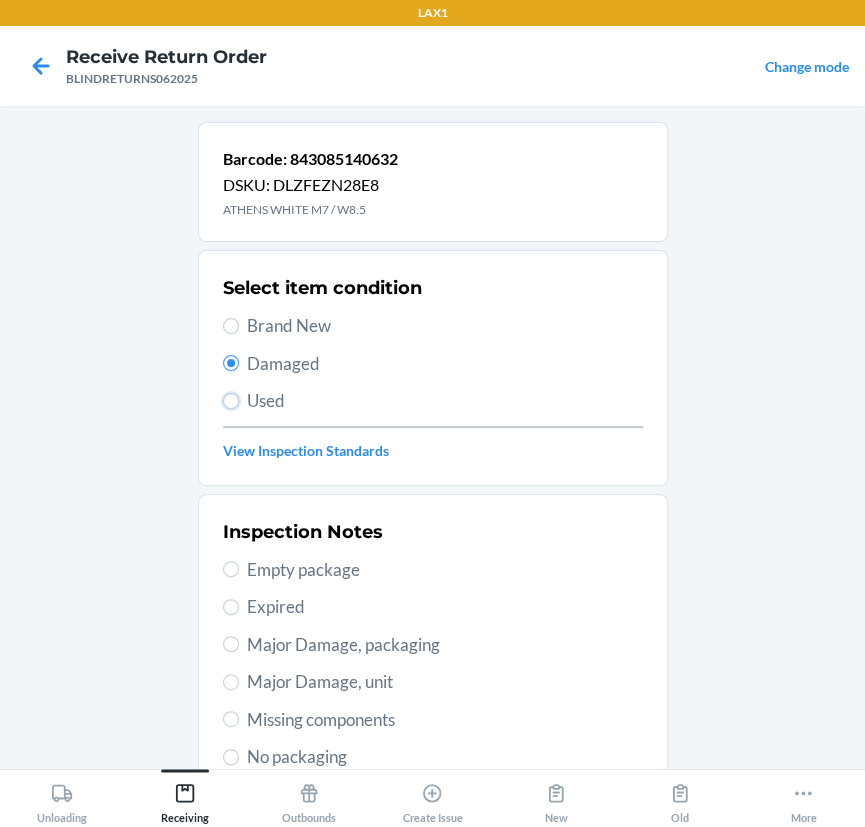 click on "Used" at bounding box center (231, 401) 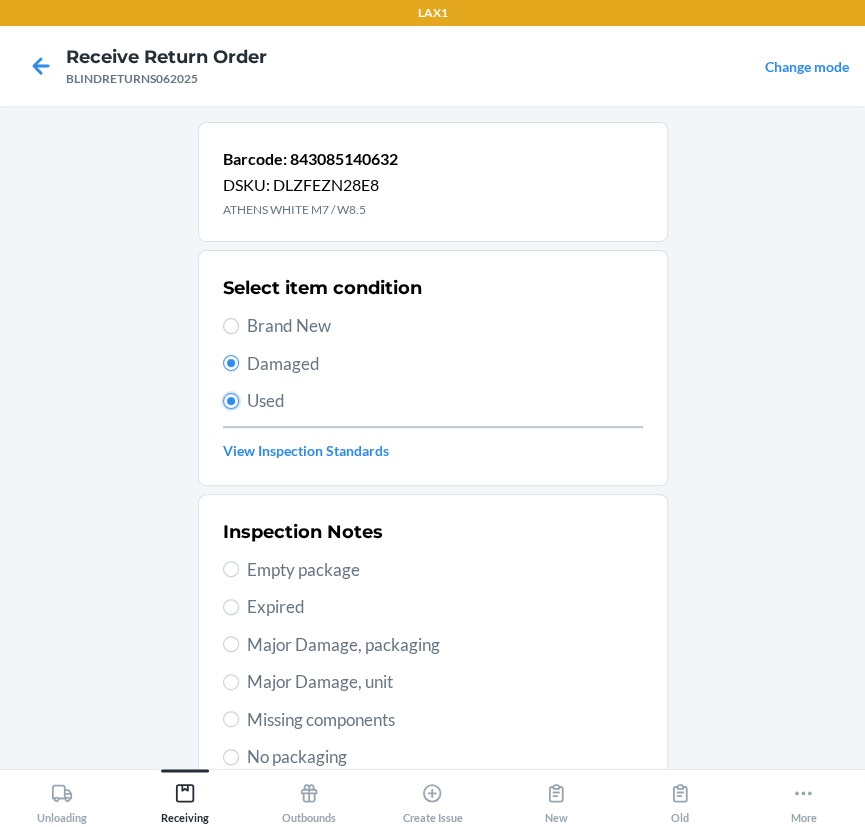 radio on "true" 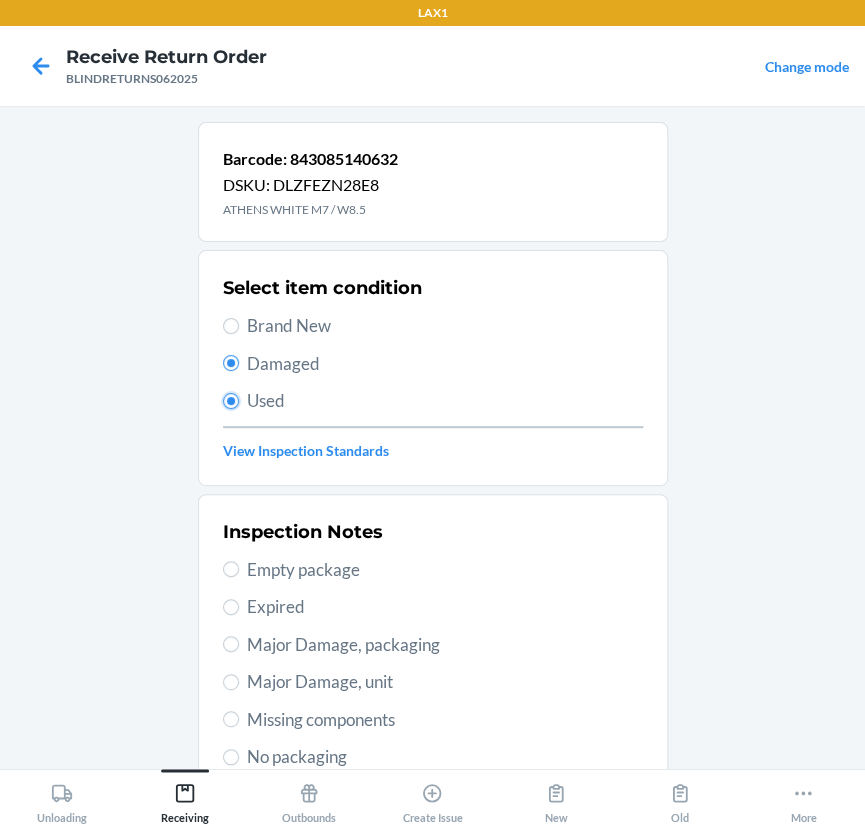 radio on "false" 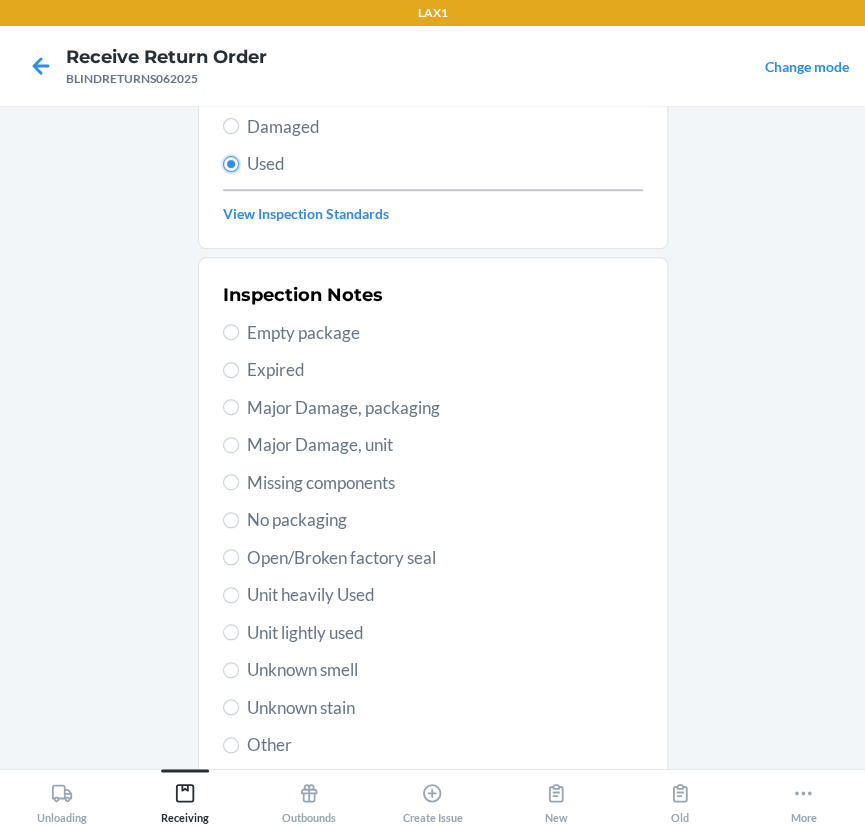 scroll, scrollTop: 272, scrollLeft: 0, axis: vertical 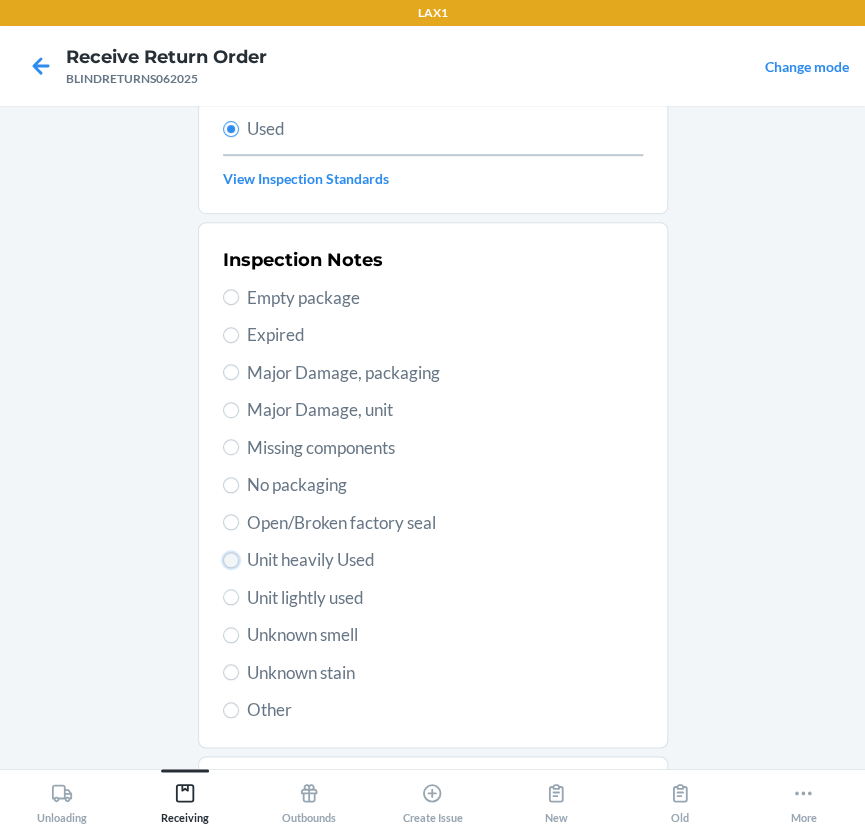 click on "Unit heavily Used" at bounding box center (231, 560) 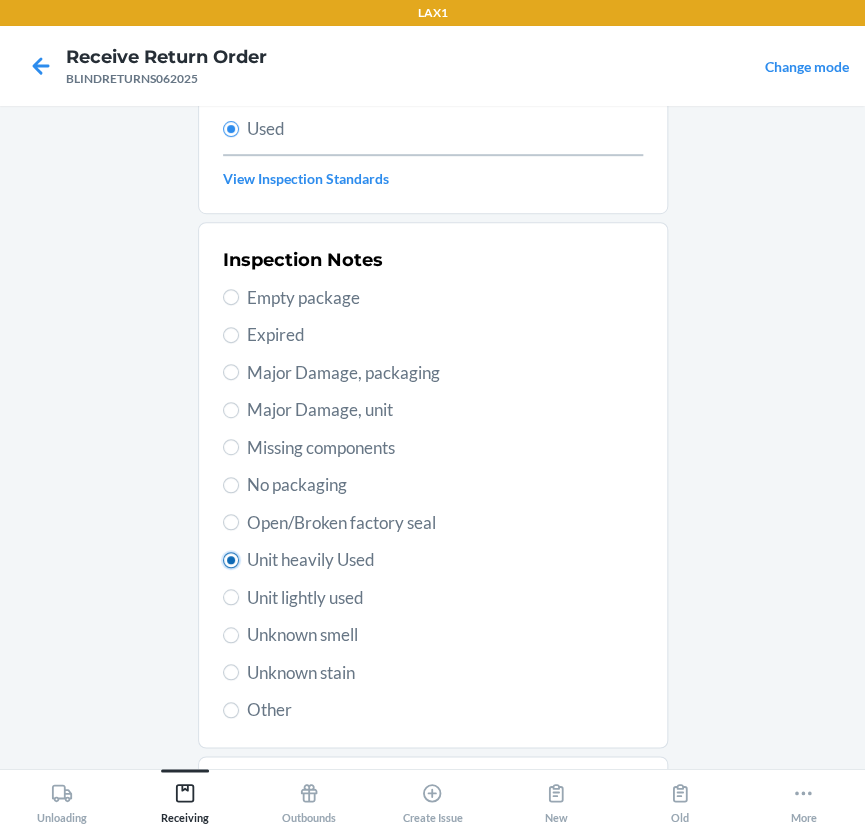 radio on "true" 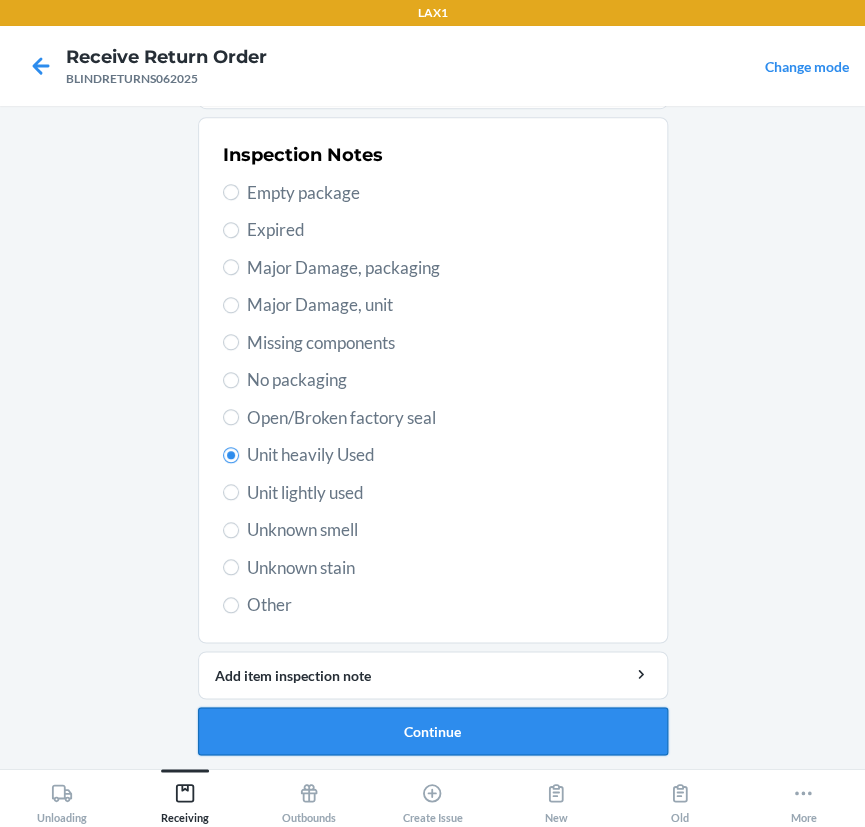 click on "Continue" at bounding box center (433, 731) 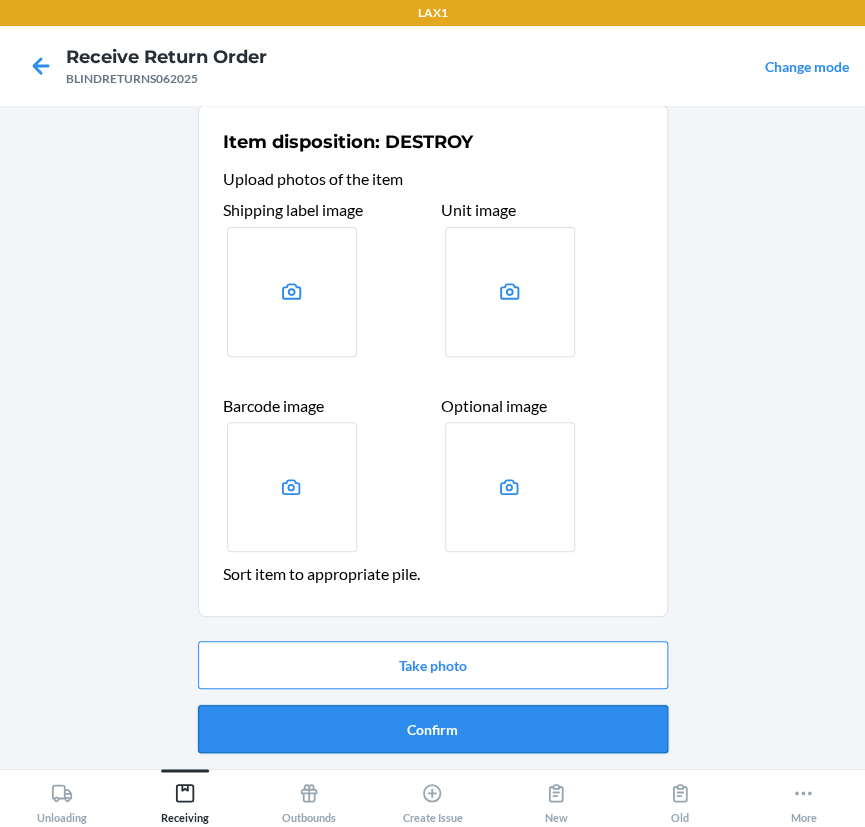 click on "Confirm" at bounding box center [433, 729] 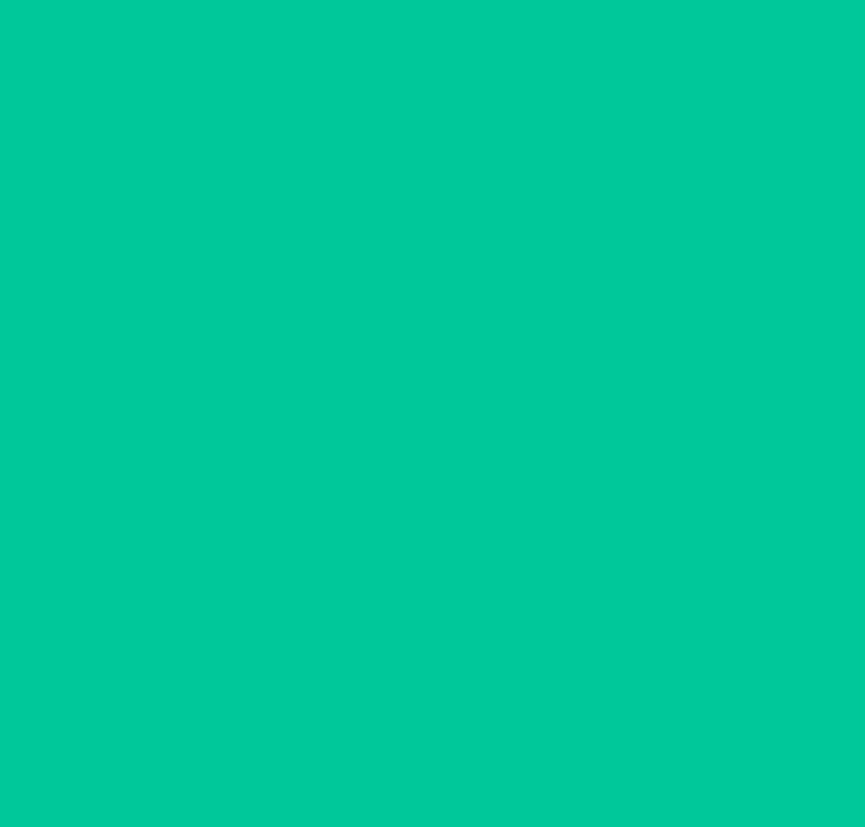 scroll, scrollTop: 0, scrollLeft: 0, axis: both 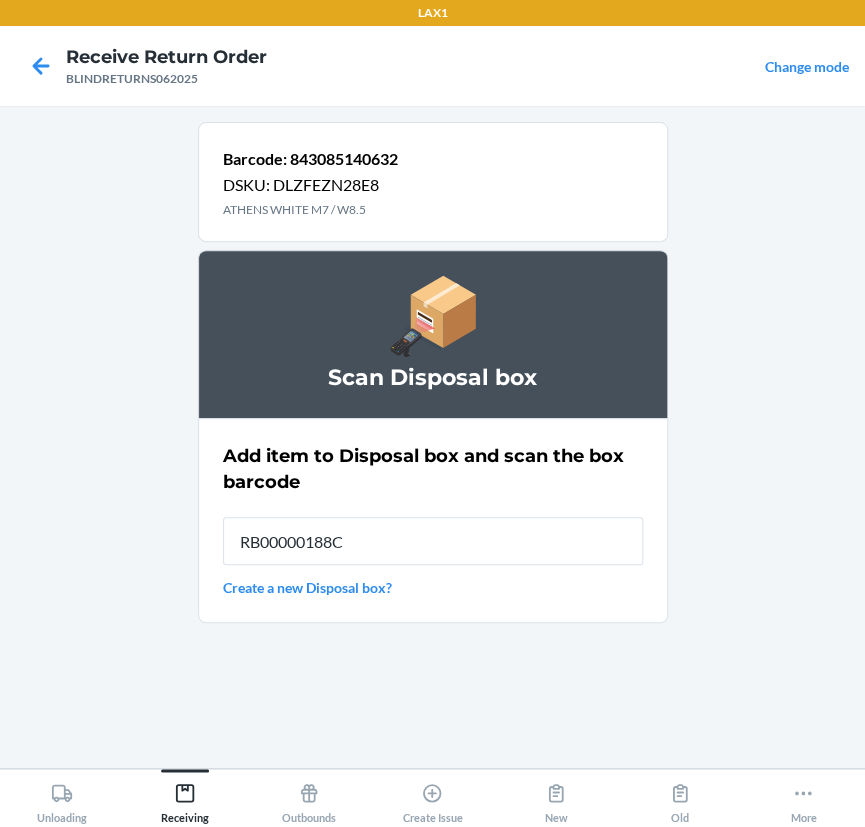 type on "RB00000188C" 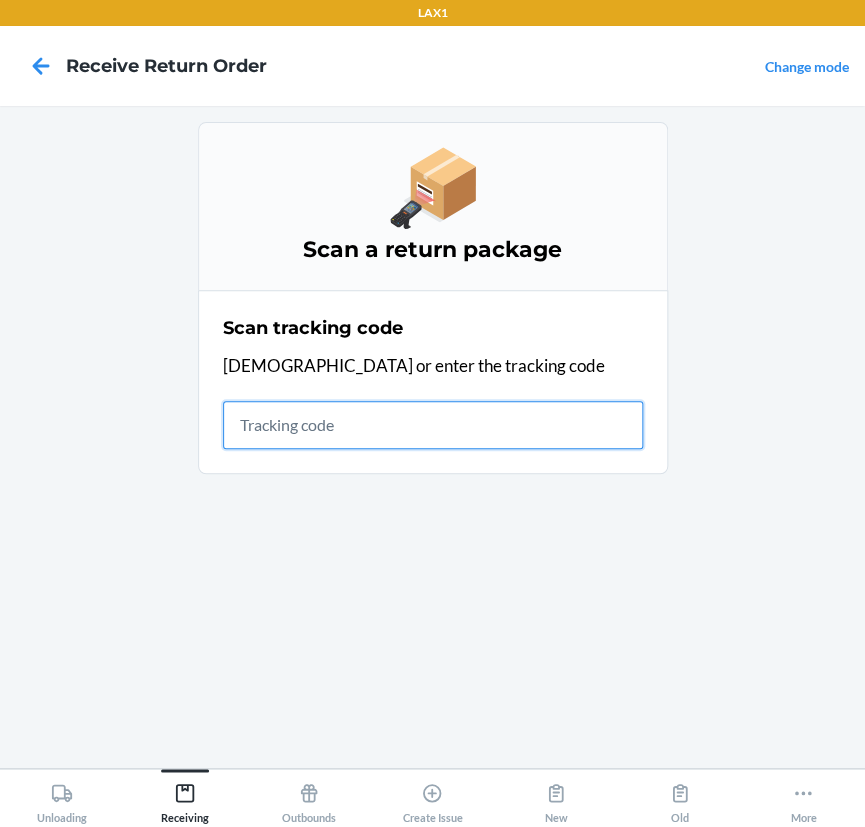 click at bounding box center (433, 425) 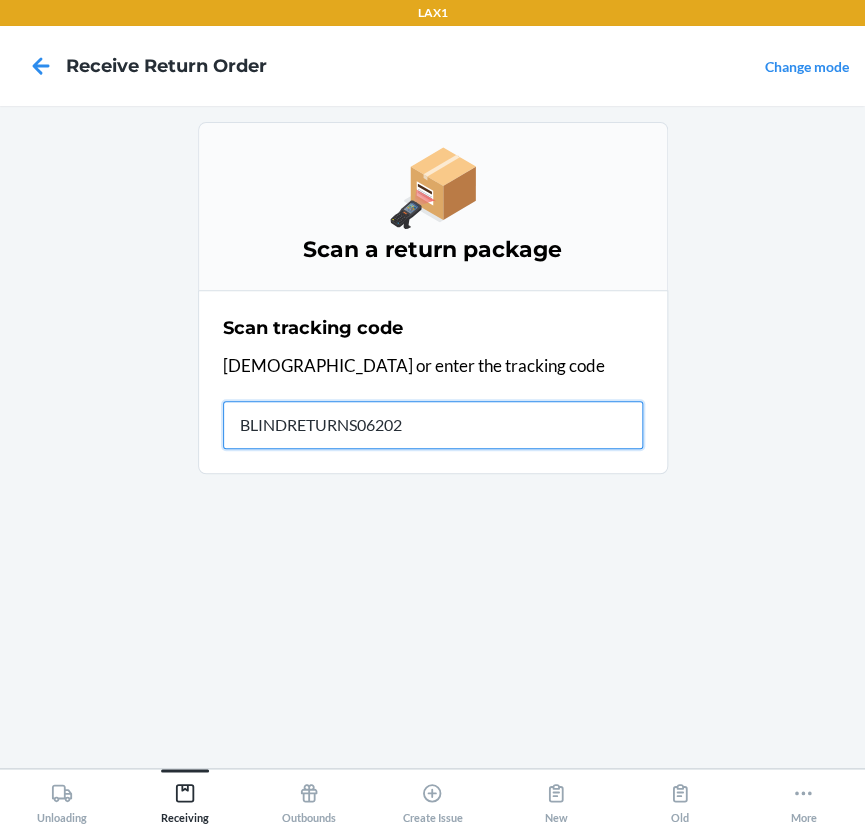 type on "BLINDRETURNS062025" 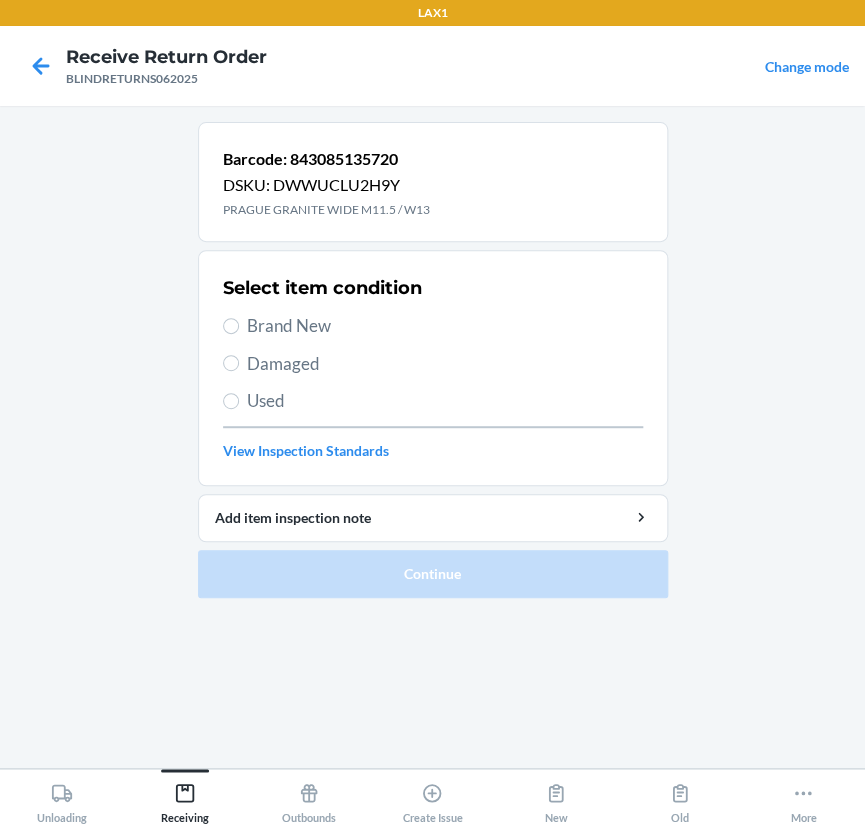 click on "Used" at bounding box center [445, 401] 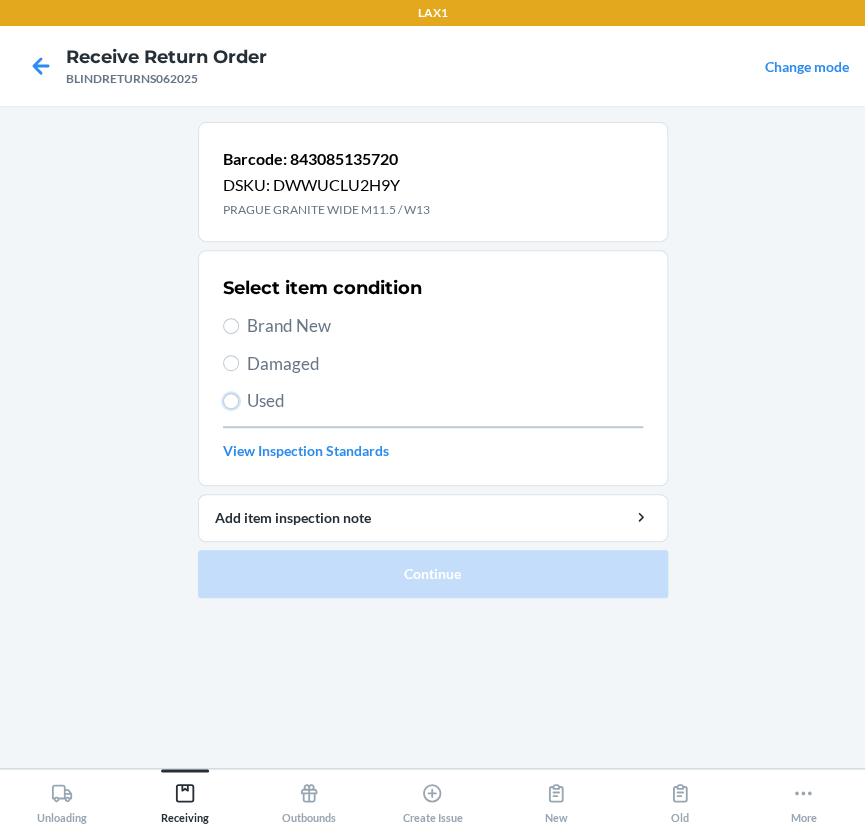 click on "Used" at bounding box center (231, 401) 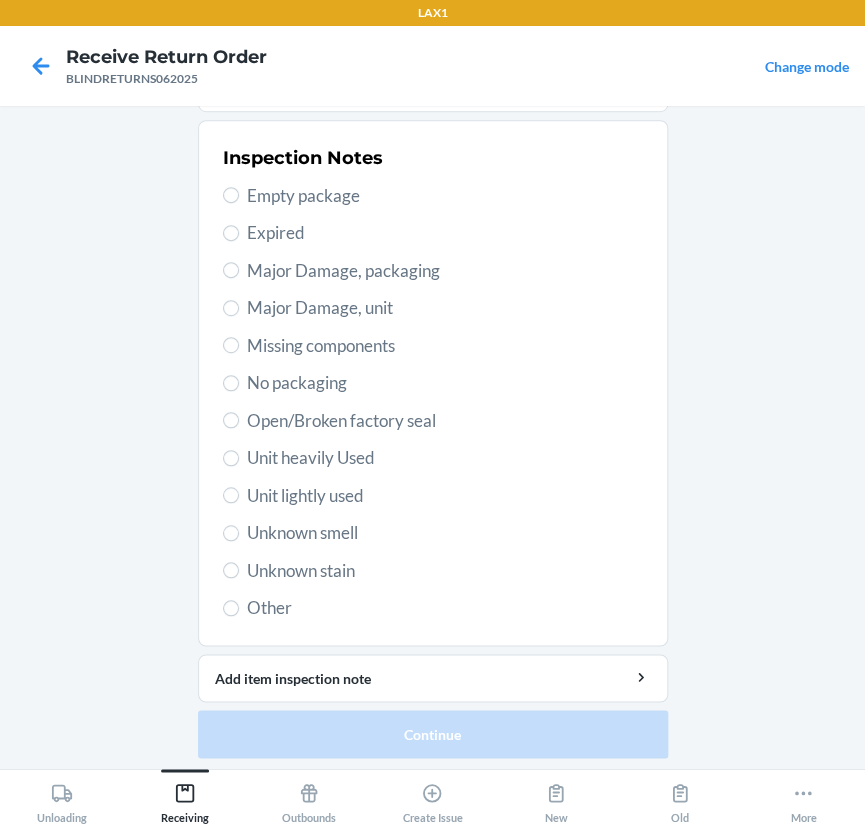 scroll, scrollTop: 377, scrollLeft: 0, axis: vertical 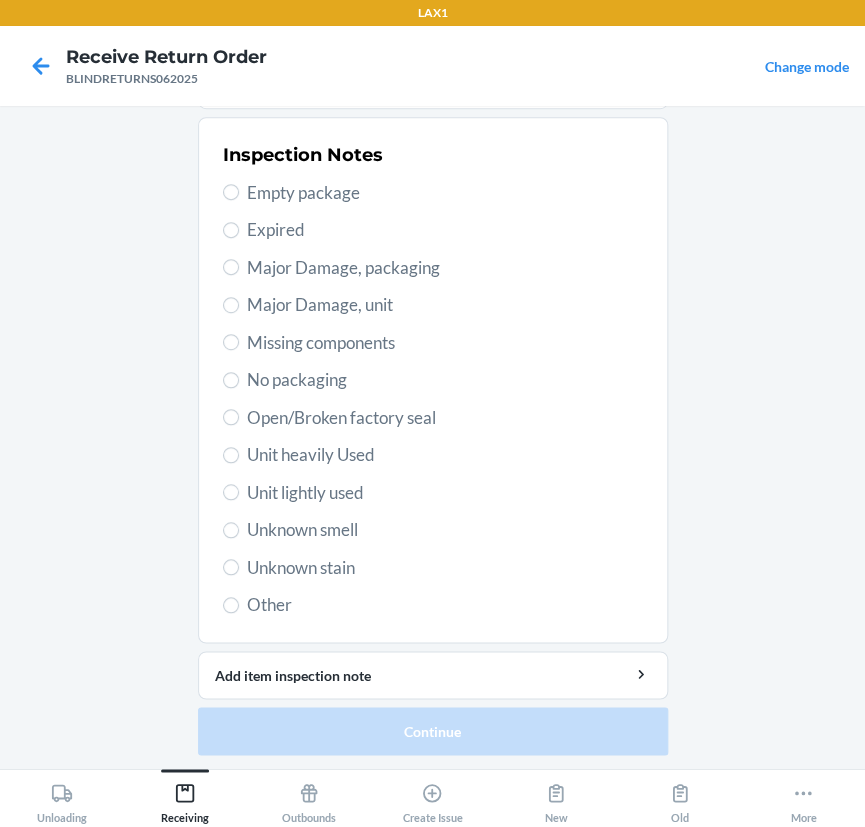 click on "Unit heavily Used" at bounding box center [445, 455] 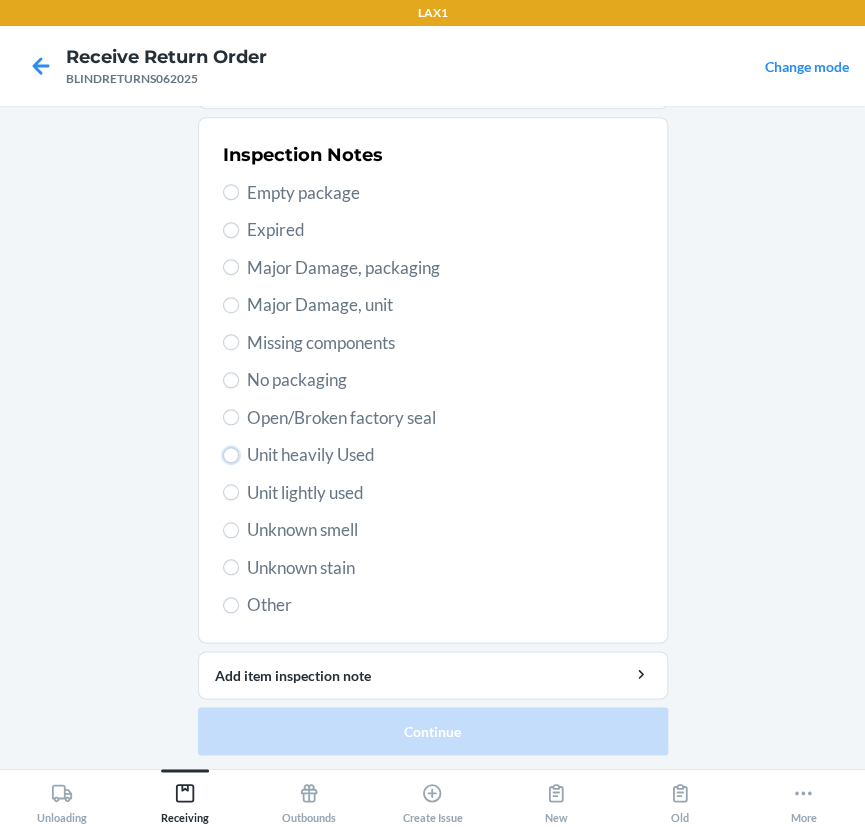 click on "Unit heavily Used" at bounding box center (231, 455) 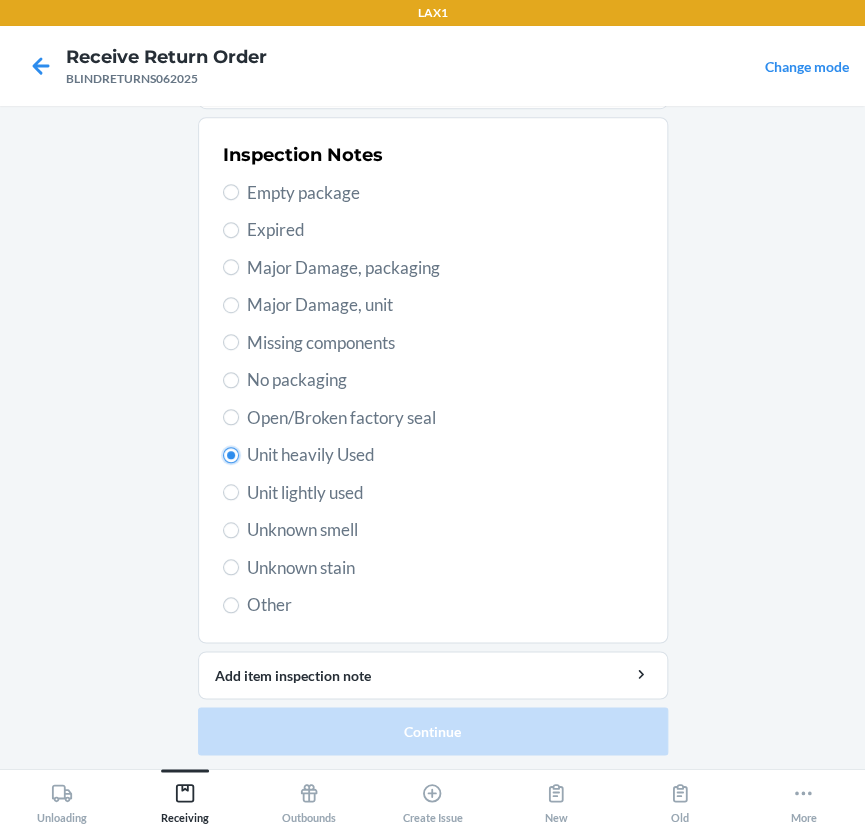 radio on "true" 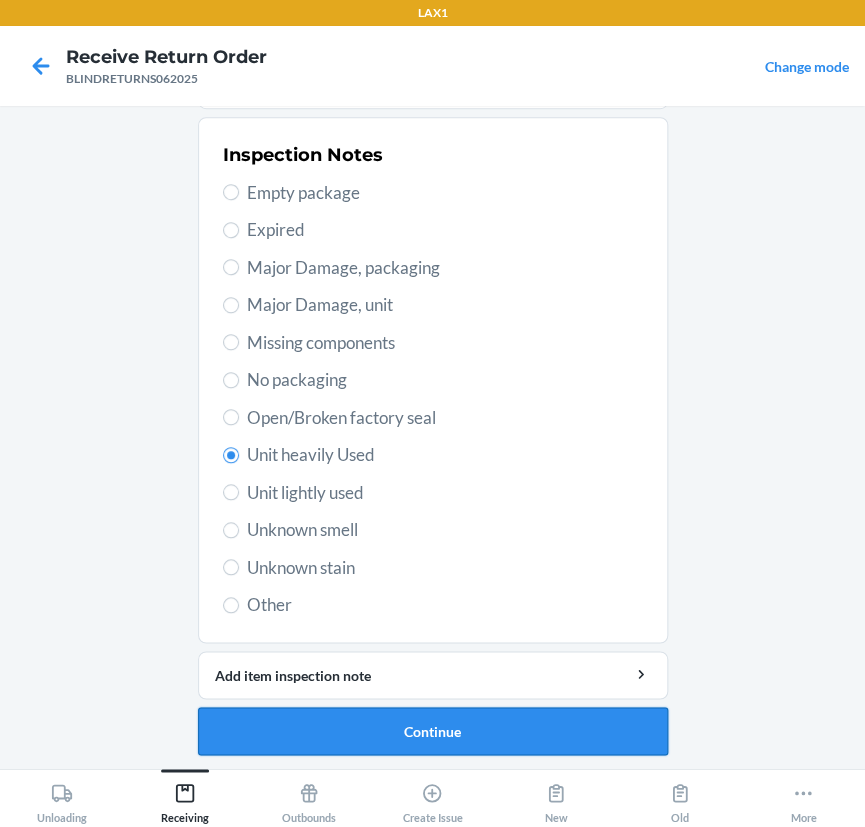 click on "Continue" at bounding box center [433, 731] 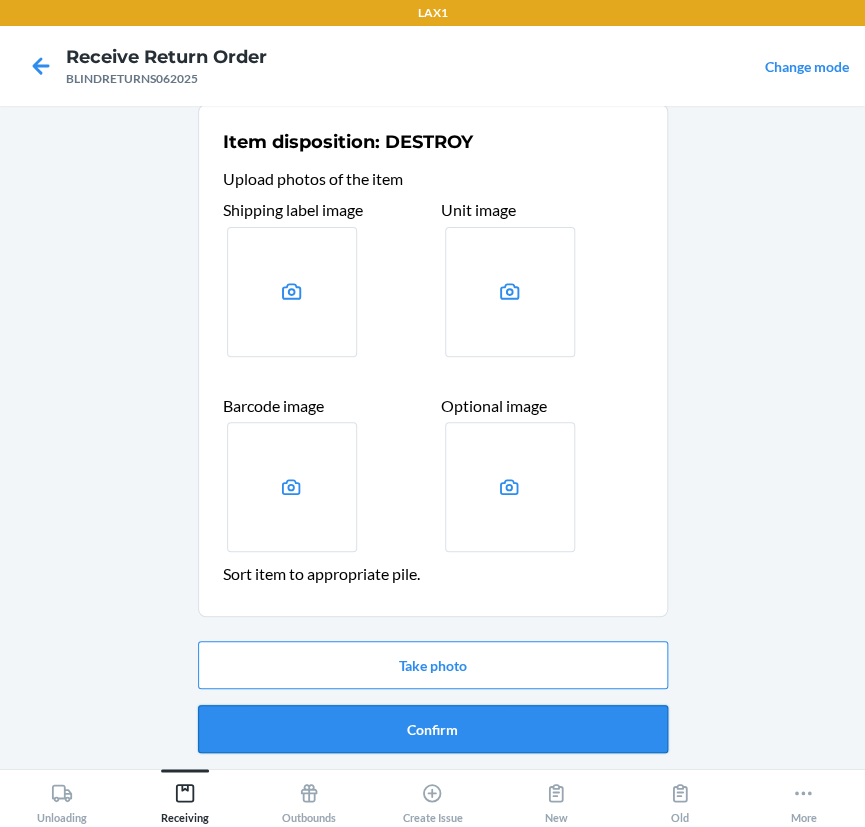 click on "Confirm" at bounding box center [433, 729] 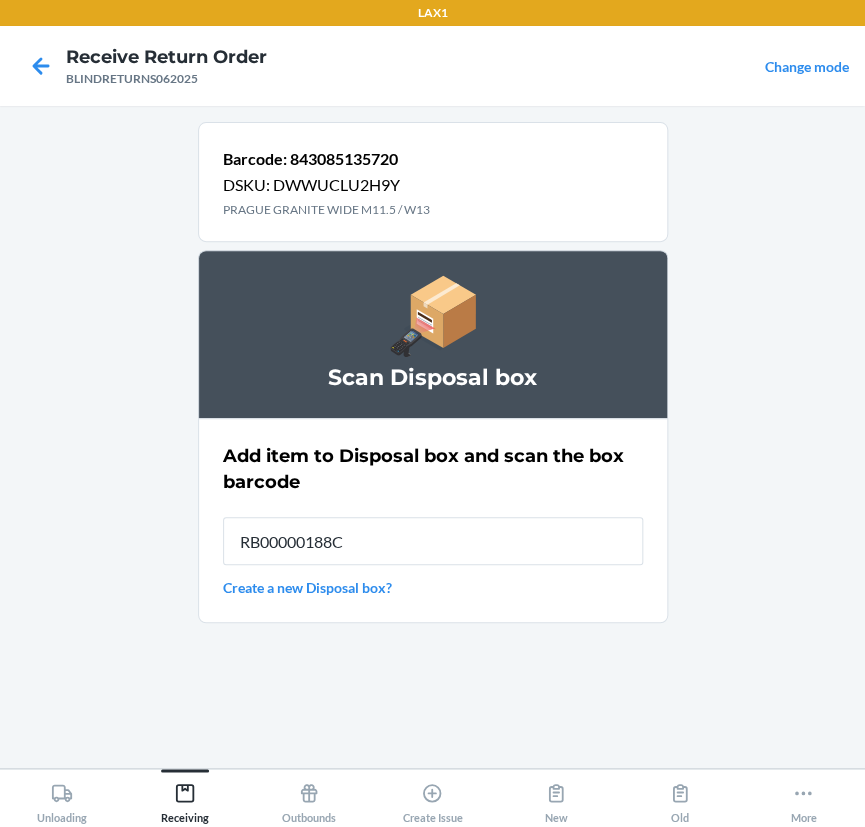 type on "RB00000188C" 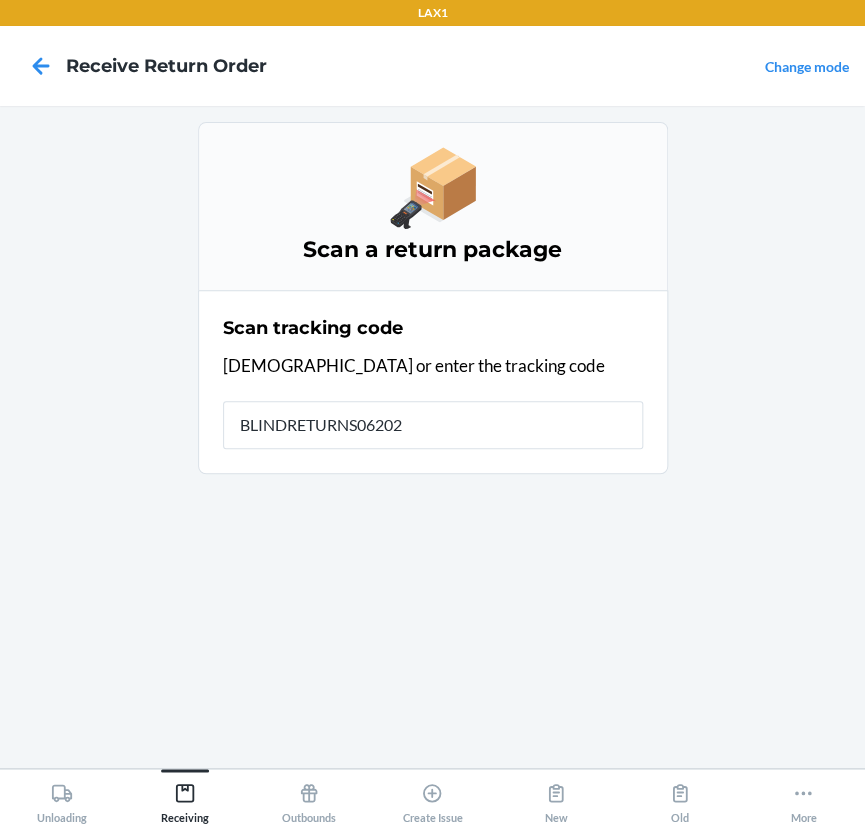 type on "BLINDRETURNS062025" 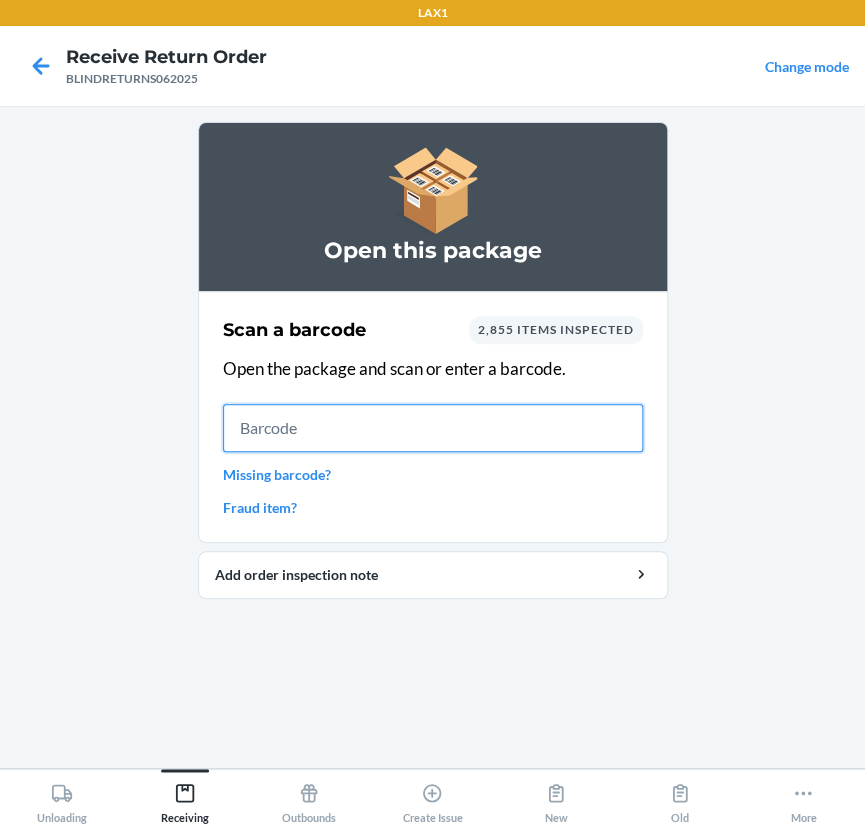 click at bounding box center [433, 428] 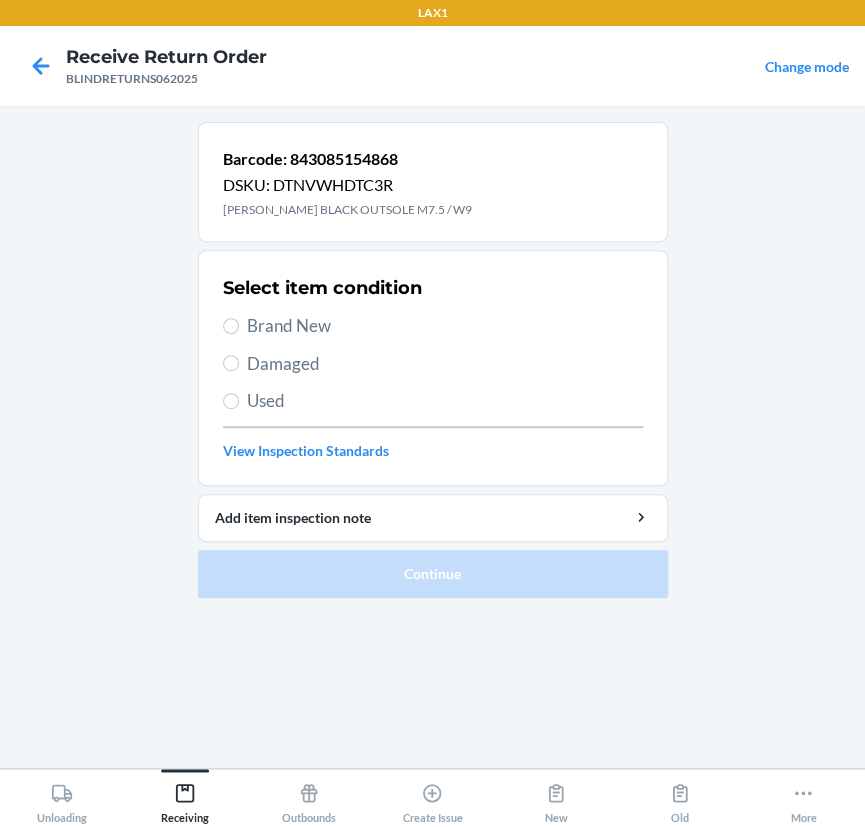 click on "Brand New" at bounding box center [445, 326] 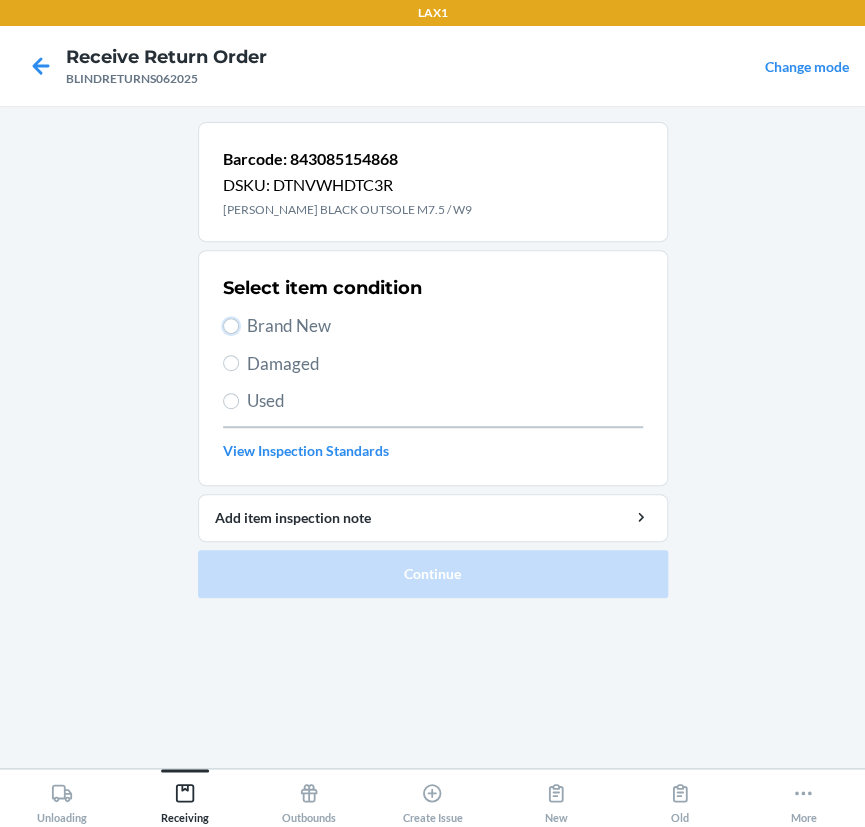 click on "Brand New" at bounding box center (231, 326) 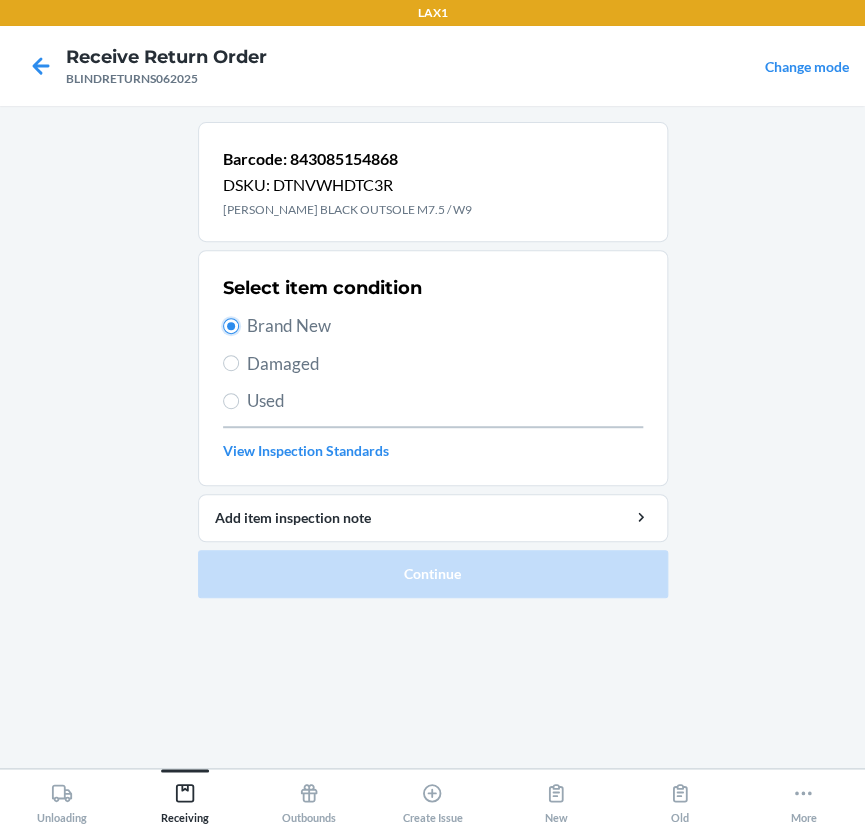 radio on "true" 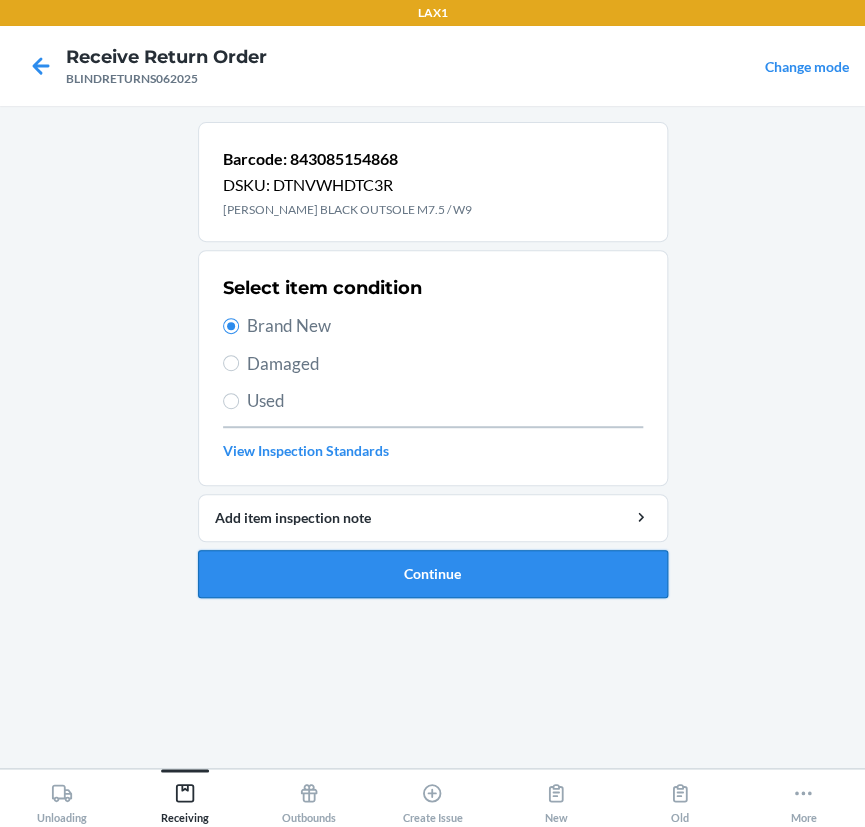 click on "Continue" at bounding box center [433, 574] 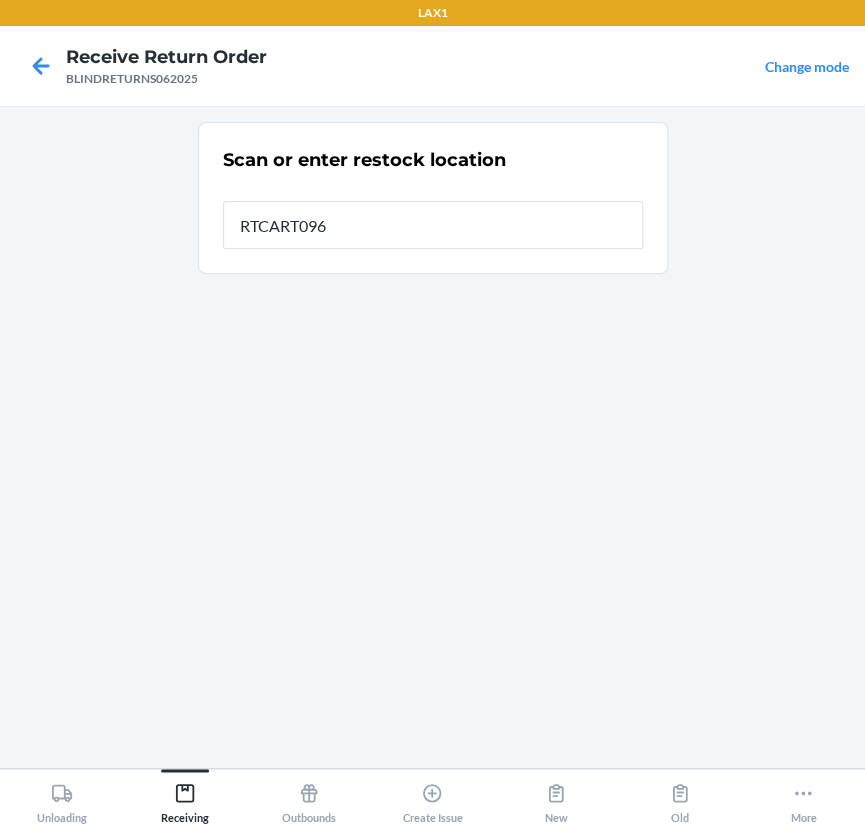 type on "RTCART096" 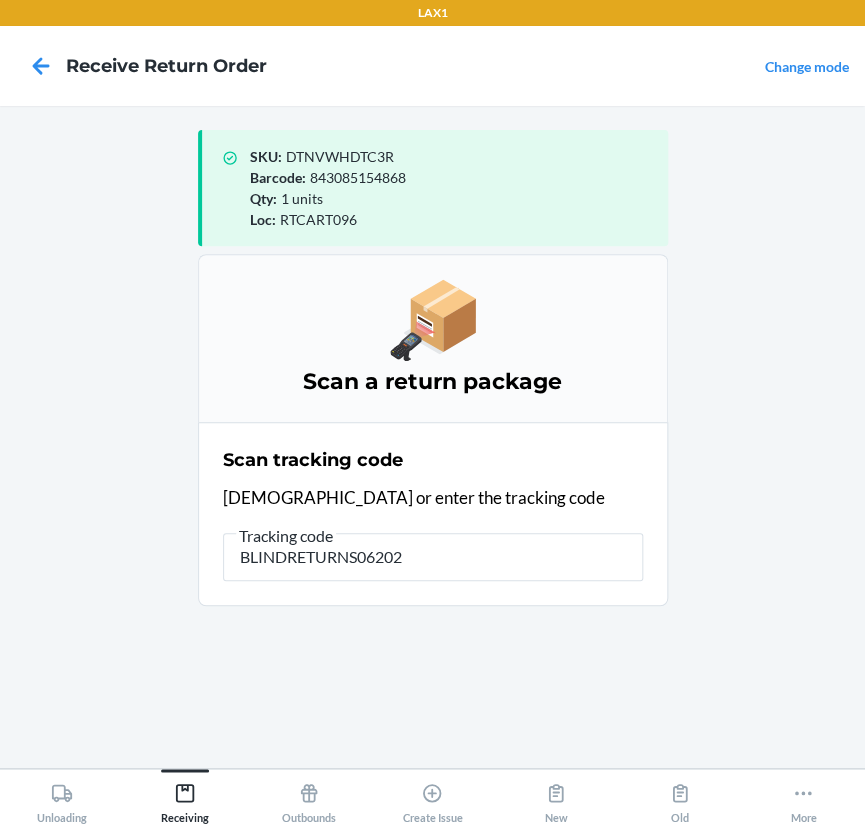 type on "BLINDRETURNS062025" 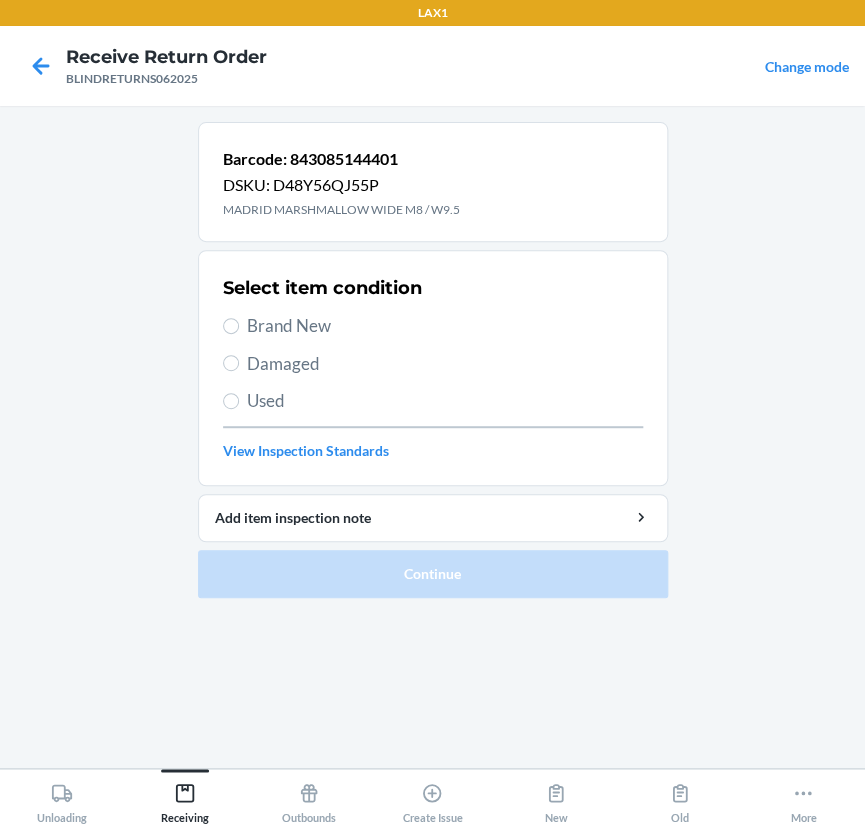 click on "Brand New" at bounding box center (445, 326) 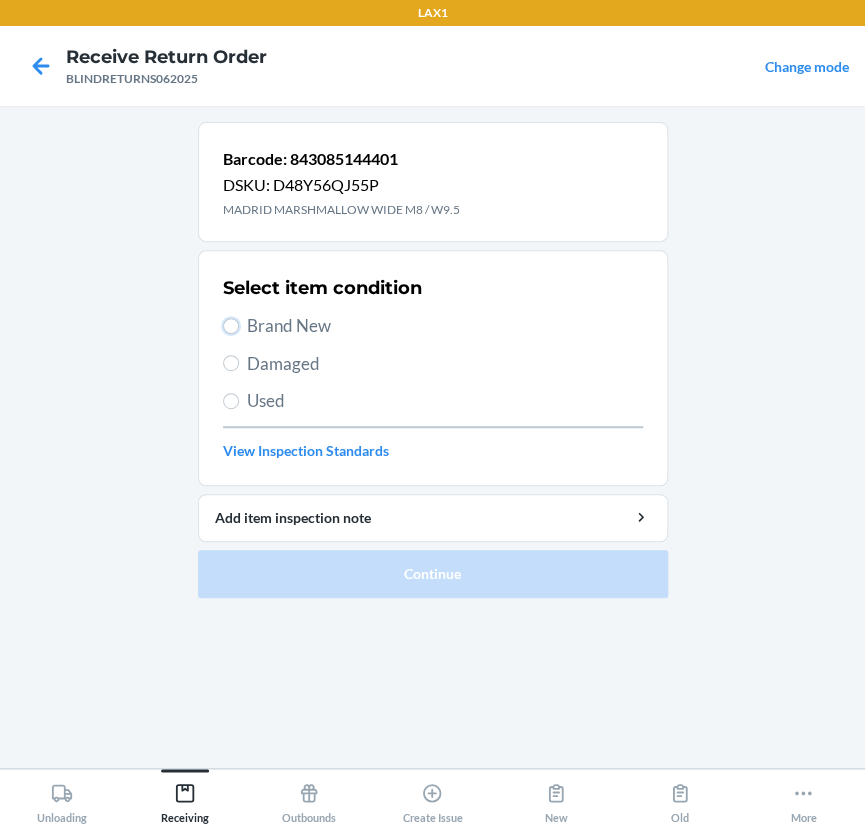 click on "Brand New" at bounding box center [231, 326] 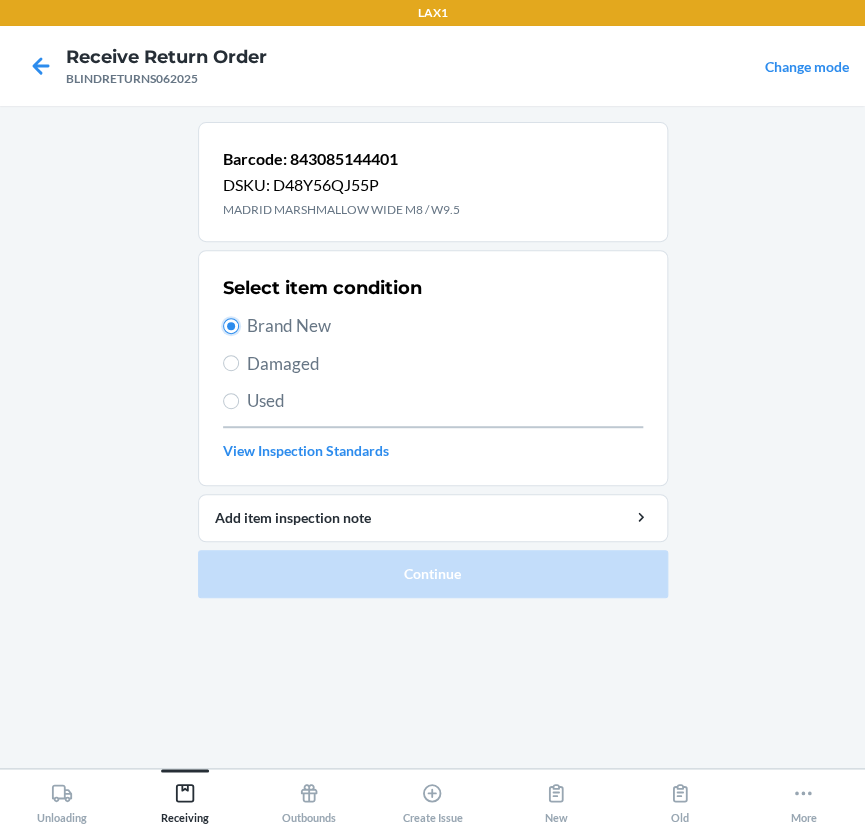 radio on "true" 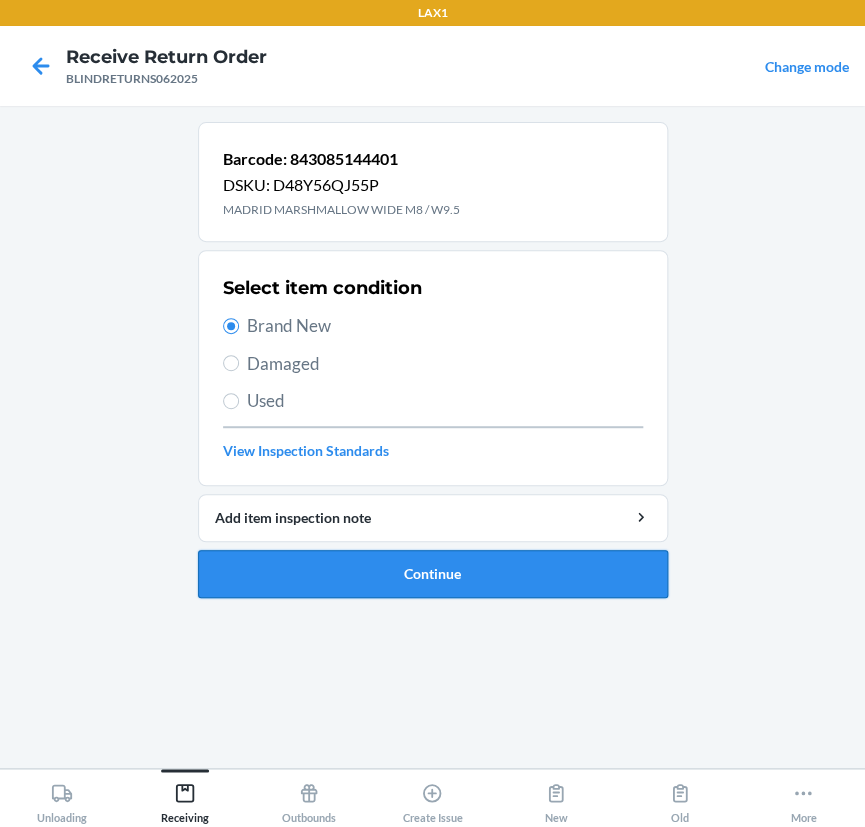 click on "Continue" at bounding box center [433, 574] 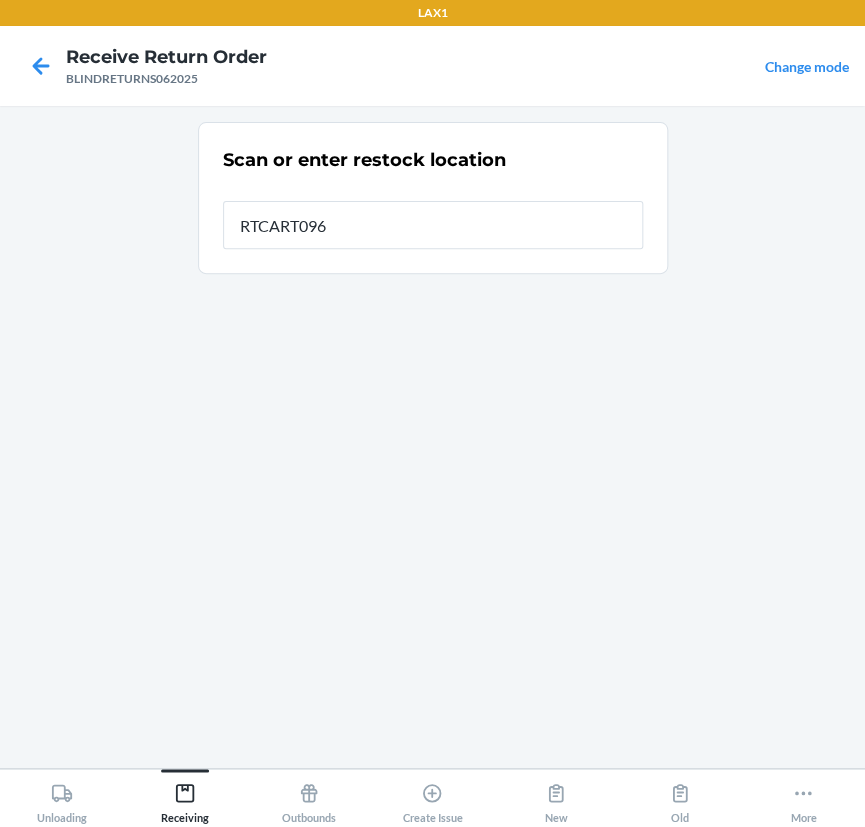 type on "RTCART096" 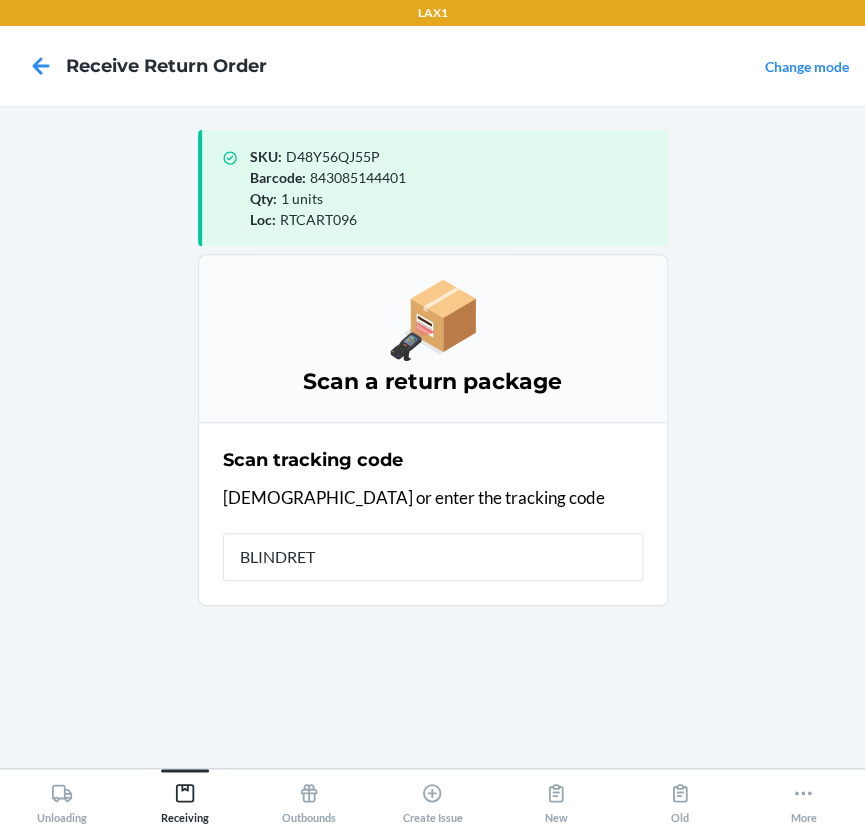 type on "BLINDRETU" 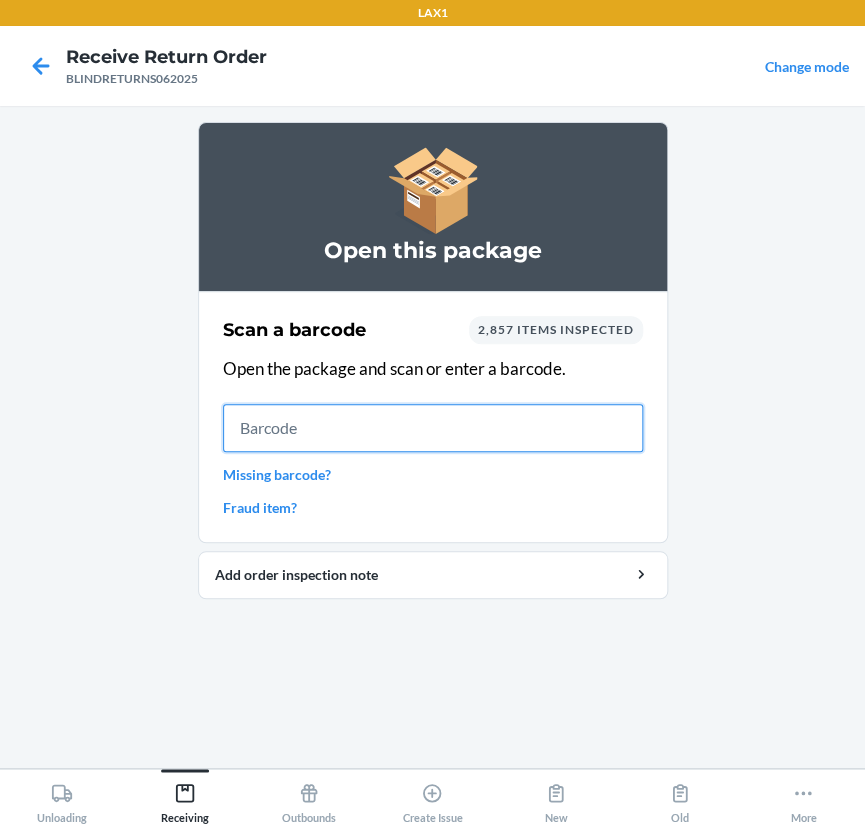 click at bounding box center [433, 428] 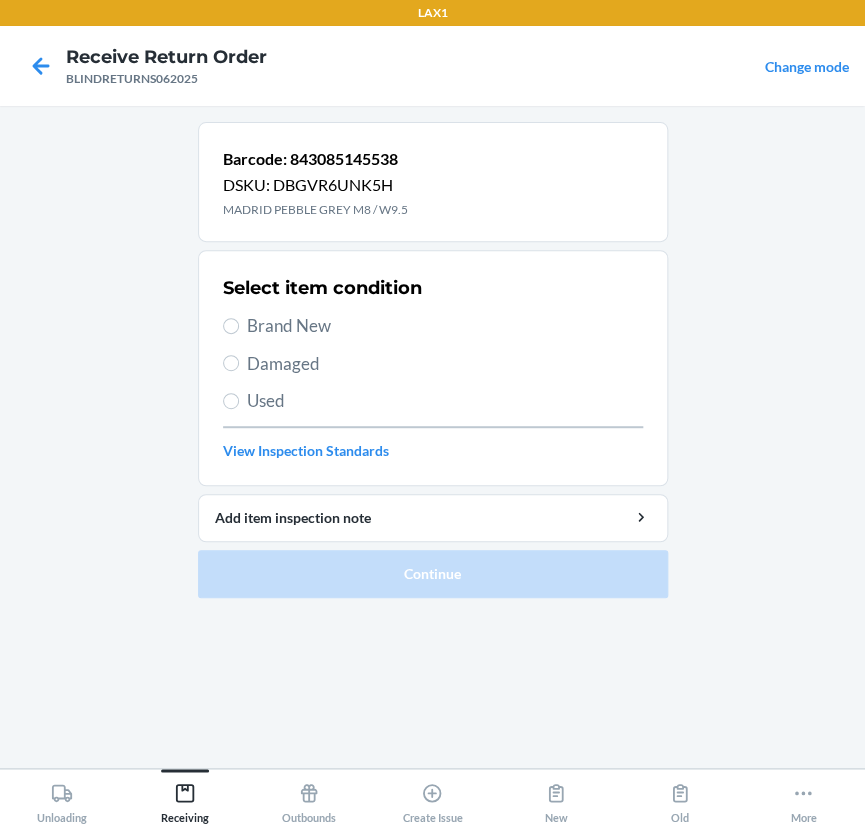 click on "Brand New" at bounding box center [445, 326] 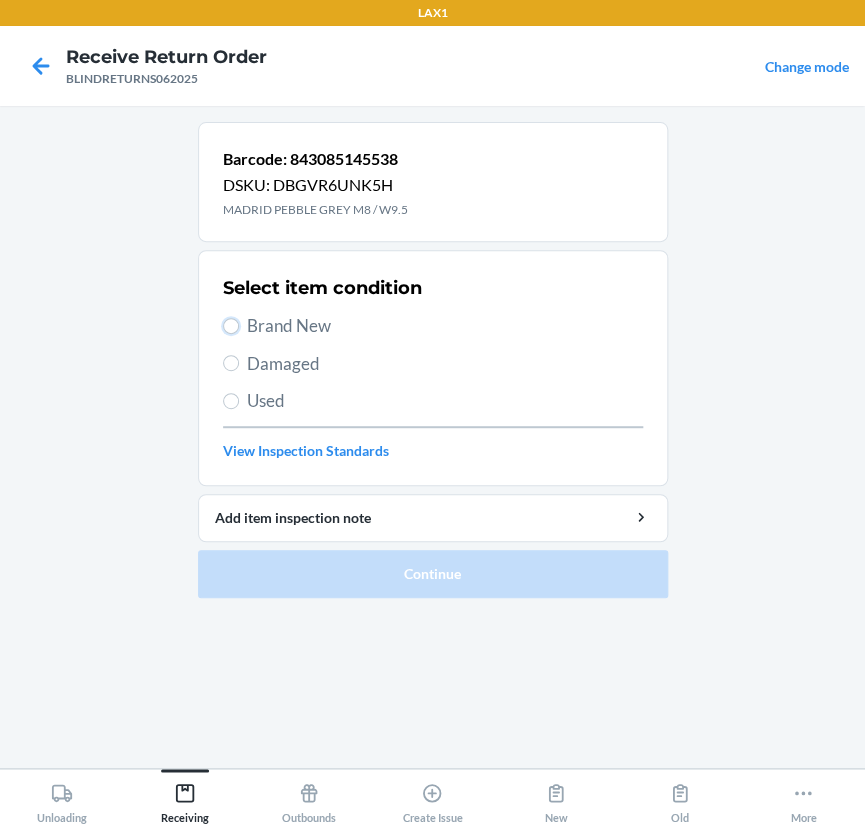 click on "Brand New" at bounding box center [231, 326] 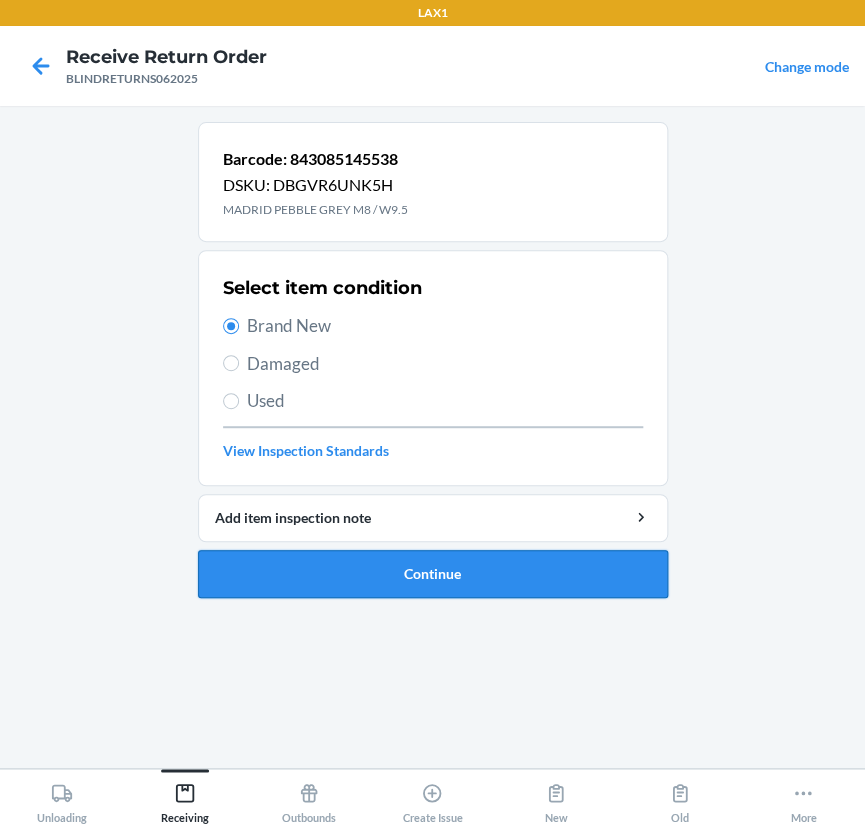 drag, startPoint x: 441, startPoint y: 604, endPoint x: 454, endPoint y: 585, distance: 23.021729 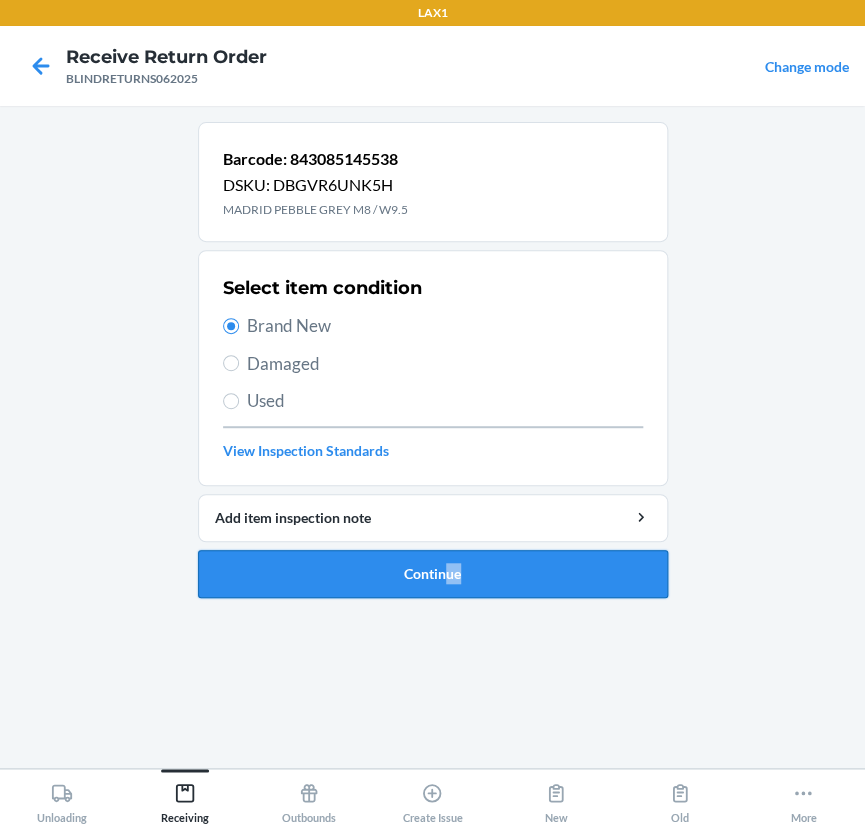 click on "Continue" at bounding box center (433, 574) 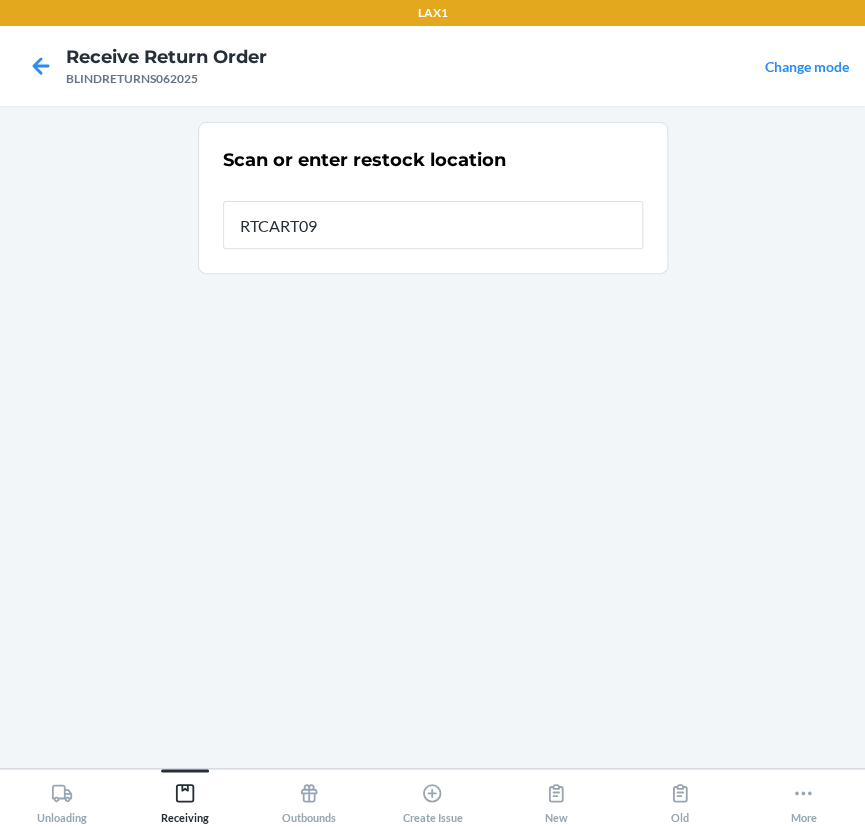 type on "RTCART096" 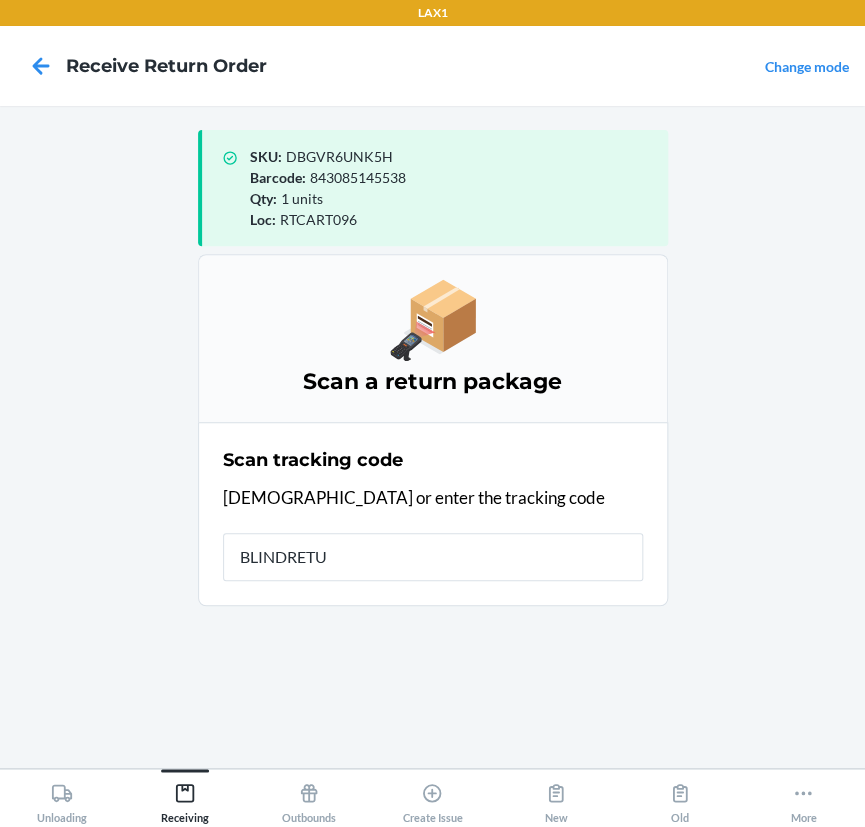 type on "BLINDRETUR" 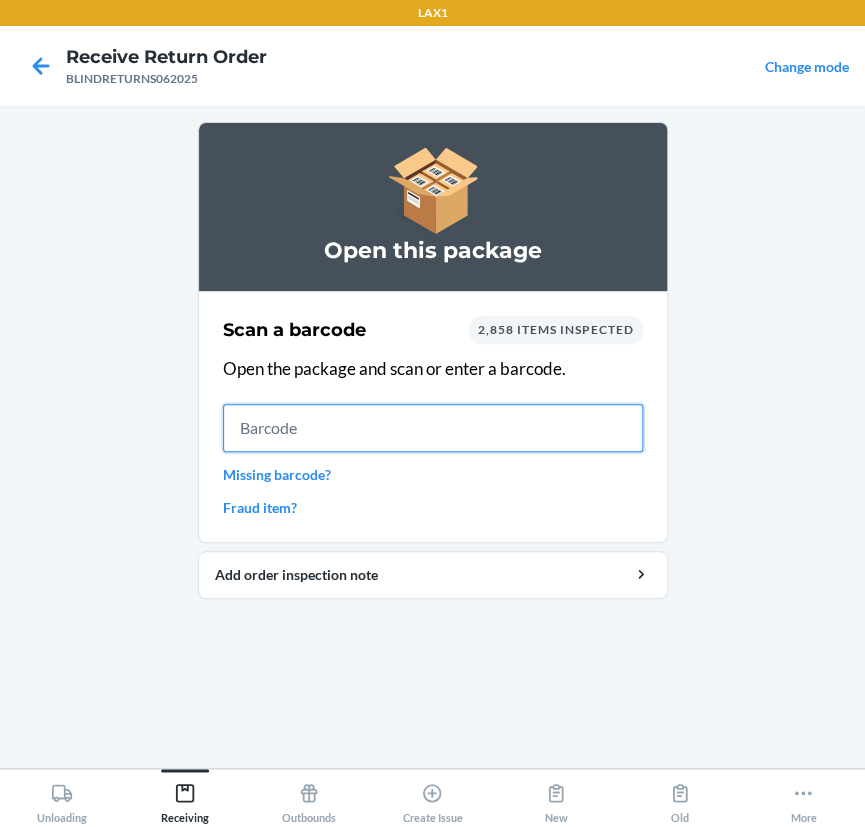 click at bounding box center (433, 428) 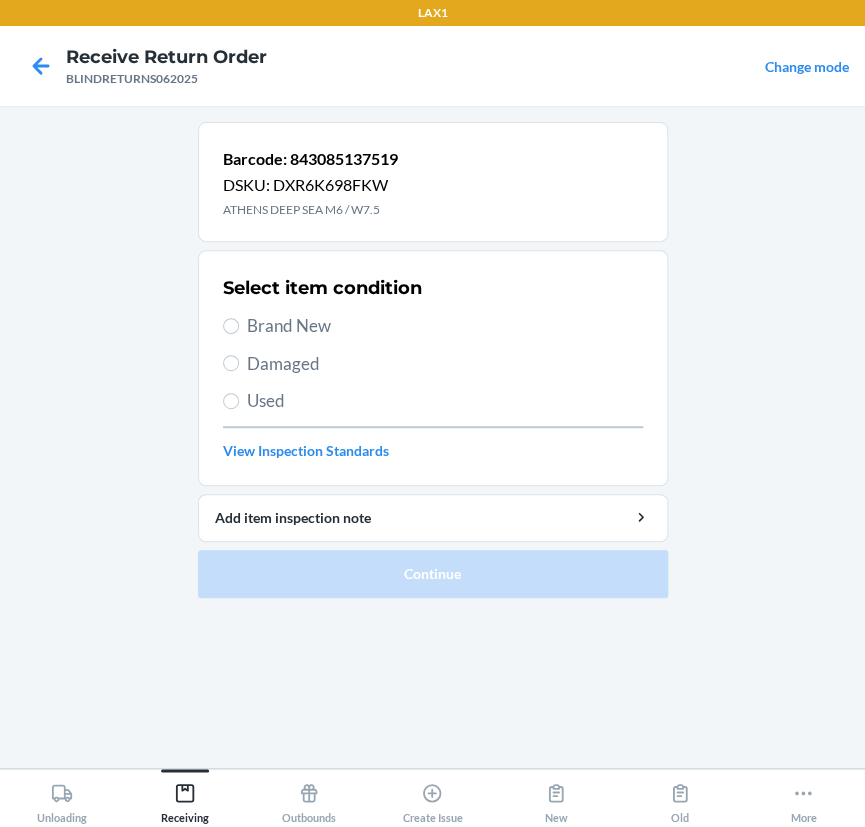 click on "Brand New" at bounding box center [445, 326] 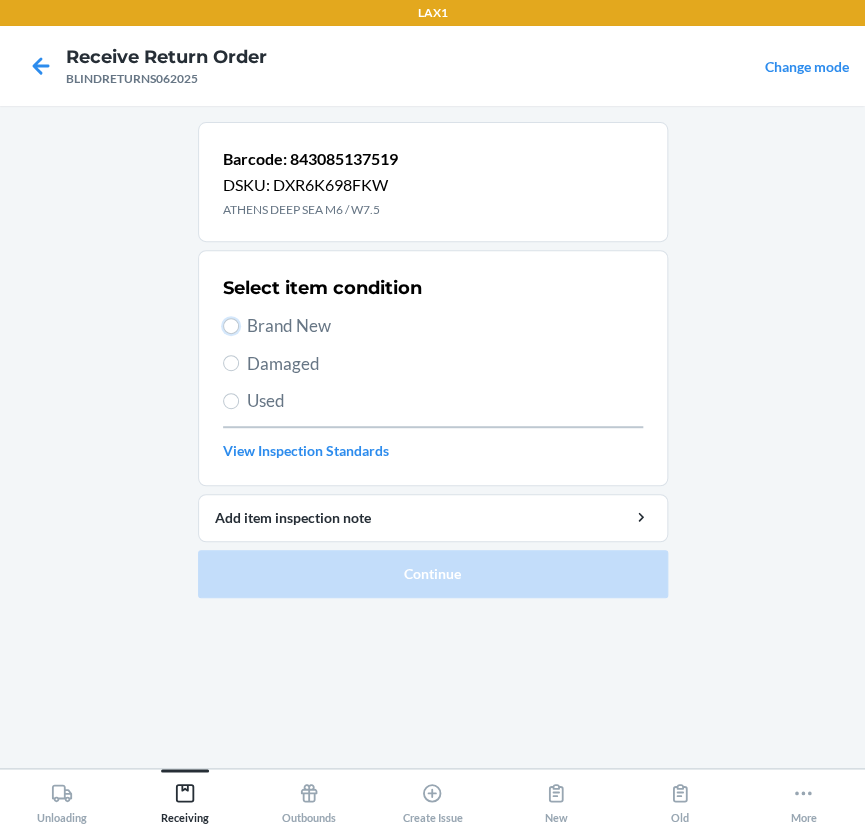 click on "Brand New" at bounding box center (231, 326) 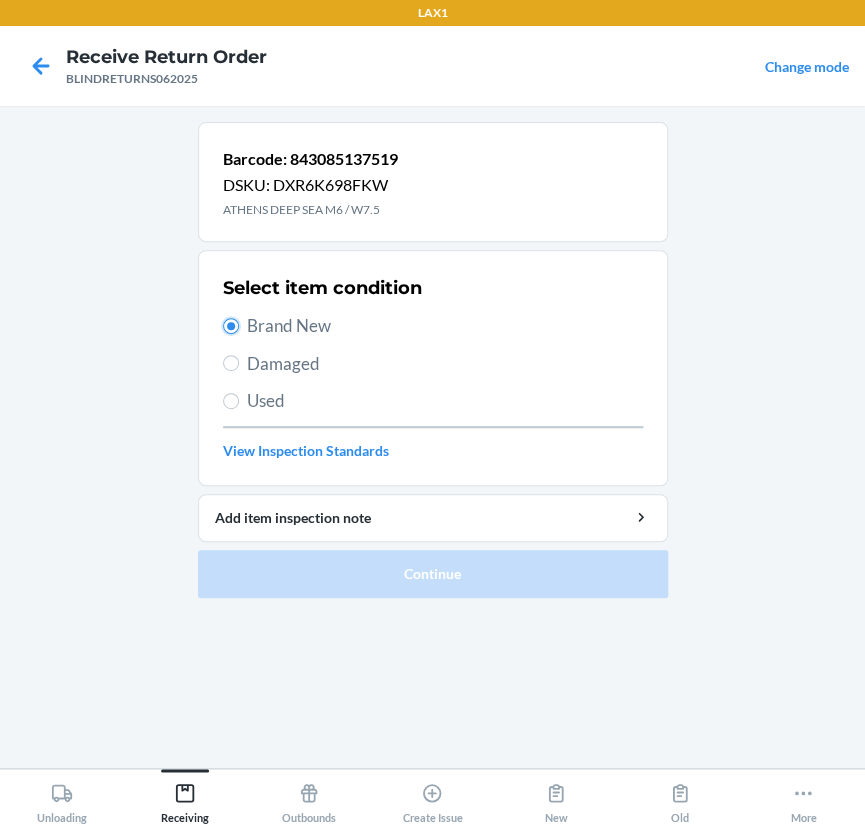 radio on "true" 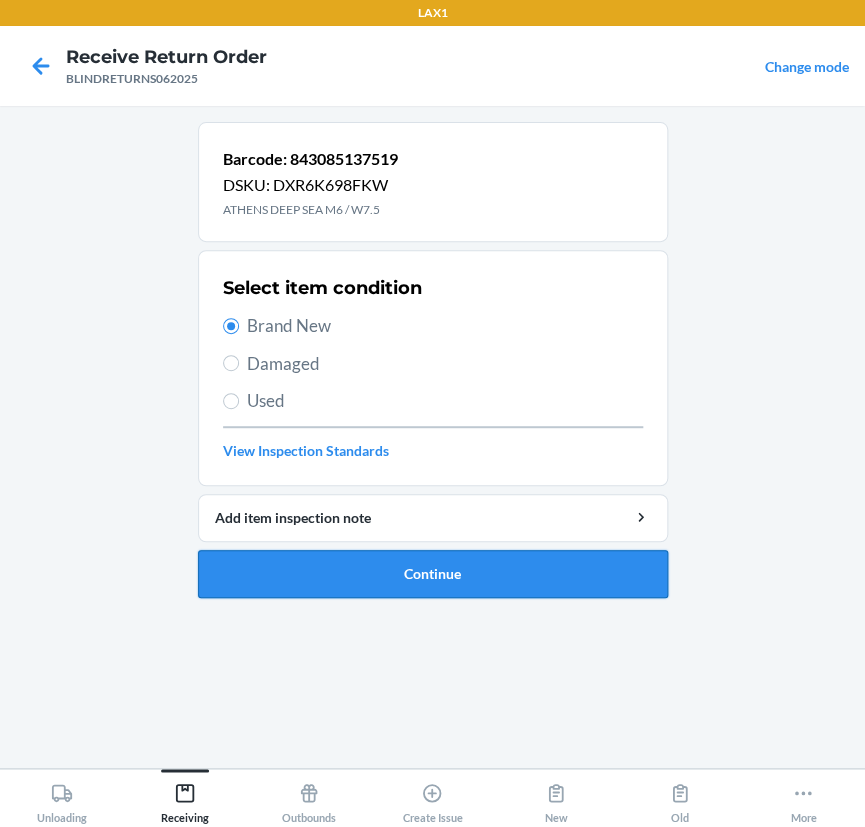 click on "Continue" at bounding box center [433, 574] 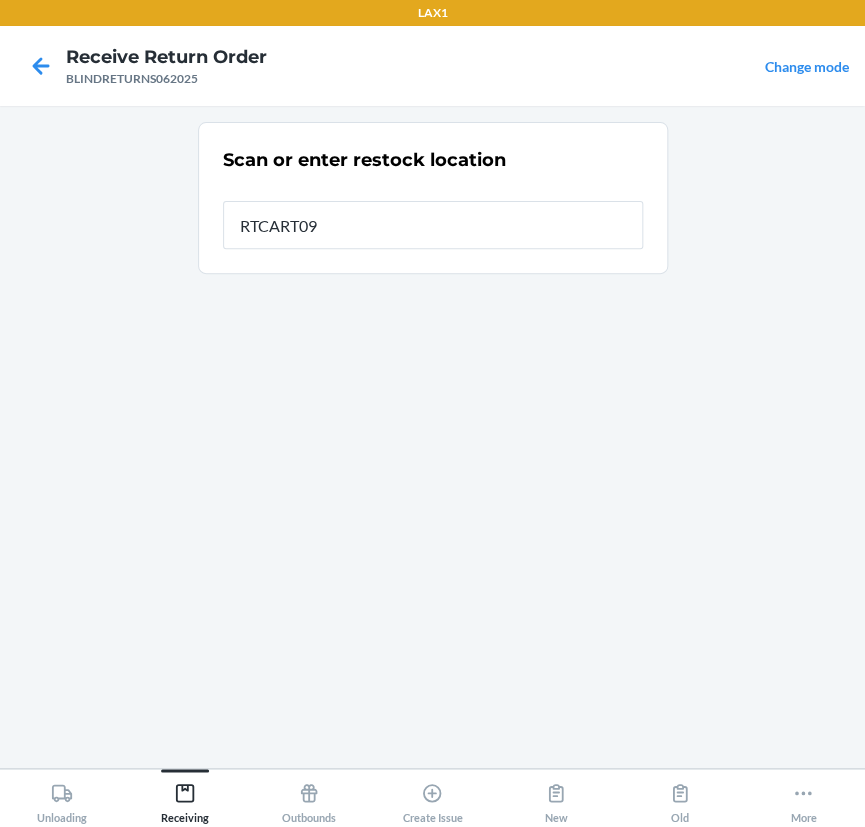 type on "RTCART096" 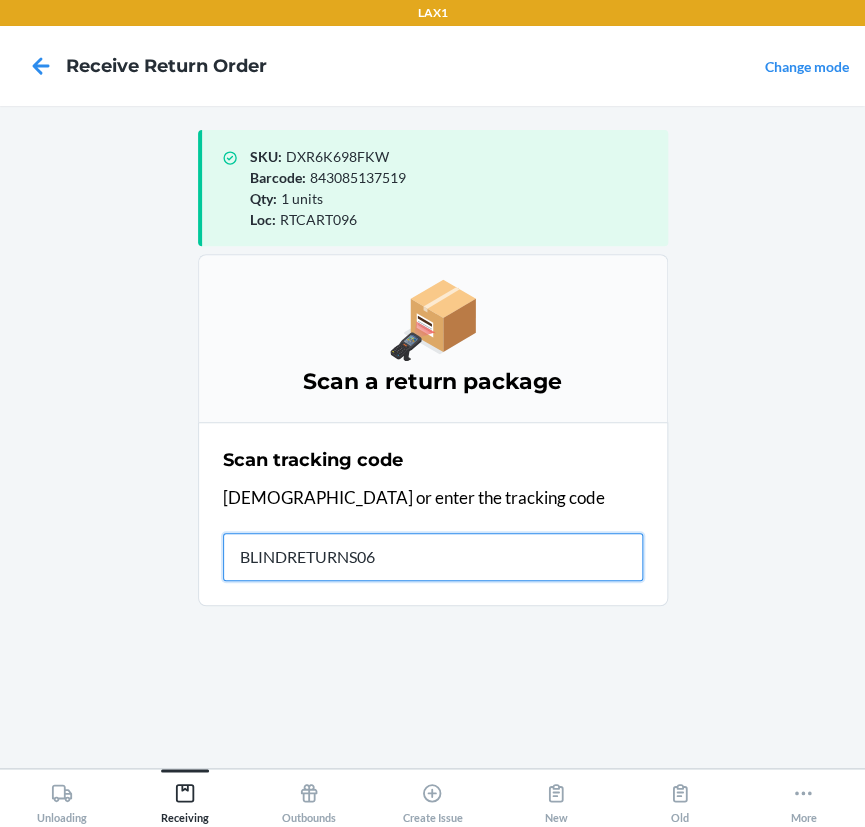 type on "BLINDRETURNS062" 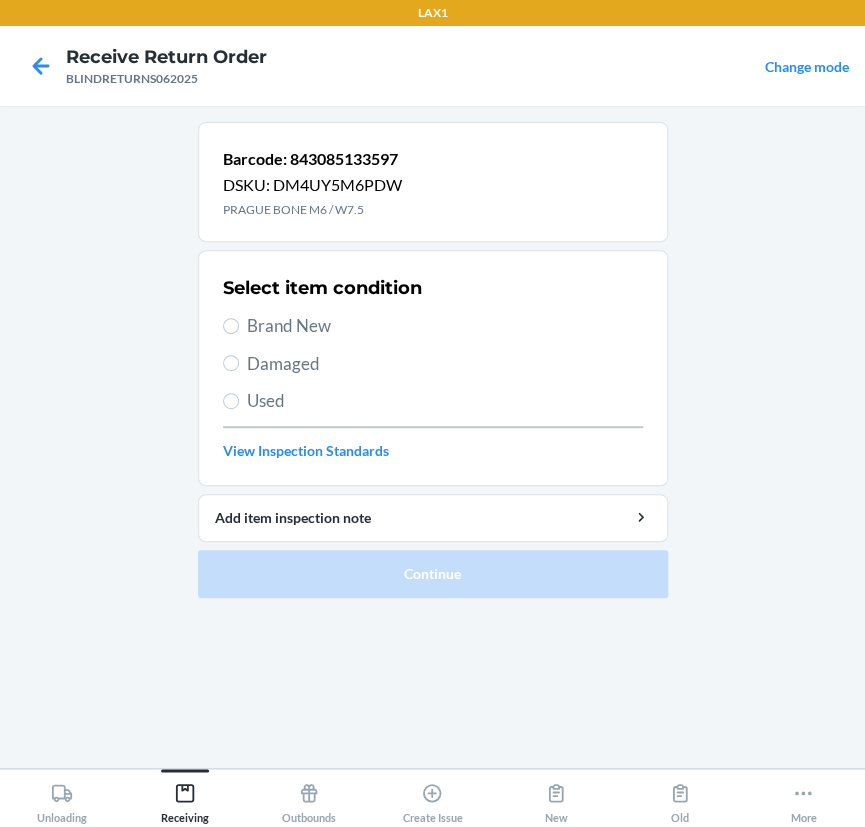 click on "Used" at bounding box center [433, 401] 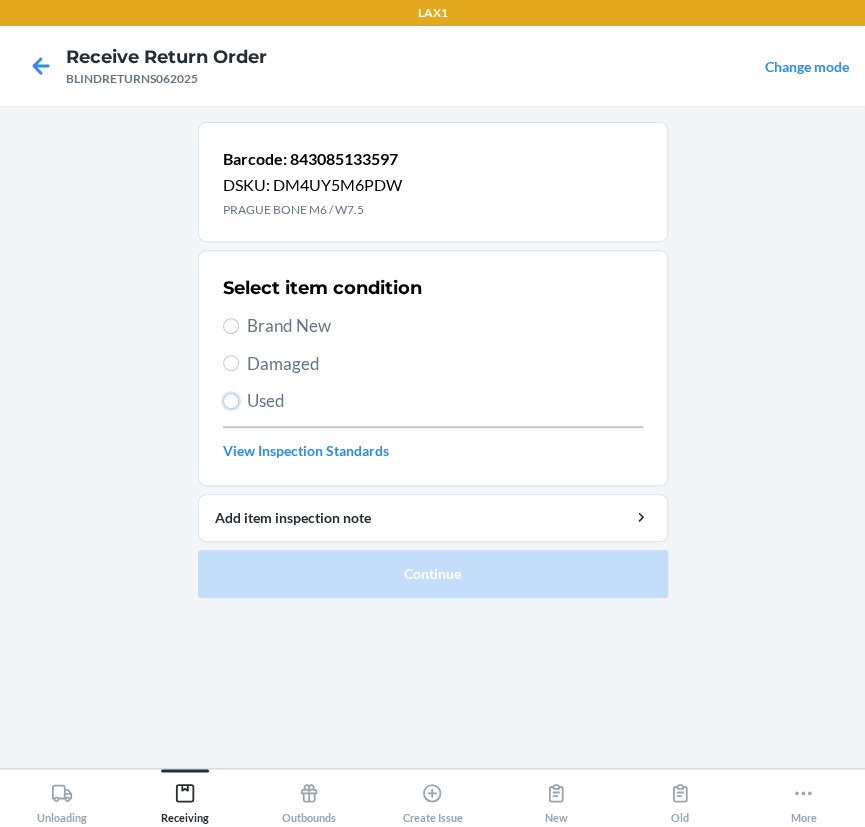 click on "Used" at bounding box center [231, 401] 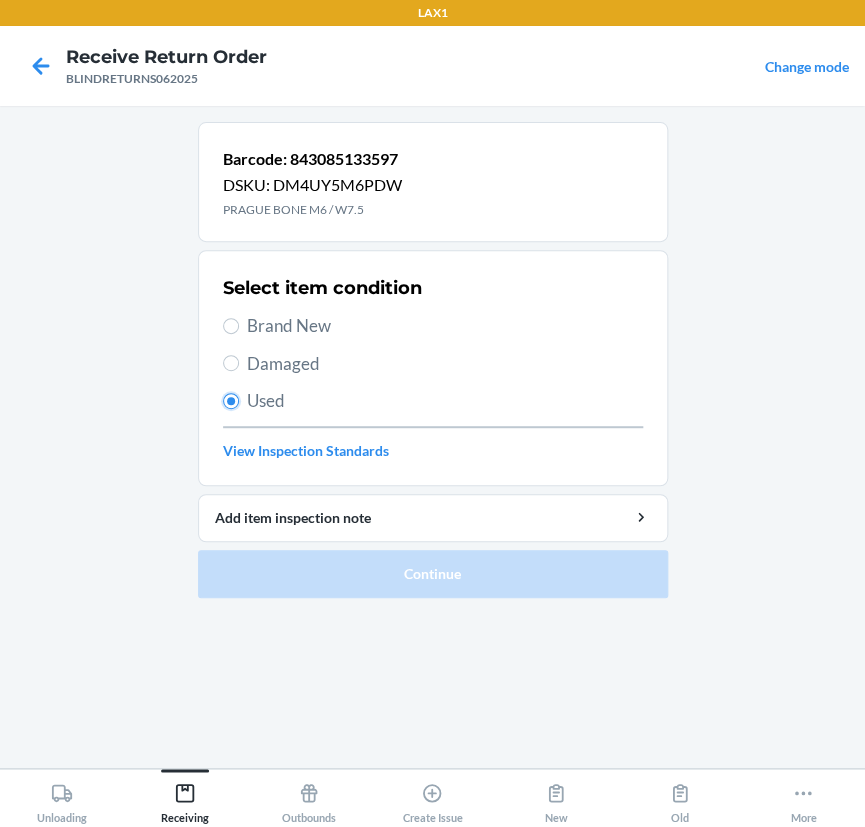 radio on "true" 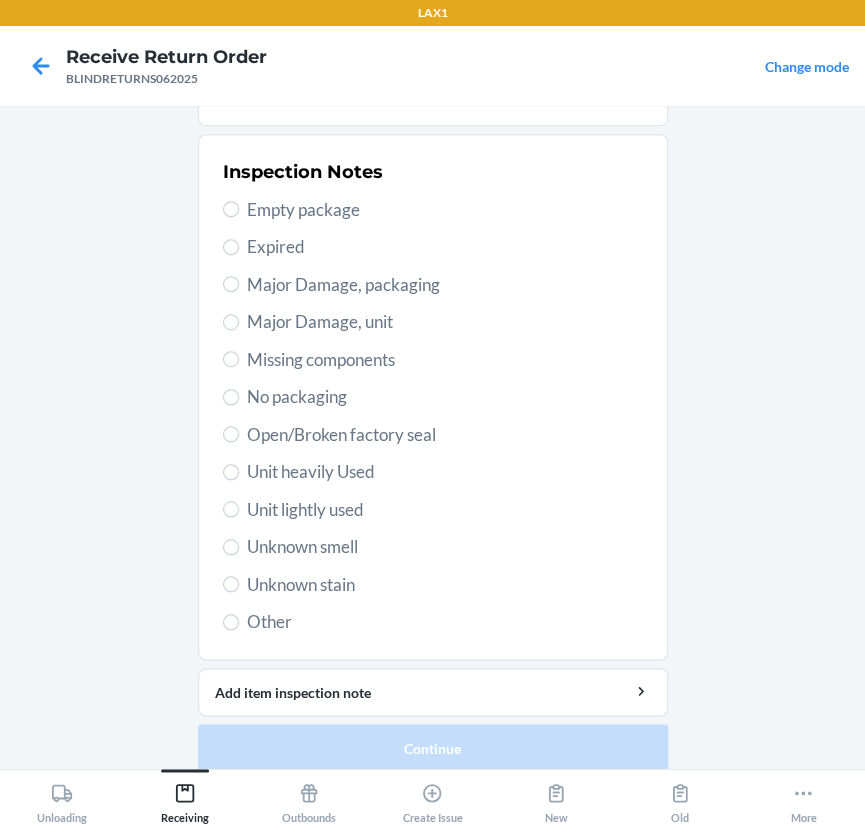scroll, scrollTop: 377, scrollLeft: 0, axis: vertical 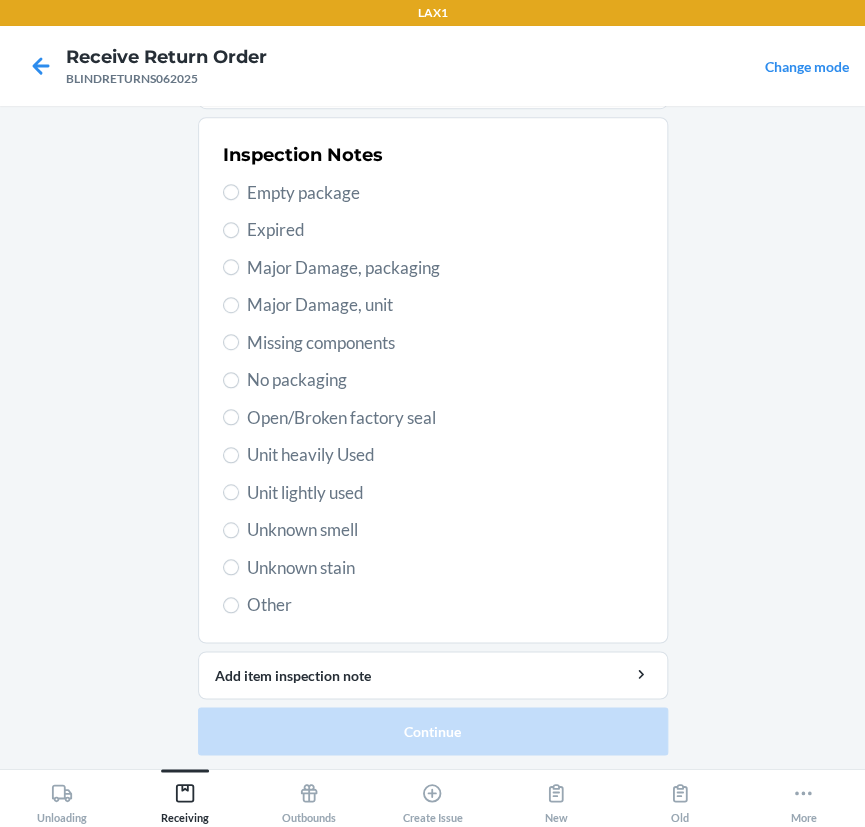 click on "Unknown stain" at bounding box center [445, 568] 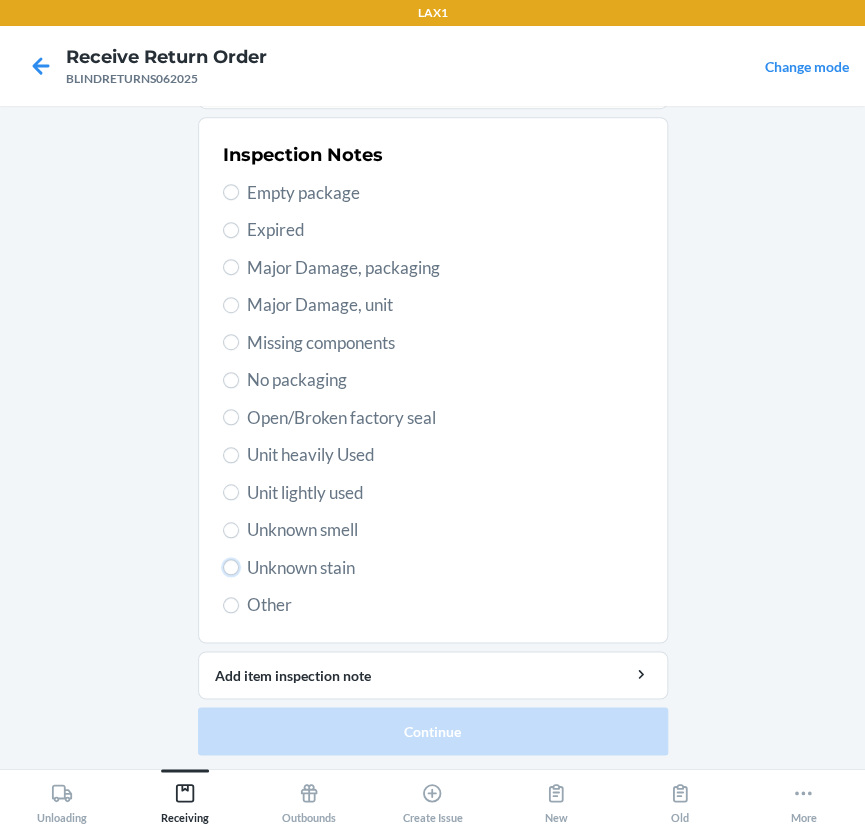 click on "Unknown stain" at bounding box center (231, 567) 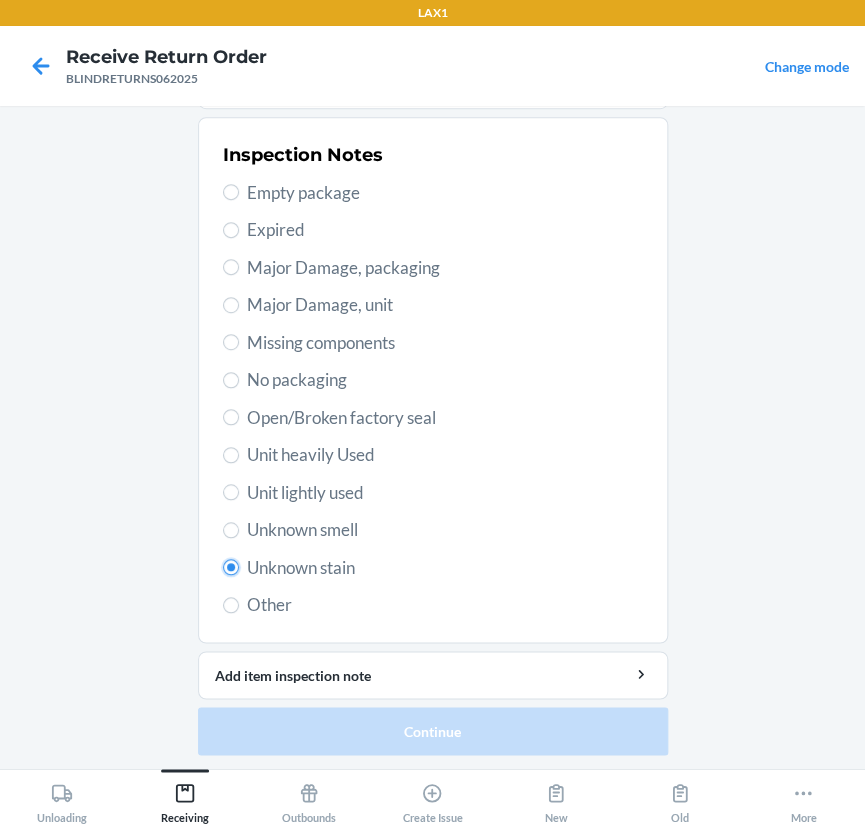 radio on "true" 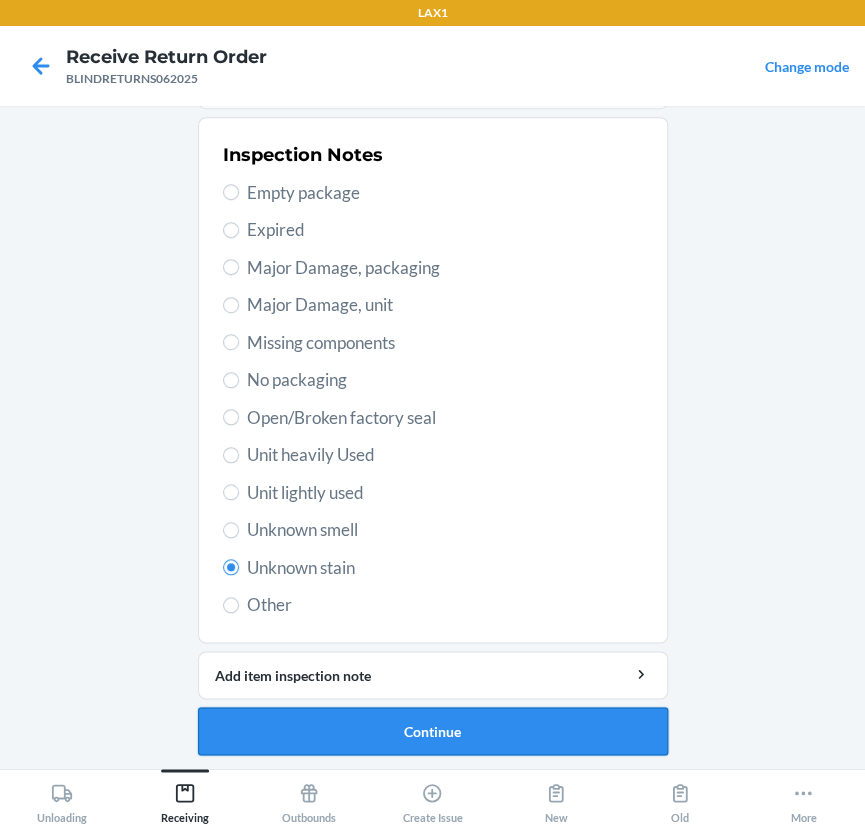 click on "Continue" at bounding box center (433, 731) 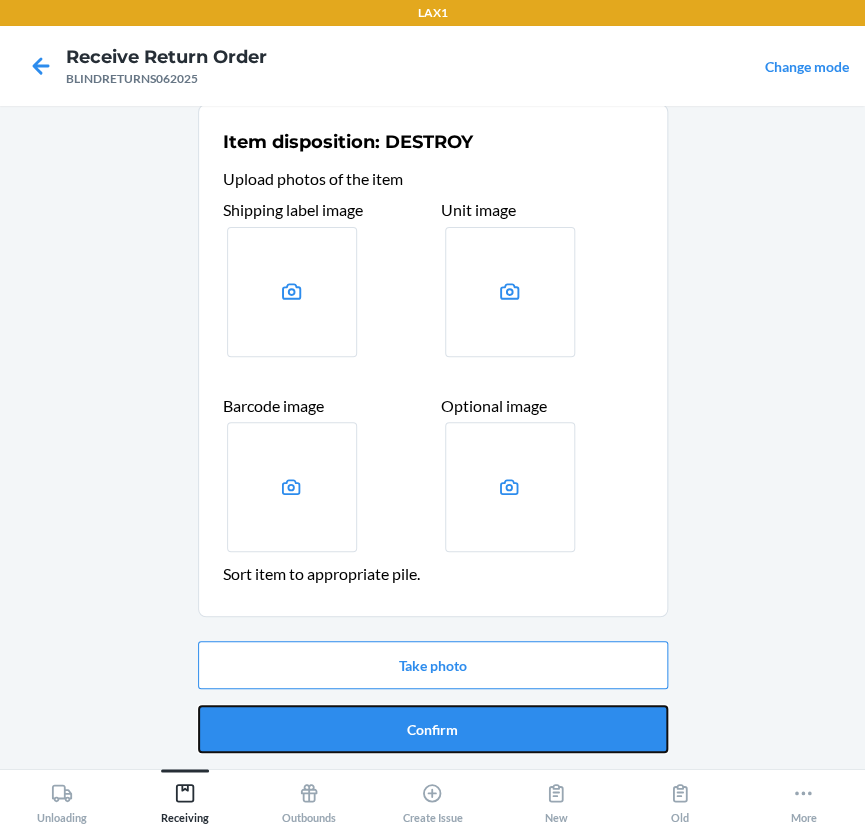 click on "Confirm" at bounding box center [433, 729] 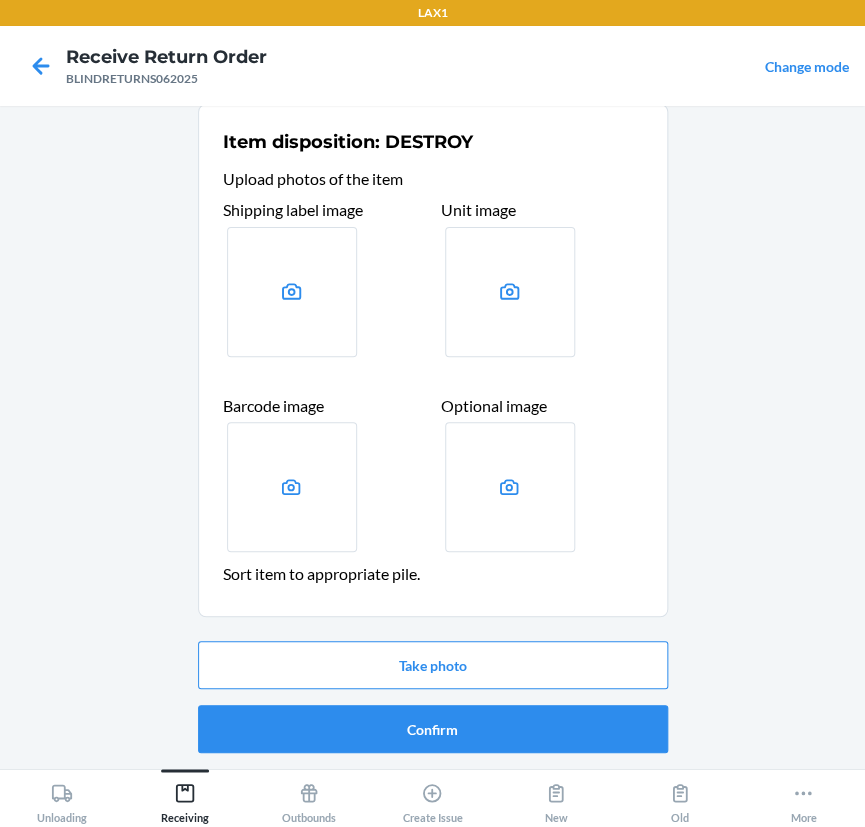 scroll, scrollTop: 0, scrollLeft: 0, axis: both 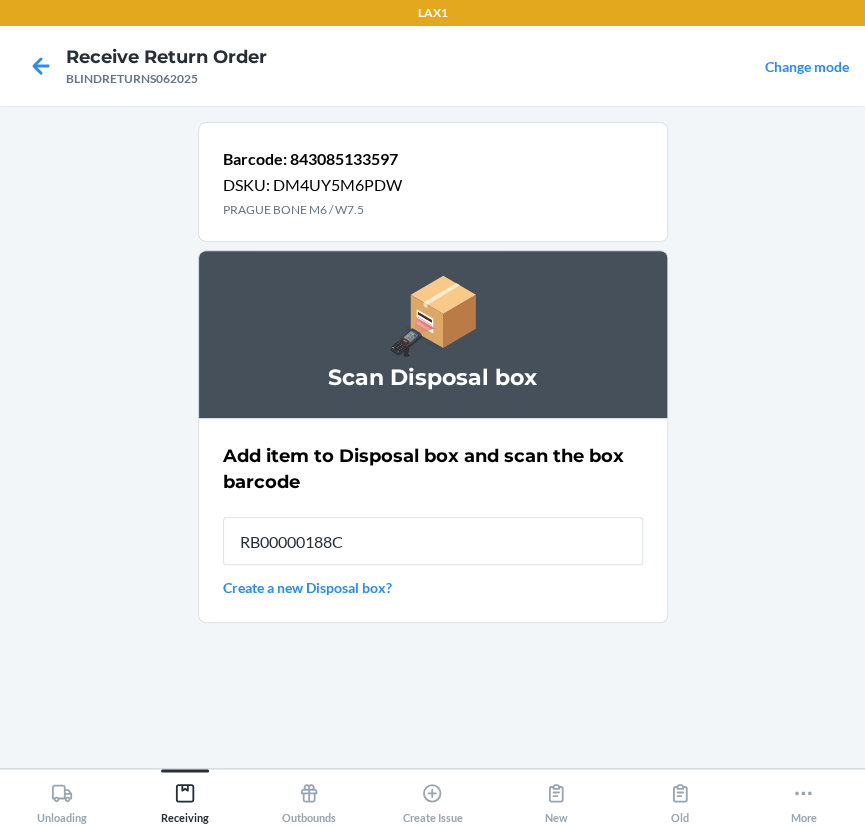 type on "RB00000188C" 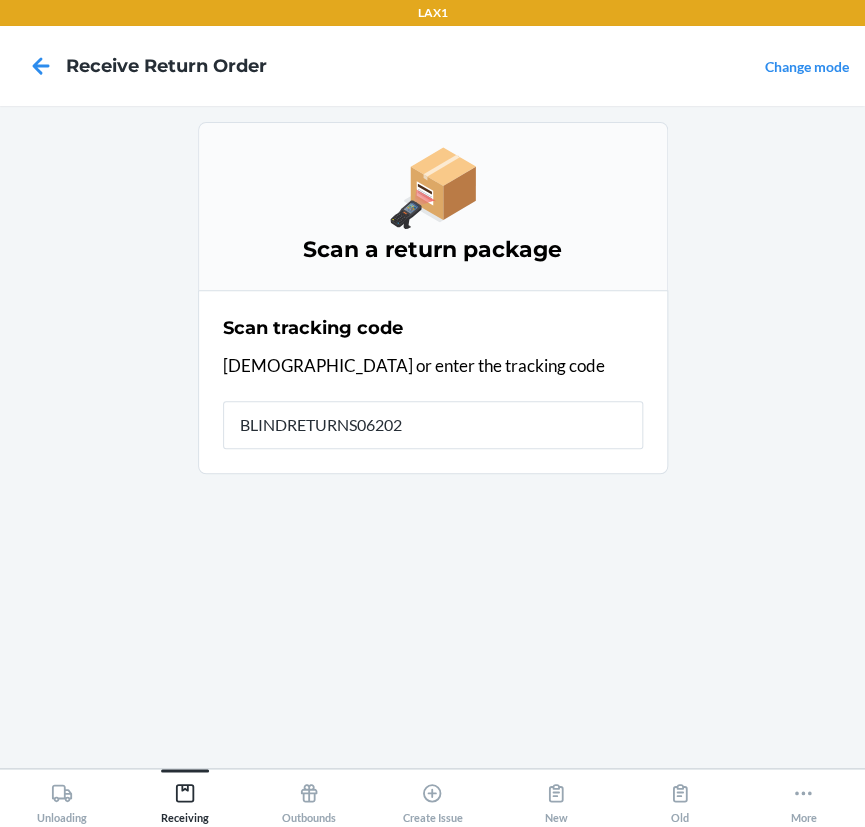 type on "BLINDRETURNS062025" 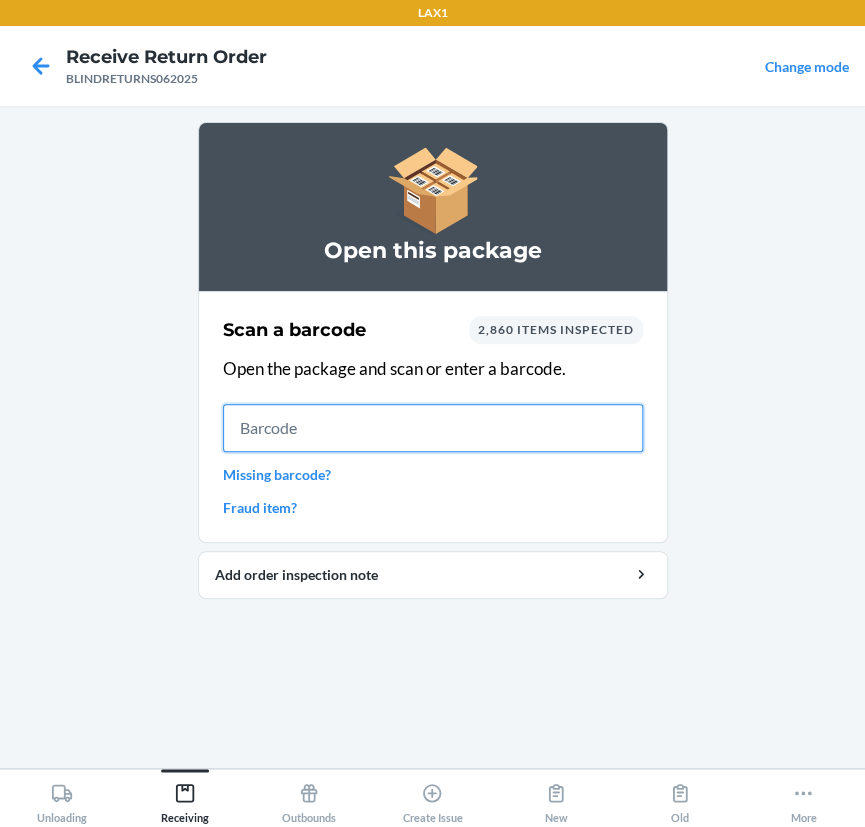 click at bounding box center [433, 428] 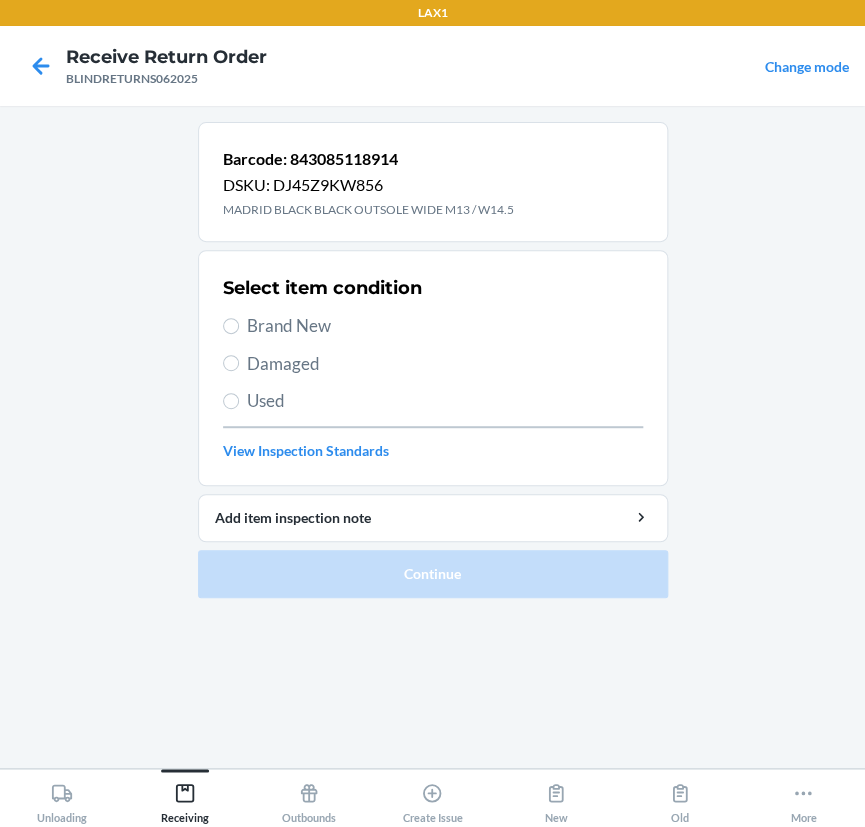 click on "Used" at bounding box center [445, 401] 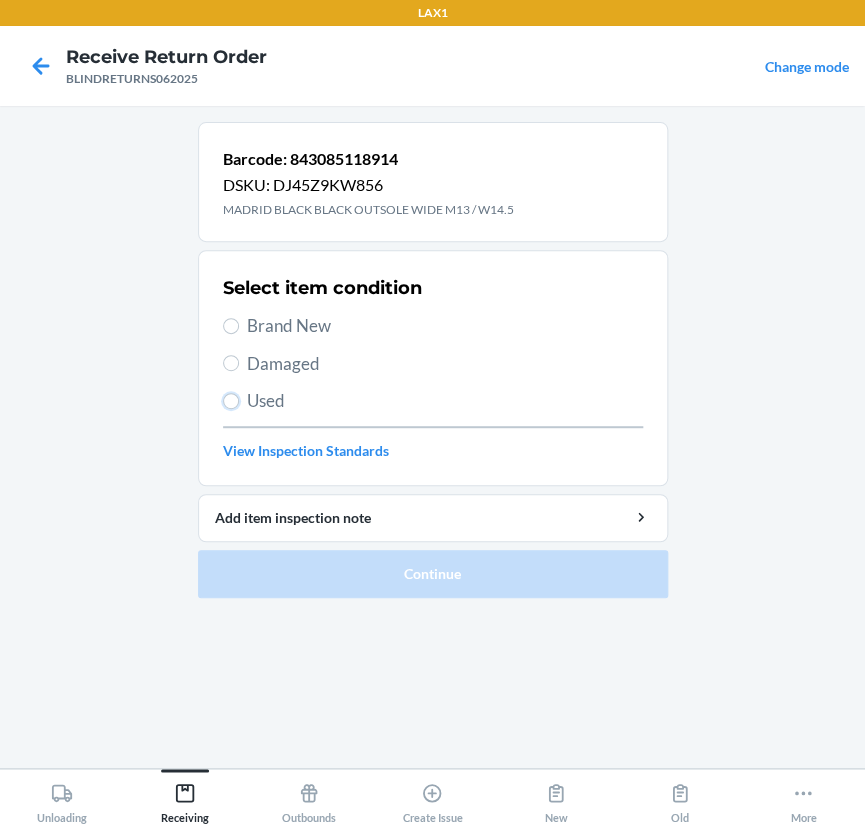 click on "Used" at bounding box center [231, 401] 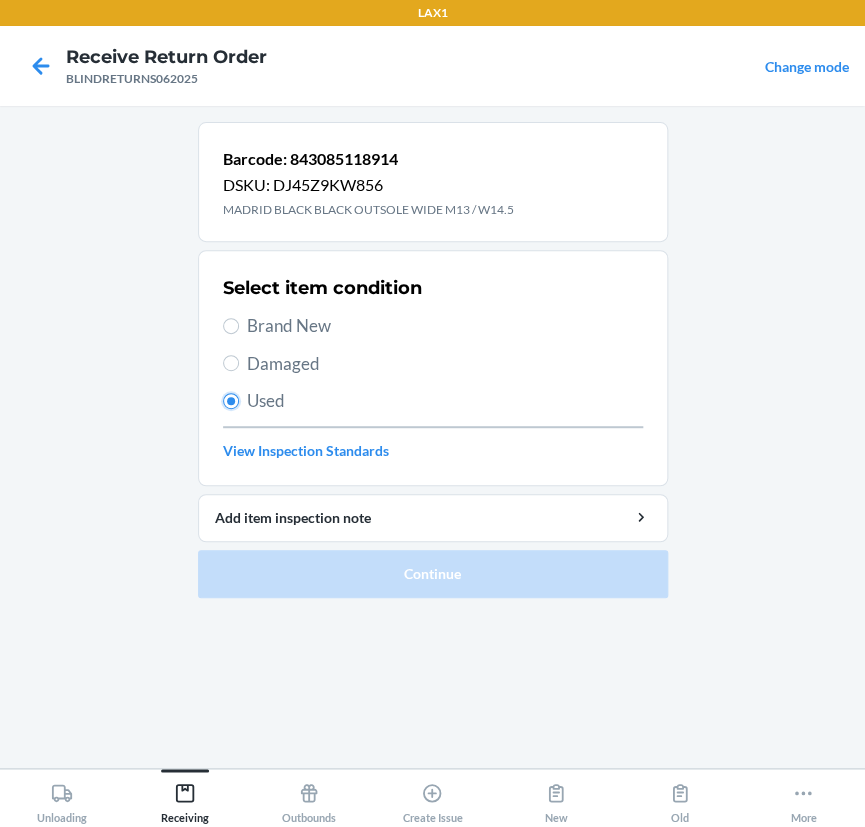 radio on "true" 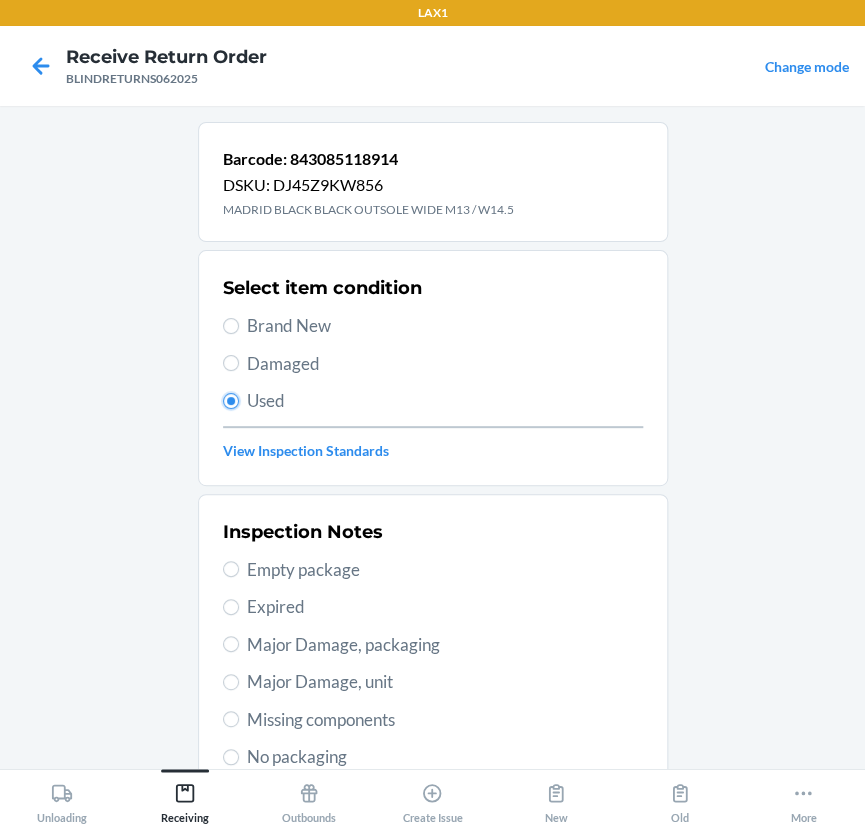scroll, scrollTop: 272, scrollLeft: 0, axis: vertical 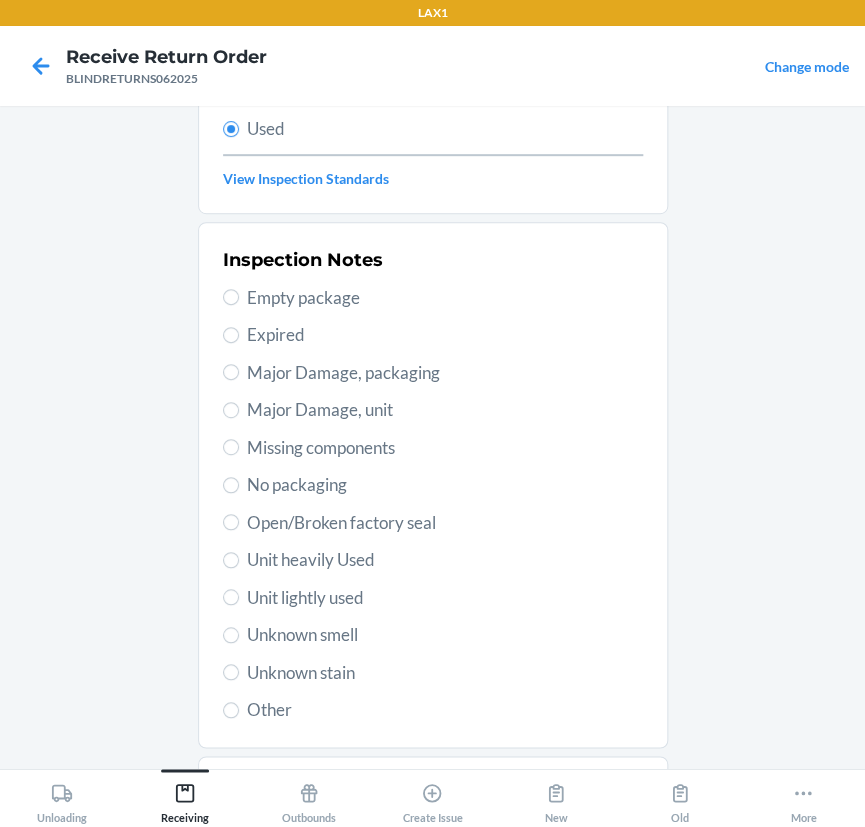 click on "Unit heavily Used" at bounding box center (445, 560) 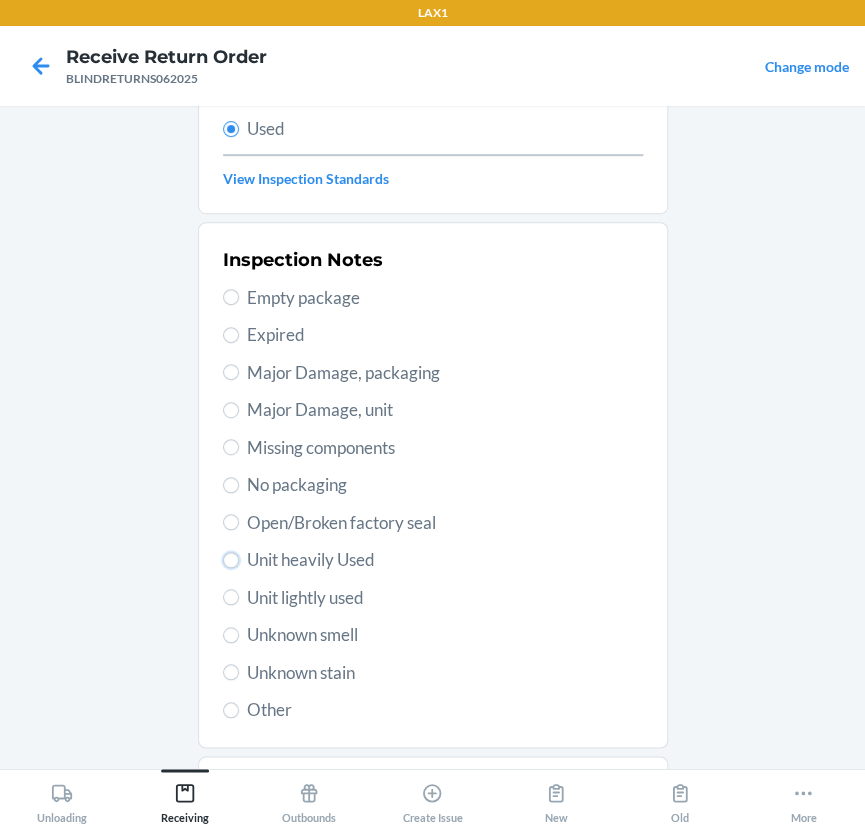 click on "Unit heavily Used" at bounding box center (231, 560) 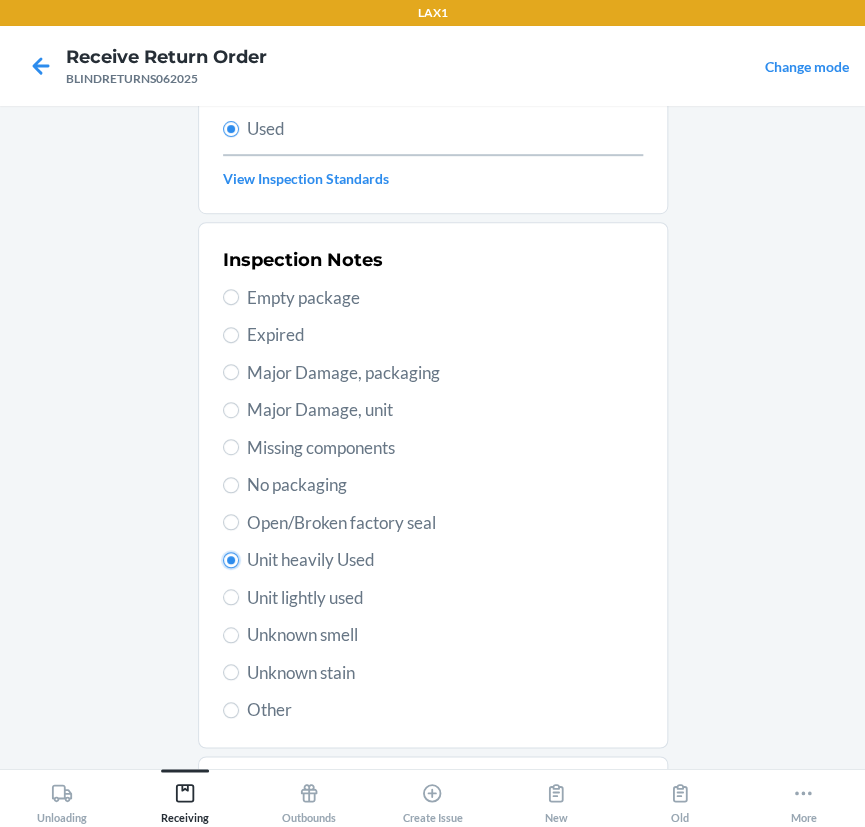 radio on "true" 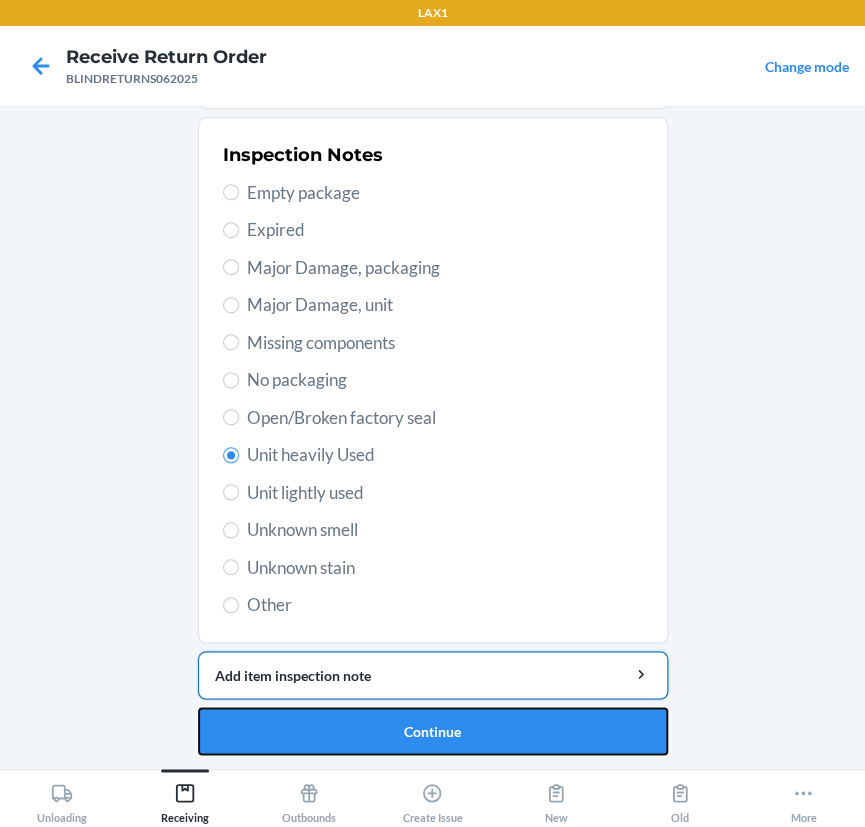 click on "Continue" at bounding box center [433, 731] 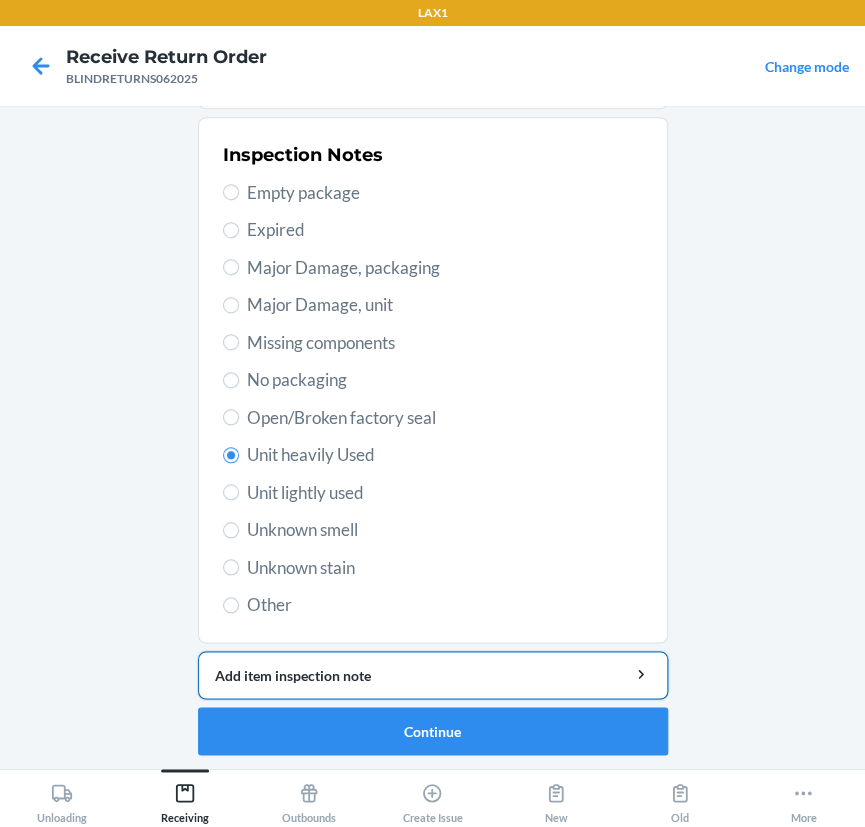 scroll, scrollTop: 18, scrollLeft: 0, axis: vertical 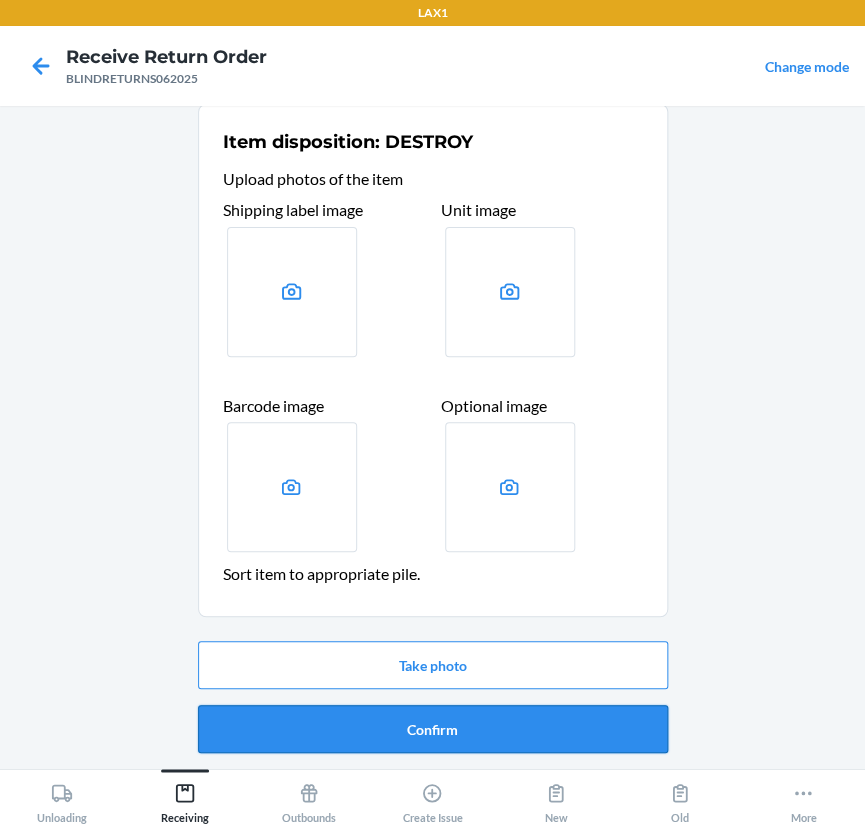 click on "Confirm" at bounding box center [433, 729] 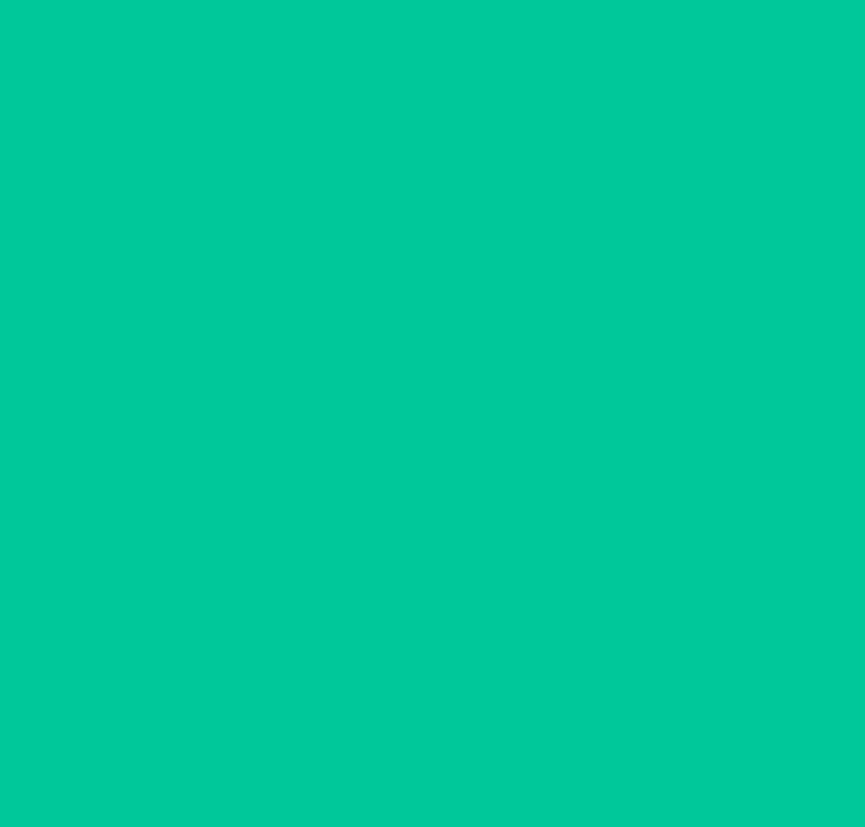 scroll, scrollTop: 0, scrollLeft: 0, axis: both 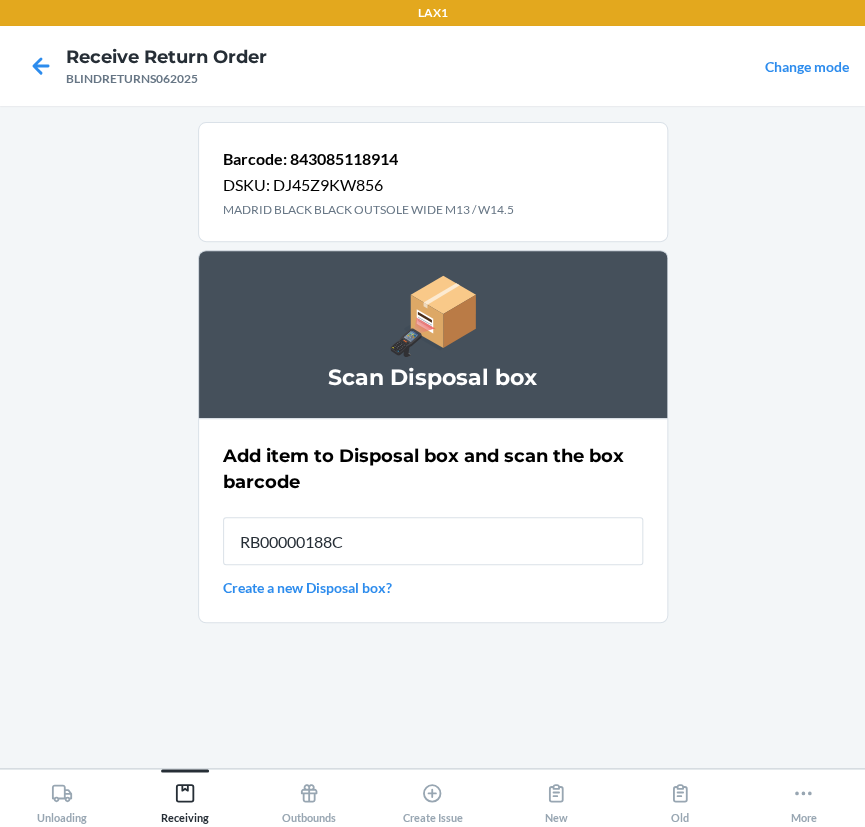 type on "RB00000188C" 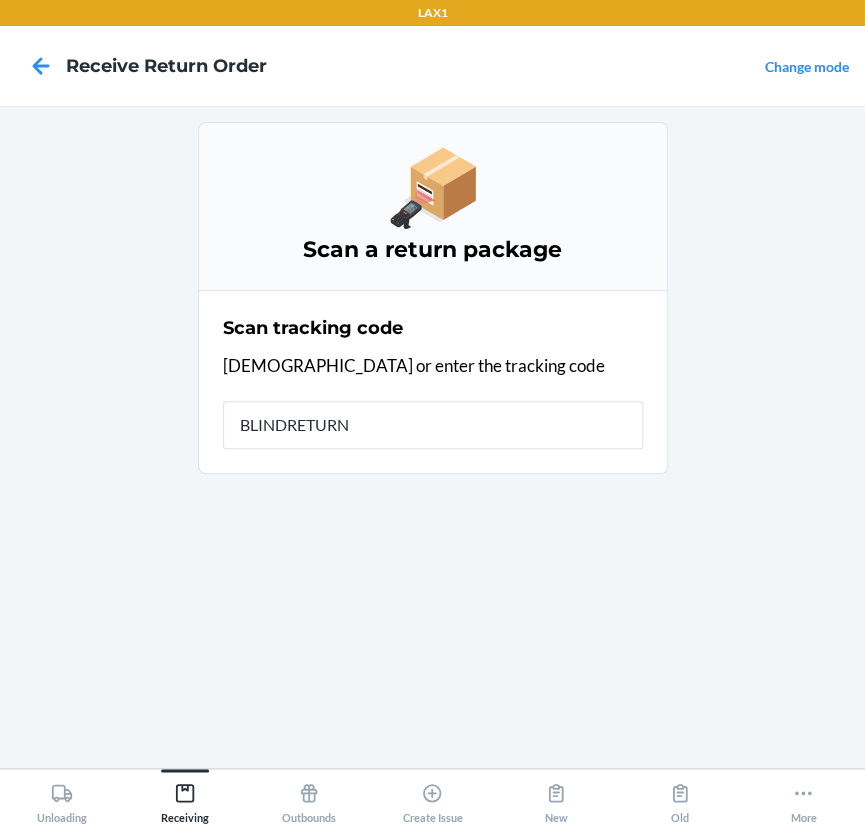 type on "BLINDRETURNS" 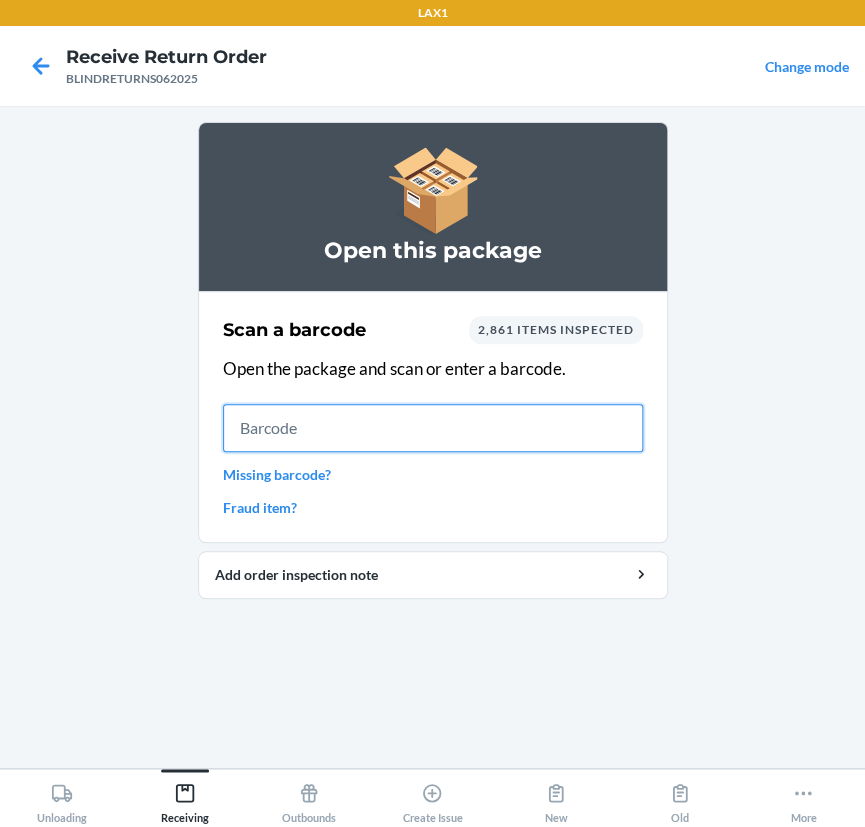 click at bounding box center (433, 428) 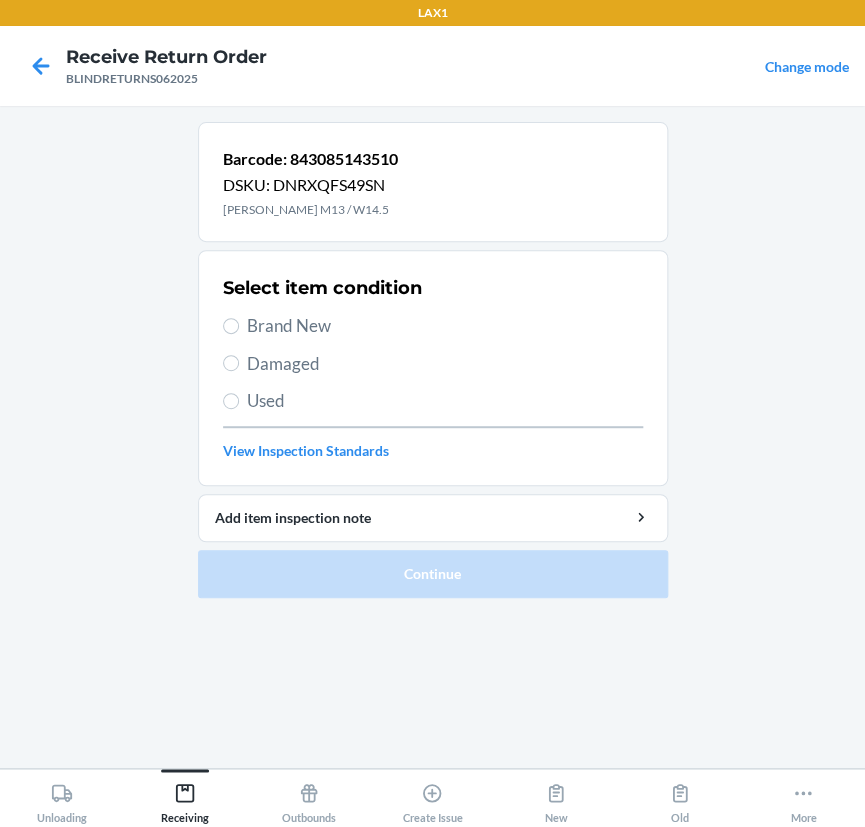 click on "Used" at bounding box center (433, 401) 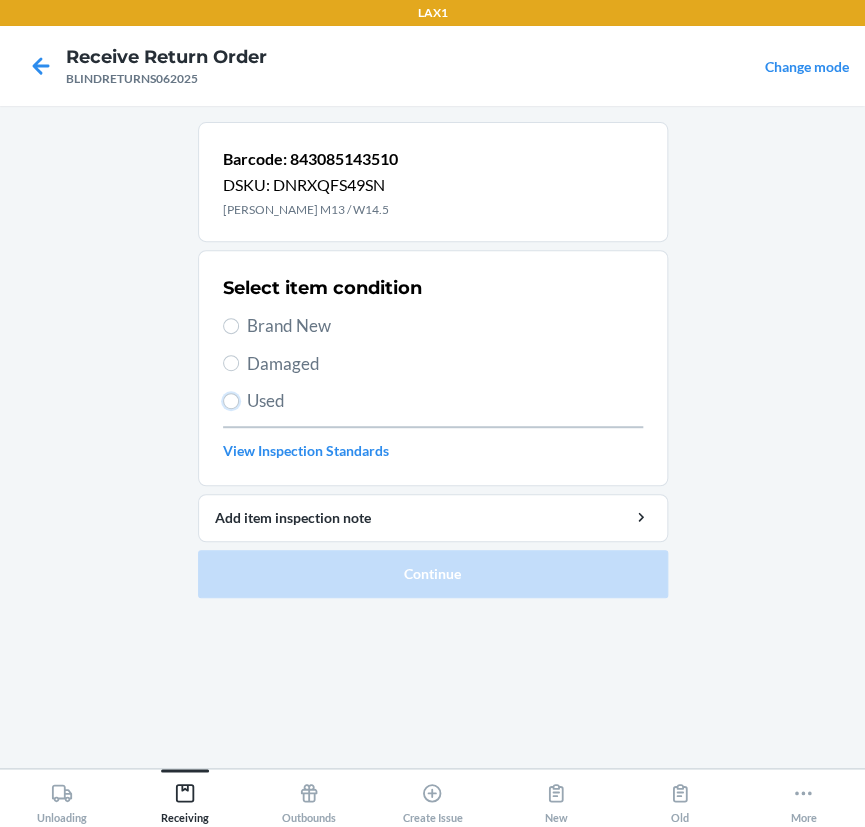 click on "Used" at bounding box center (231, 401) 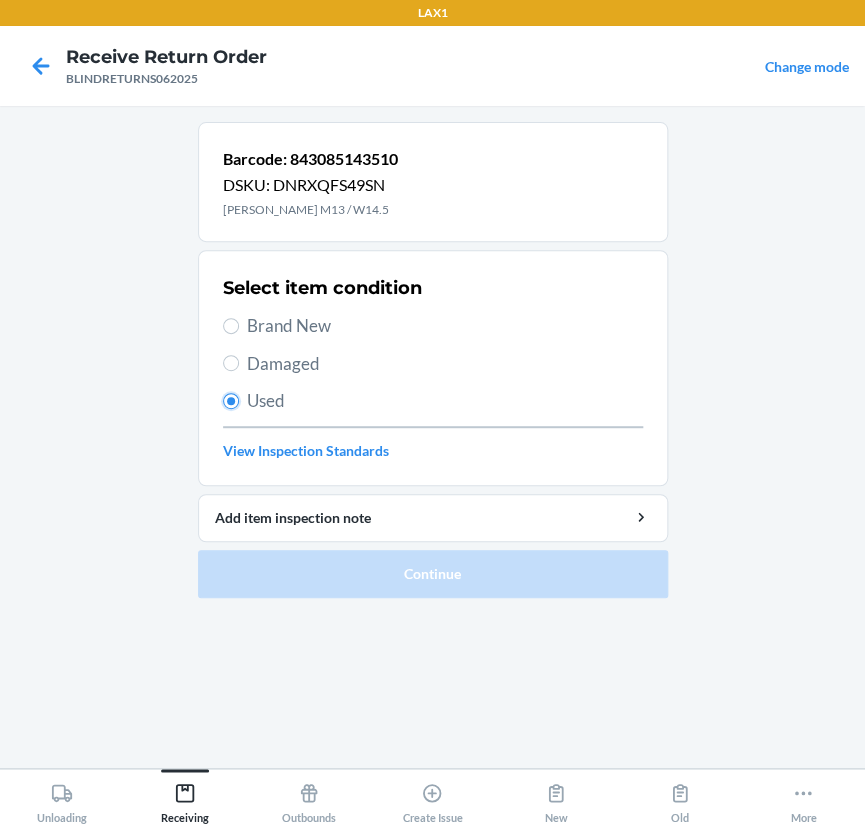 radio on "true" 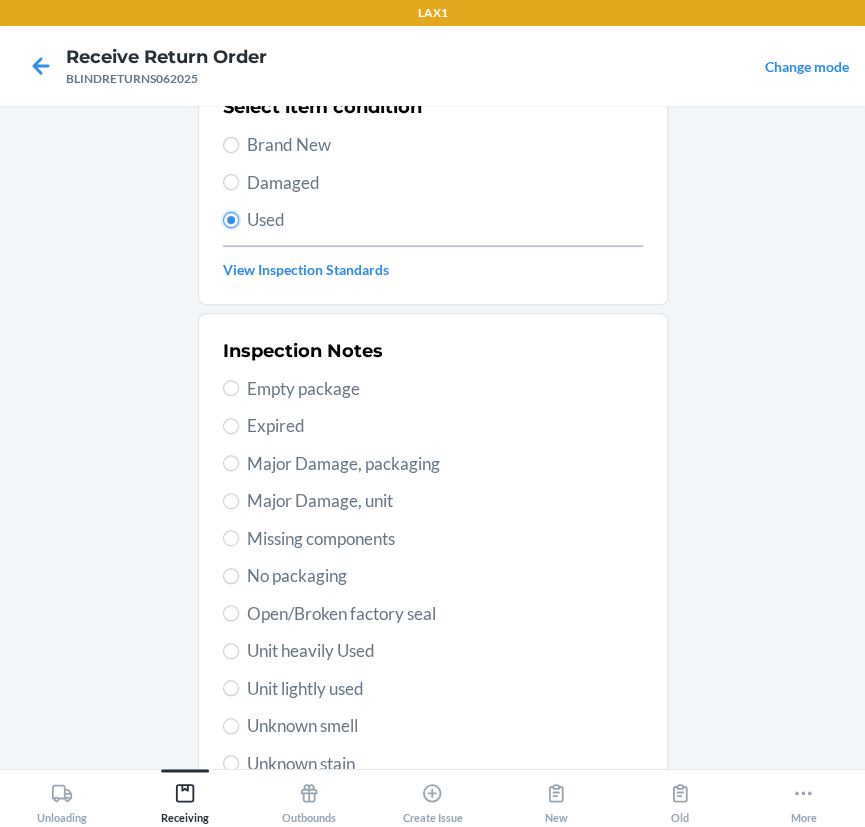 scroll, scrollTop: 181, scrollLeft: 0, axis: vertical 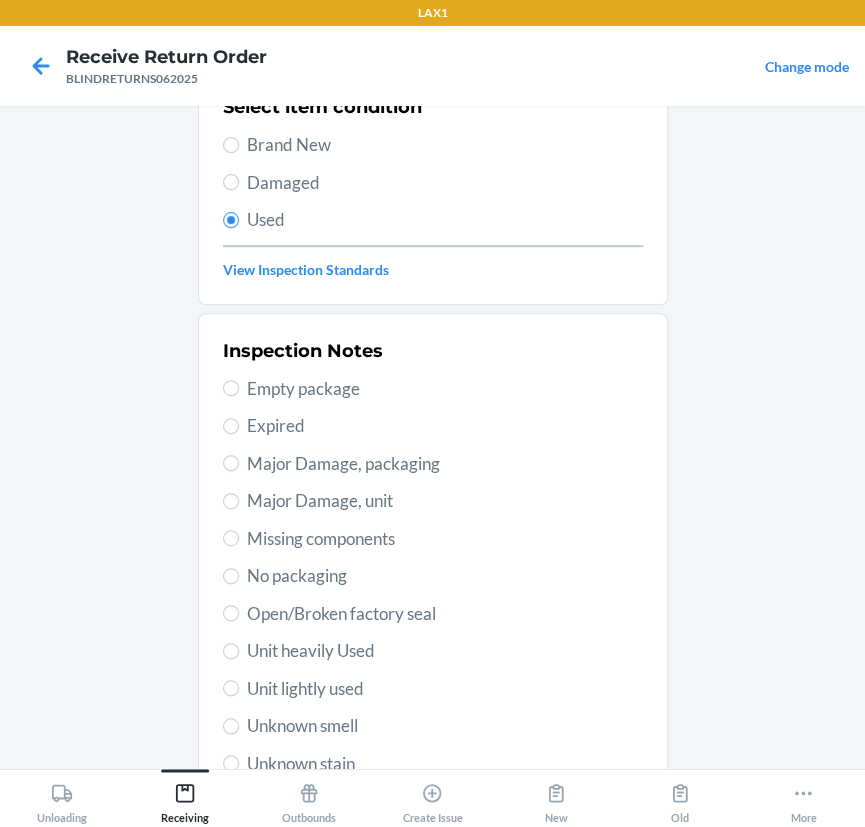 click on "Unit heavily Used" at bounding box center (445, 651) 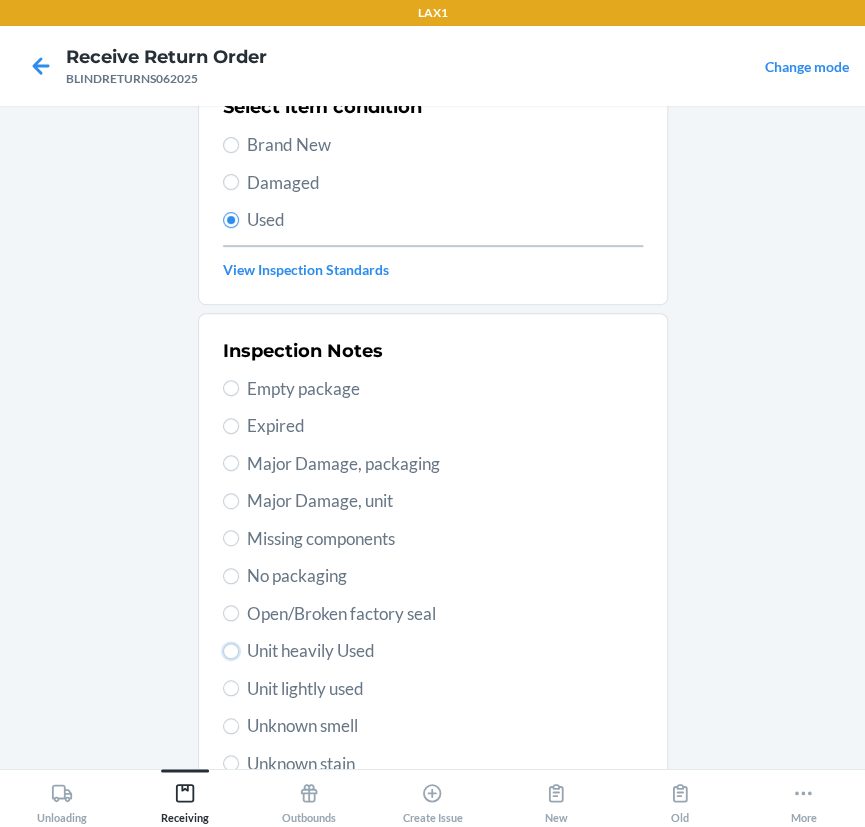 click on "Unit heavily Used" at bounding box center [231, 651] 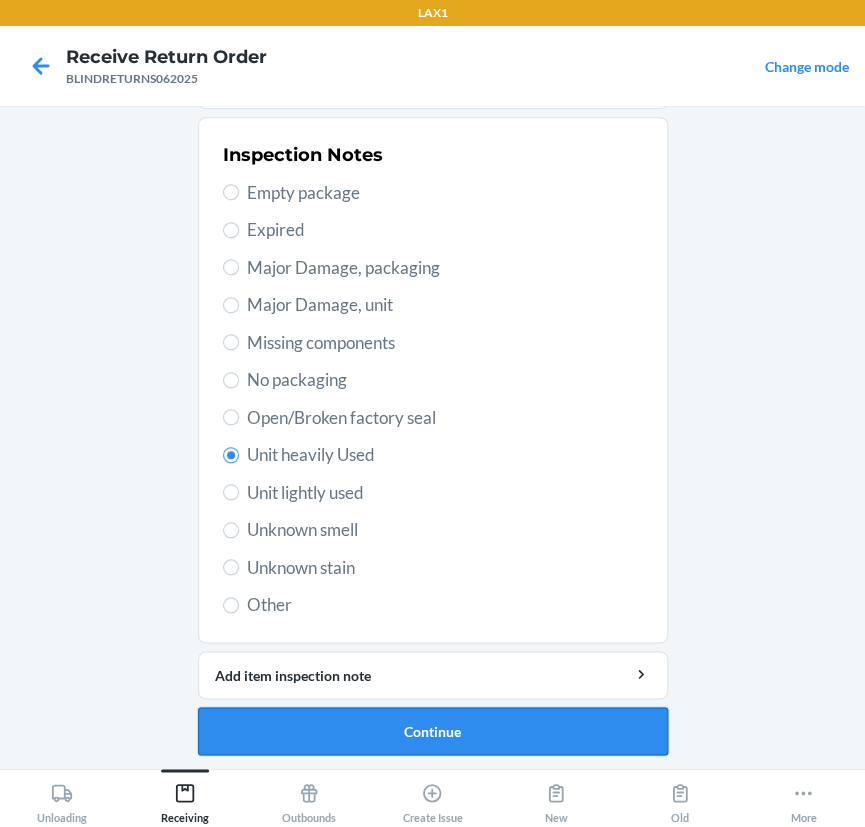 click on "Continue" at bounding box center [433, 731] 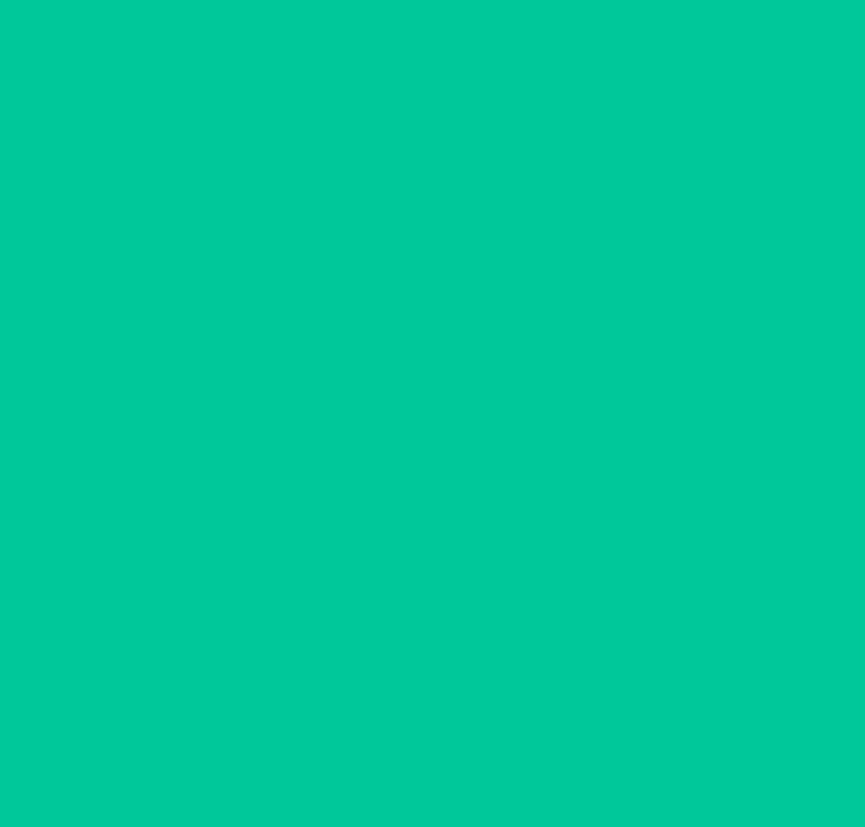 scroll, scrollTop: 18, scrollLeft: 0, axis: vertical 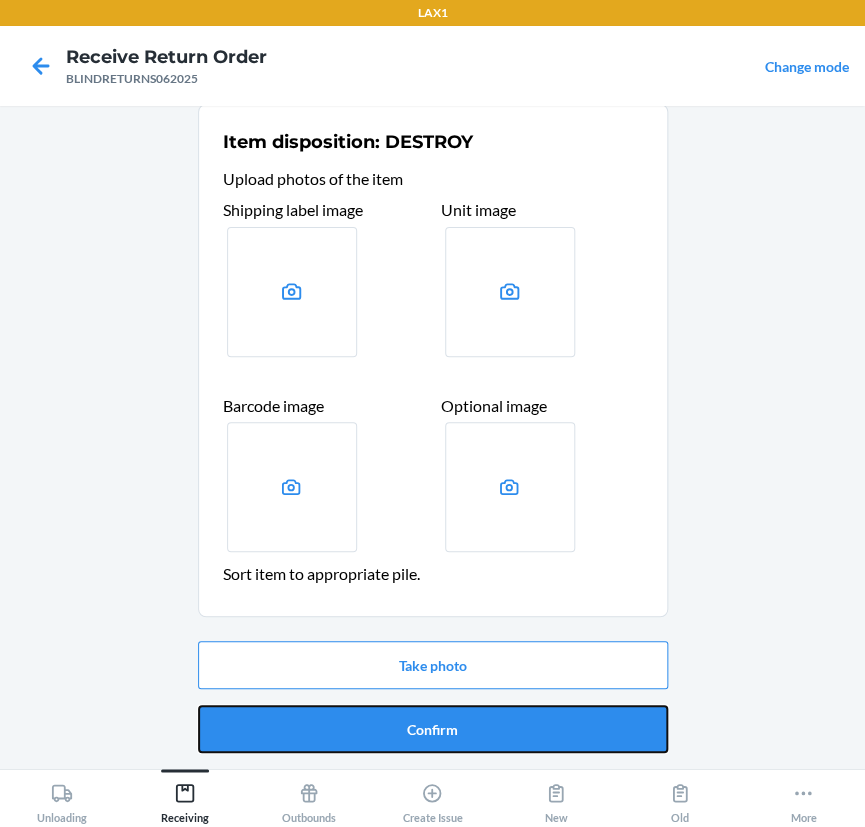 click on "Confirm" at bounding box center [433, 729] 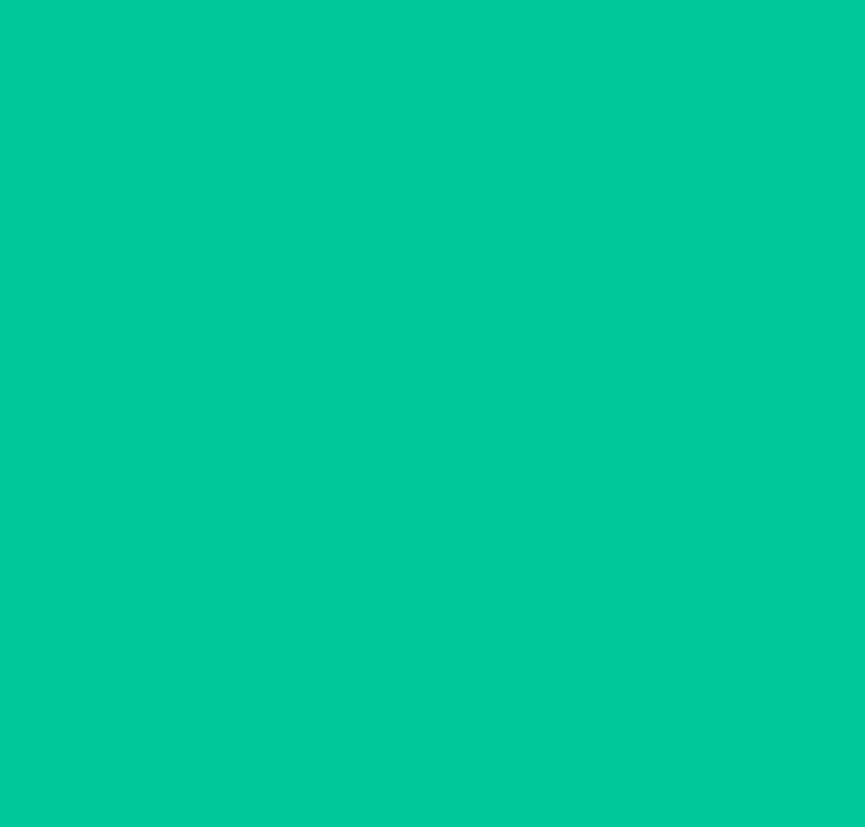 scroll, scrollTop: 0, scrollLeft: 0, axis: both 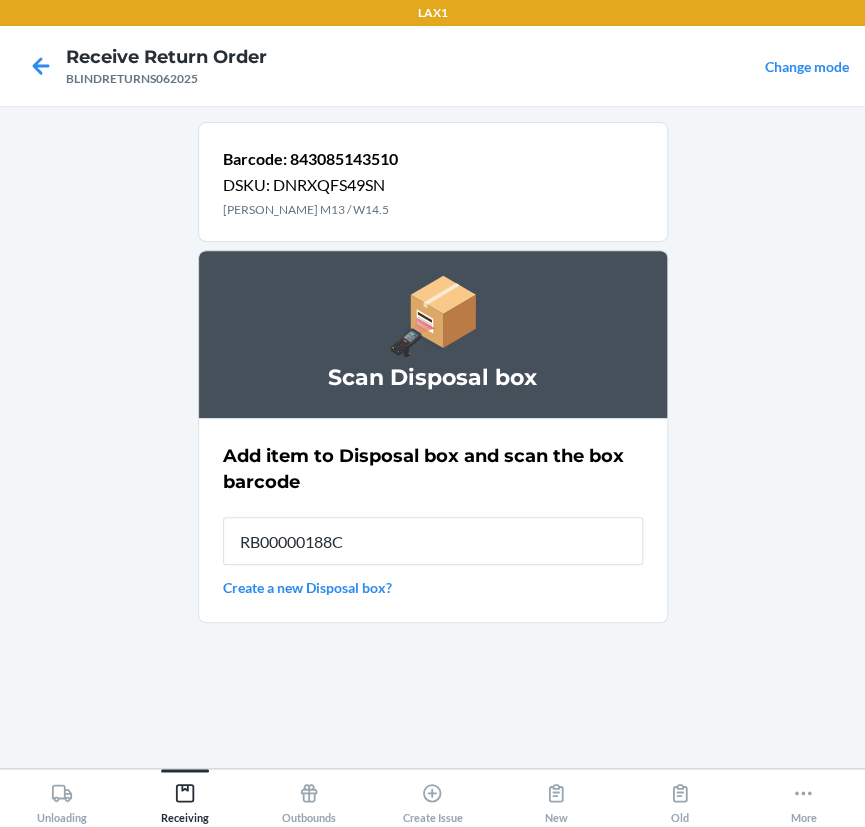 type on "RB00000188C" 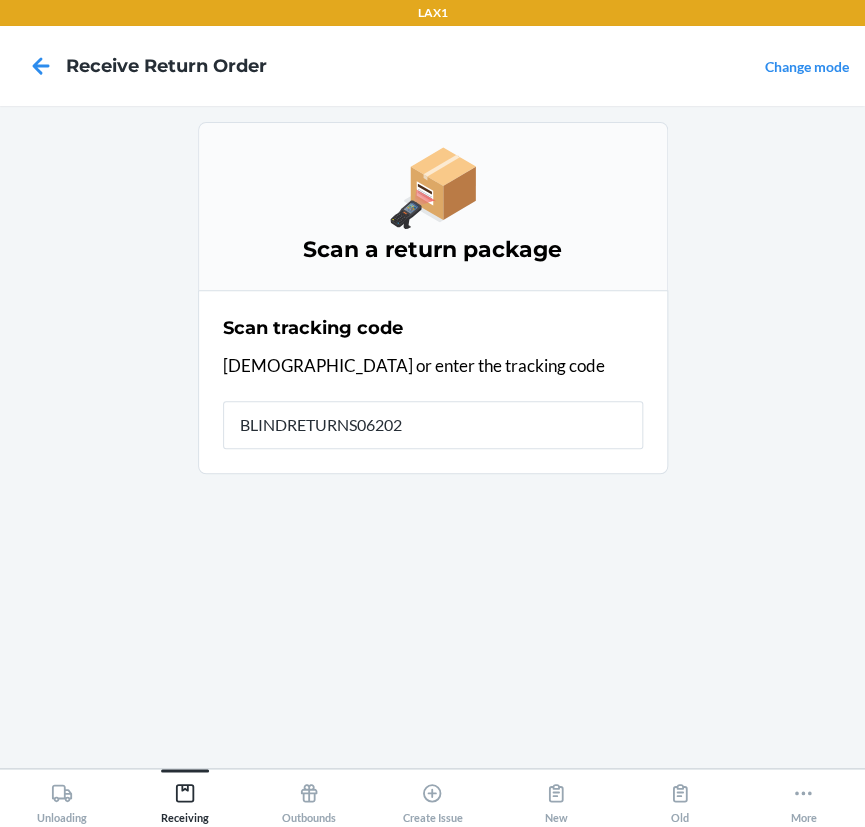 type on "BLINDRETURNS062025" 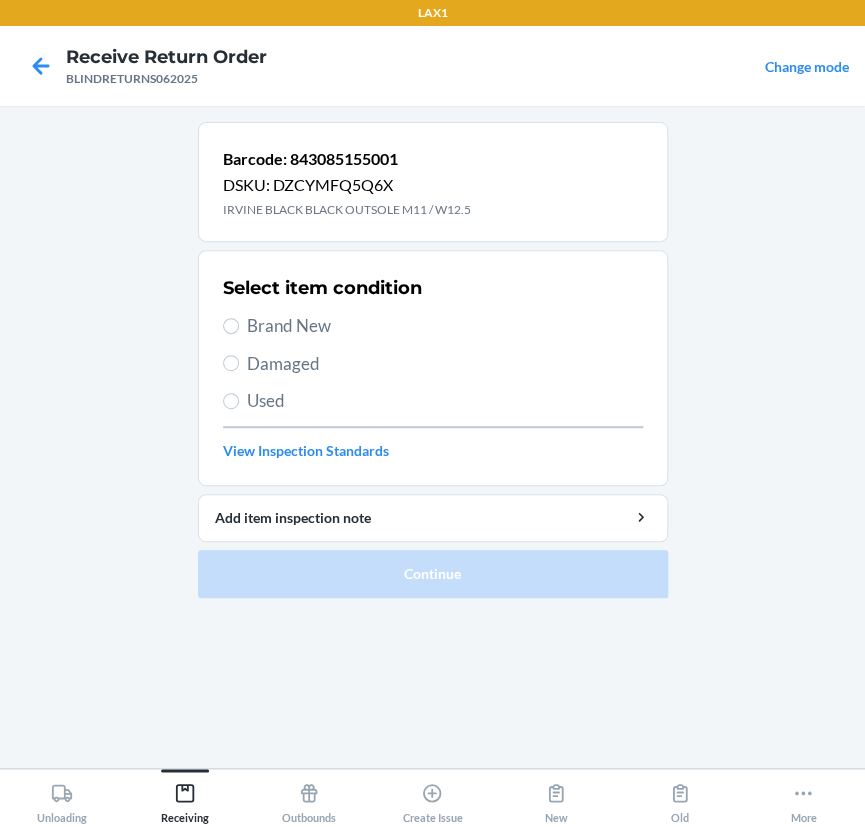 click on "Brand New" at bounding box center [445, 326] 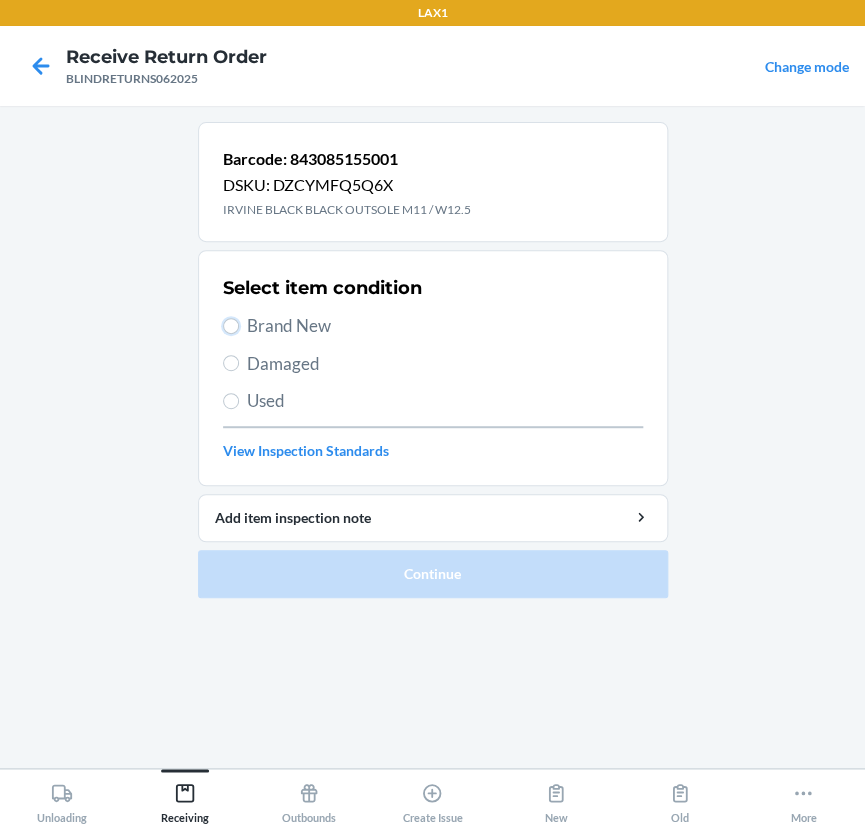 click on "Brand New" at bounding box center [231, 326] 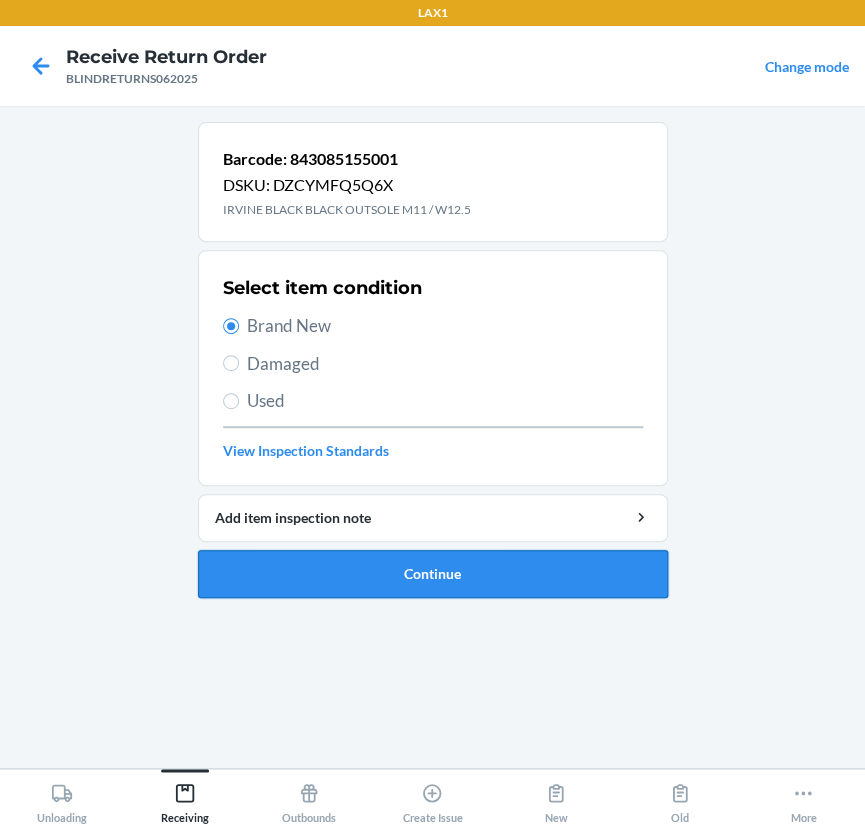 click on "Continue" at bounding box center (433, 574) 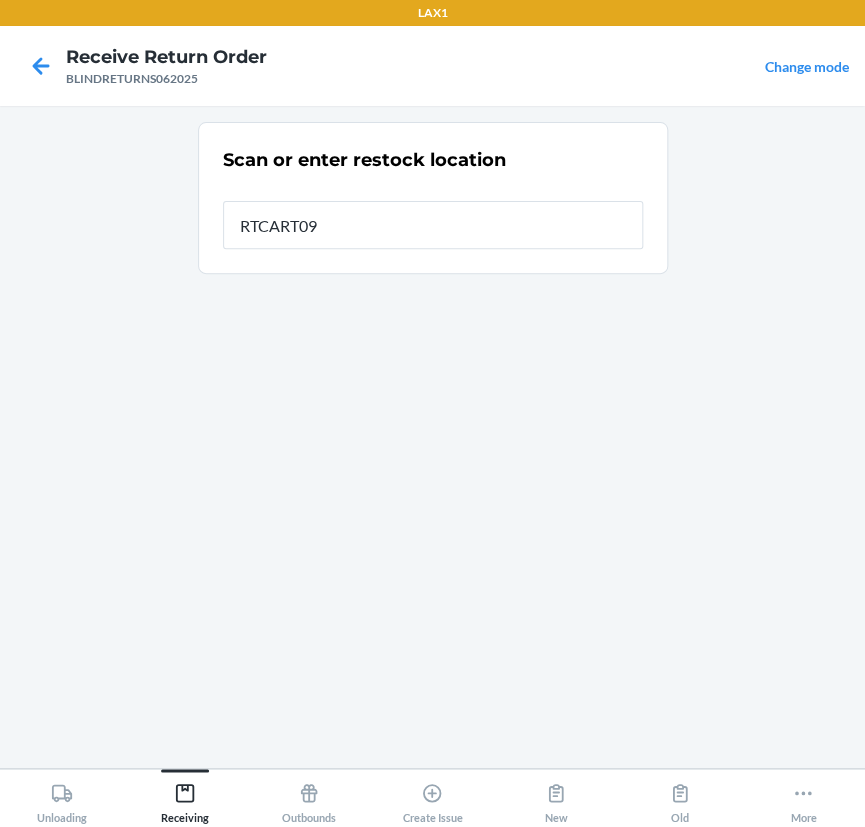 type on "RTCART096" 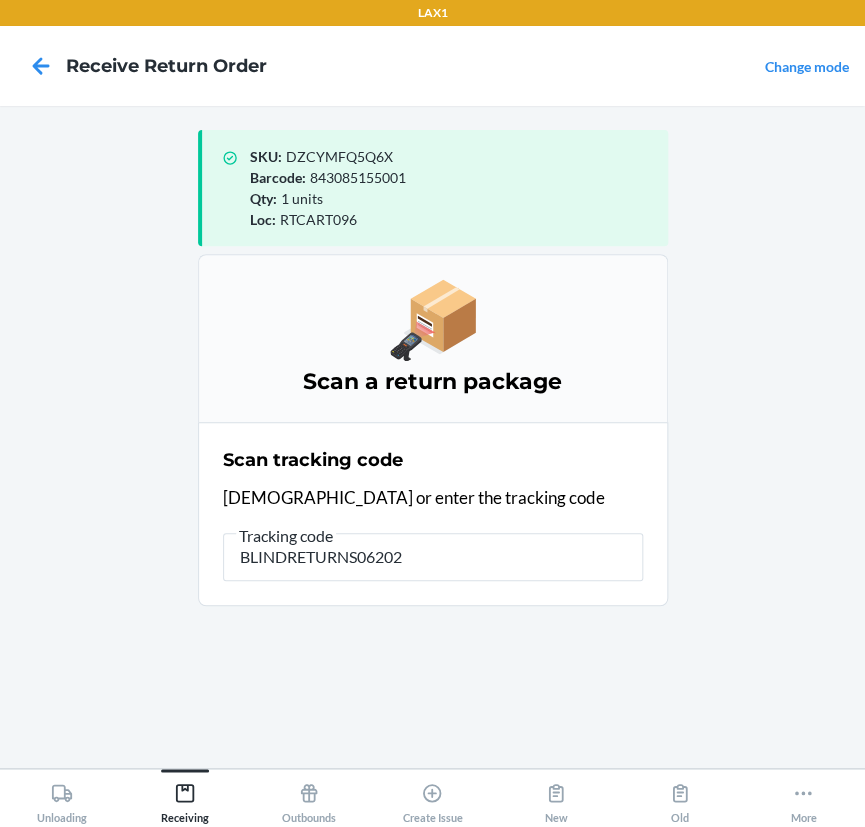 type on "BLINDRETURNS062025" 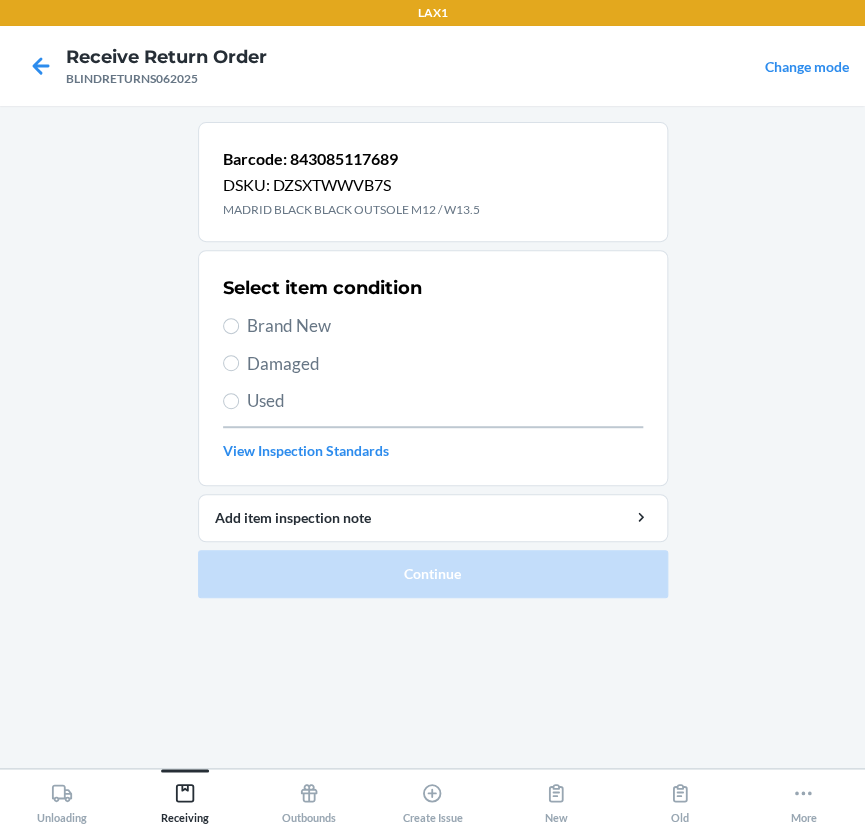 click on "Used" at bounding box center (445, 401) 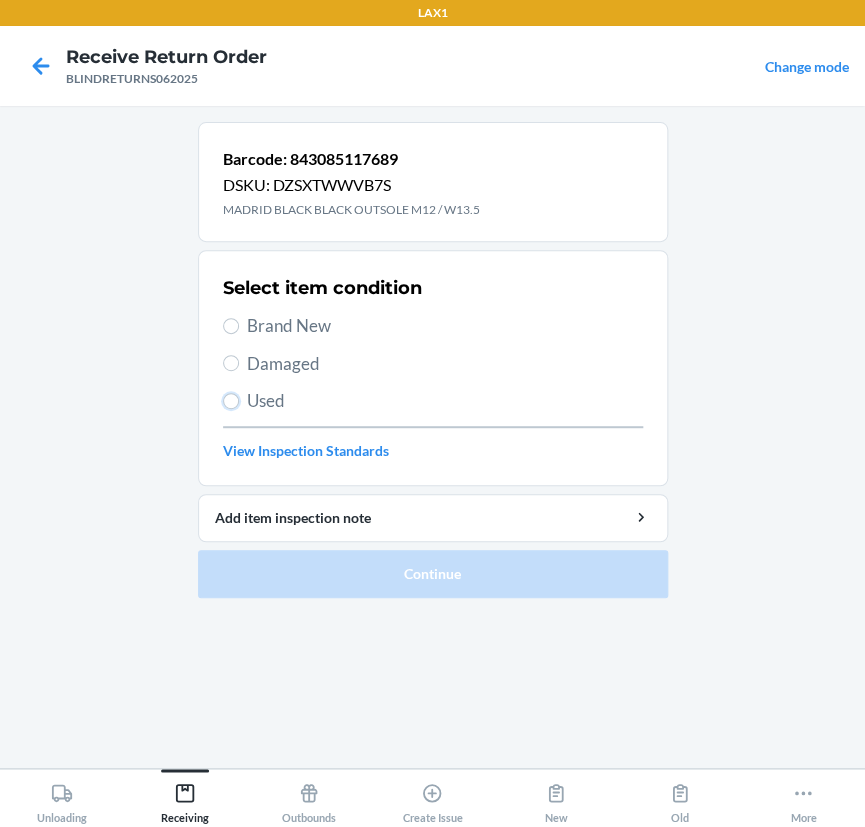 click on "Used" at bounding box center (231, 401) 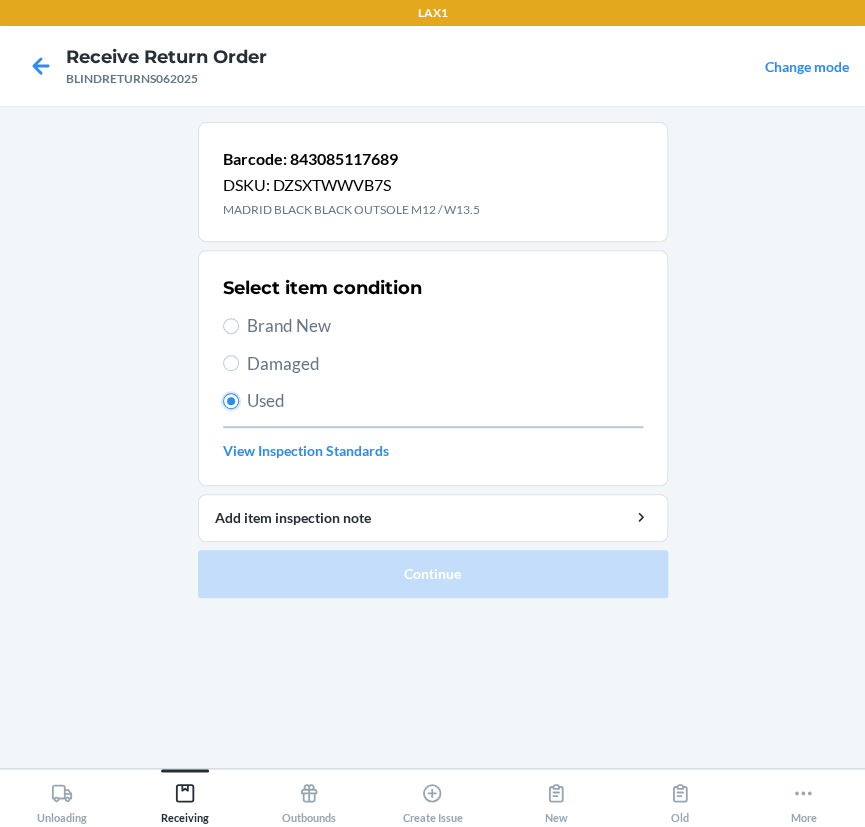 radio on "true" 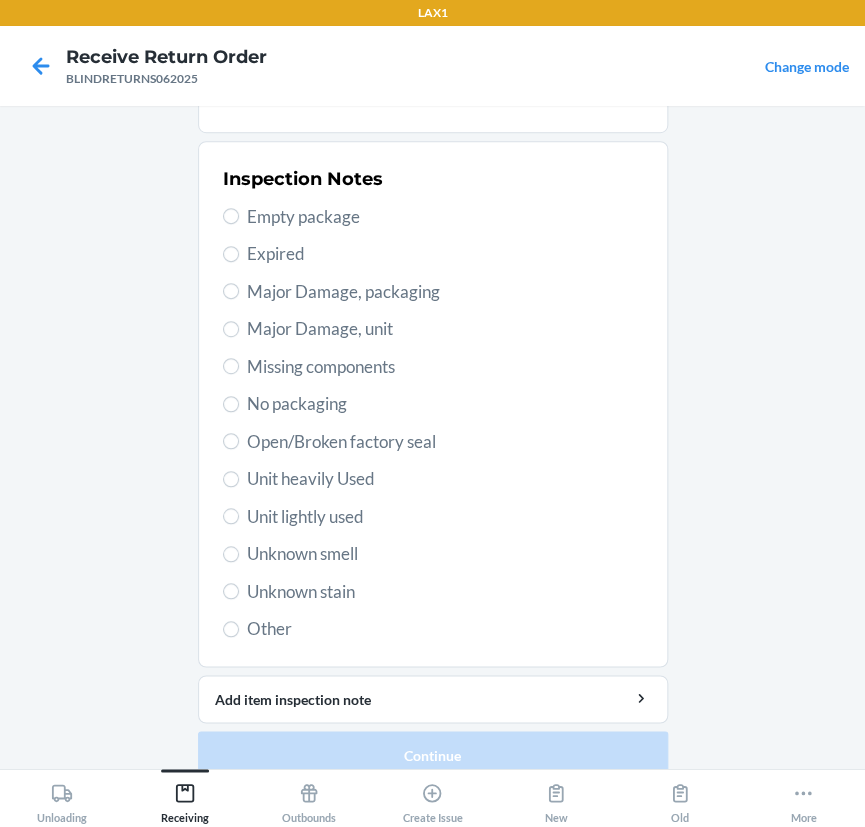 scroll, scrollTop: 363, scrollLeft: 0, axis: vertical 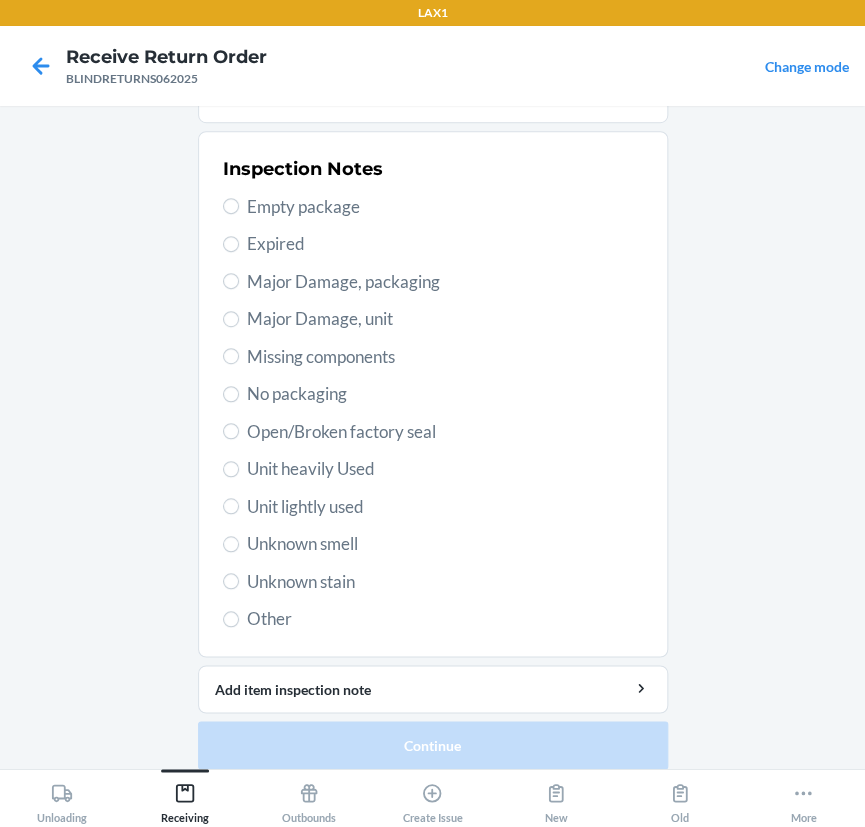 click on "Unknown stain" at bounding box center (445, 582) 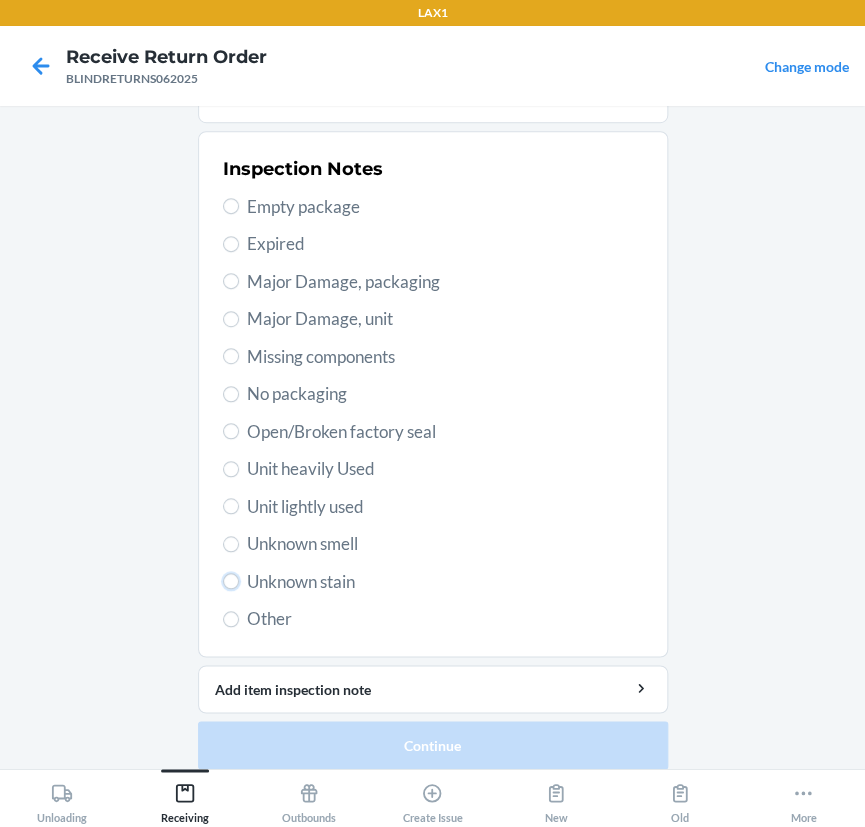 click on "Unknown stain" at bounding box center (231, 581) 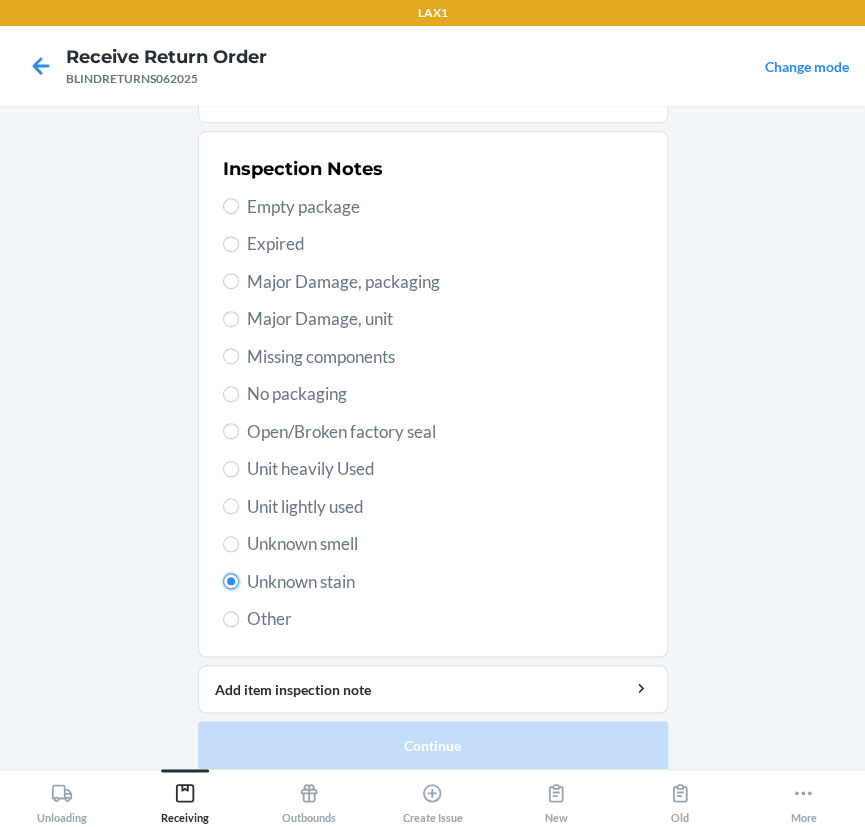 radio on "true" 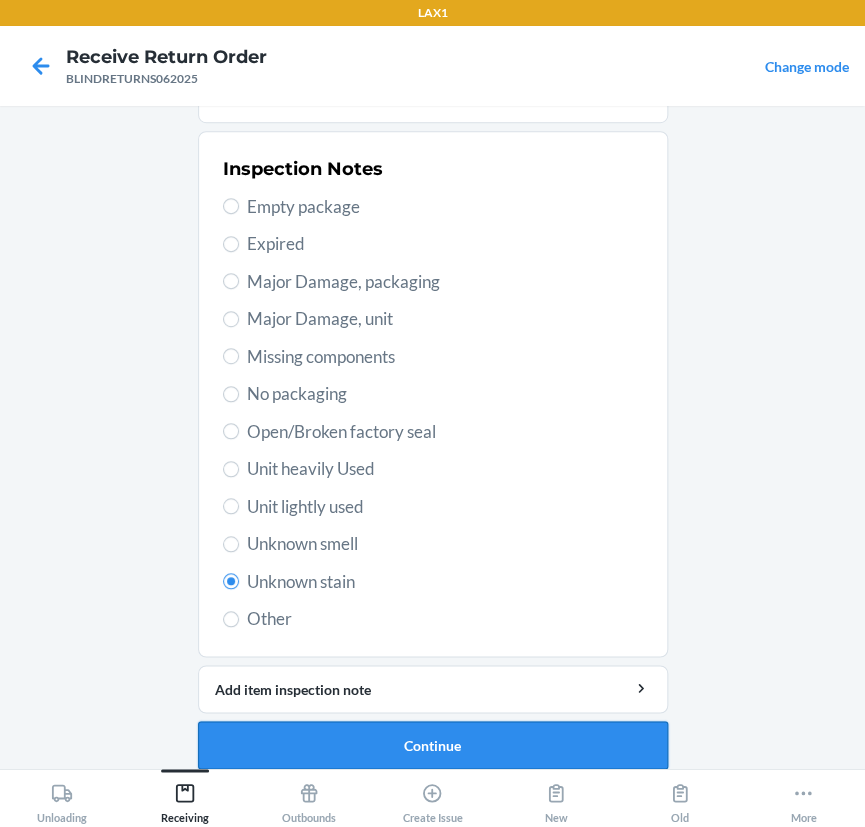 click on "Continue" at bounding box center [433, 745] 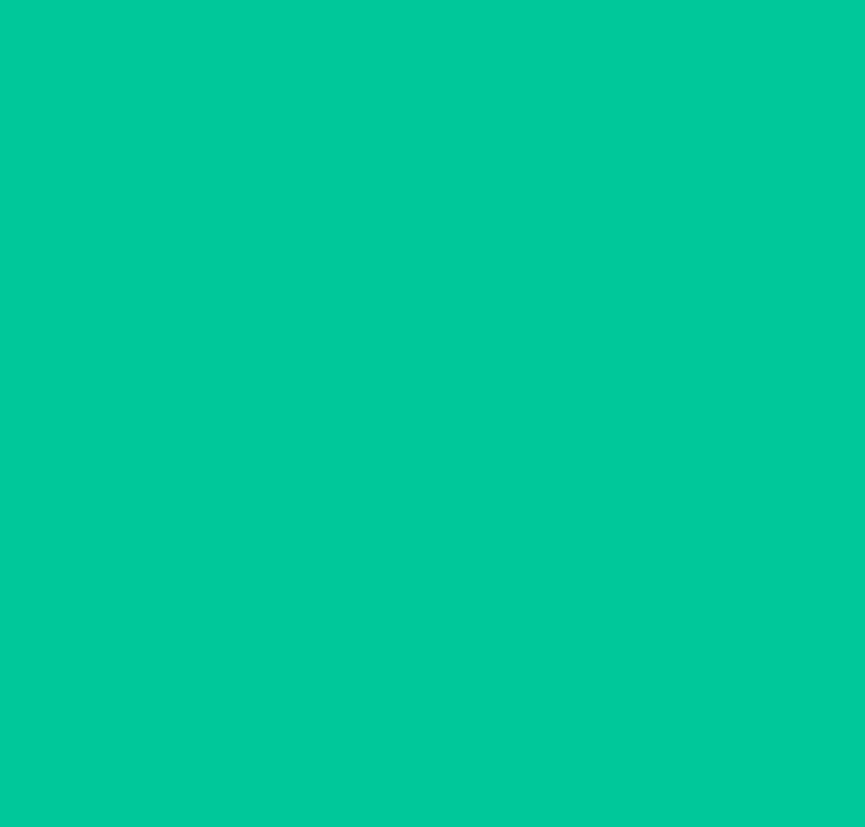 scroll, scrollTop: 18, scrollLeft: 0, axis: vertical 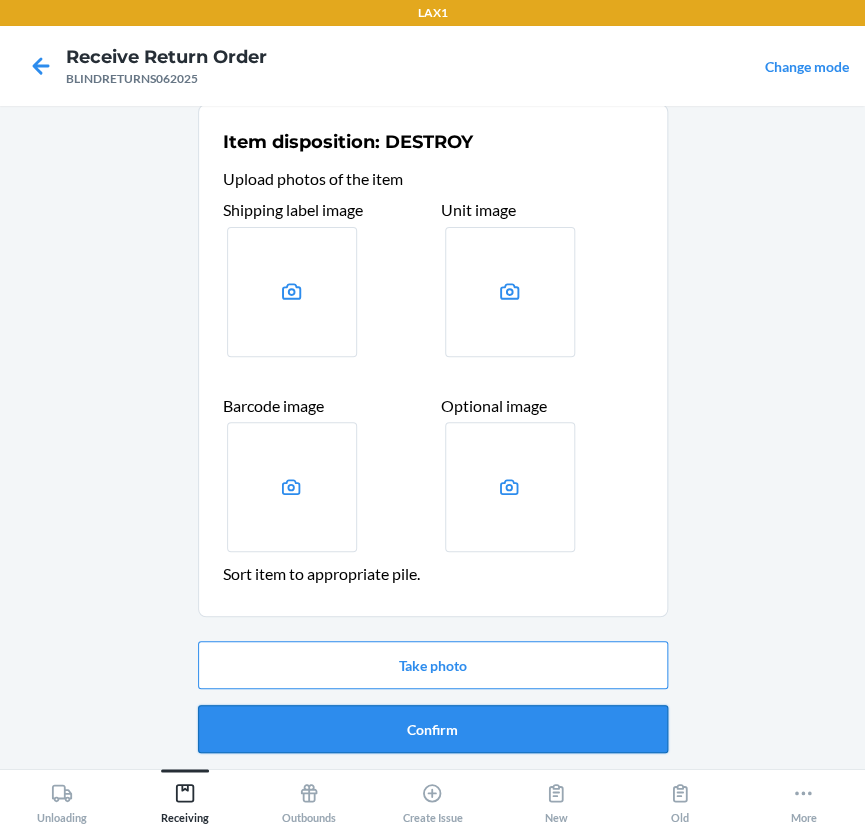 click on "Confirm" at bounding box center [433, 729] 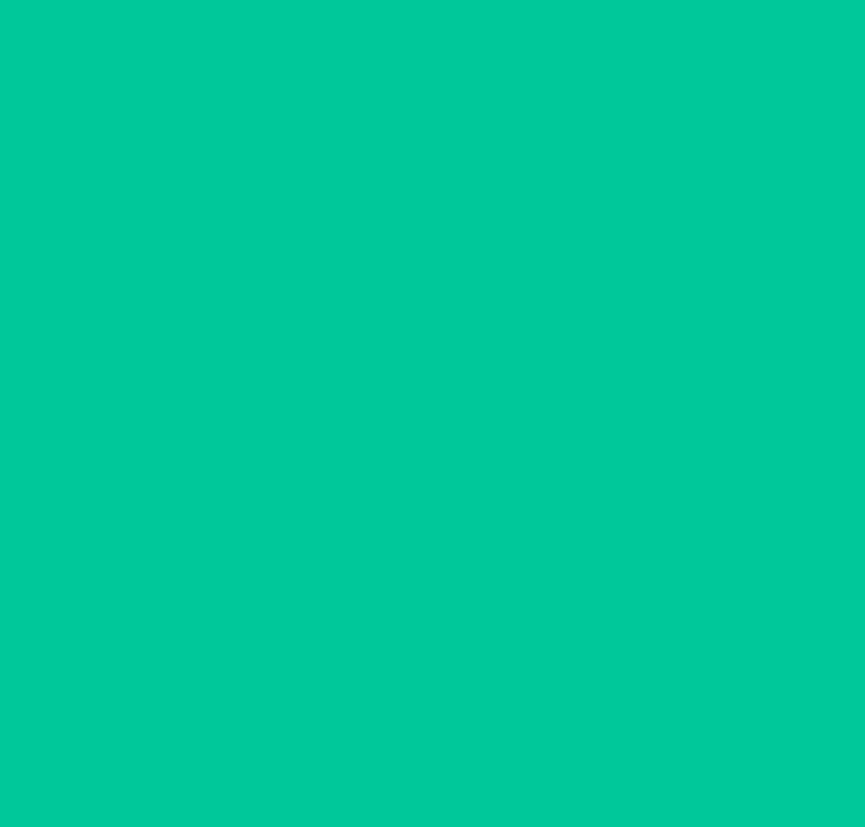 scroll, scrollTop: 0, scrollLeft: 0, axis: both 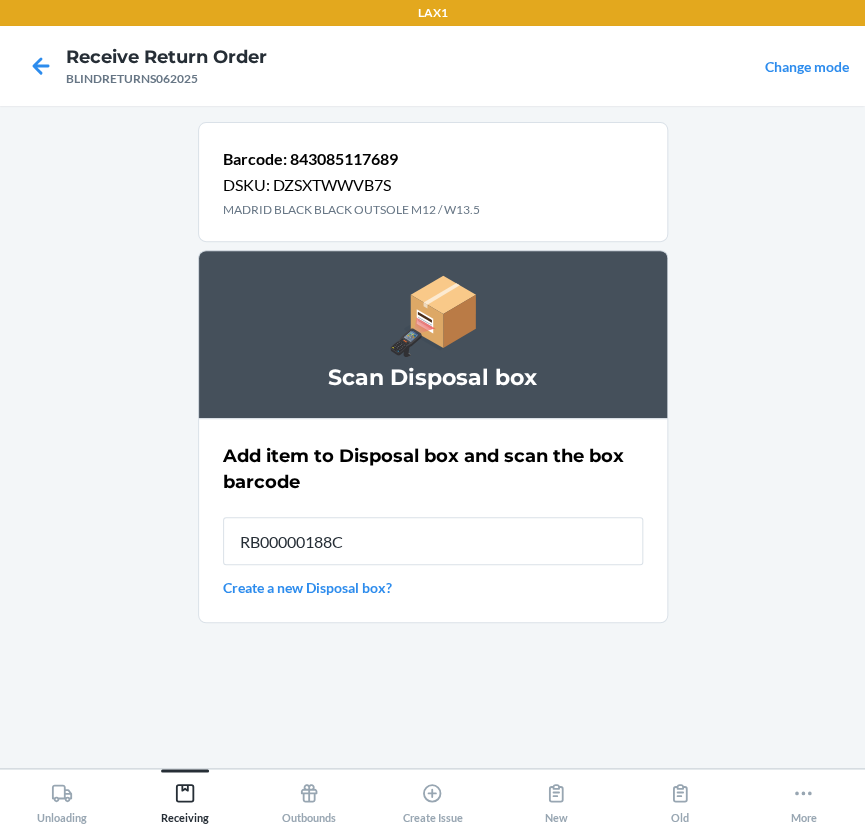 type on "RB00000188C" 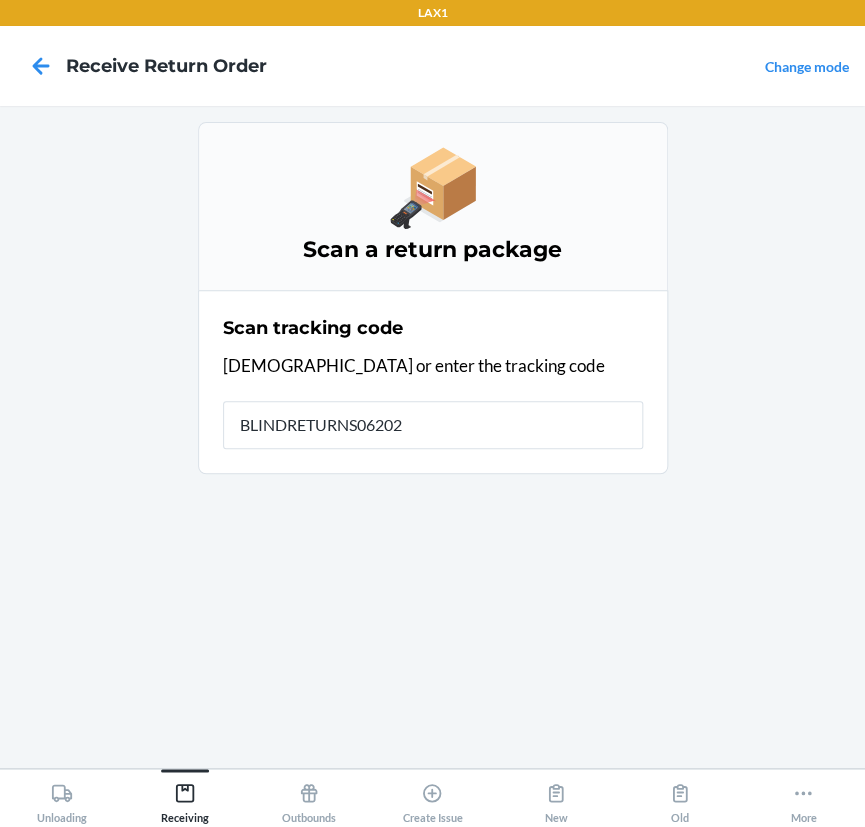 type on "BLINDRETURNS062025" 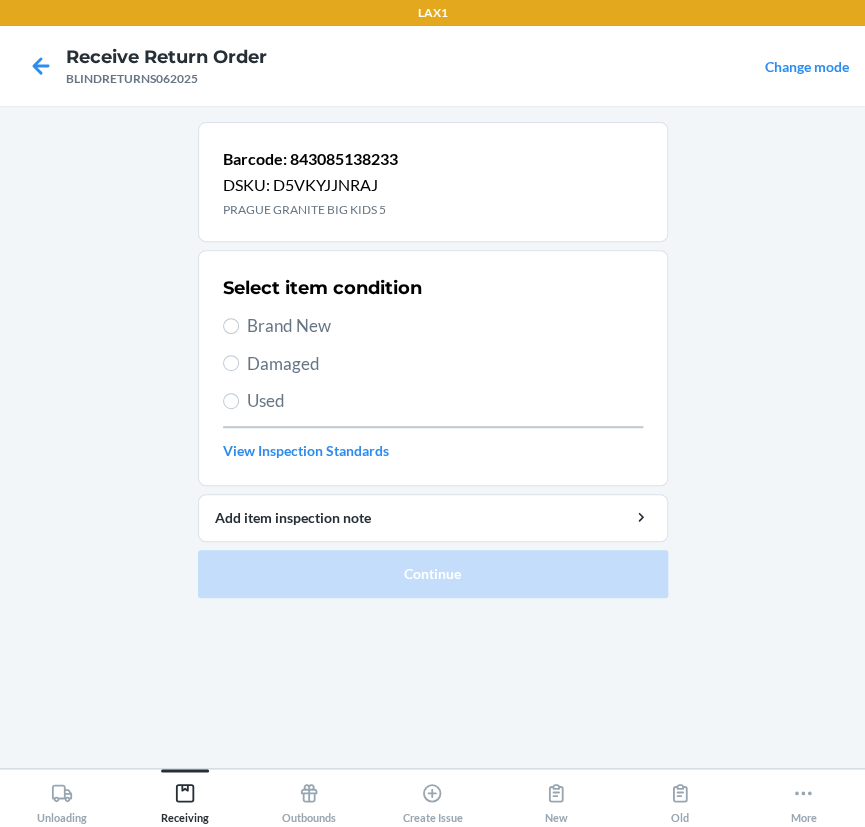 click on "Used" at bounding box center (445, 401) 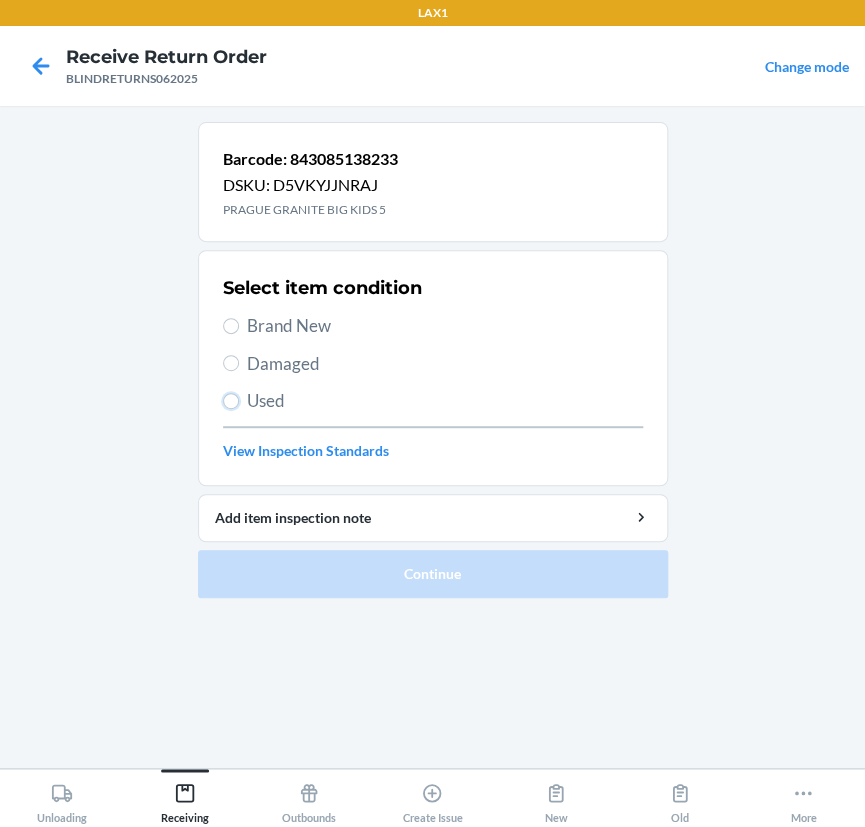 click on "Used" at bounding box center (231, 401) 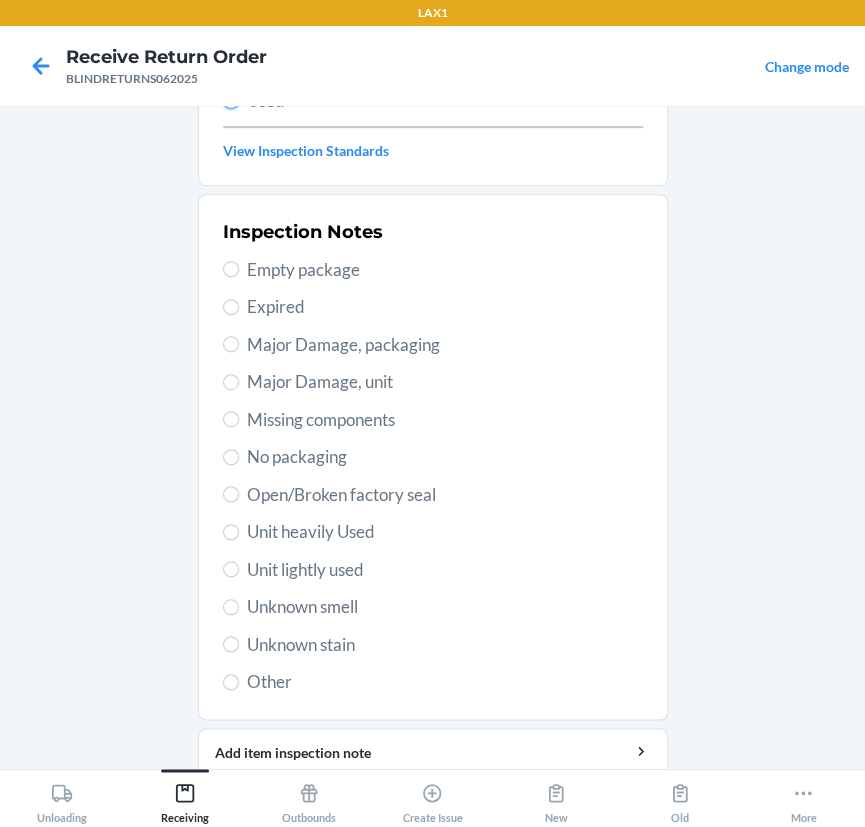 scroll, scrollTop: 363, scrollLeft: 0, axis: vertical 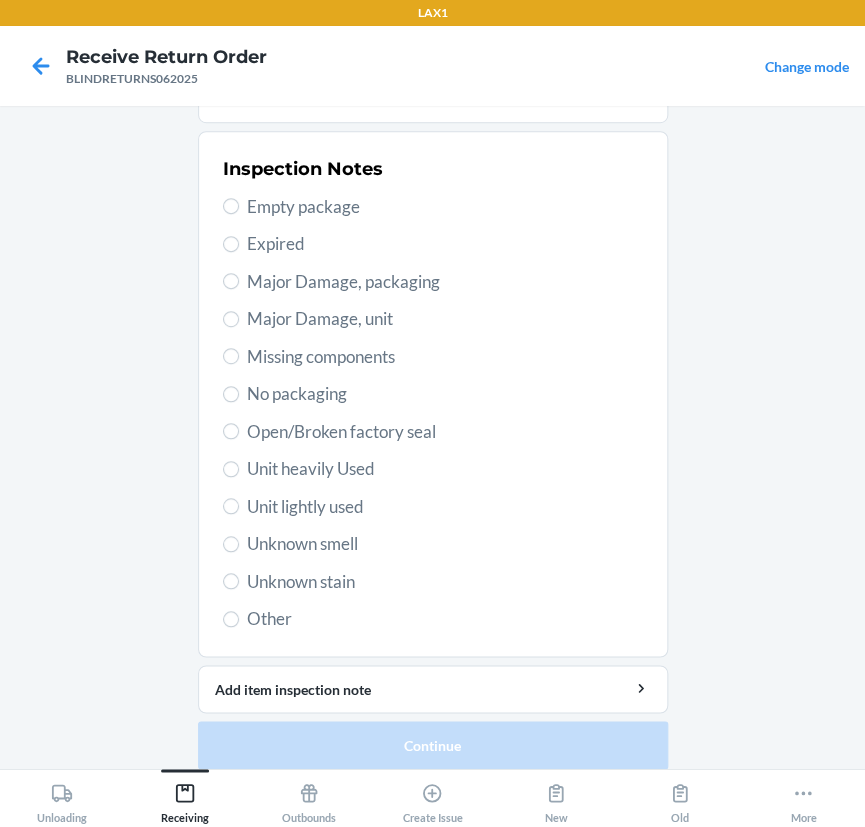 click on "Unit heavily Used" at bounding box center [445, 469] 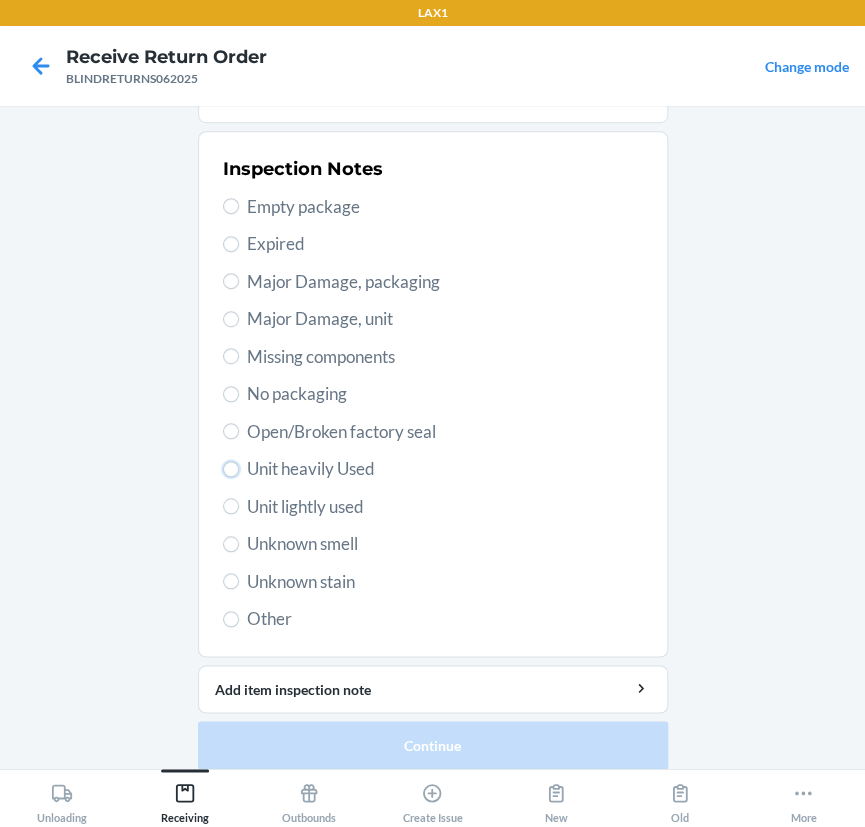 click on "Unit heavily Used" at bounding box center (231, 469) 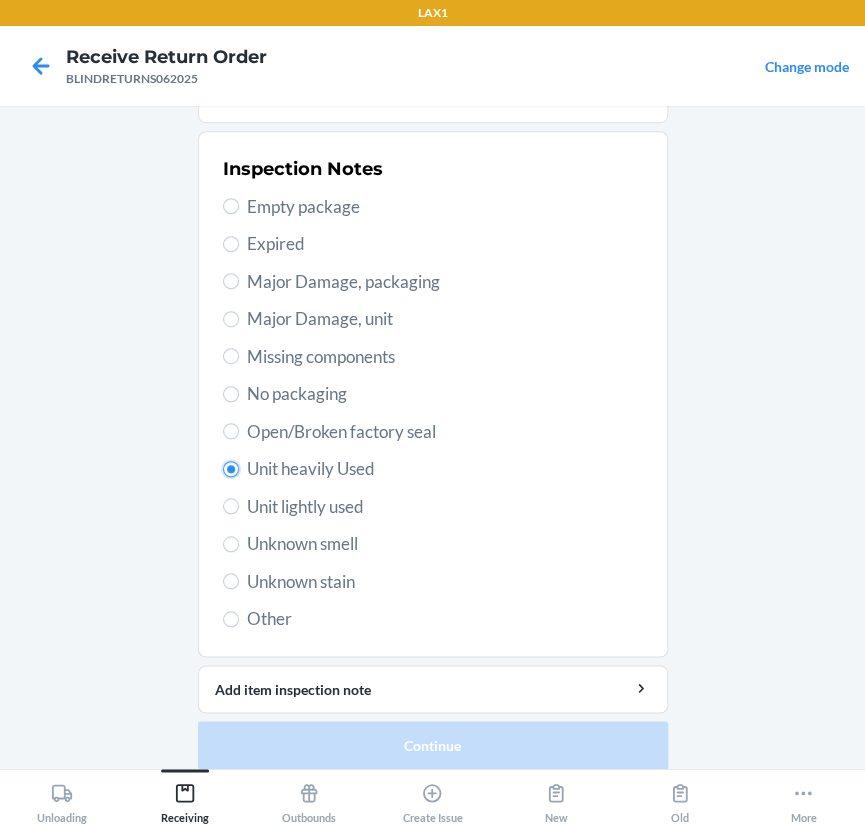 radio on "true" 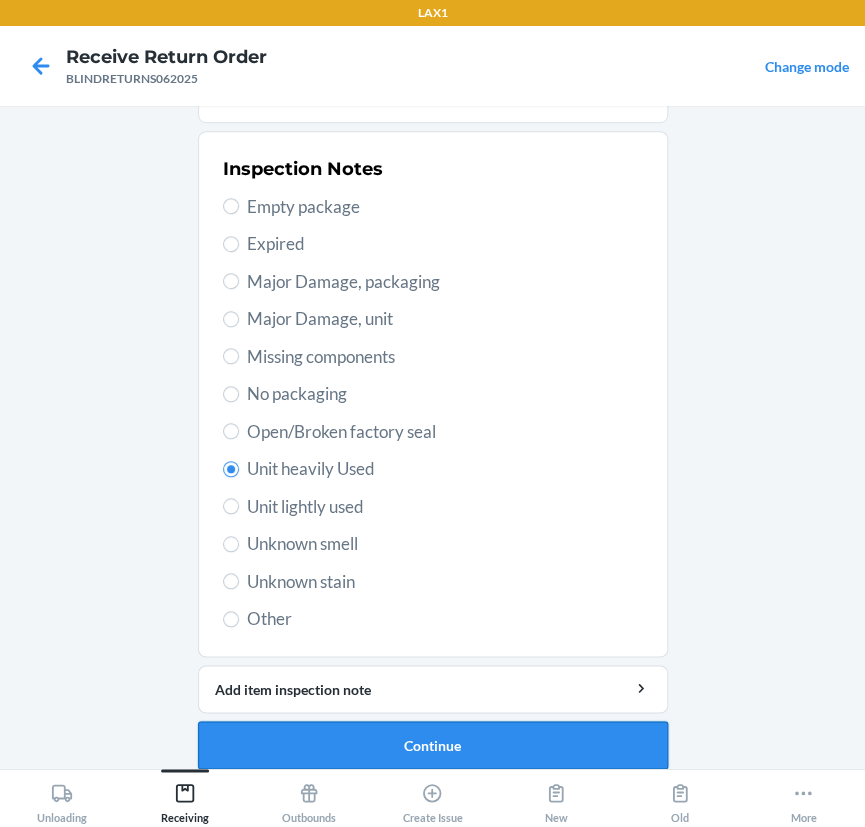 click on "Continue" at bounding box center (433, 745) 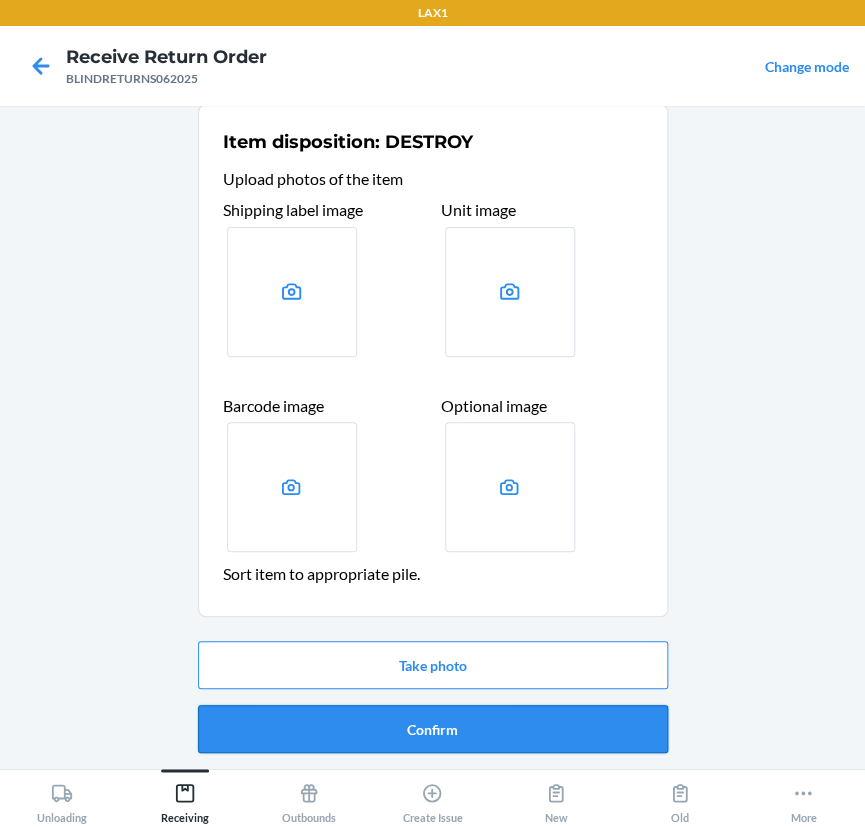 click on "Confirm" at bounding box center (433, 729) 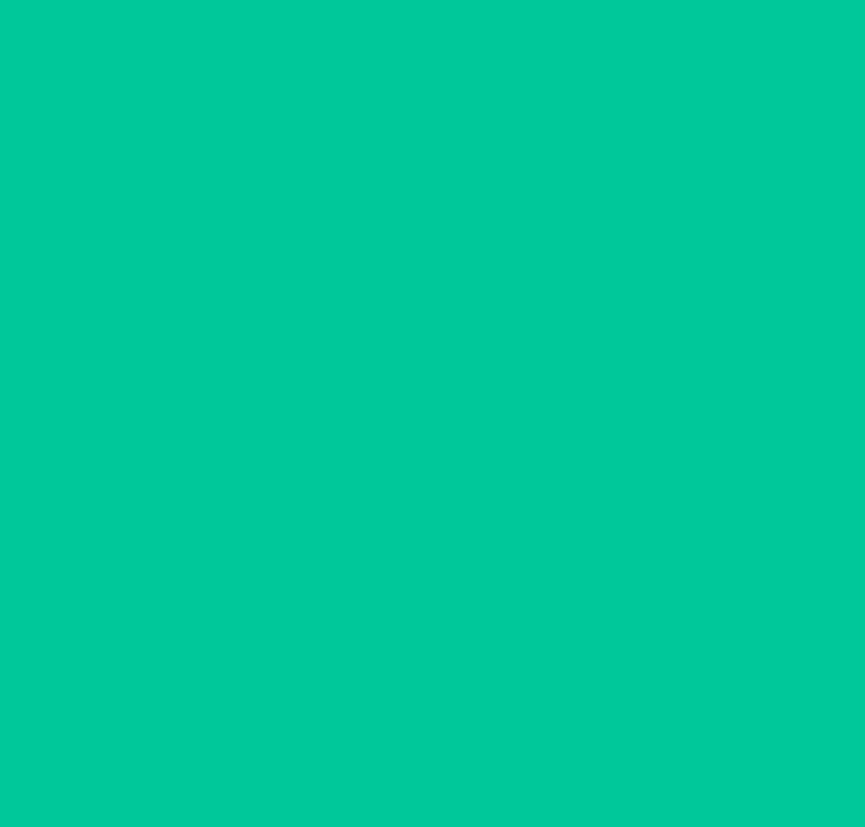 scroll, scrollTop: 0, scrollLeft: 0, axis: both 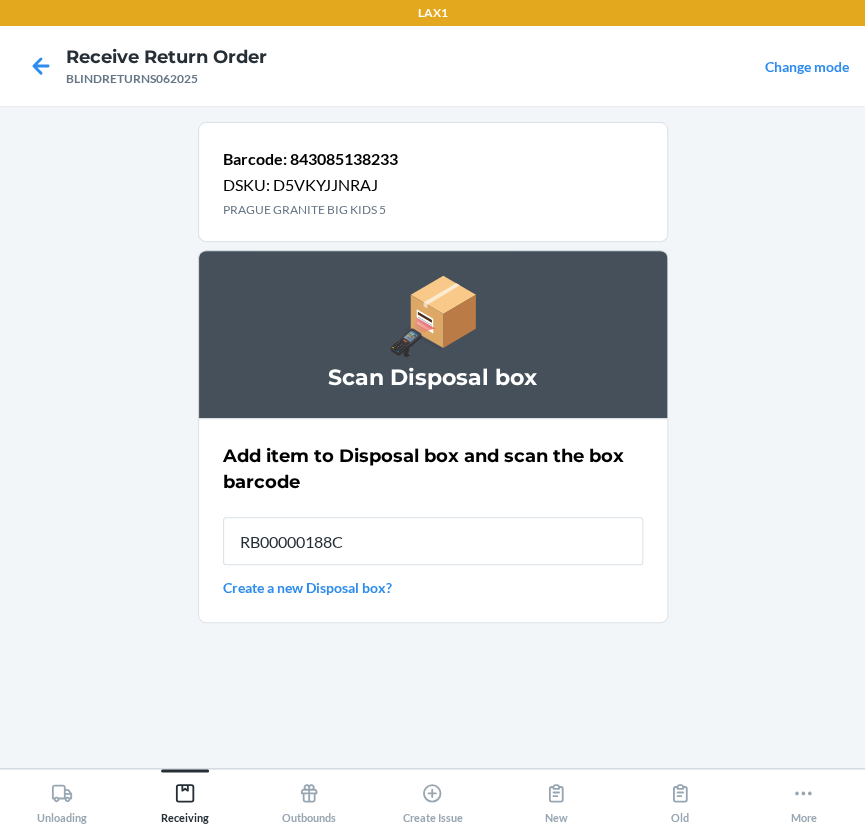 type on "RB00000188C" 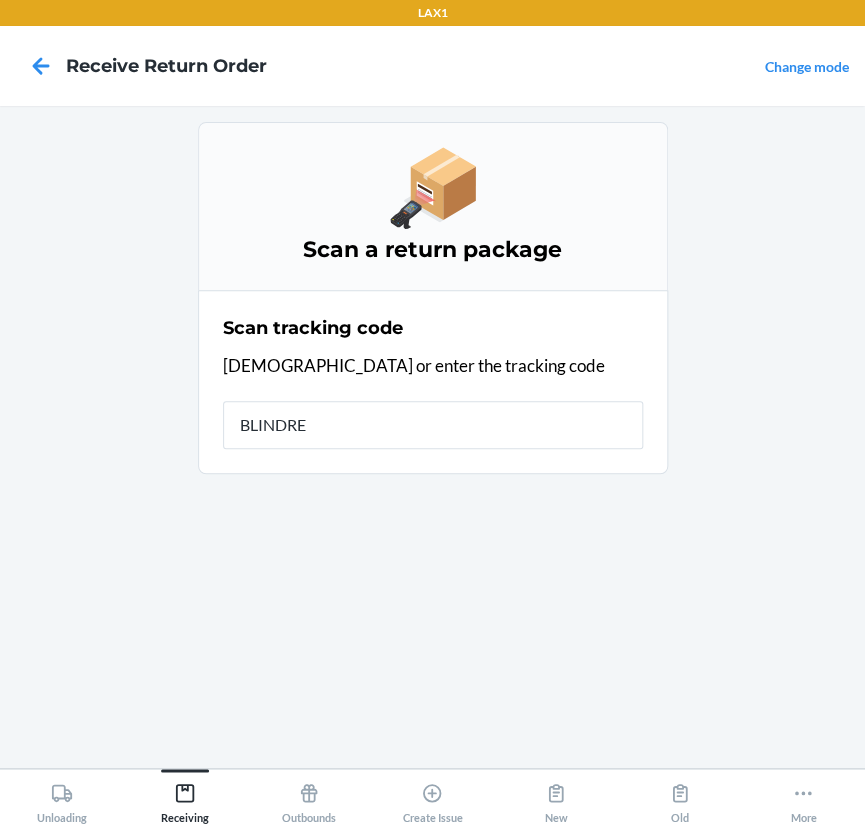 type on "BLINDRET" 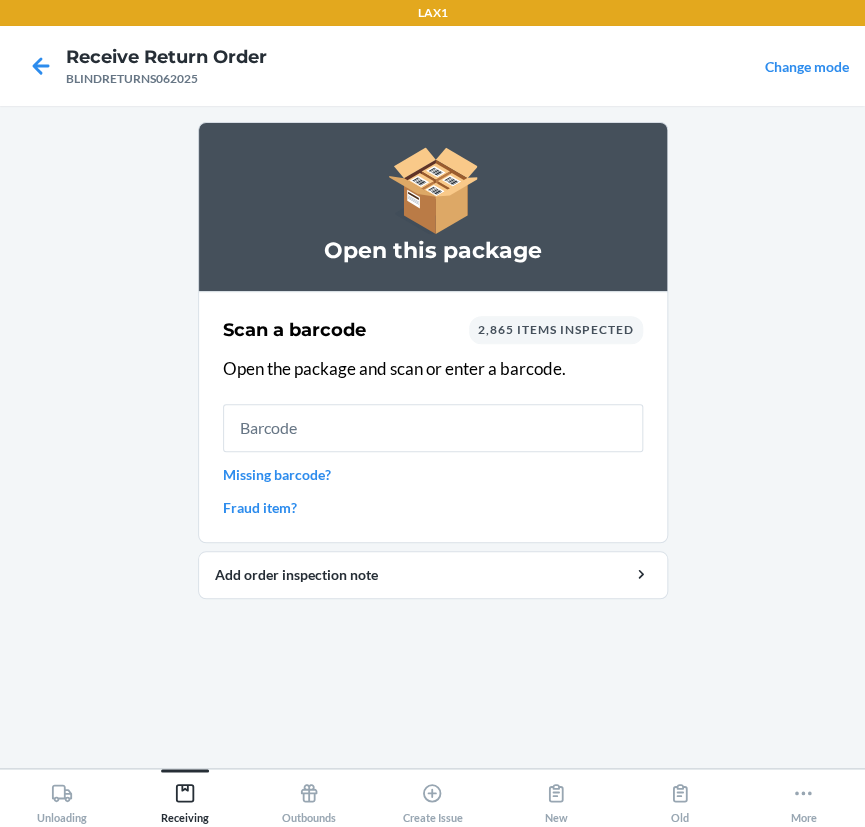 click at bounding box center (433, 428) 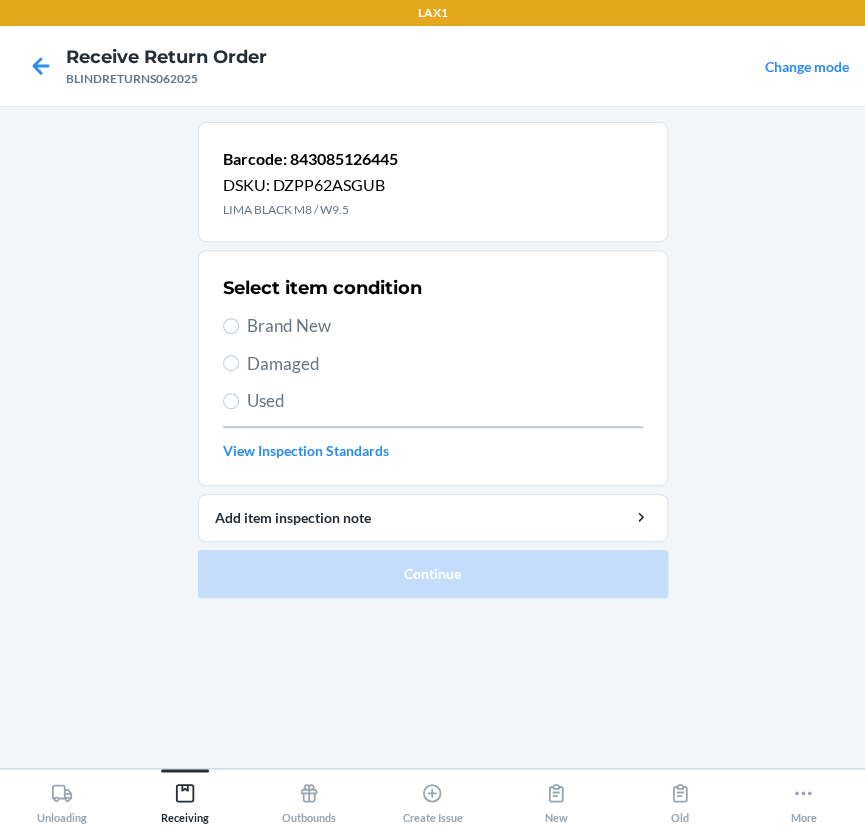 click on "Used" at bounding box center (445, 401) 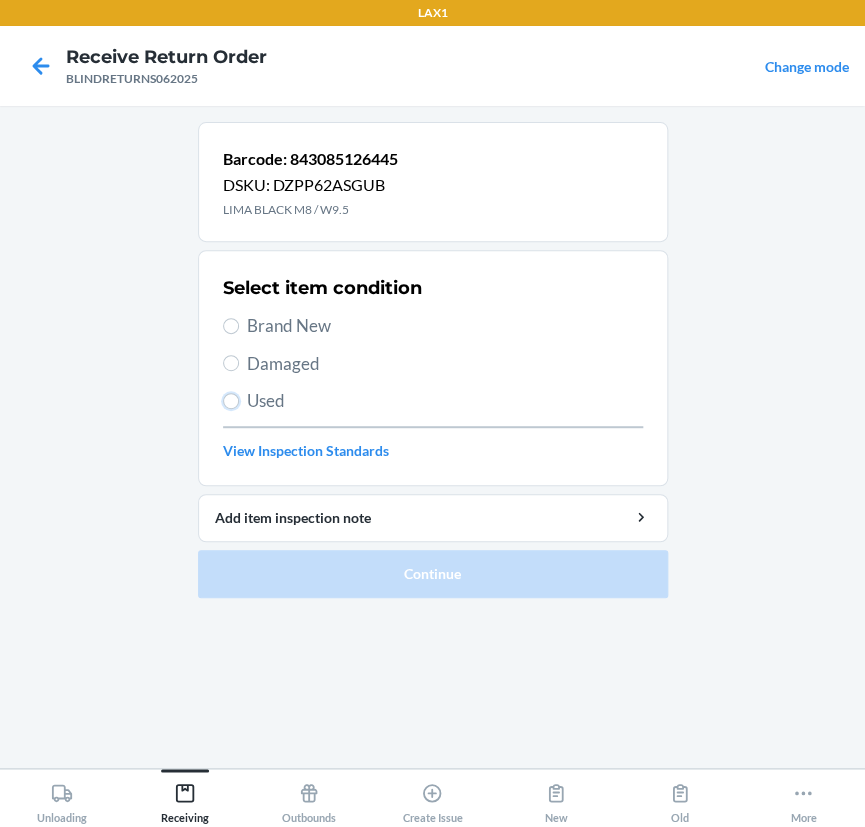 click on "Used" at bounding box center (231, 401) 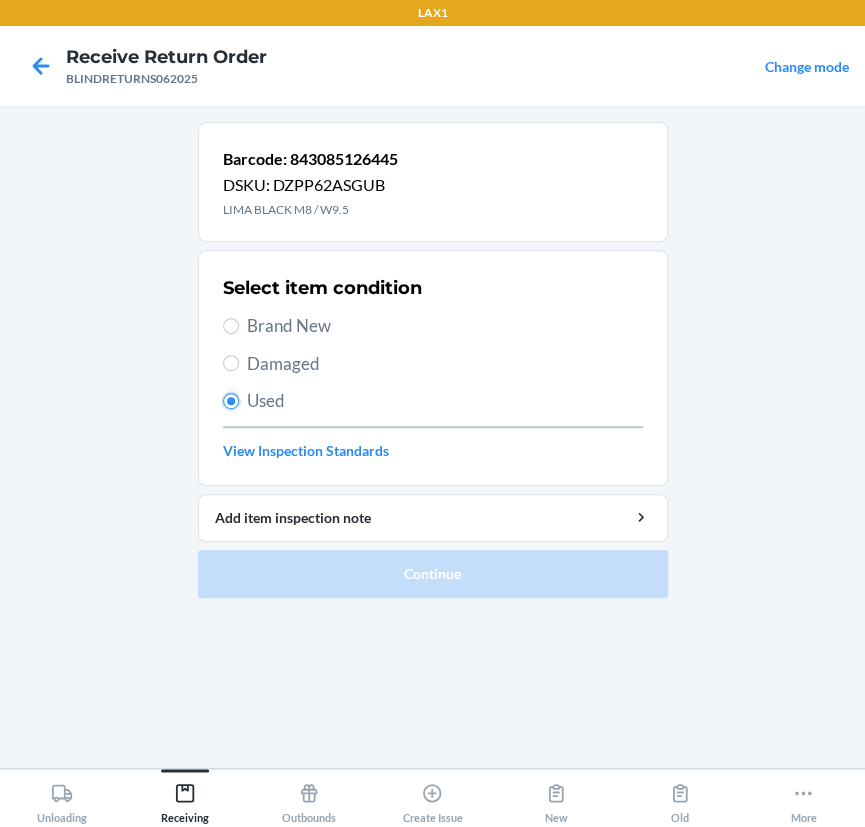 radio on "true" 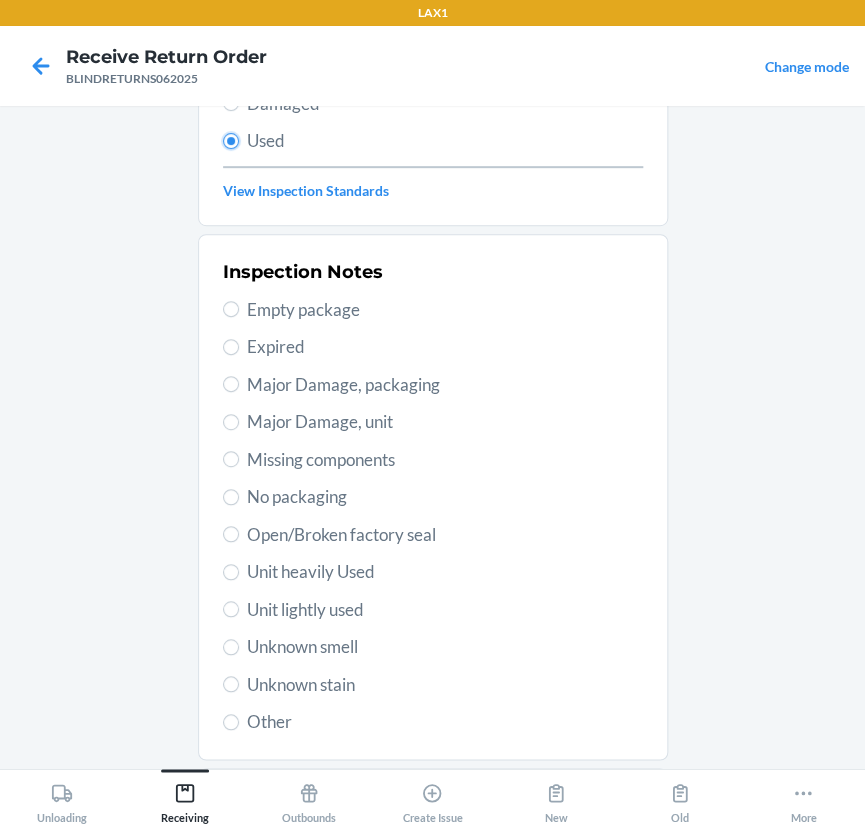 scroll, scrollTop: 195, scrollLeft: 0, axis: vertical 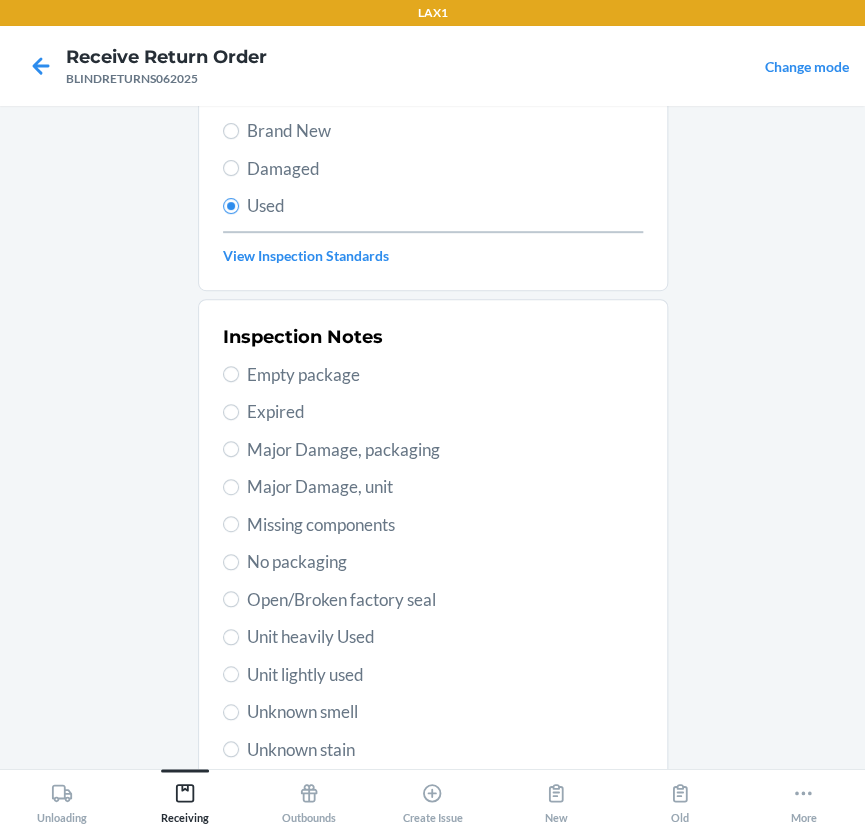 drag, startPoint x: 291, startPoint y: 640, endPoint x: 290, endPoint y: 630, distance: 10.049875 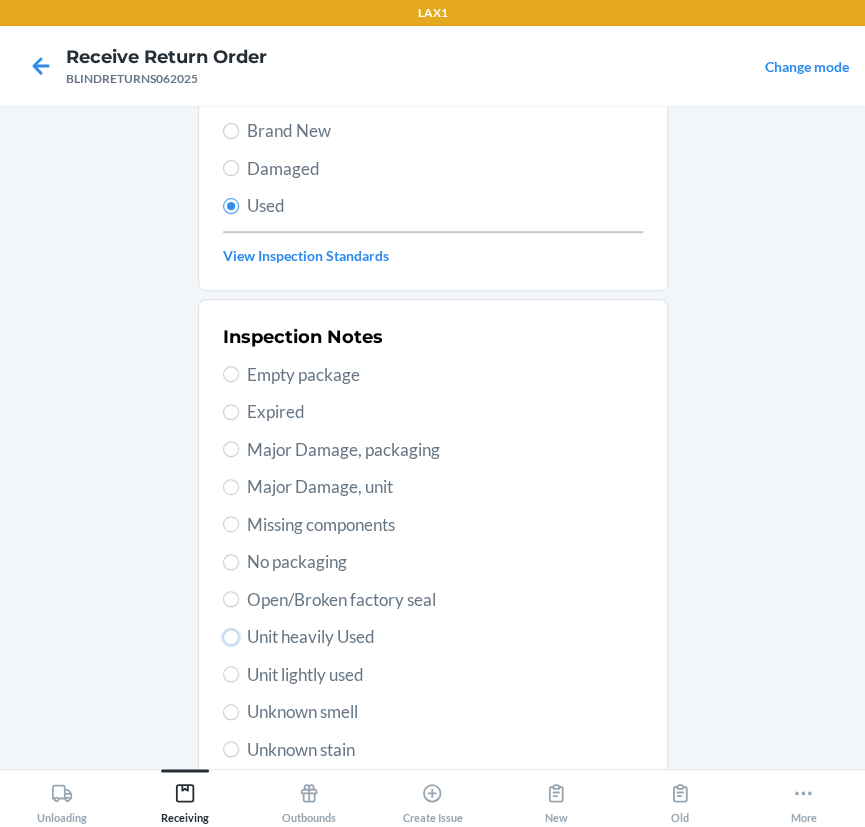 click on "Unit heavily Used" at bounding box center (231, 637) 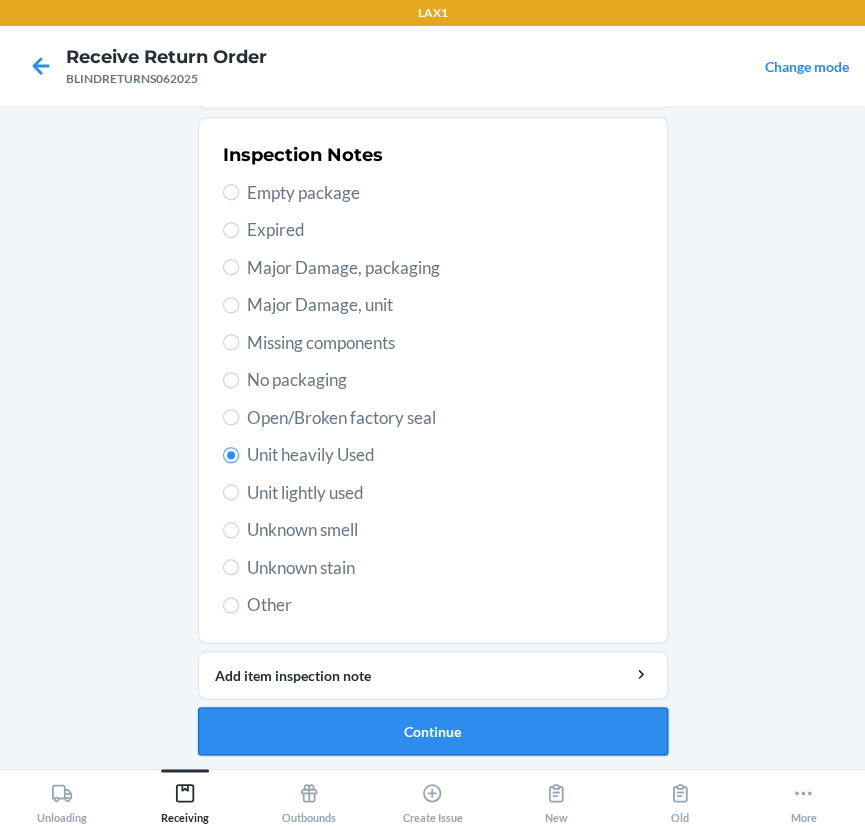 click on "Continue" at bounding box center (433, 731) 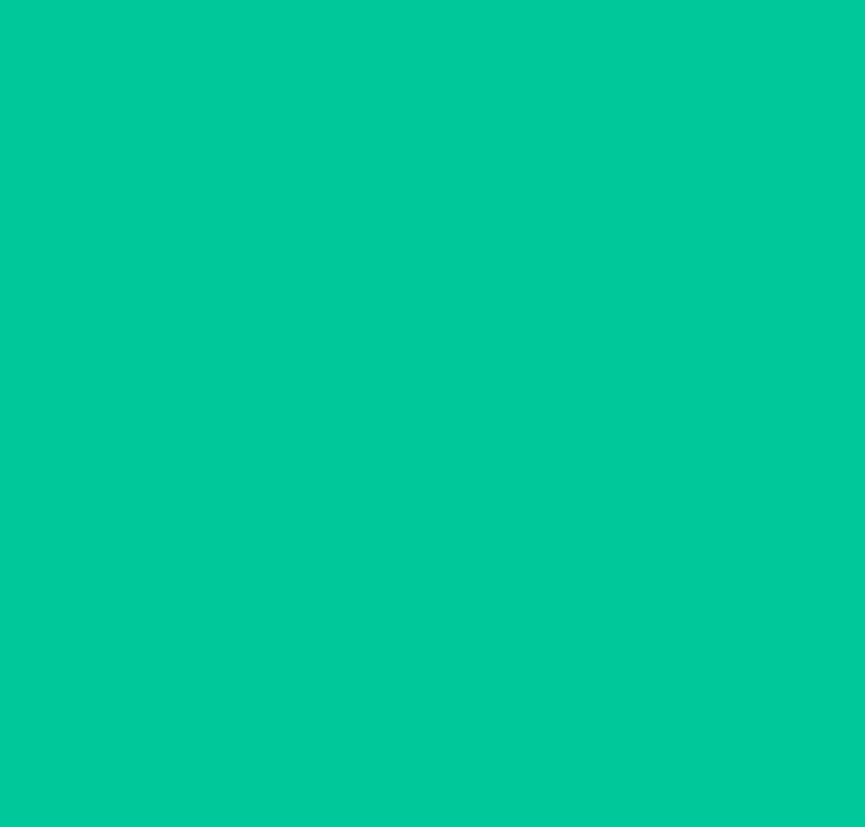 scroll, scrollTop: 18, scrollLeft: 0, axis: vertical 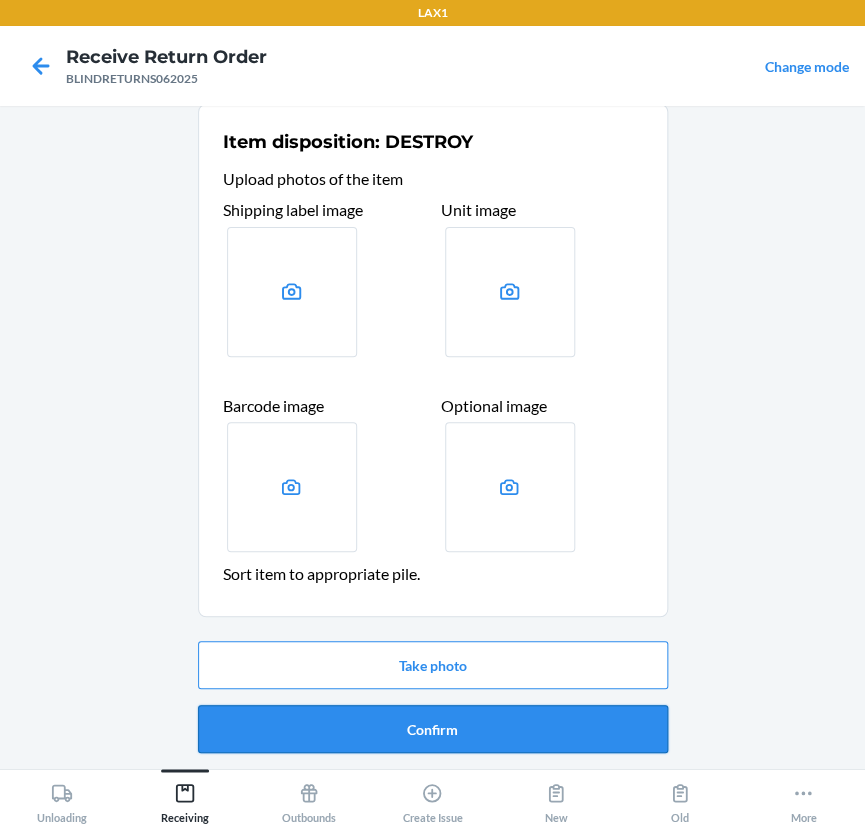 click on "Confirm" at bounding box center (433, 729) 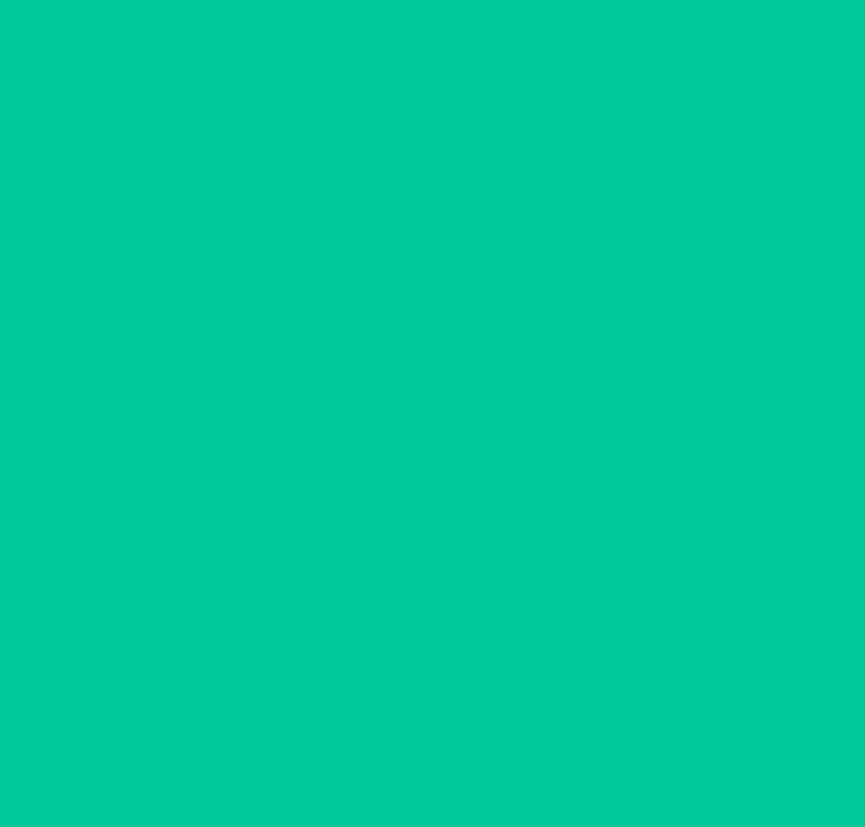 scroll, scrollTop: 0, scrollLeft: 0, axis: both 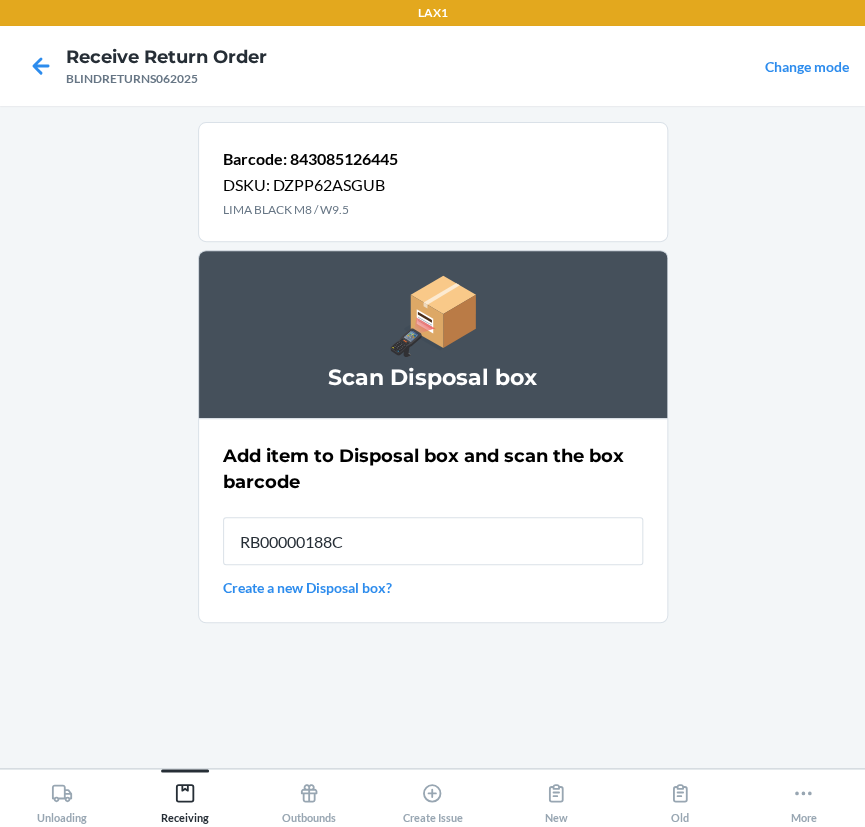 type on "RB00000188C" 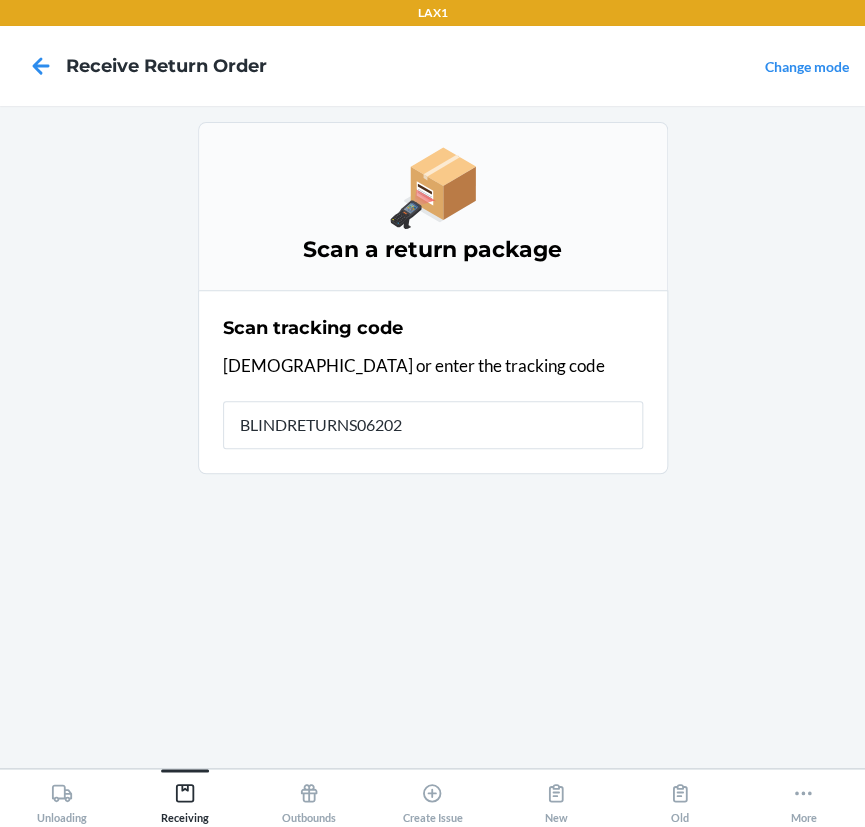 type on "BLINDRETURNS062025" 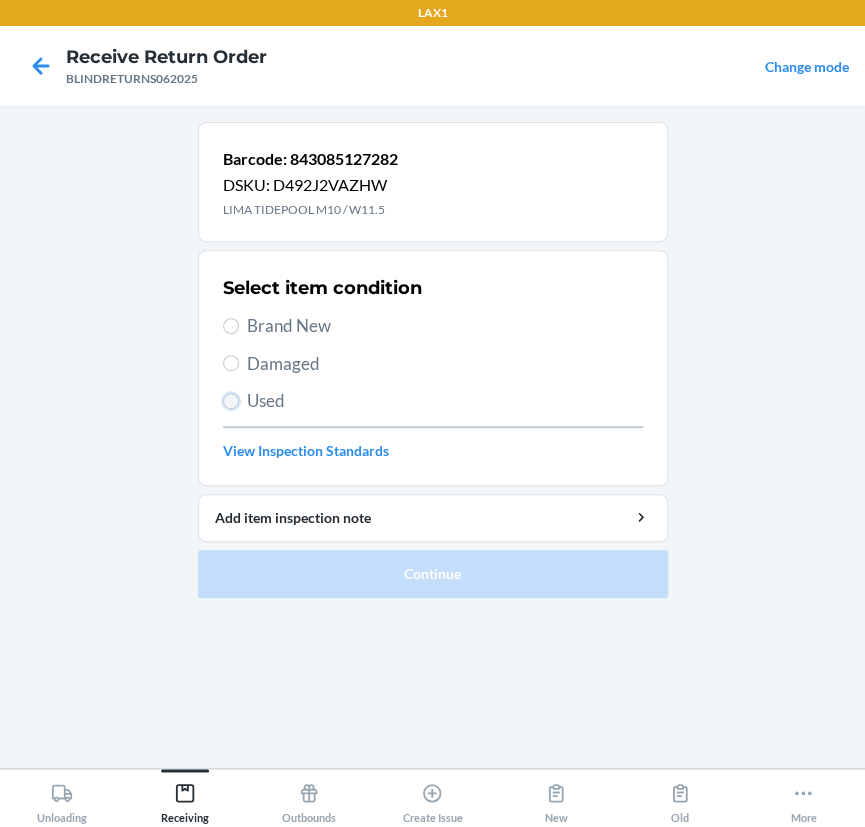 click on "Used" at bounding box center (231, 401) 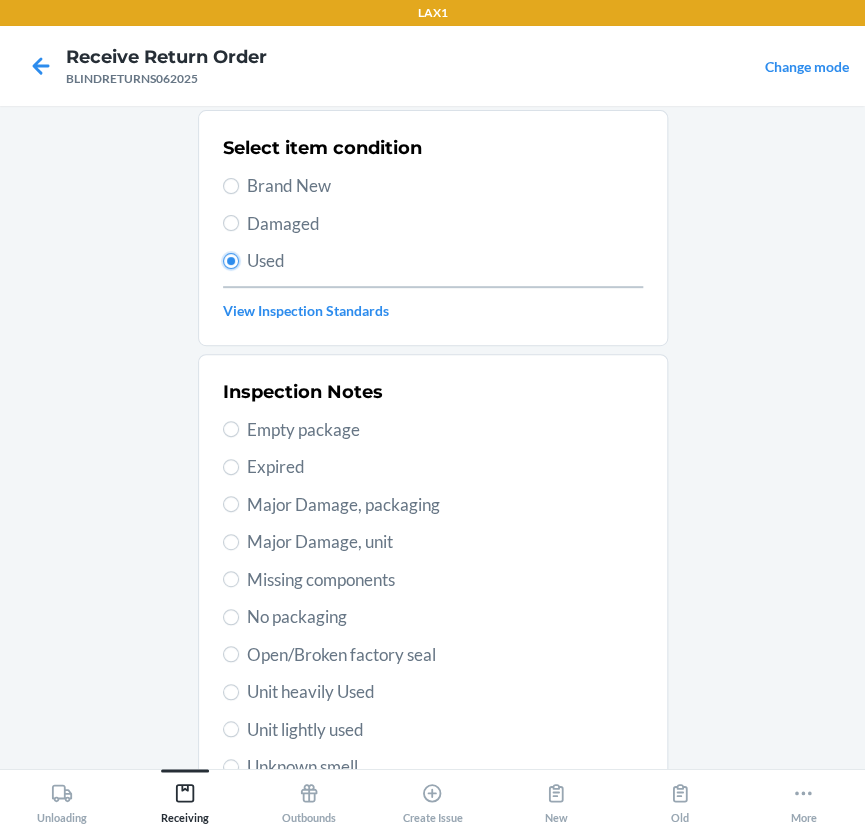 scroll, scrollTop: 272, scrollLeft: 0, axis: vertical 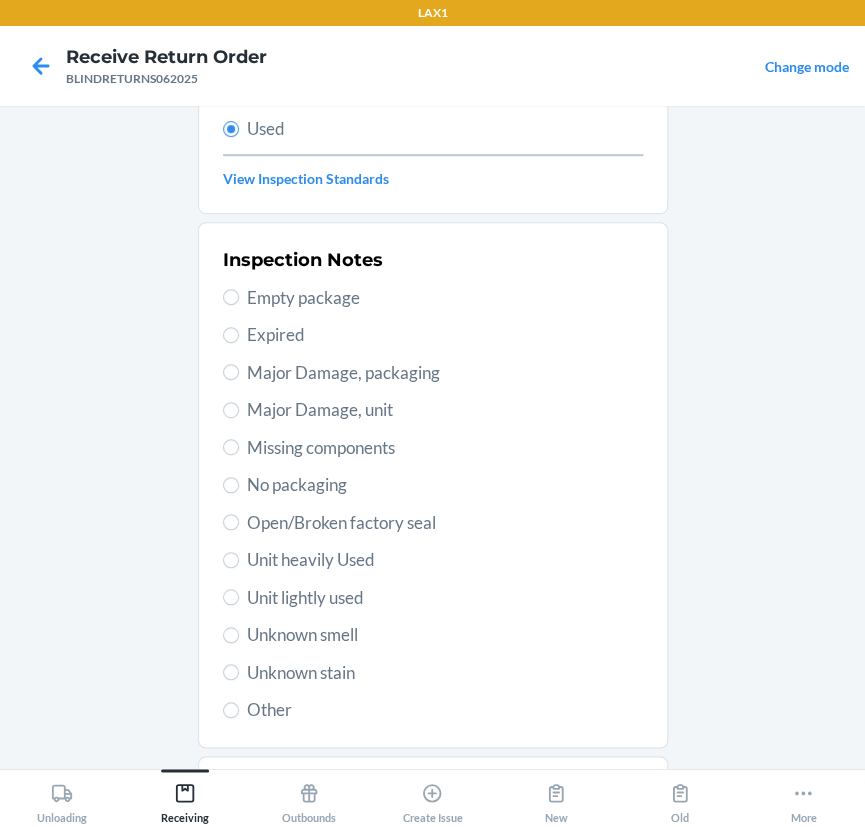 click on "Major Damage, unit" at bounding box center [445, 410] 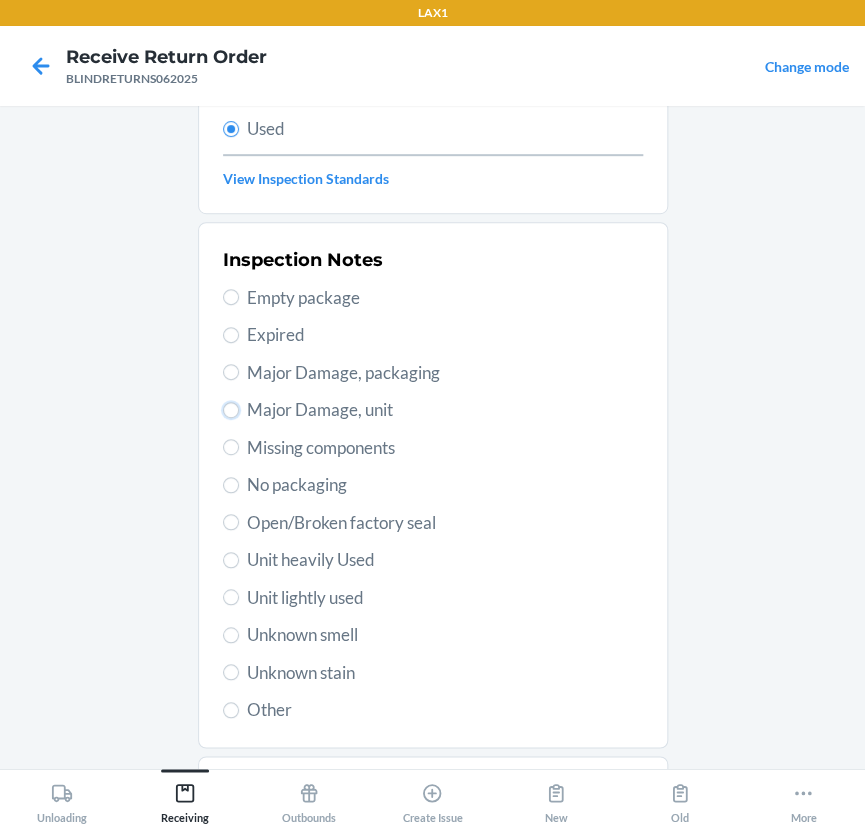 click on "Major Damage, unit" at bounding box center (231, 410) 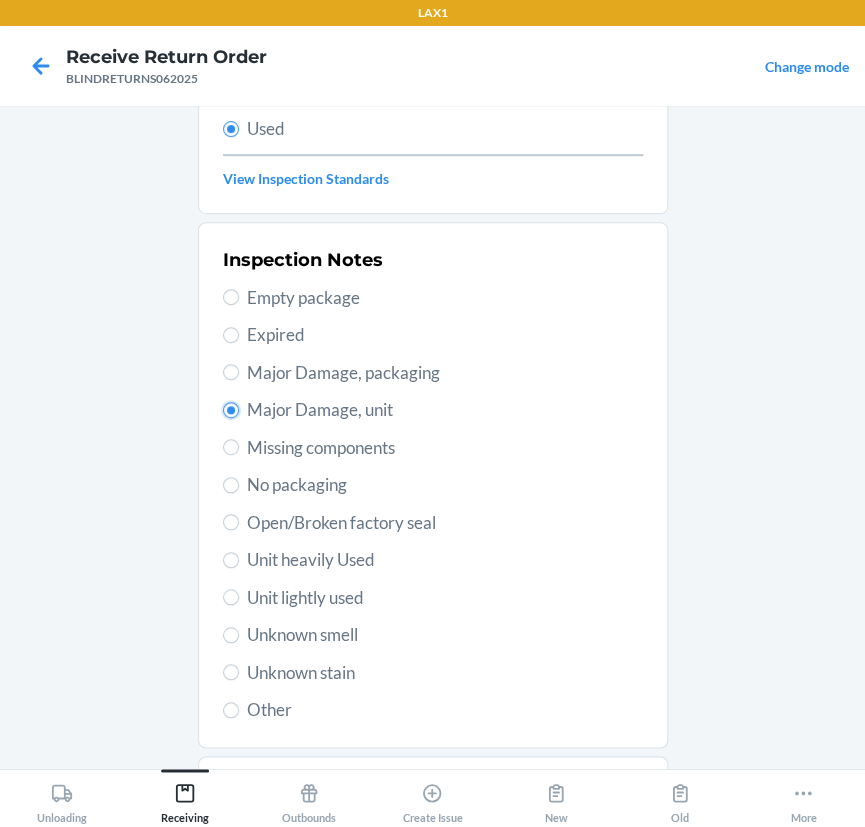 radio on "true" 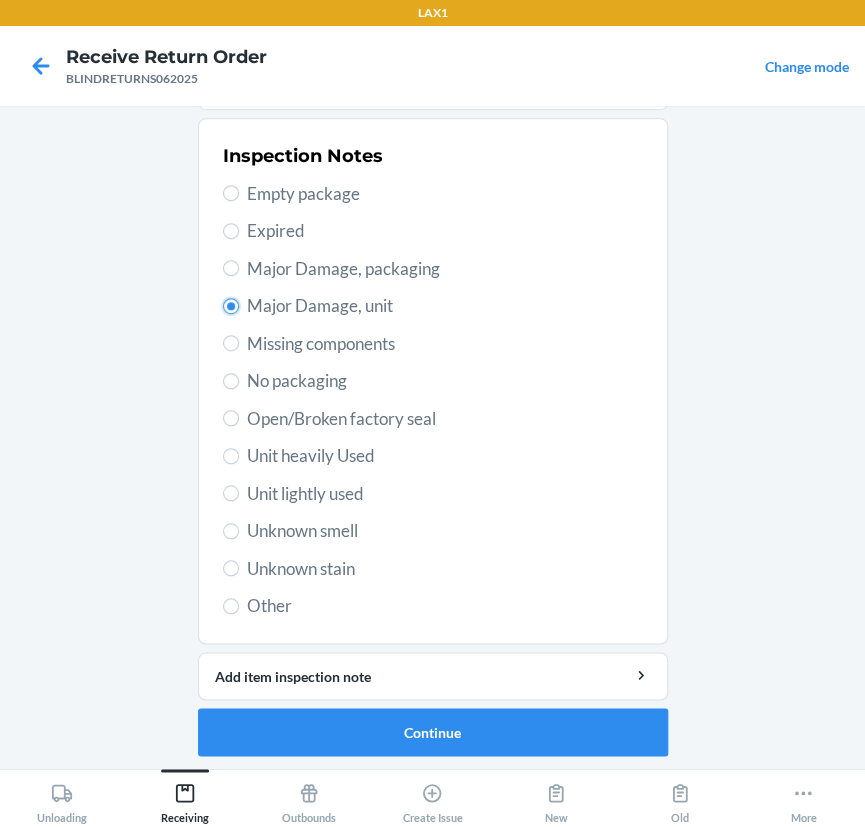 scroll, scrollTop: 377, scrollLeft: 0, axis: vertical 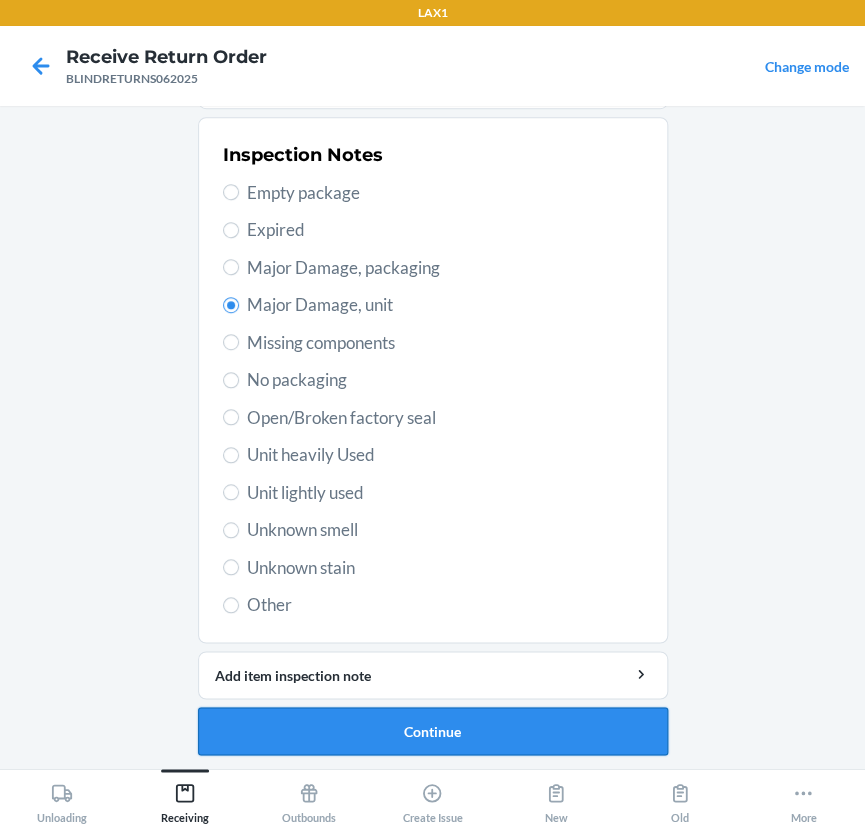 click on "Continue" at bounding box center (433, 731) 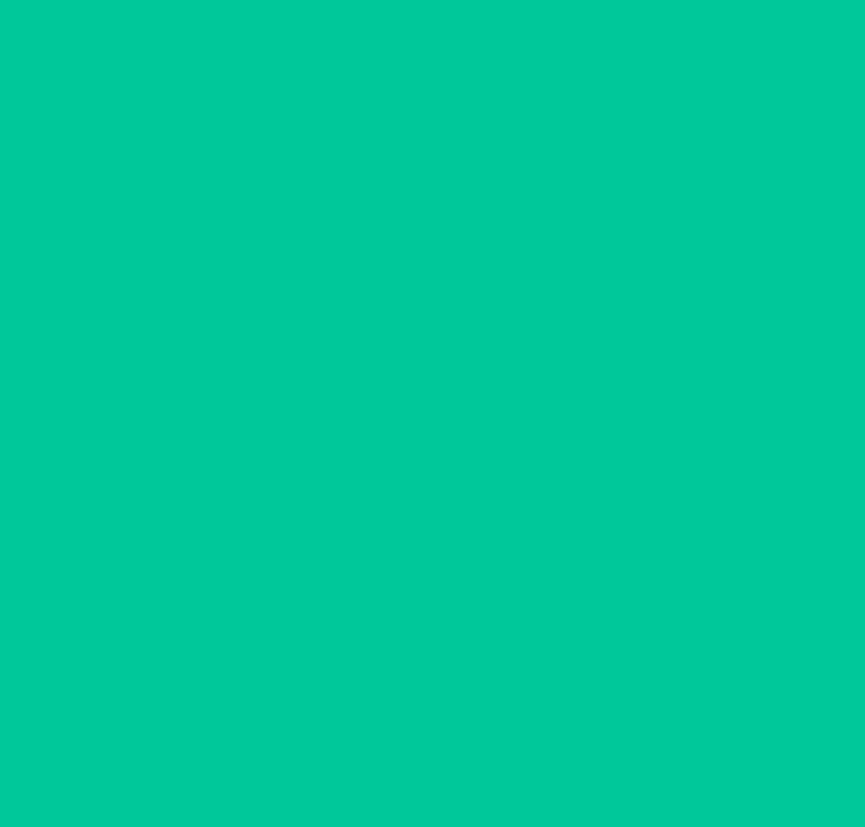 scroll, scrollTop: 18, scrollLeft: 0, axis: vertical 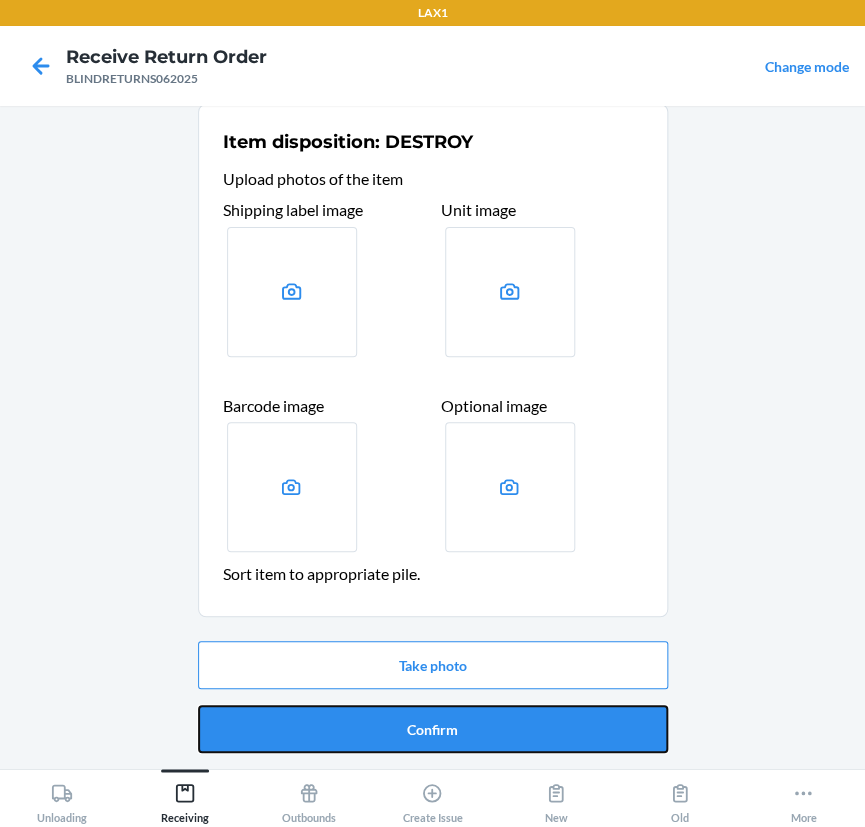 click on "Confirm" at bounding box center [433, 729] 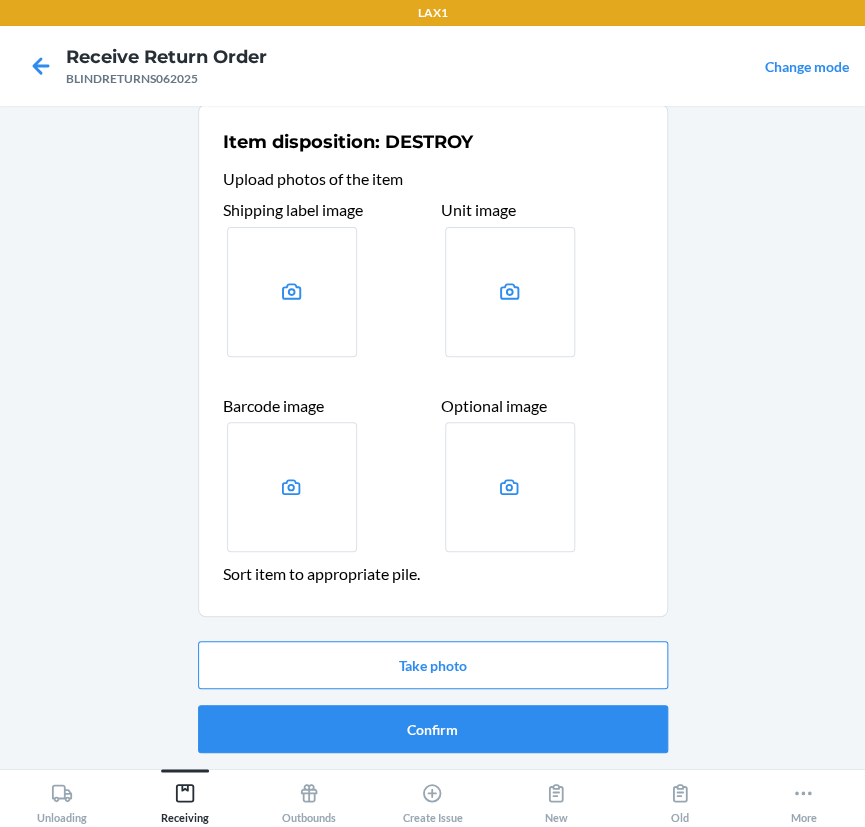 scroll, scrollTop: 0, scrollLeft: 0, axis: both 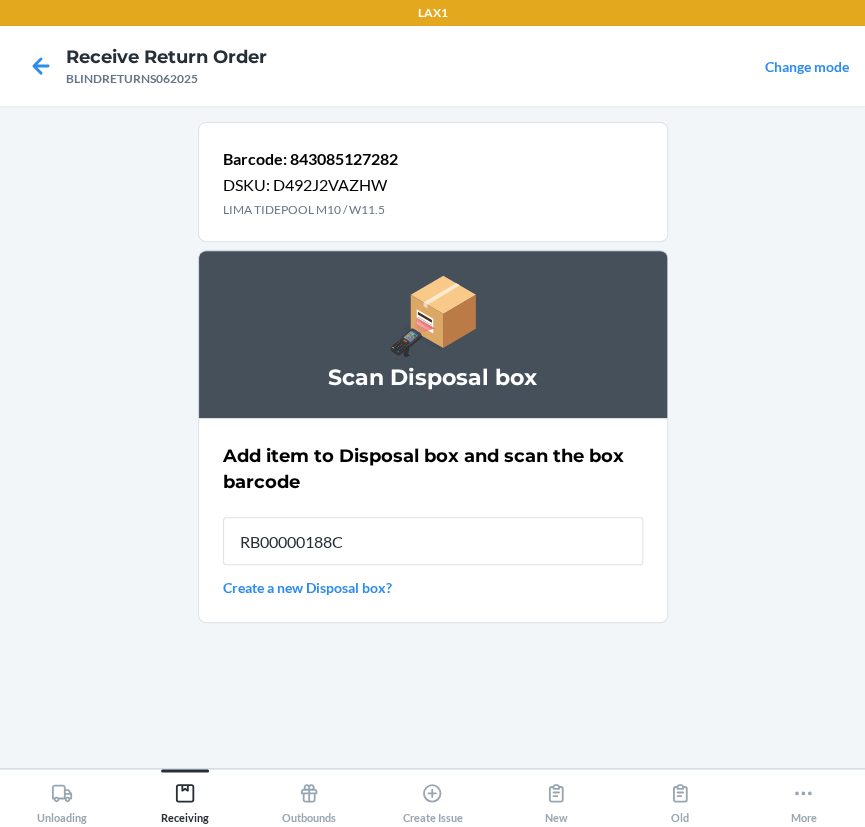 type on "RB00000188C" 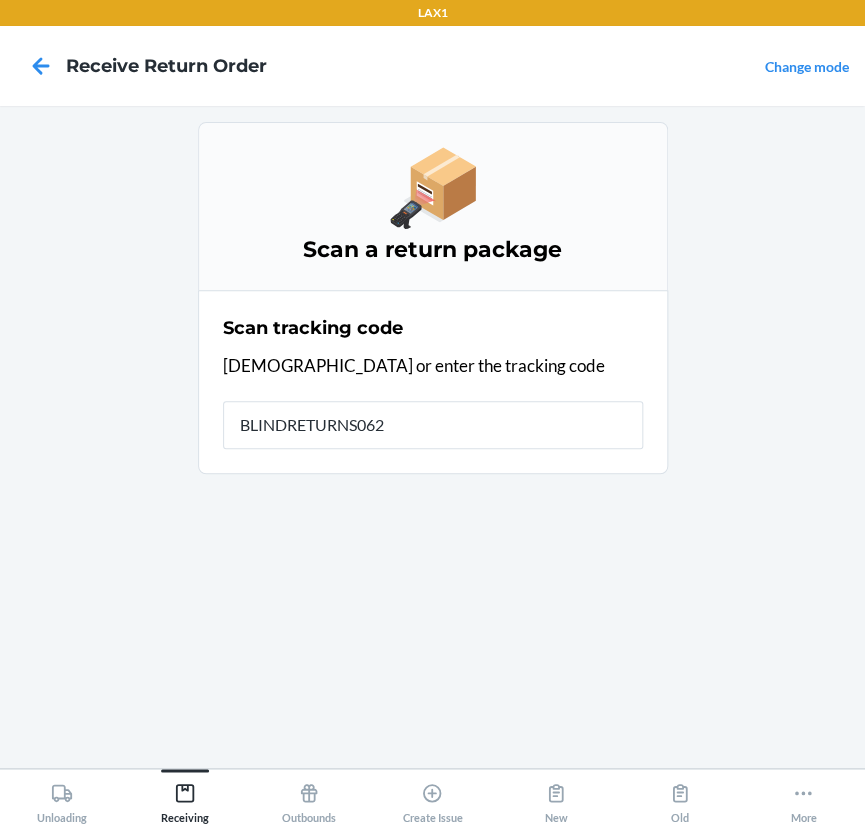 type on "BLINDRETURNS0620" 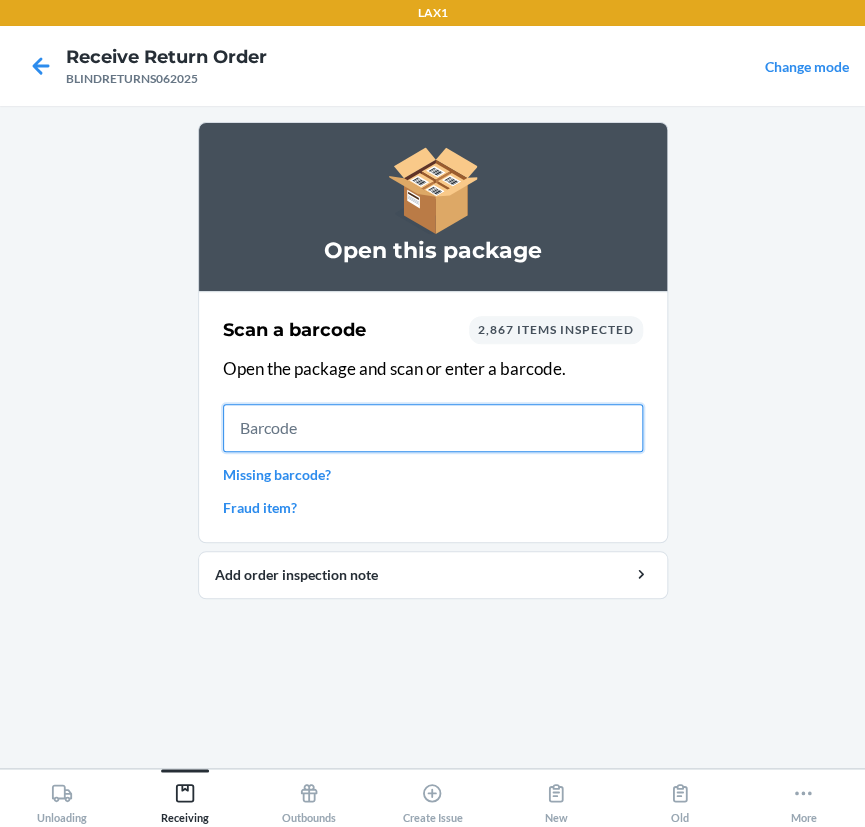 click at bounding box center [433, 428] 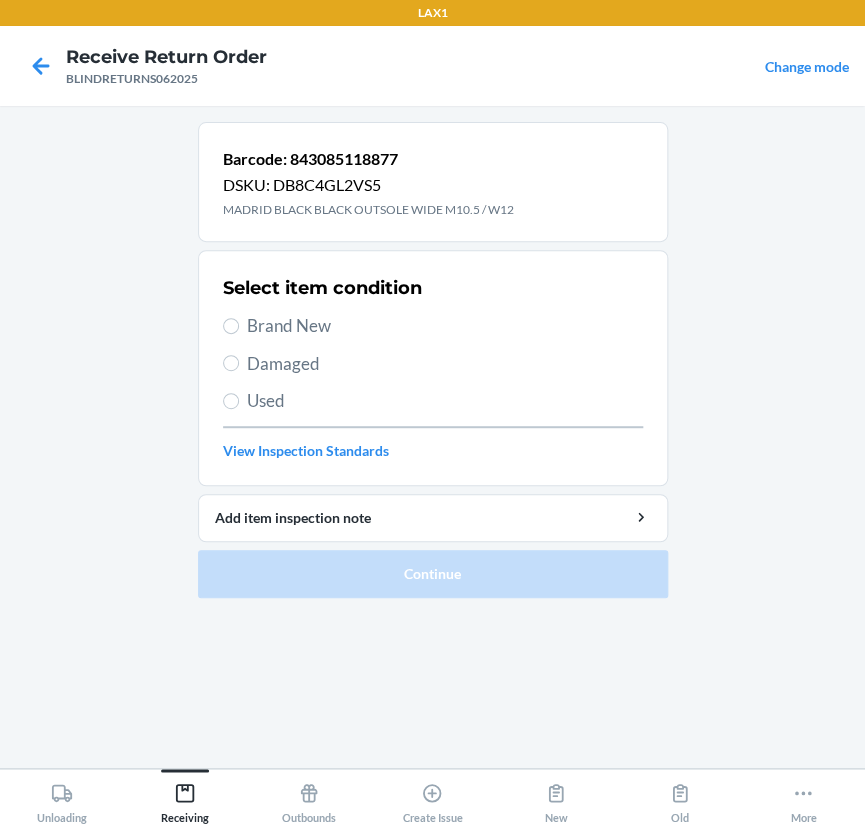 click on "Brand New" at bounding box center (445, 326) 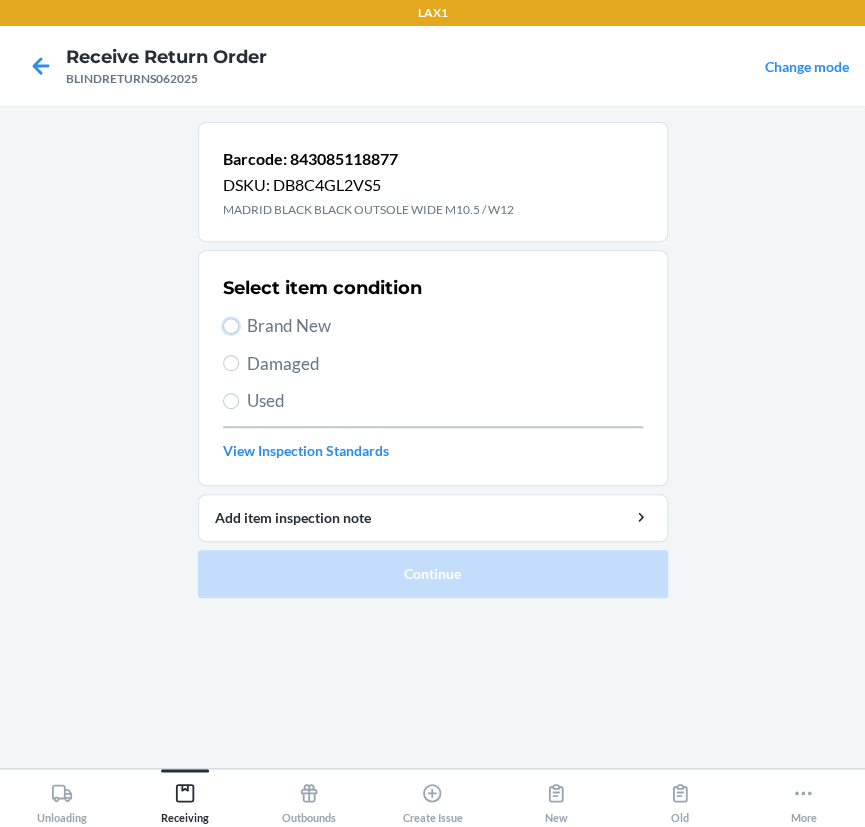 click on "Brand New" at bounding box center [231, 326] 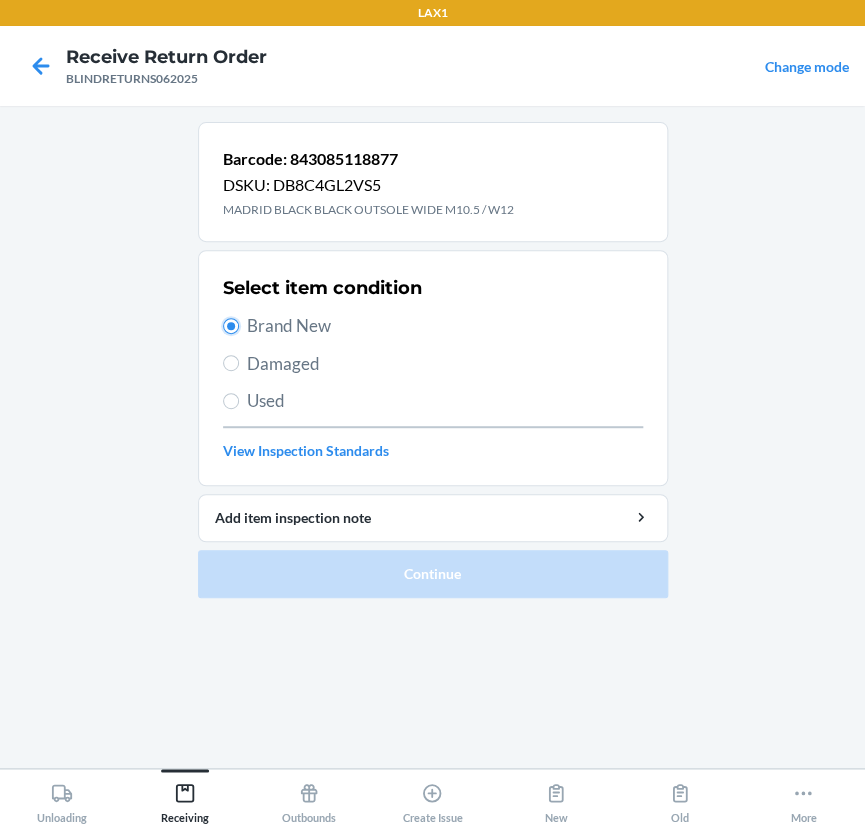 radio on "true" 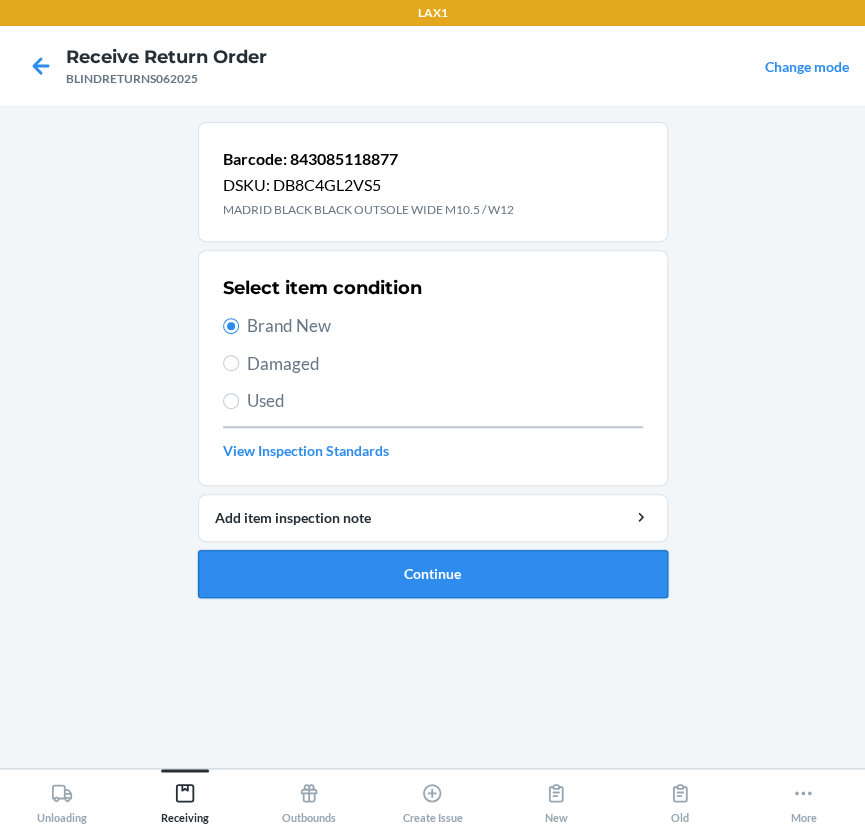 click on "Continue" at bounding box center (433, 574) 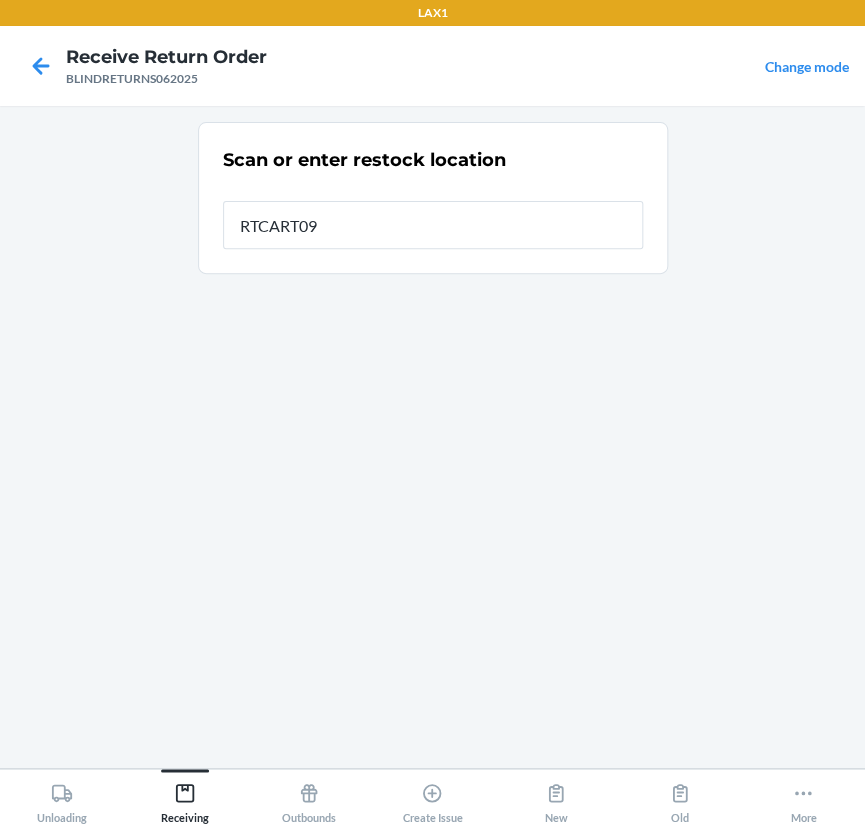 type on "RTCART096" 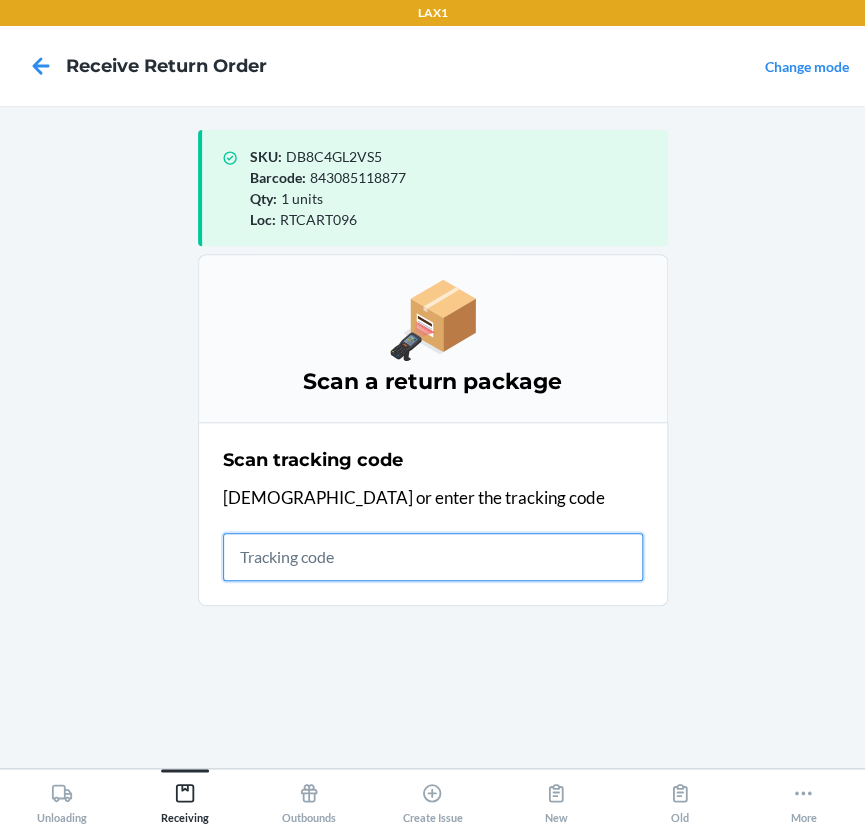 click at bounding box center [433, 557] 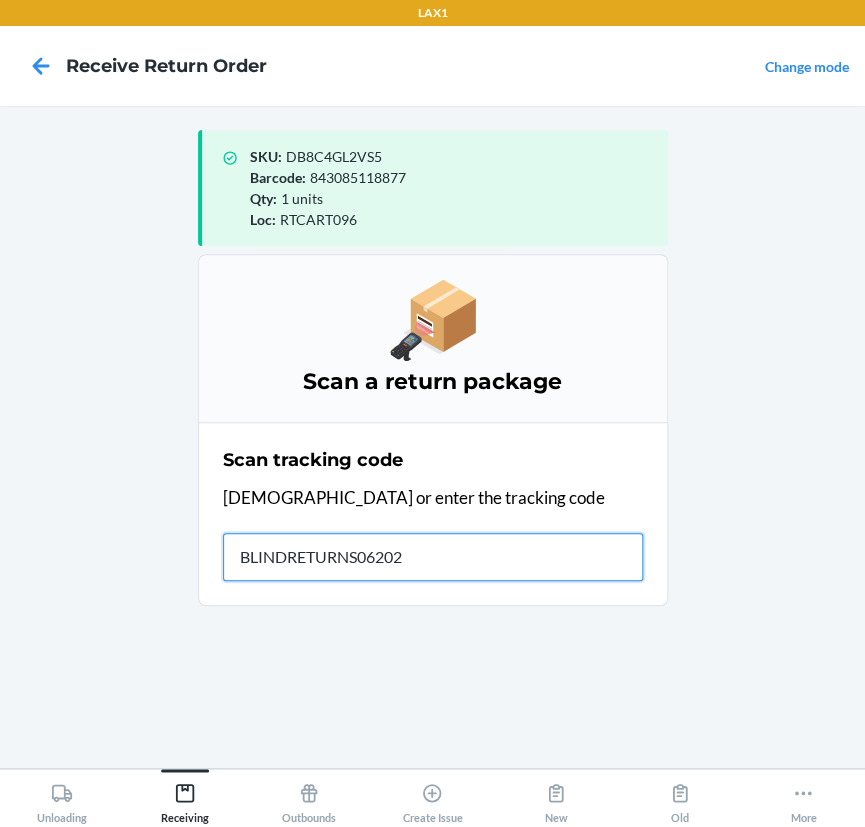 type on "BLINDRETURNS062025" 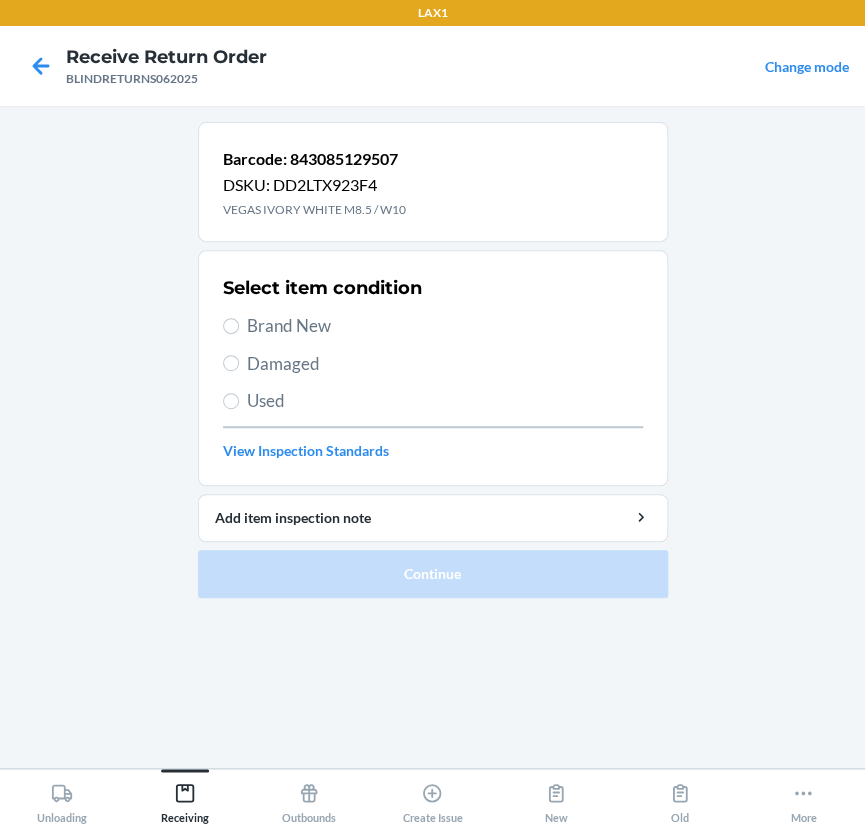 click on "Used" at bounding box center (445, 401) 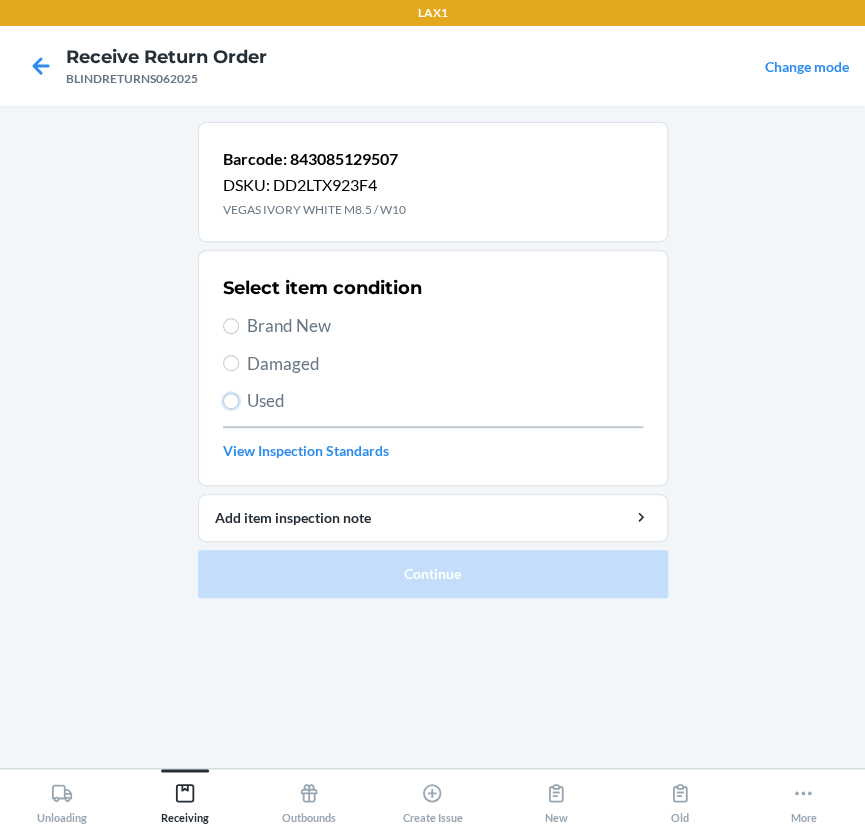 click on "Used" at bounding box center [231, 401] 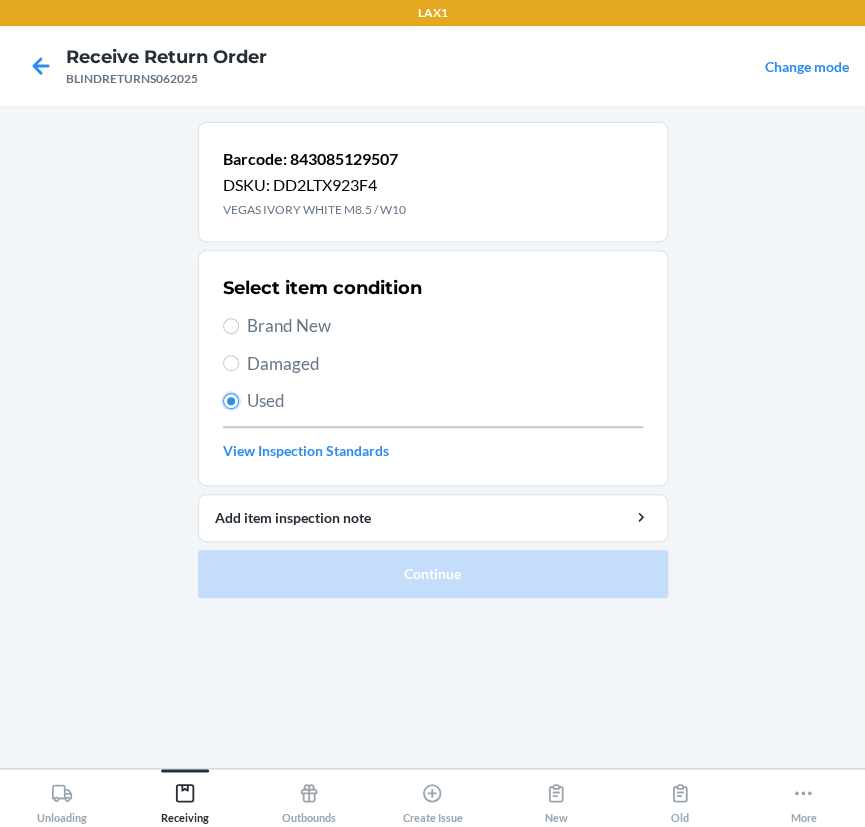 radio on "true" 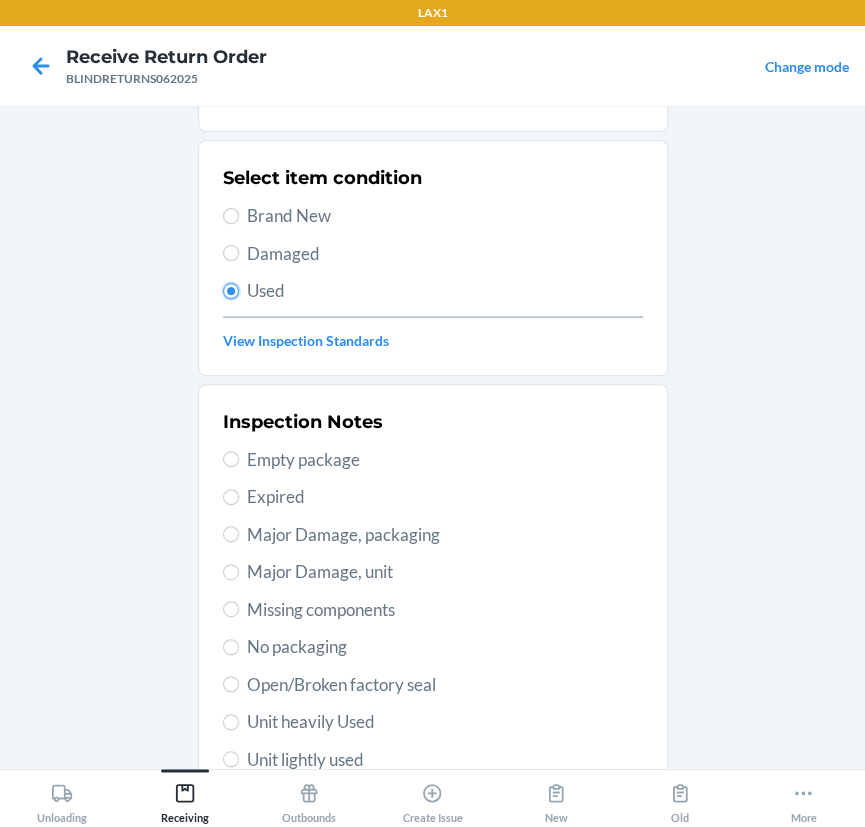 scroll, scrollTop: 363, scrollLeft: 0, axis: vertical 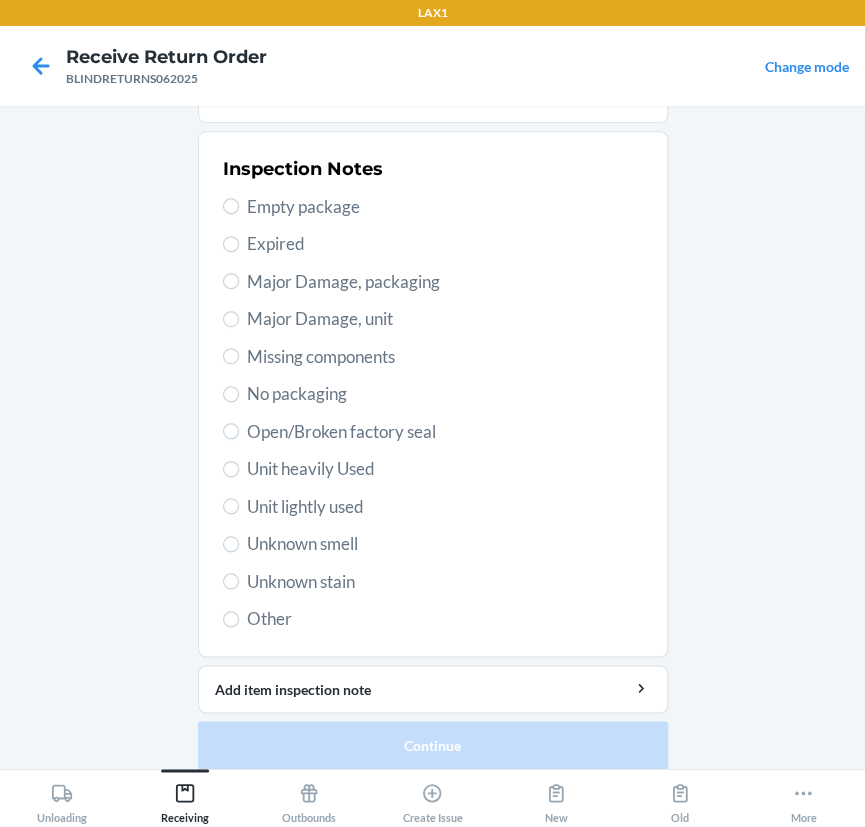 click on "Unknown stain" at bounding box center (445, 582) 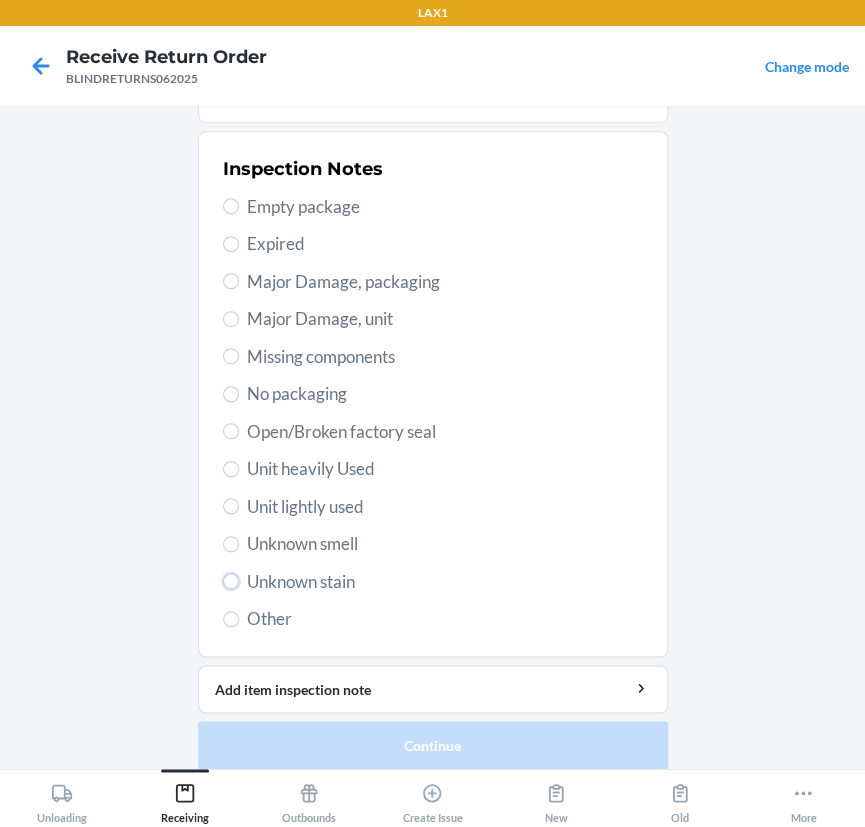 click on "Unknown stain" at bounding box center [231, 581] 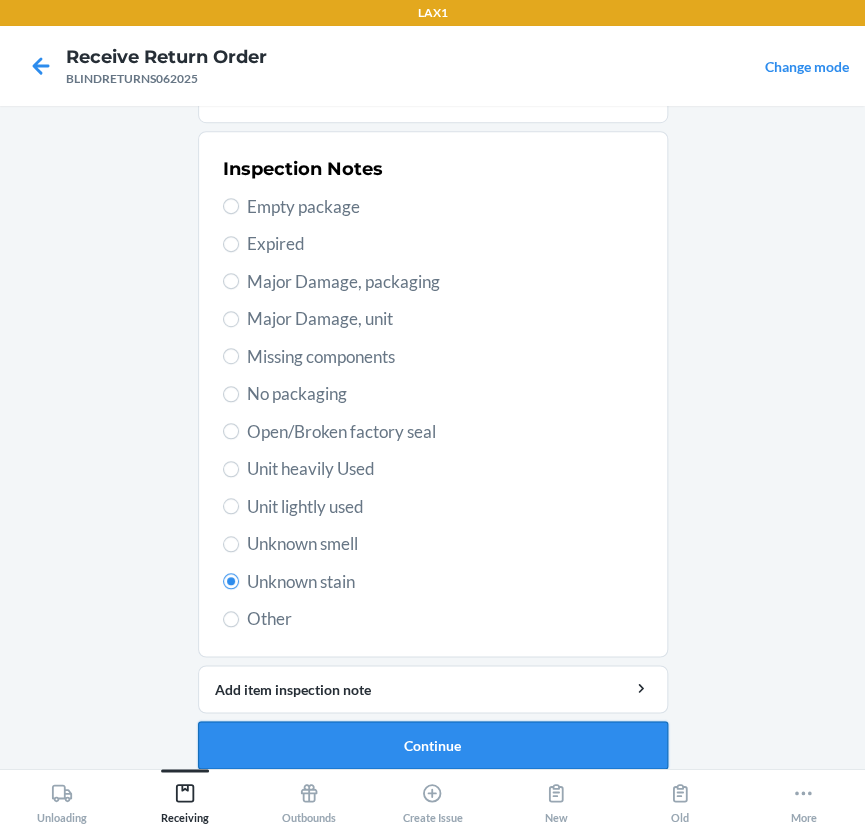 click on "Continue" at bounding box center (433, 745) 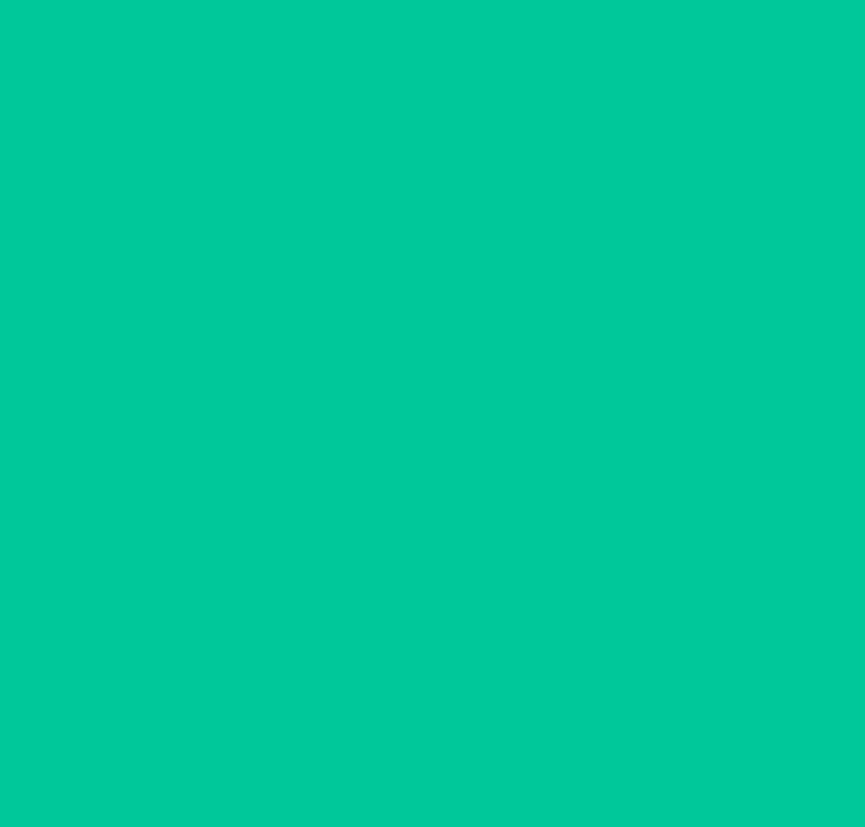 scroll, scrollTop: 18, scrollLeft: 0, axis: vertical 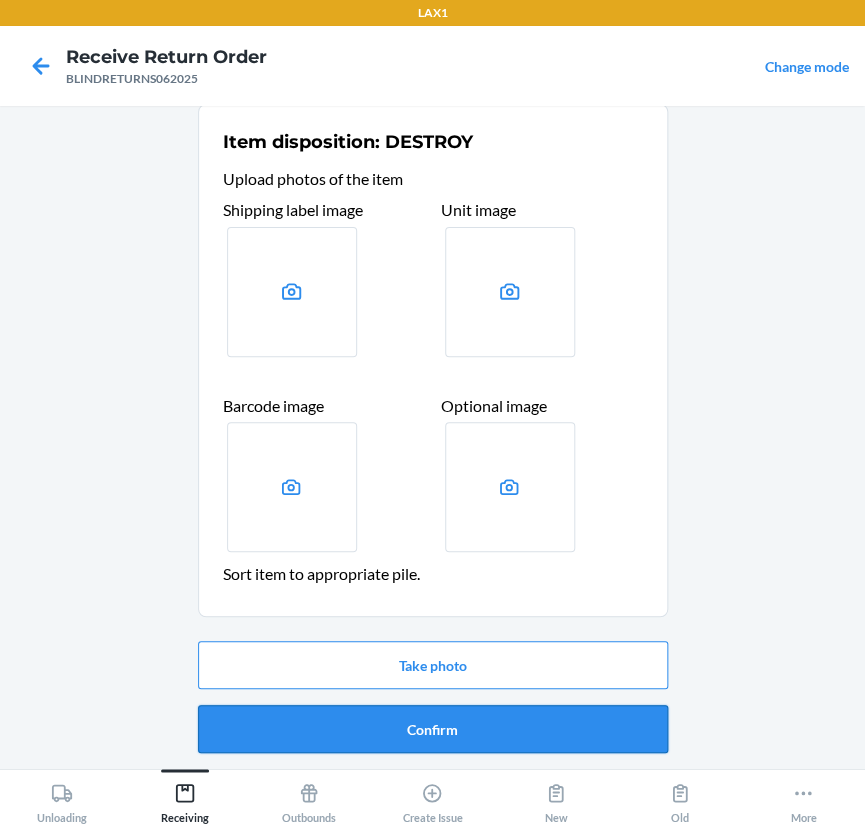 click on "Confirm" at bounding box center [433, 729] 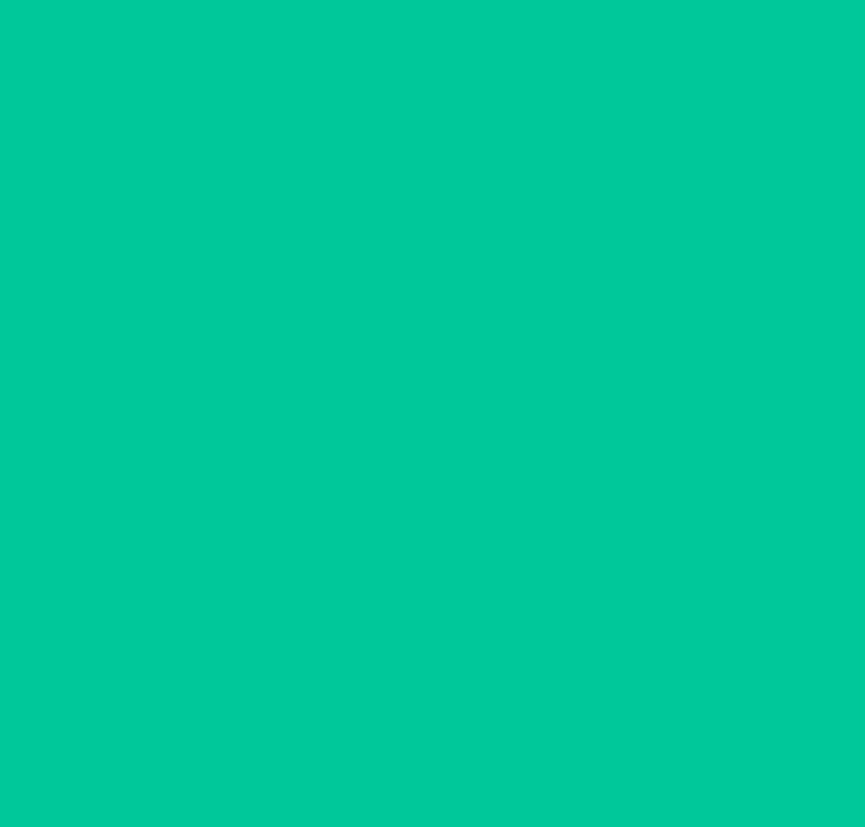scroll, scrollTop: 0, scrollLeft: 0, axis: both 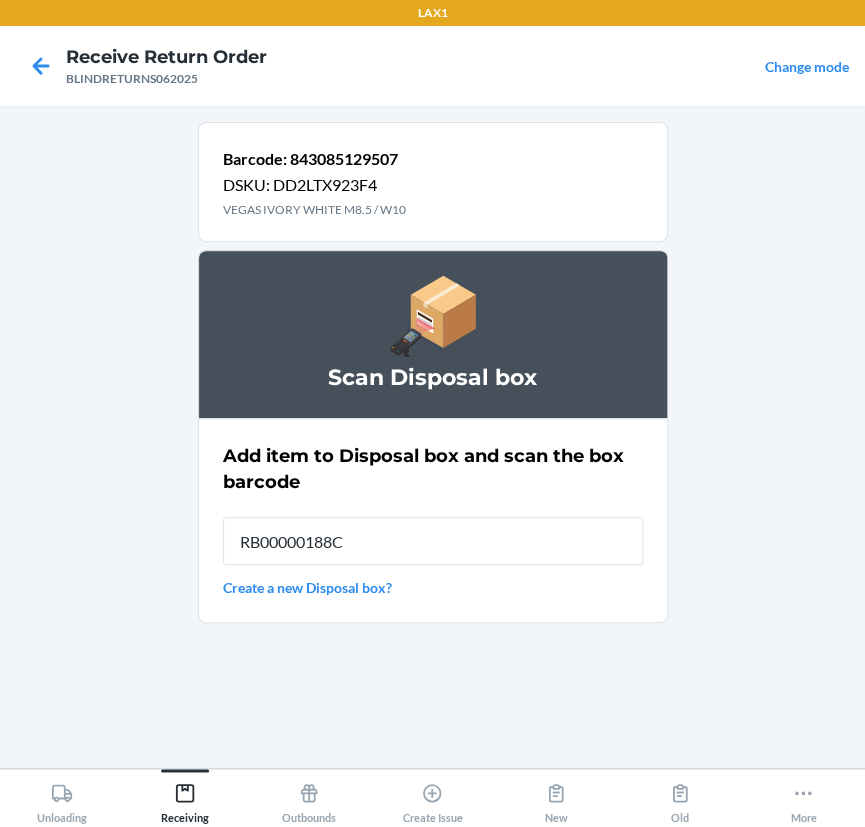type on "RB00000188C" 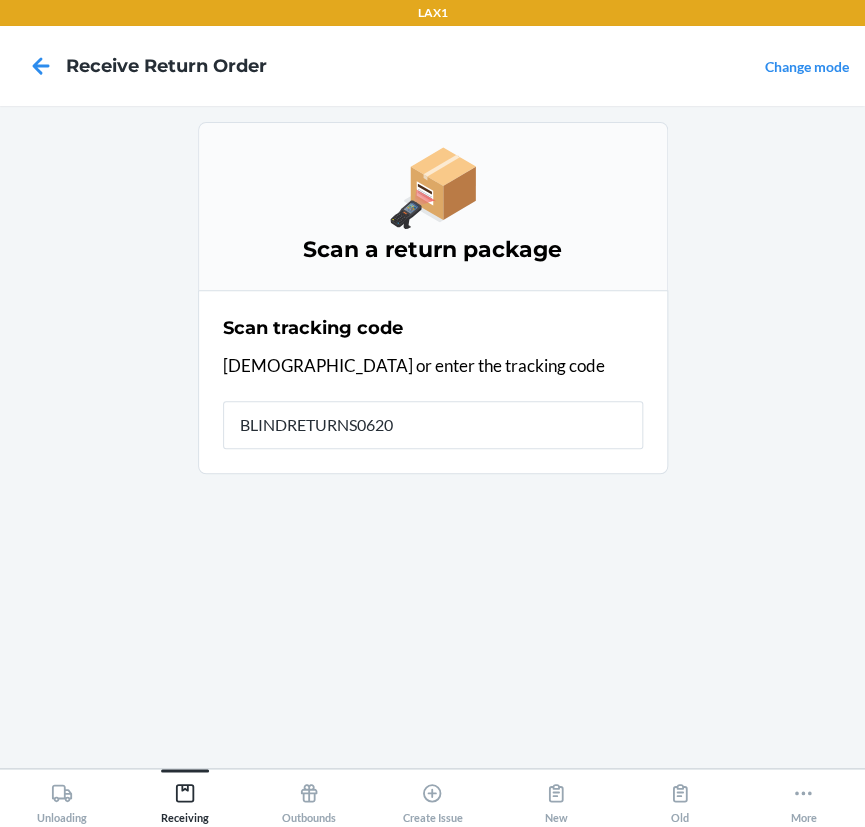 type on "BLINDRETURNS06202" 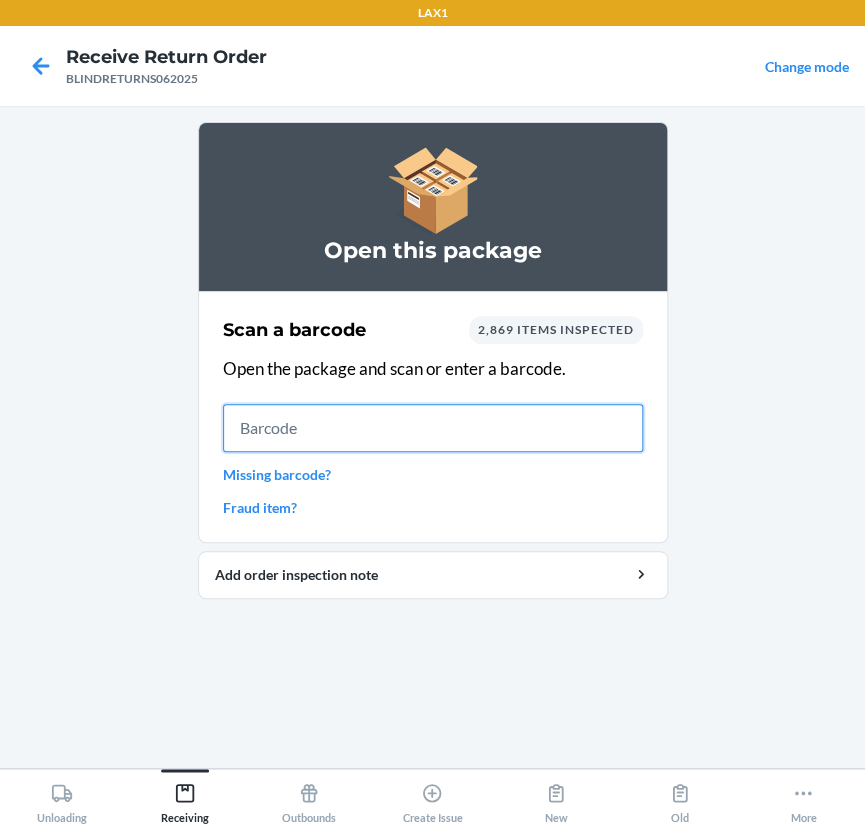 click at bounding box center (433, 428) 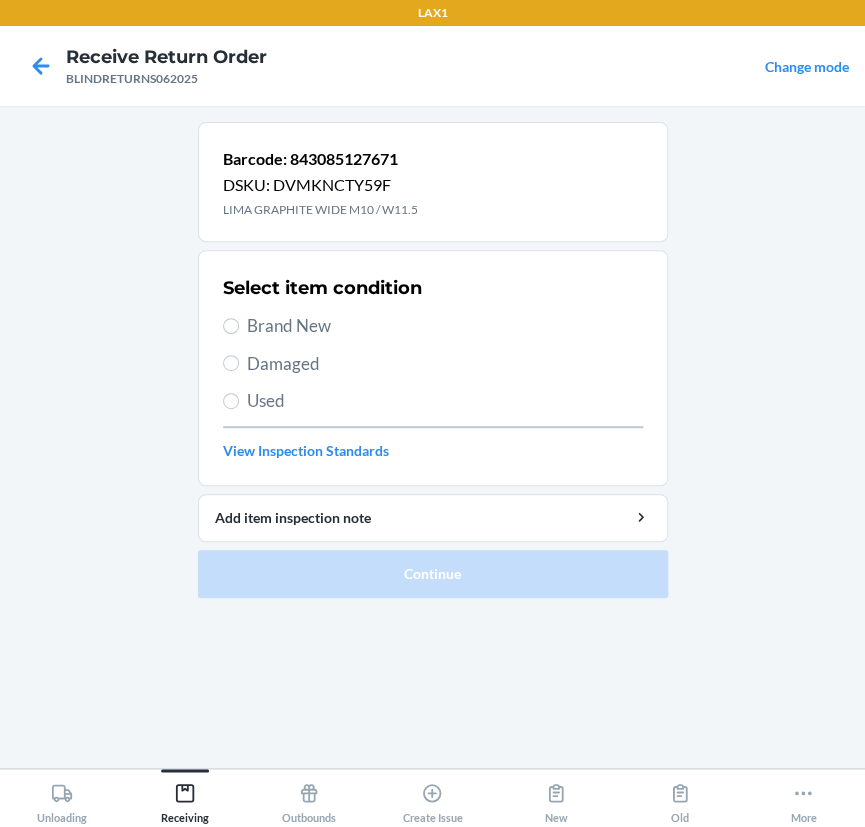 click on "Used" at bounding box center [445, 401] 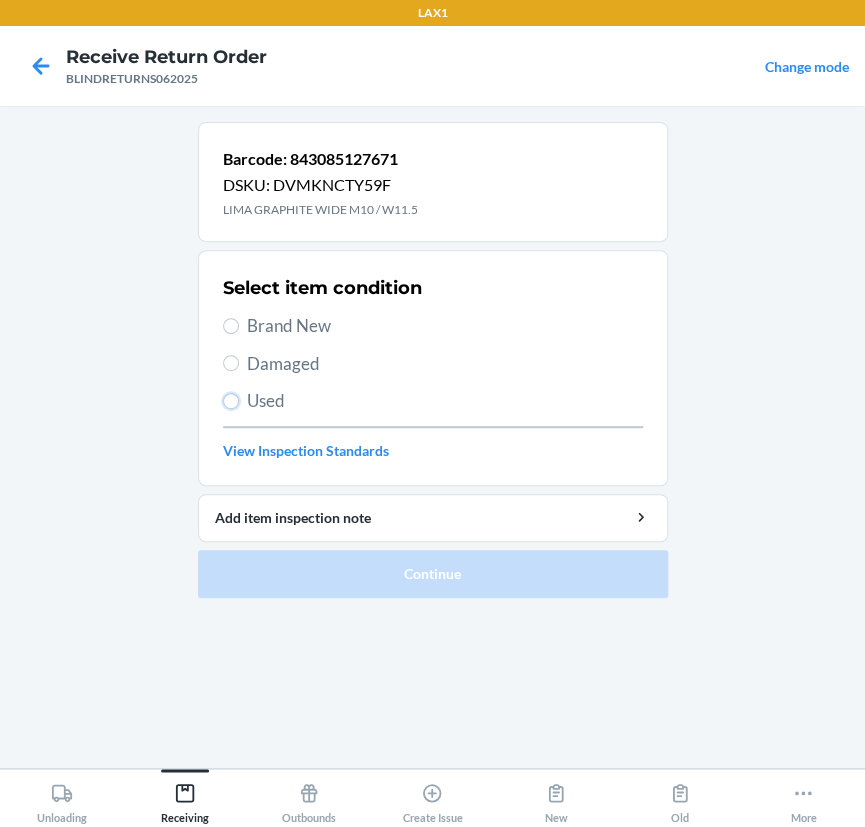 click on "Used" at bounding box center (231, 401) 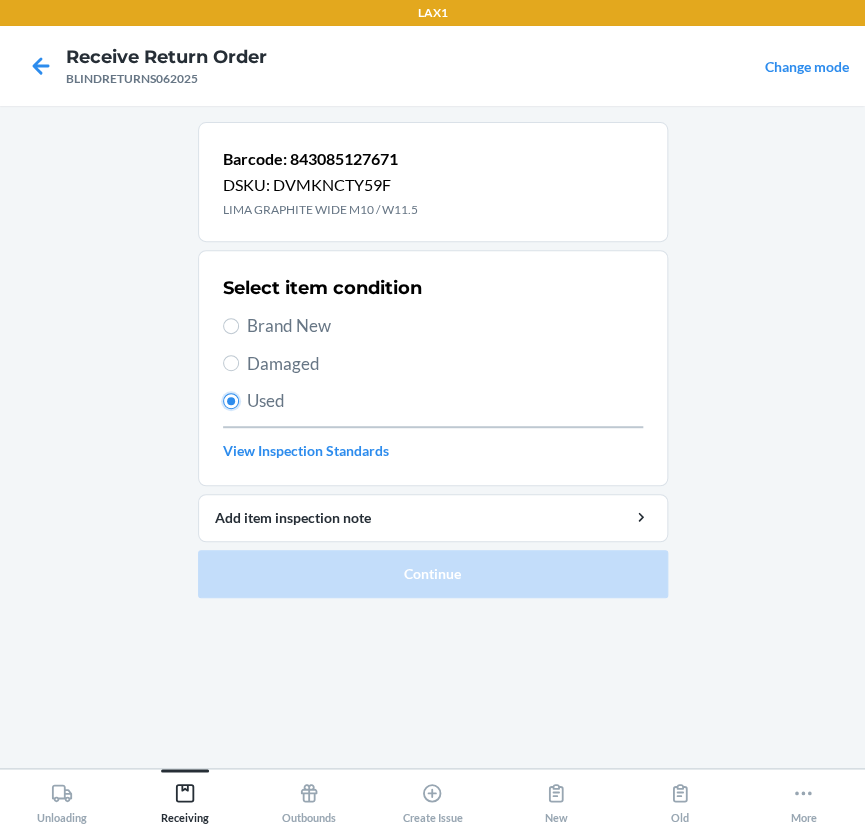 radio on "true" 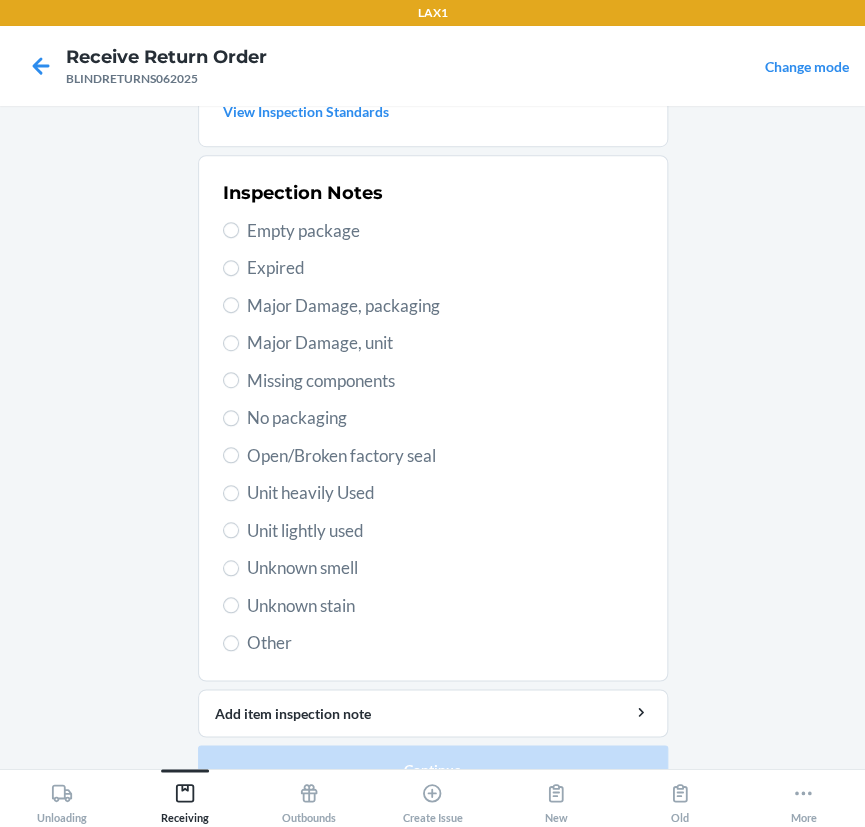 scroll, scrollTop: 363, scrollLeft: 0, axis: vertical 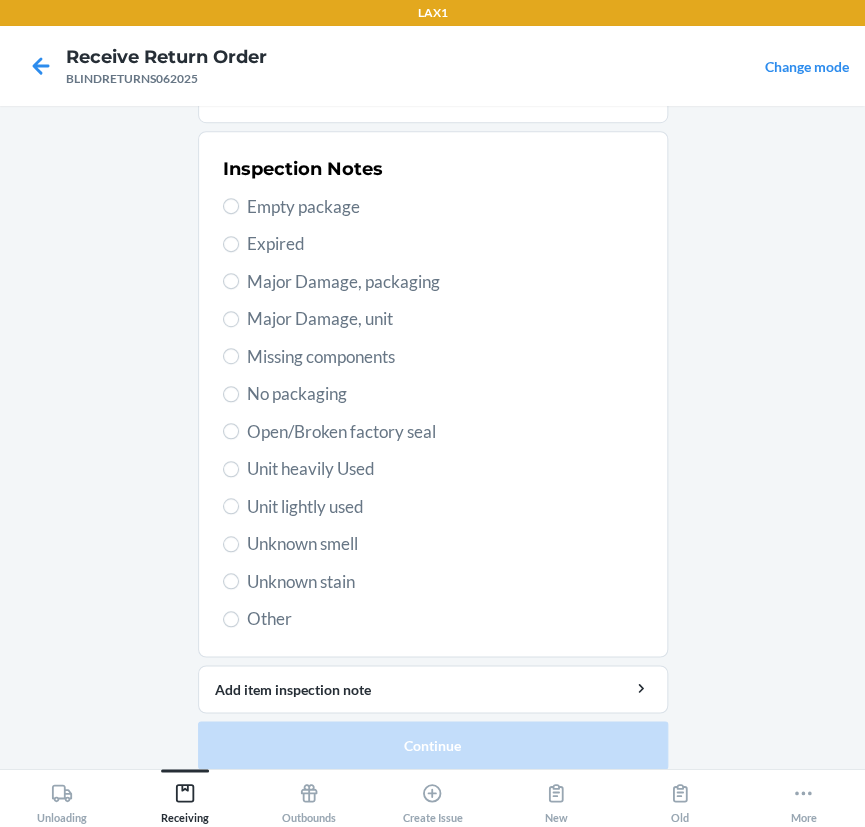click on "Unit heavily Used" at bounding box center (445, 469) 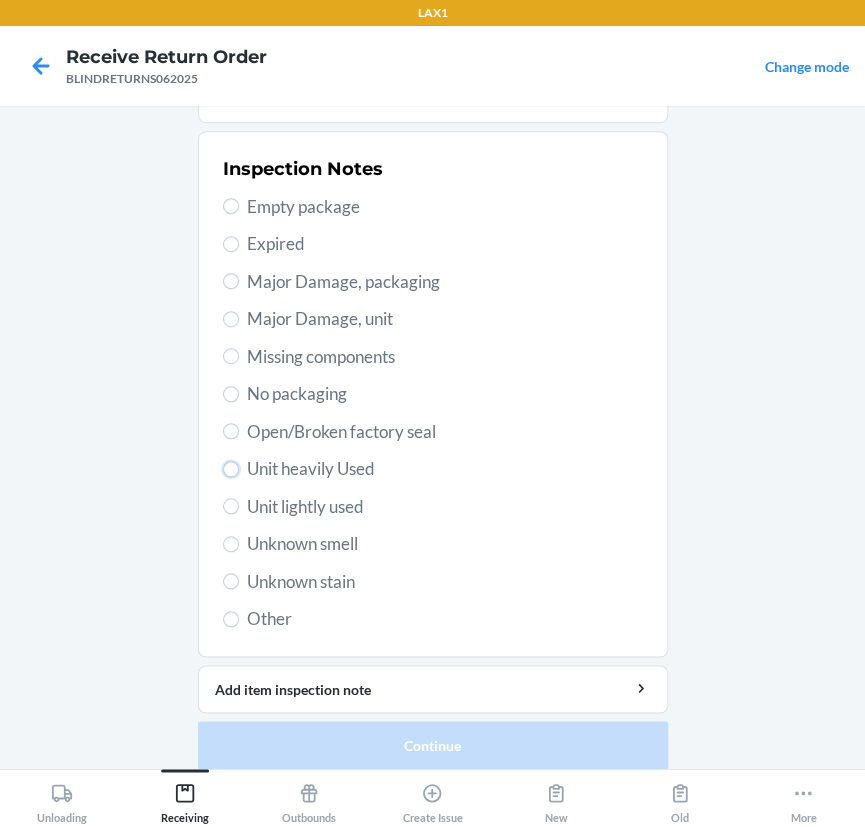 click on "Unit heavily Used" at bounding box center [231, 469] 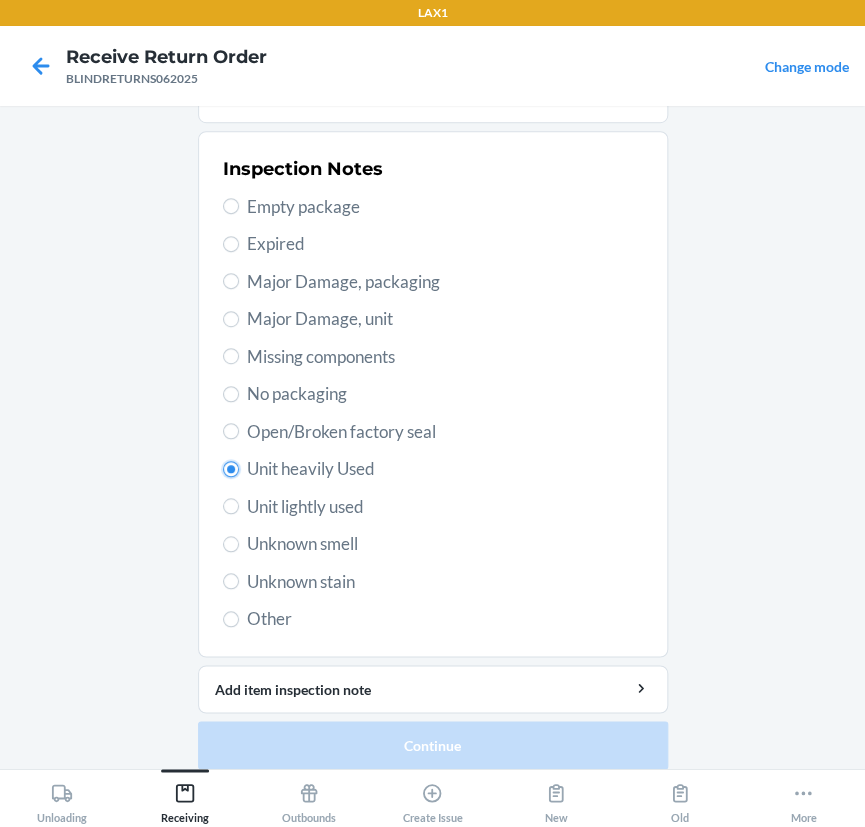 radio on "true" 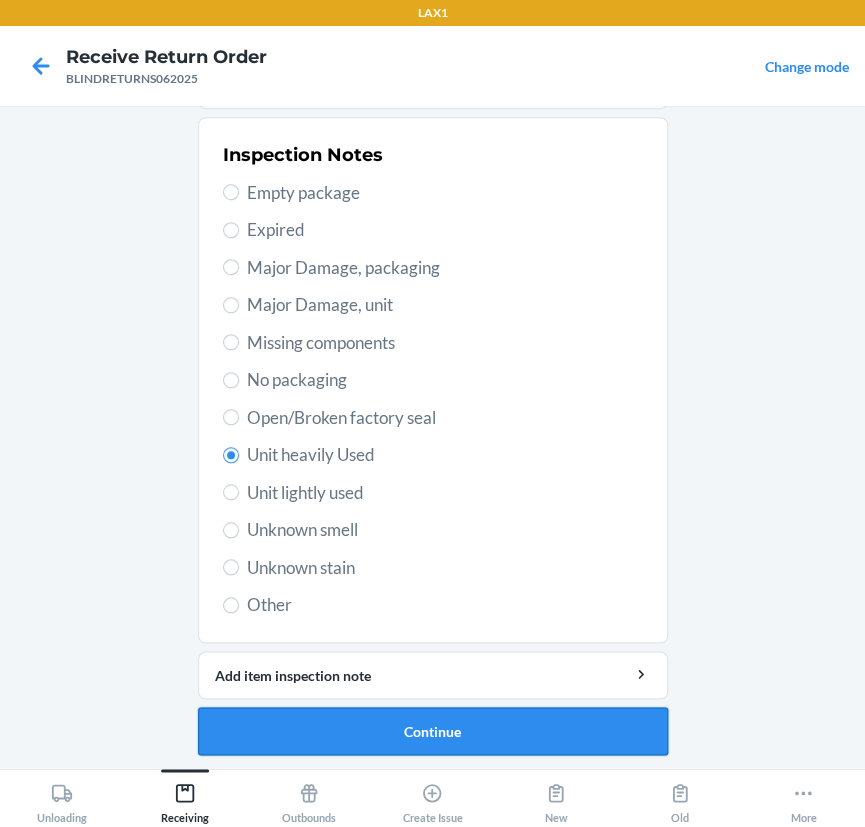 click on "Continue" at bounding box center [433, 731] 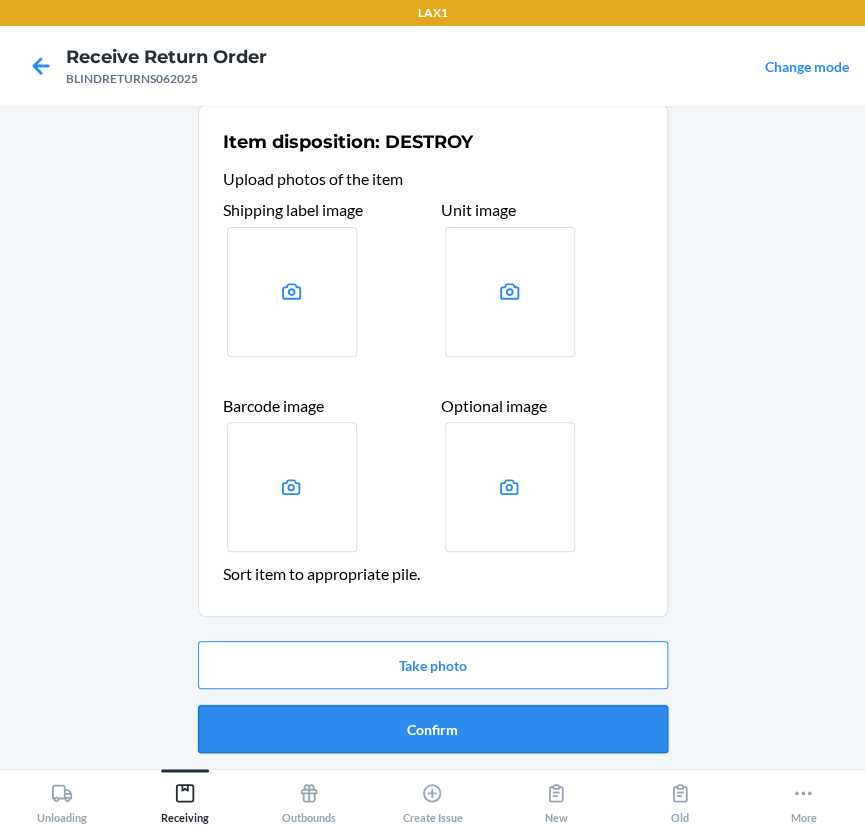 click on "Confirm" at bounding box center (433, 729) 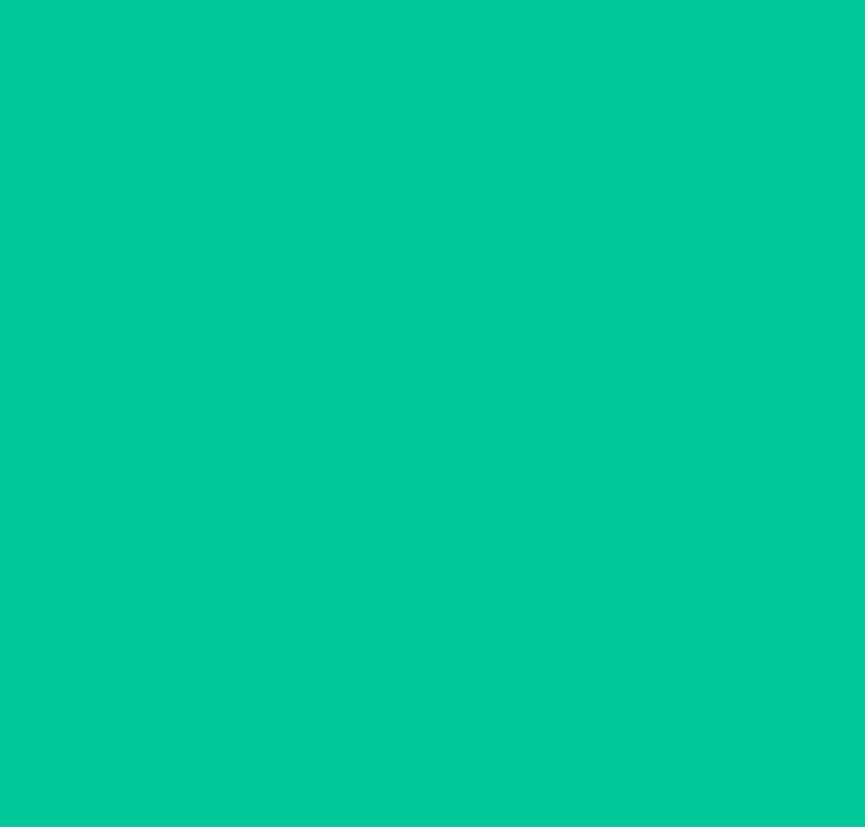 scroll, scrollTop: 0, scrollLeft: 0, axis: both 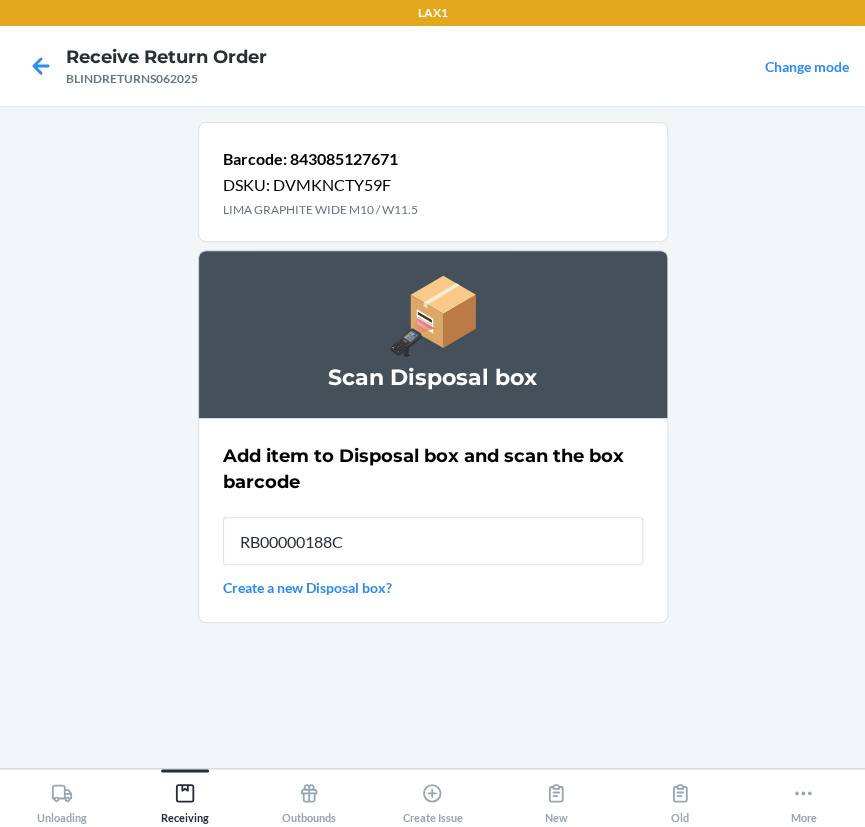 type on "RB00000188C" 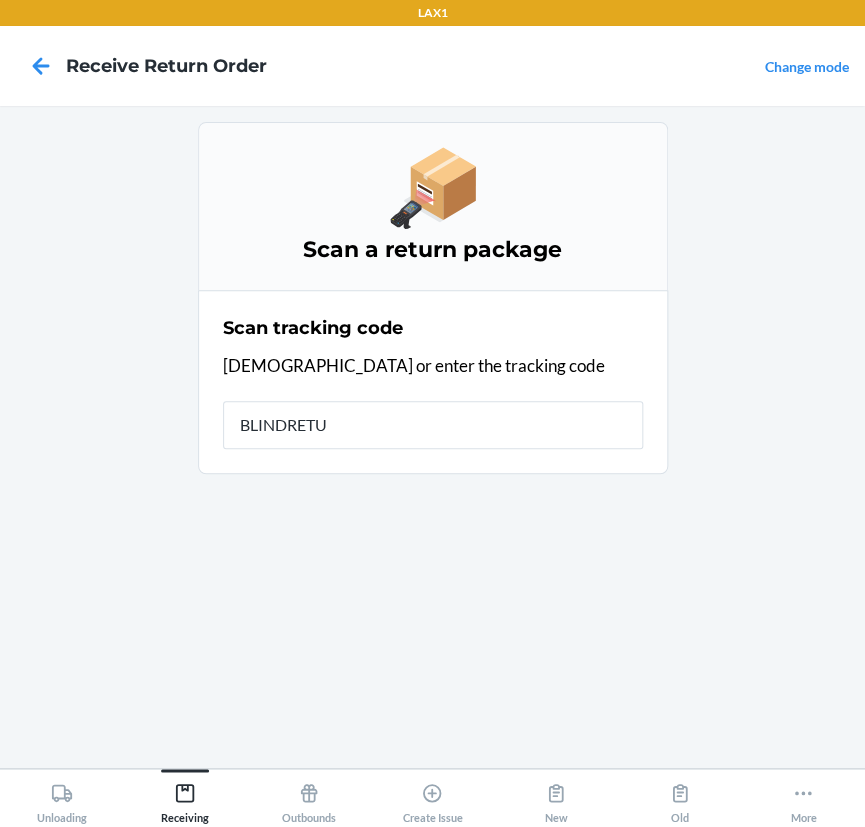 type on "BLINDRETUR" 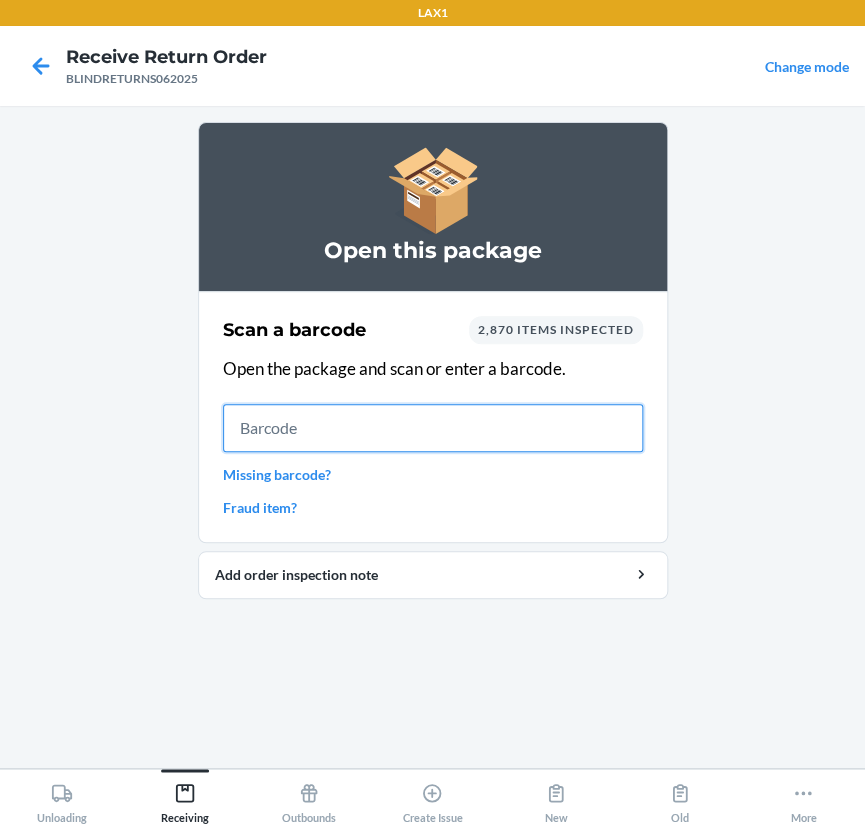 click at bounding box center (433, 428) 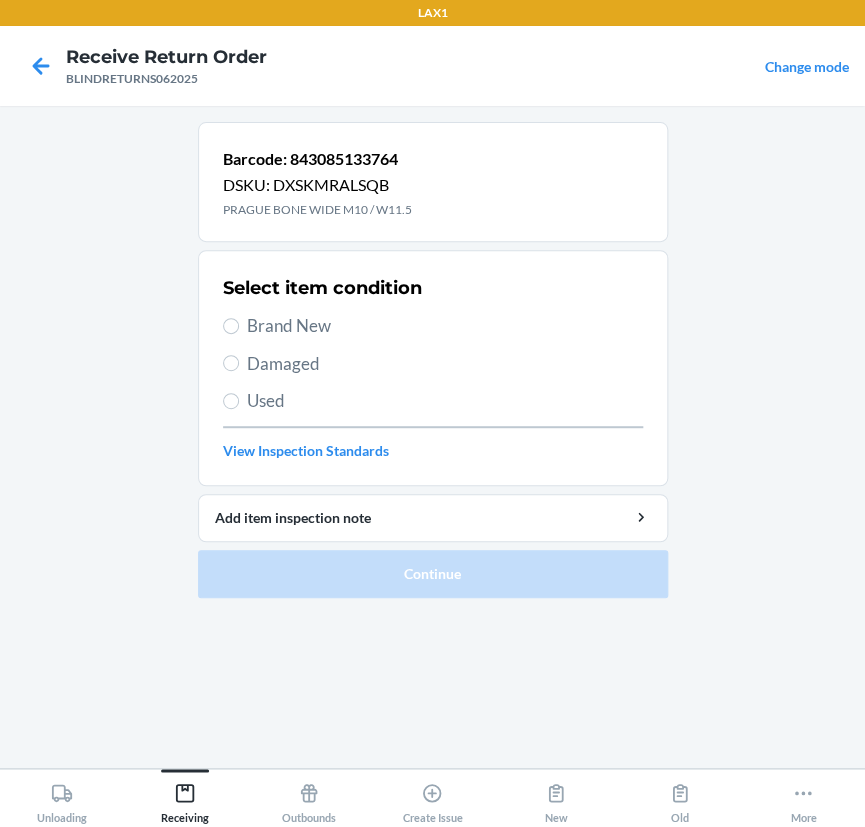 click on "Used" at bounding box center [445, 401] 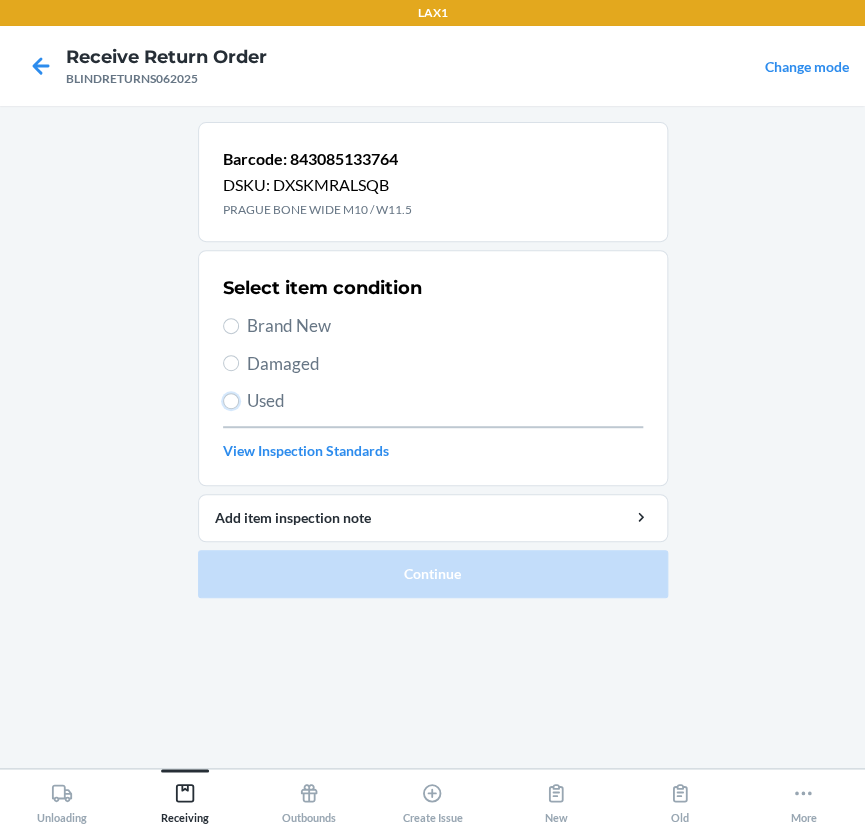 click on "Used" at bounding box center (231, 401) 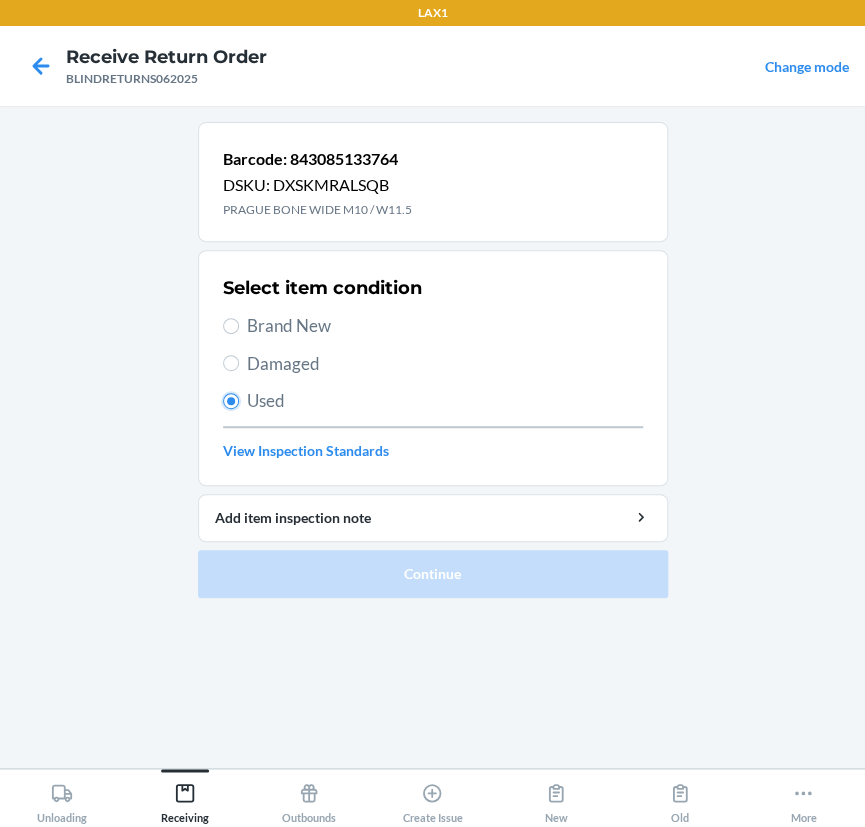 radio on "true" 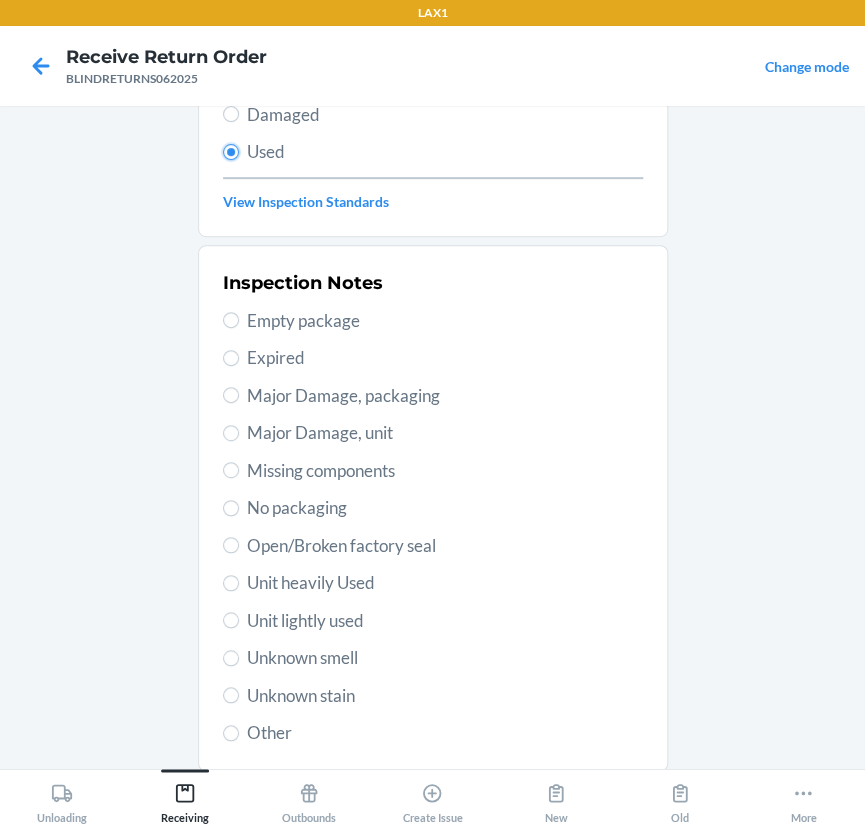 scroll, scrollTop: 287, scrollLeft: 0, axis: vertical 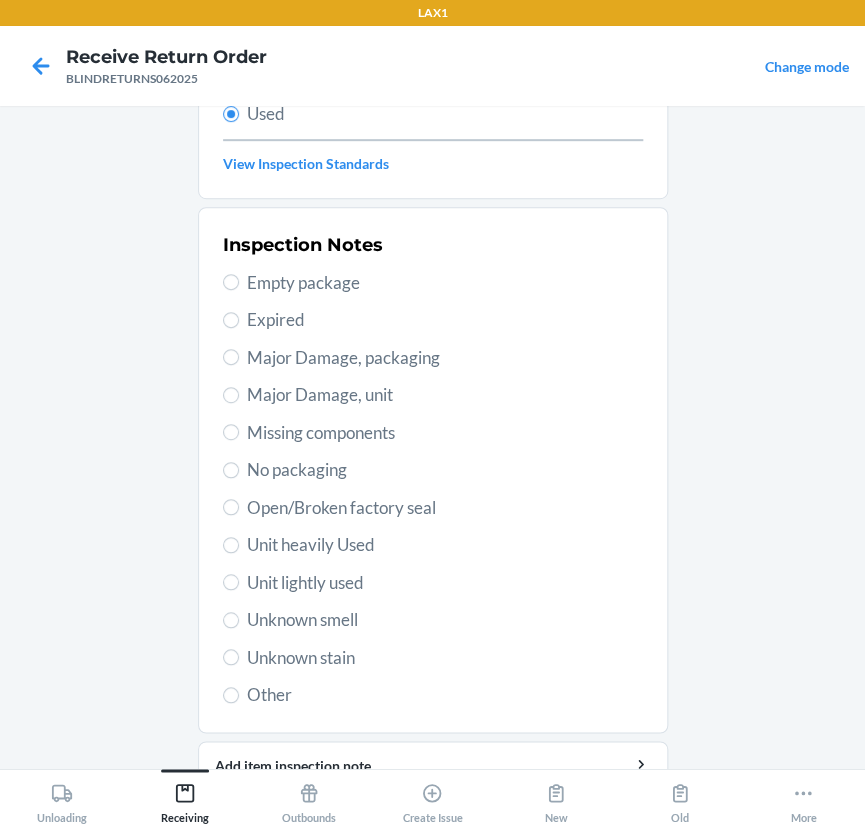 click on "Unit heavily Used" at bounding box center [445, 545] 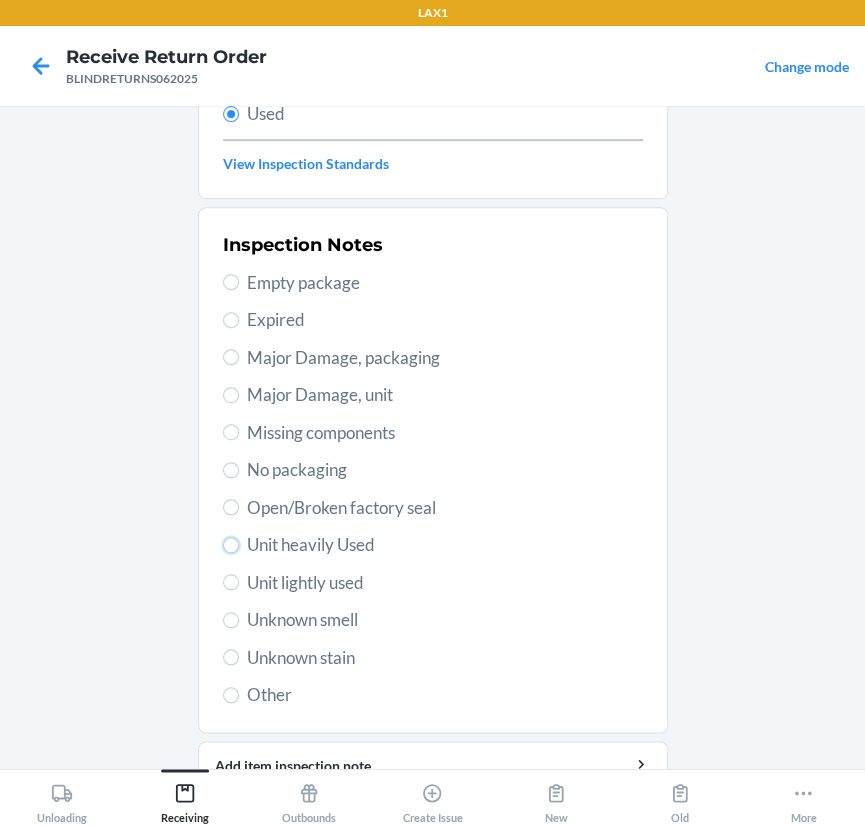 click on "Unit heavily Used" at bounding box center [231, 545] 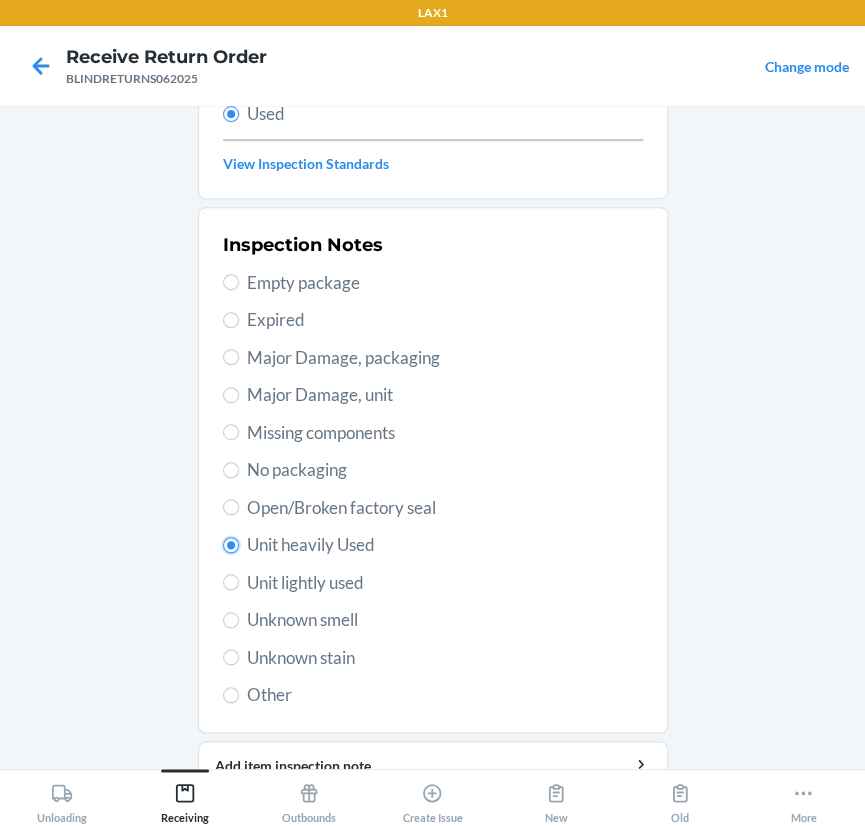 radio on "true" 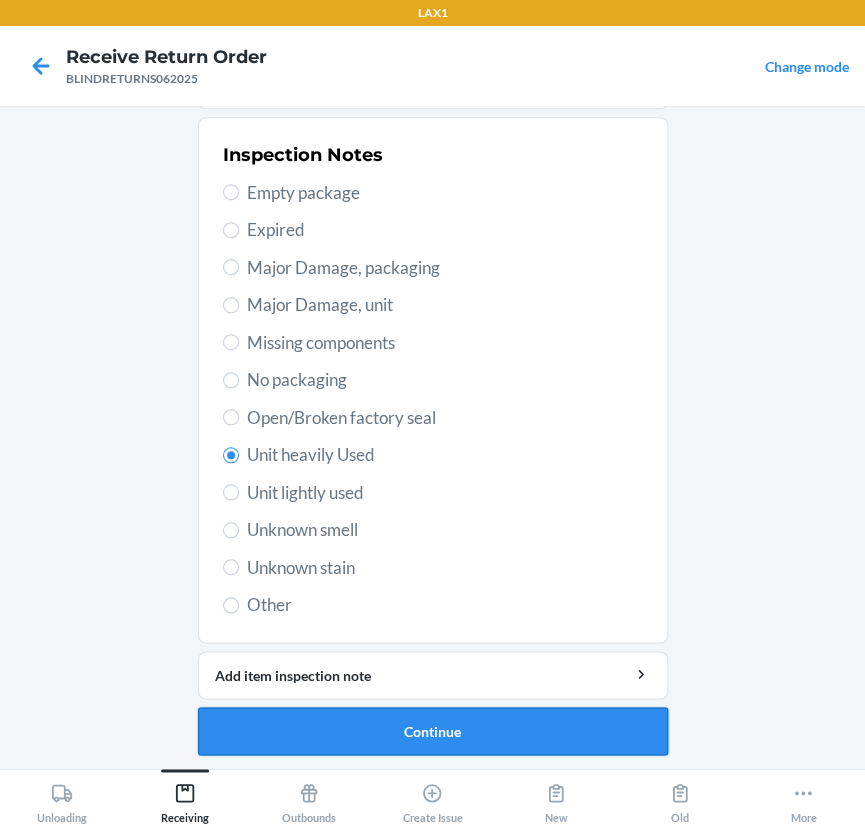 click on "Continue" at bounding box center (433, 731) 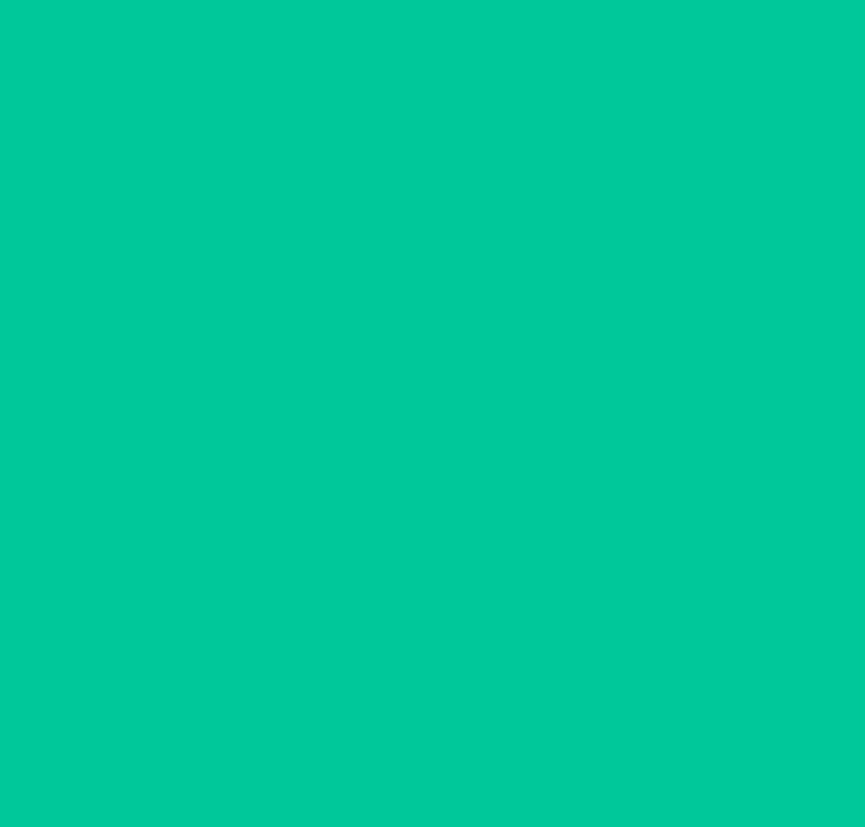 scroll, scrollTop: 18, scrollLeft: 0, axis: vertical 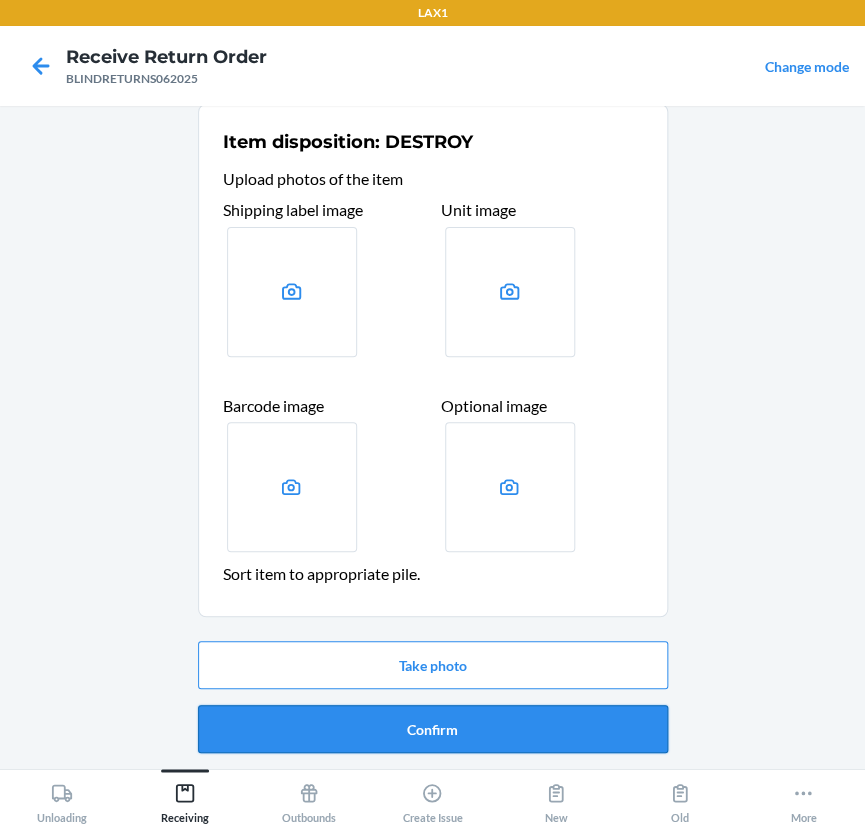 click on "Confirm" at bounding box center (433, 729) 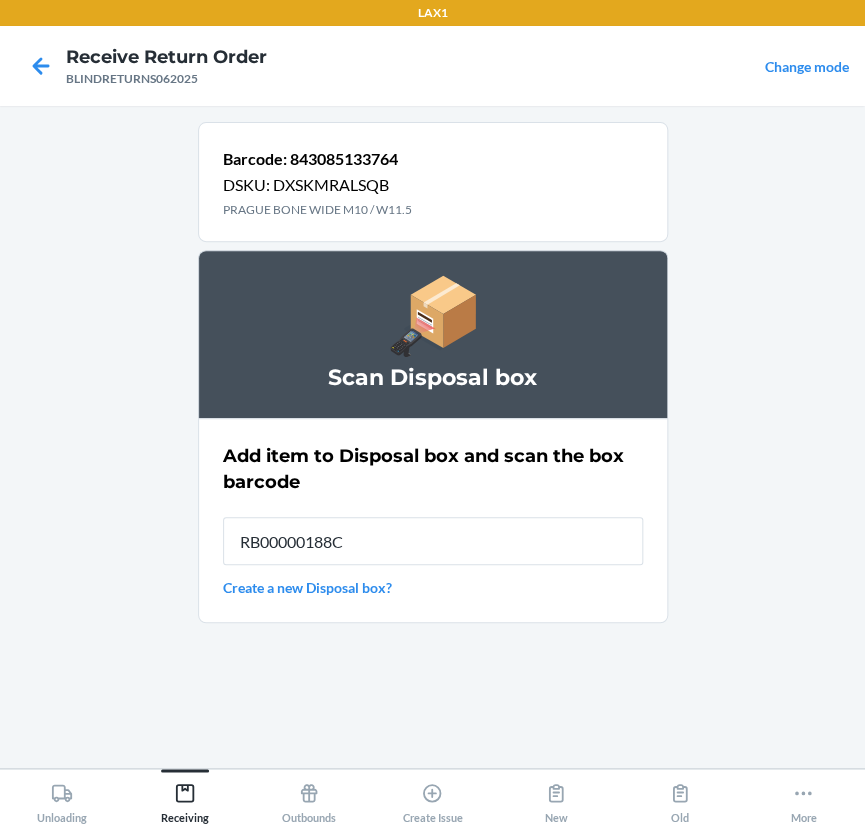 type on "RB00000188C" 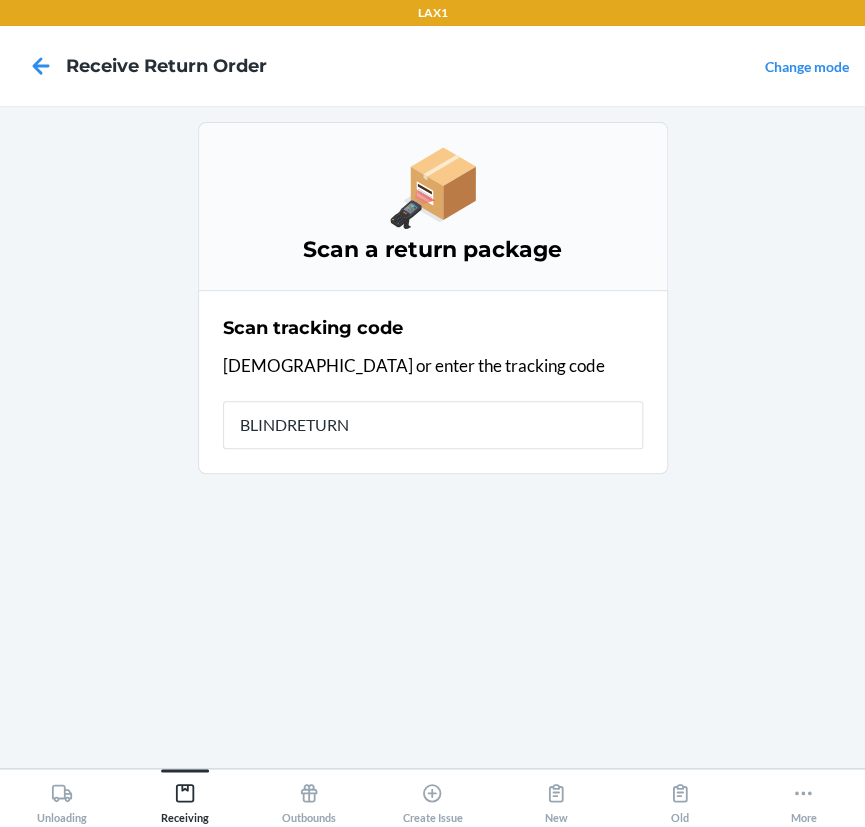 type on "BLINDRETURNS" 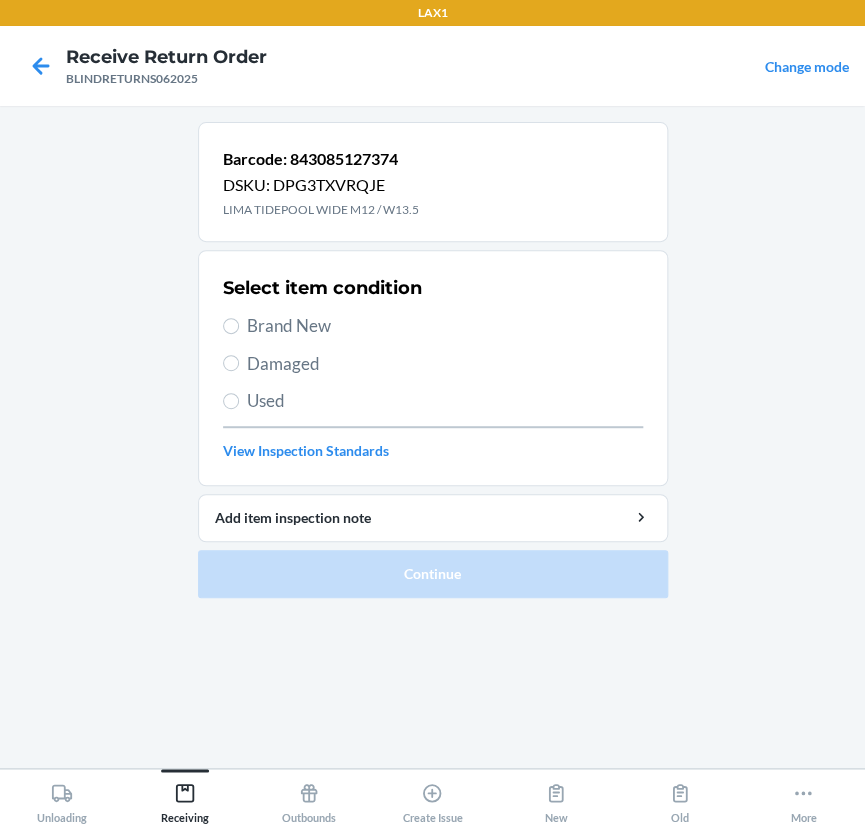 click on "Used" at bounding box center (445, 401) 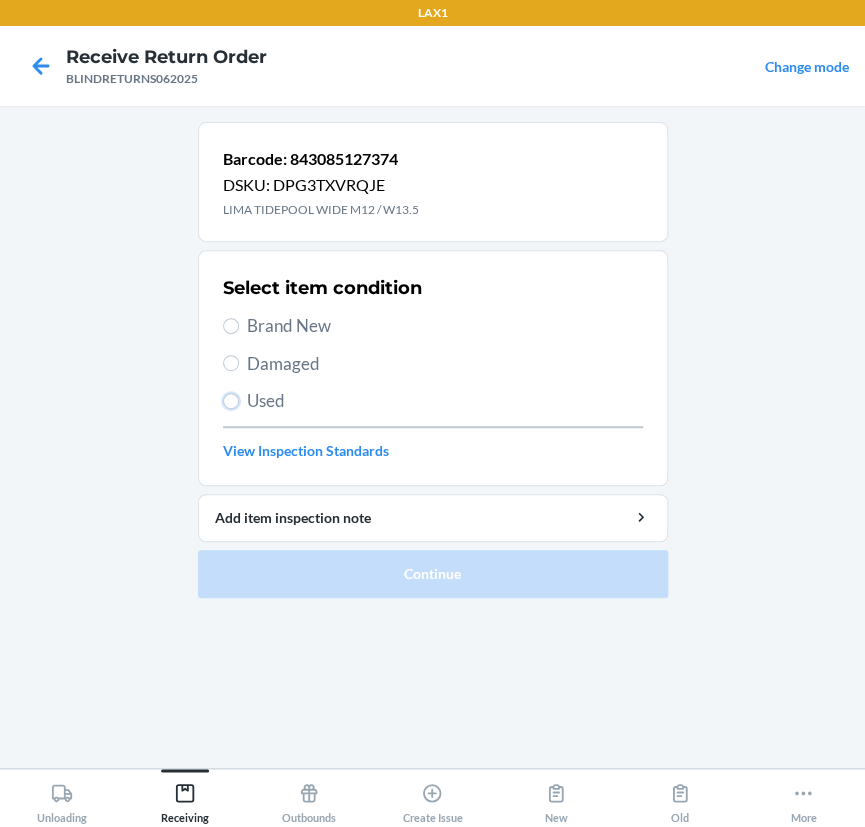 click on "Used" at bounding box center [231, 401] 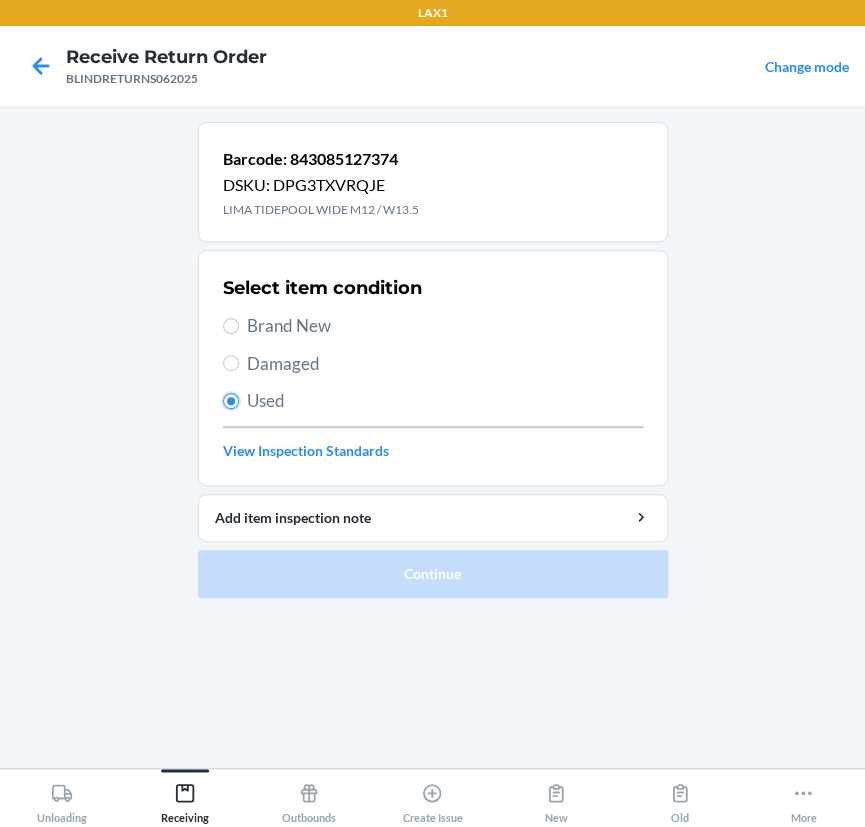 radio on "true" 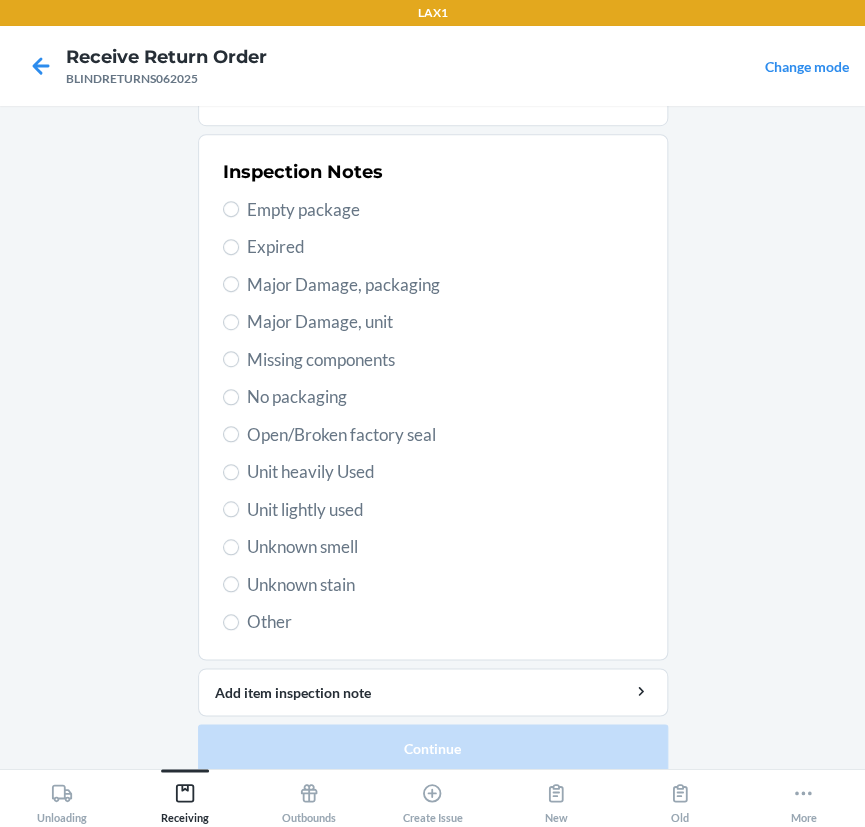 scroll, scrollTop: 377, scrollLeft: 0, axis: vertical 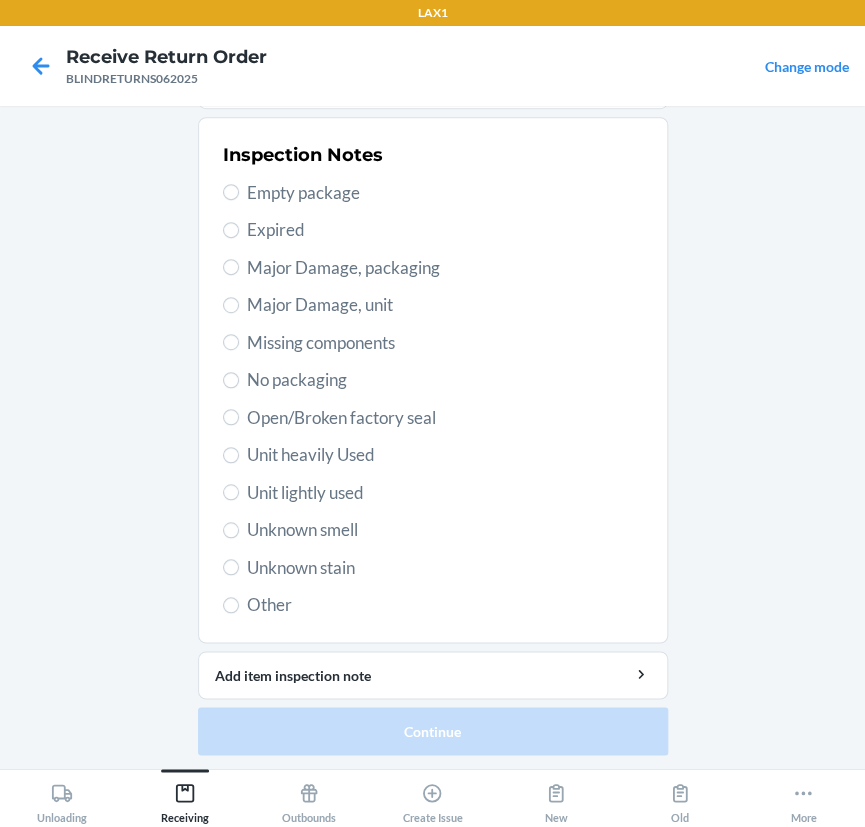 click on "Unit heavily Used" at bounding box center (445, 455) 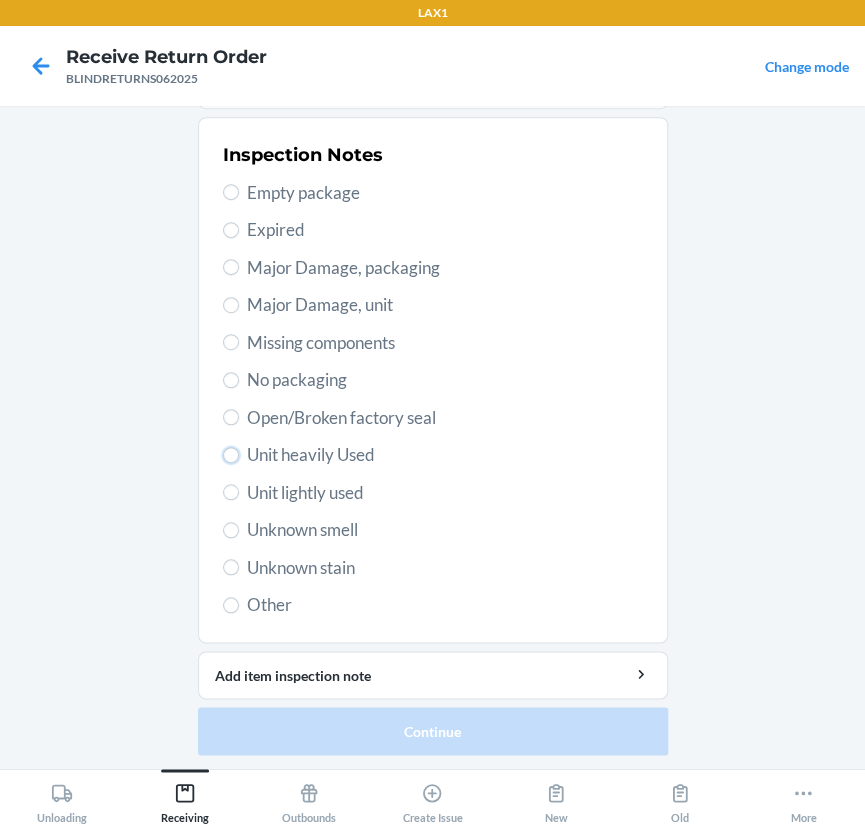 click on "Unit heavily Used" at bounding box center (231, 455) 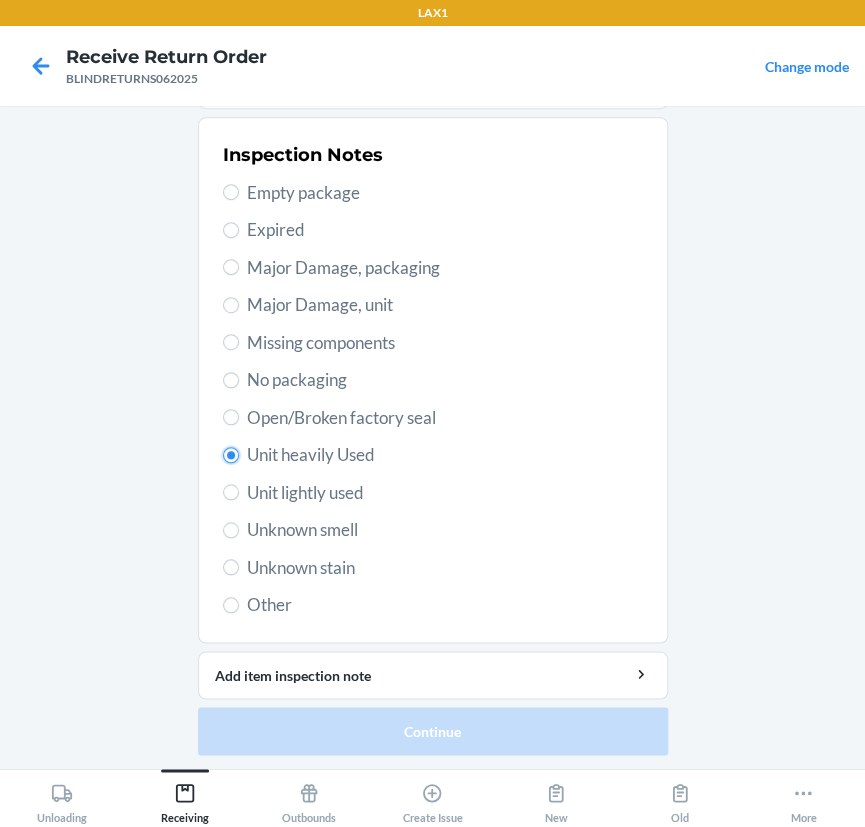 radio on "true" 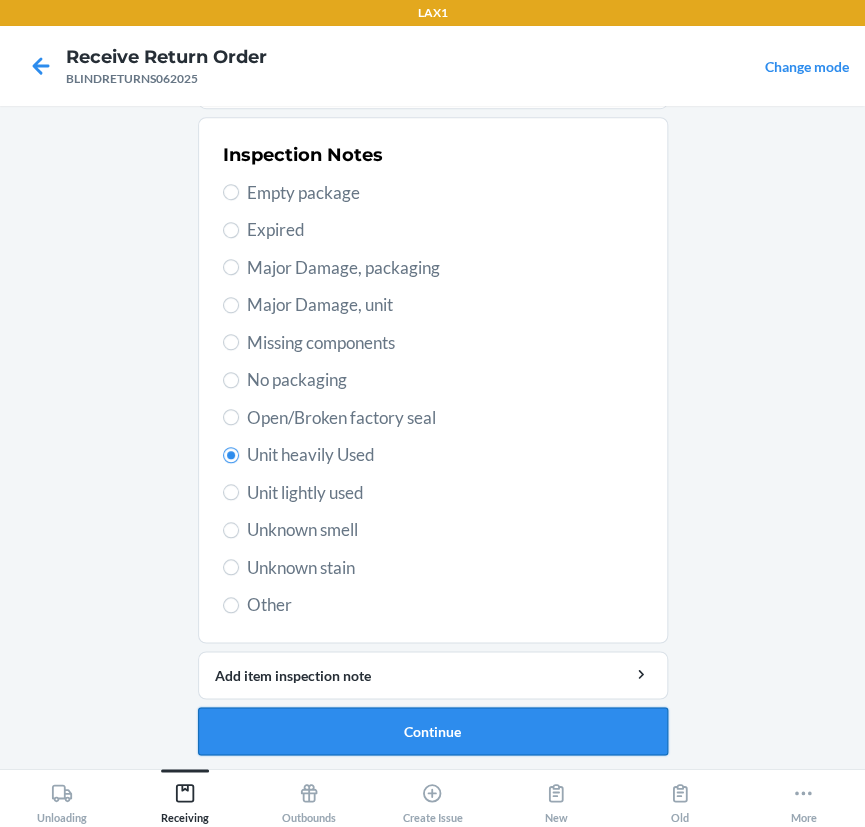 click on "Continue" at bounding box center (433, 731) 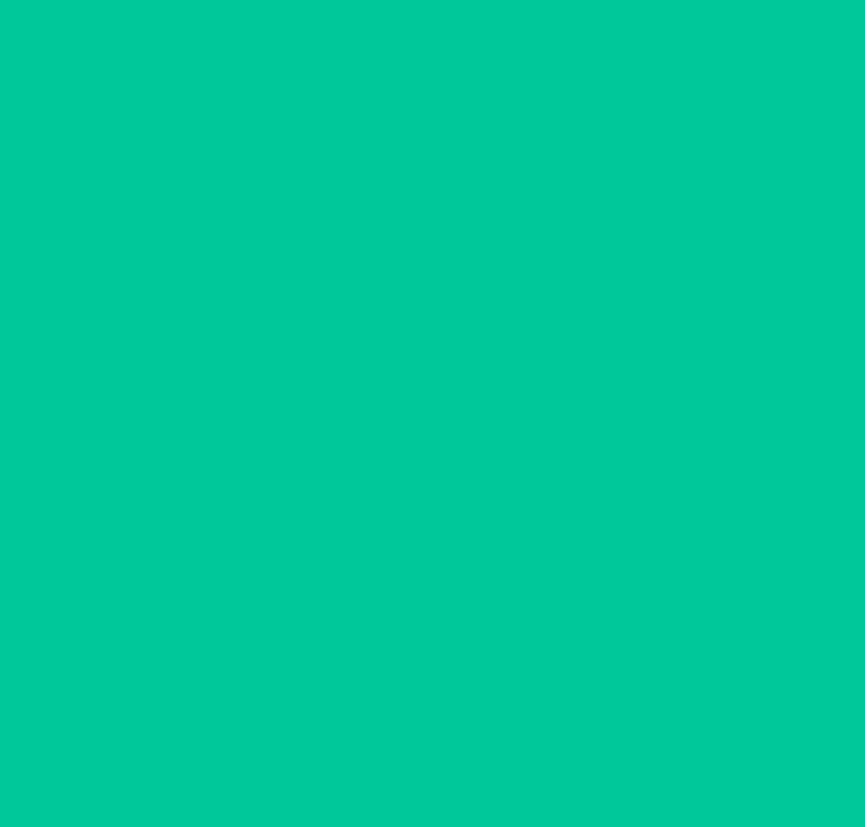 scroll, scrollTop: 18, scrollLeft: 0, axis: vertical 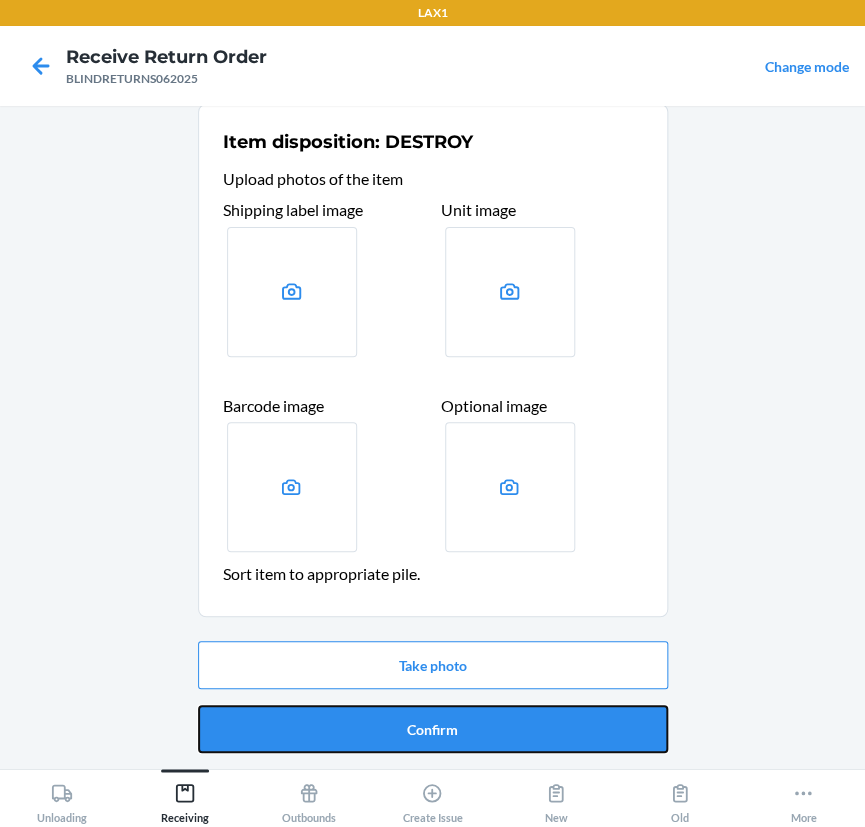 click on "Confirm" at bounding box center [433, 729] 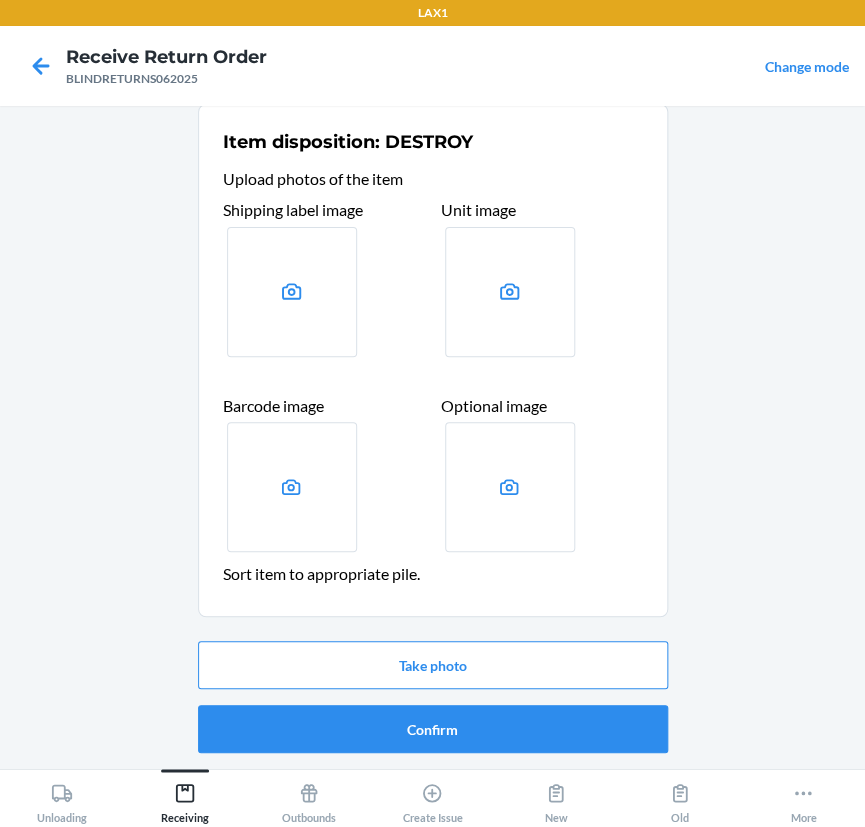 scroll, scrollTop: 0, scrollLeft: 0, axis: both 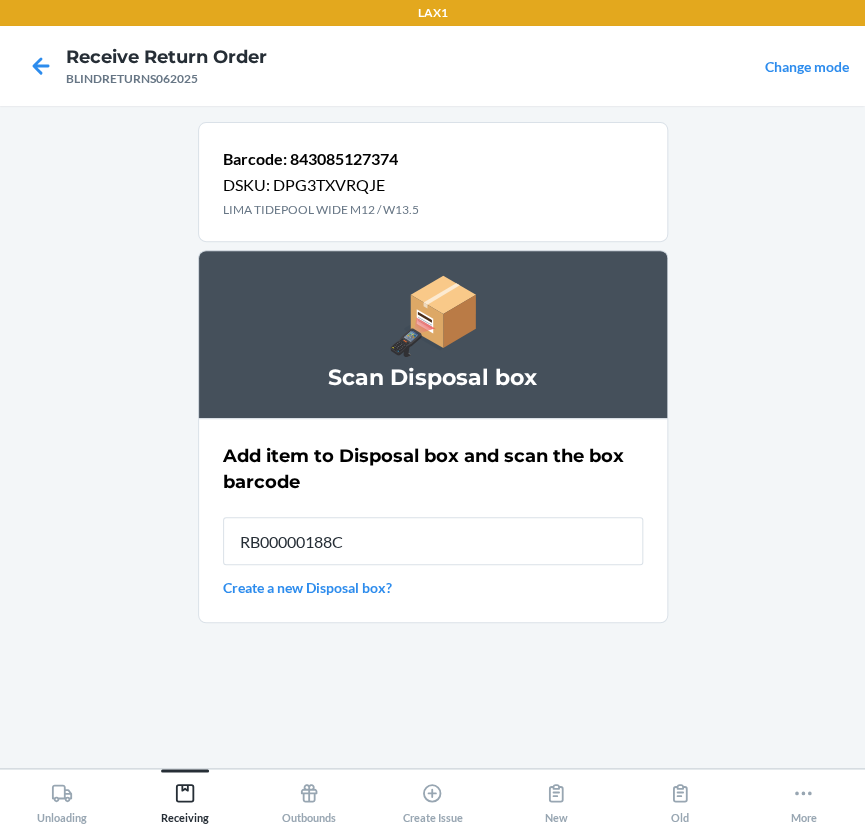 type on "RB00000188C" 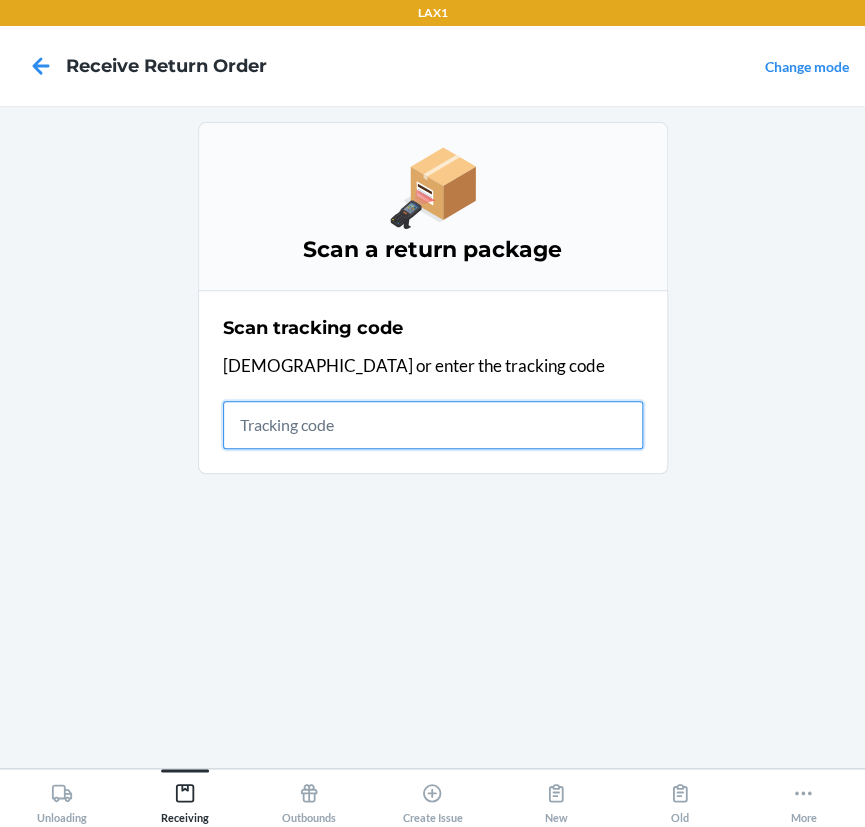 click at bounding box center (433, 425) 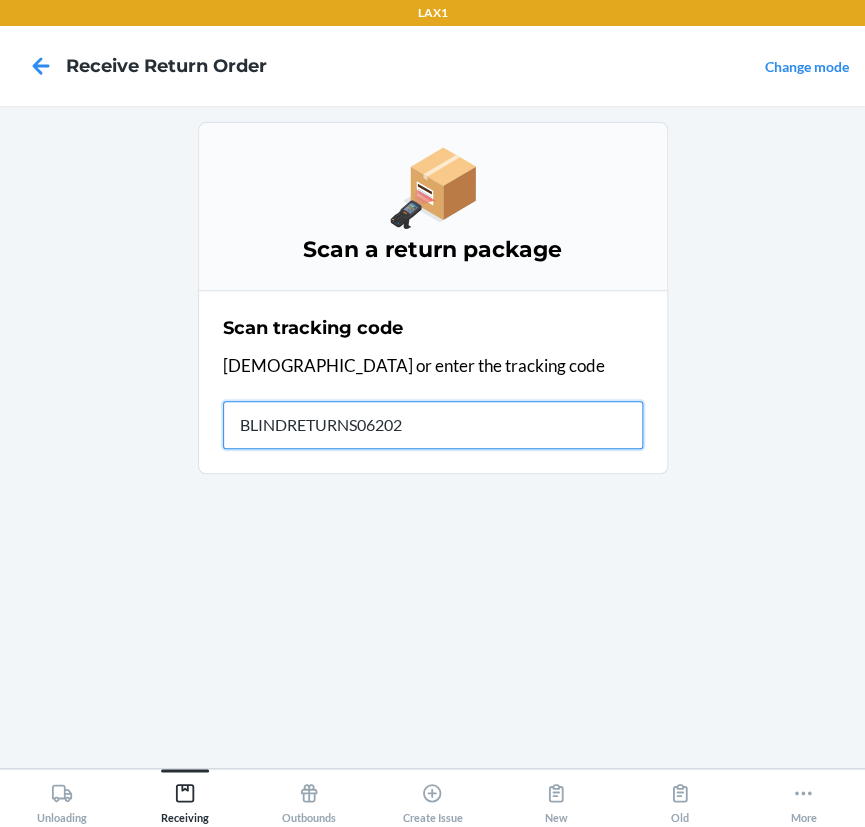 type on "BLINDRETURNS062025" 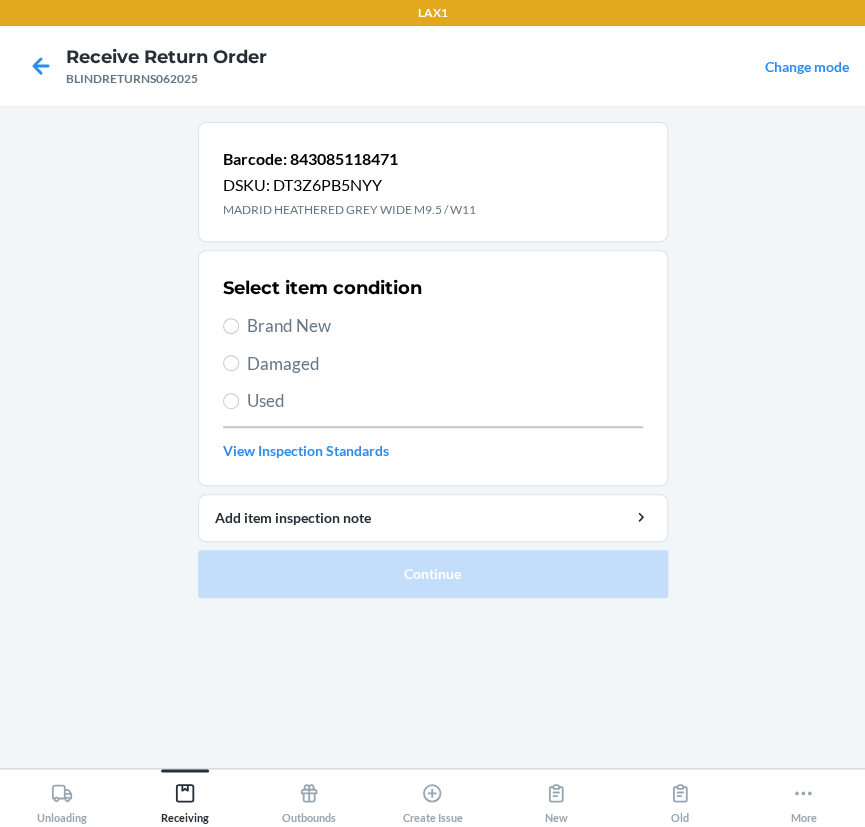 drag, startPoint x: 285, startPoint y: 389, endPoint x: 253, endPoint y: 403, distance: 34.928497 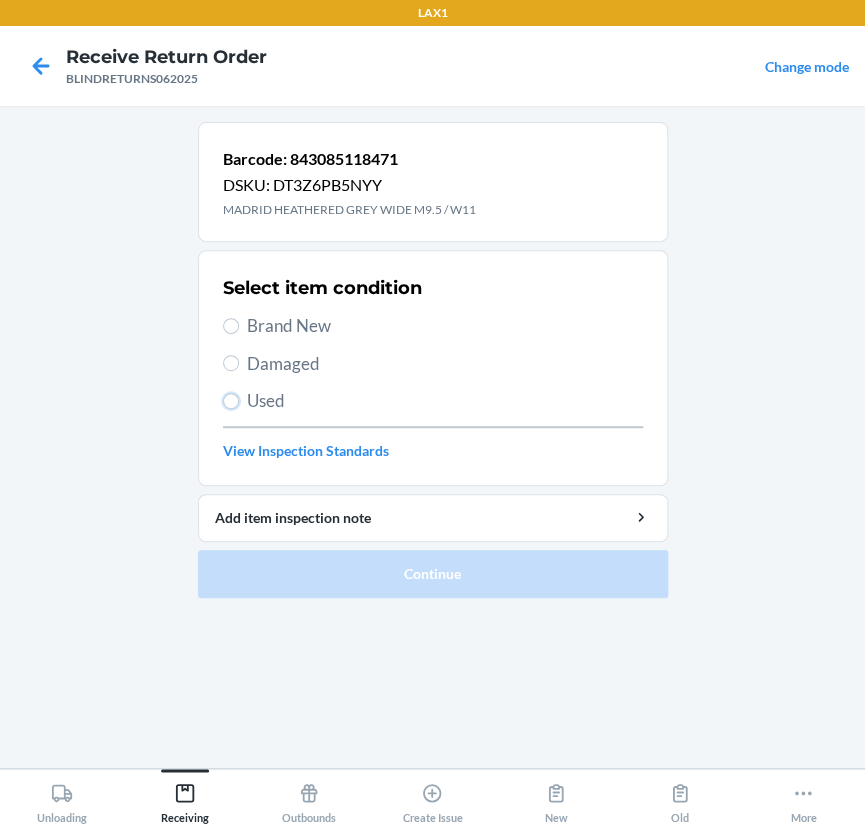 click on "Used" at bounding box center (231, 401) 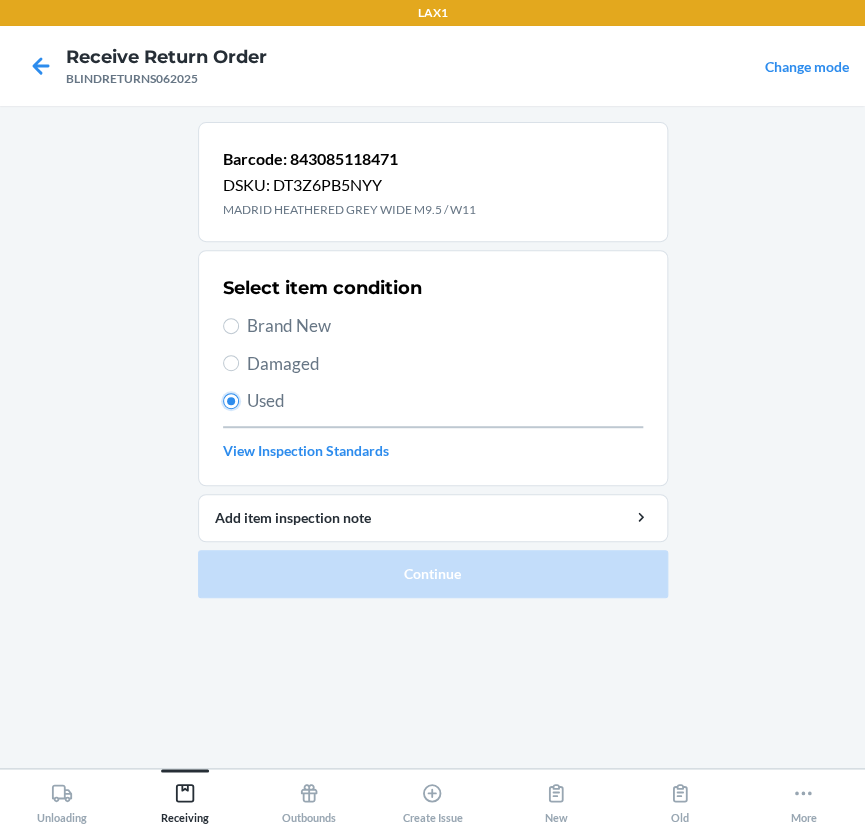 radio on "true" 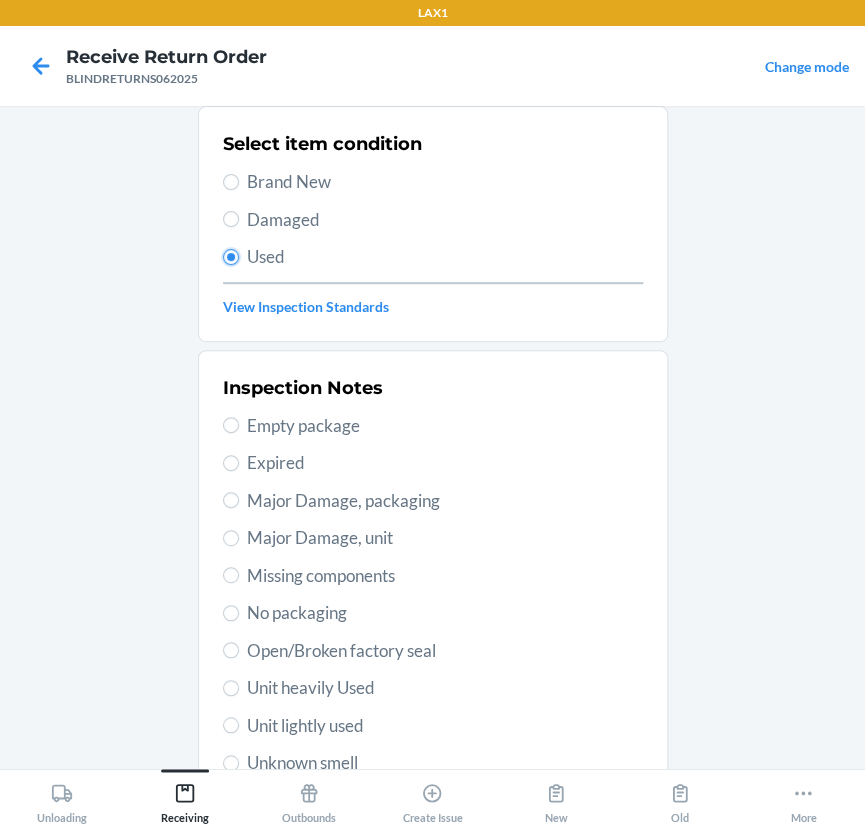 scroll, scrollTop: 363, scrollLeft: 0, axis: vertical 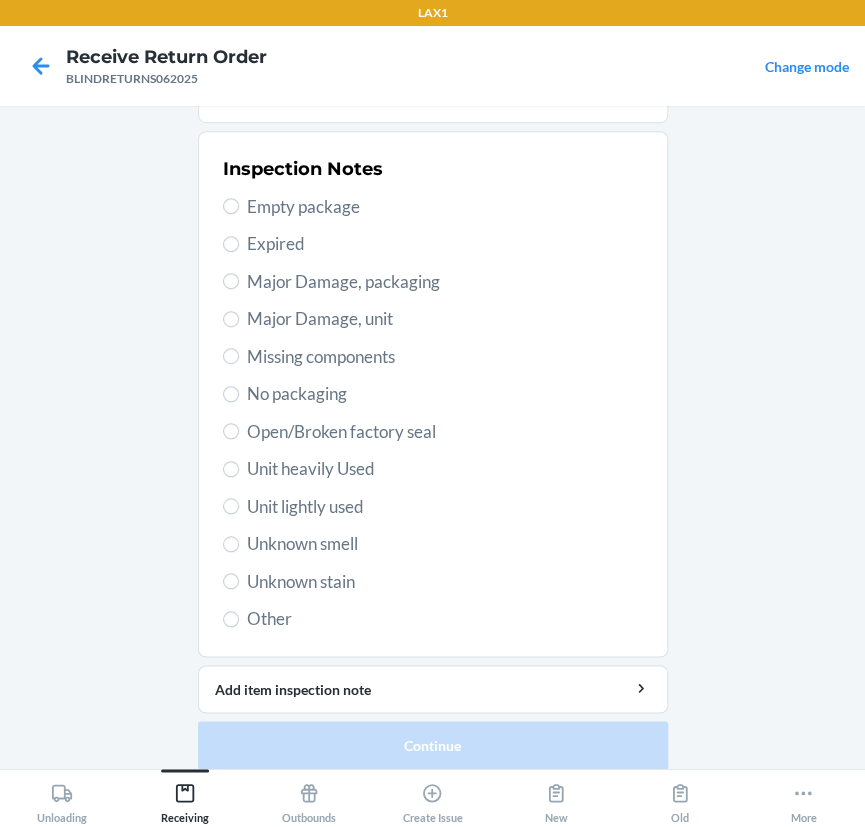 click on "Unit heavily Used" at bounding box center (445, 469) 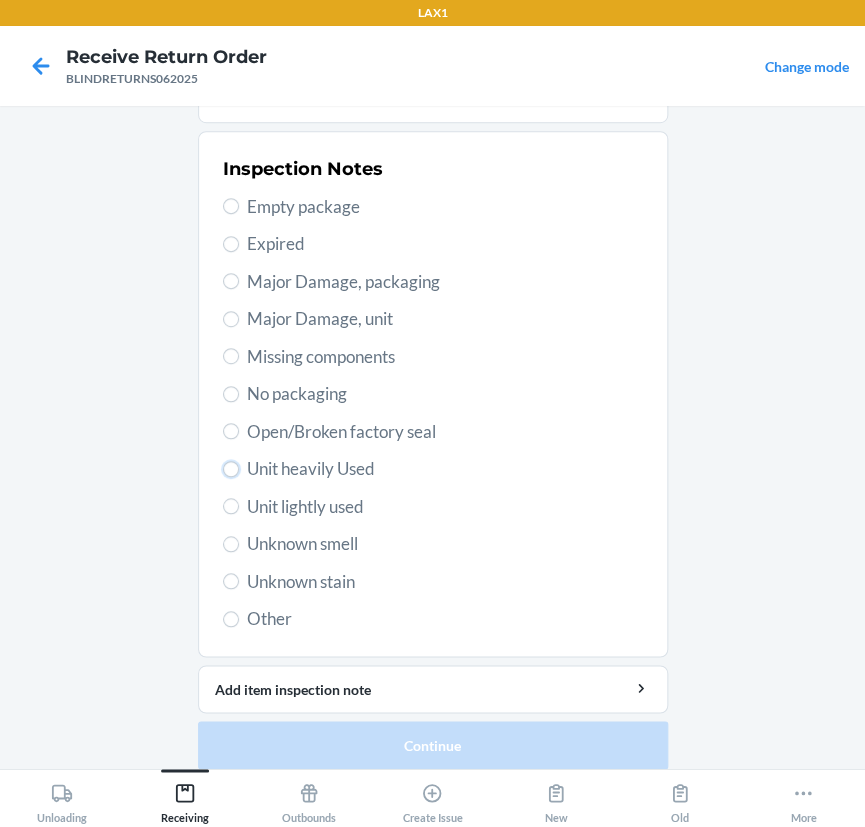 click on "Unit heavily Used" at bounding box center [231, 469] 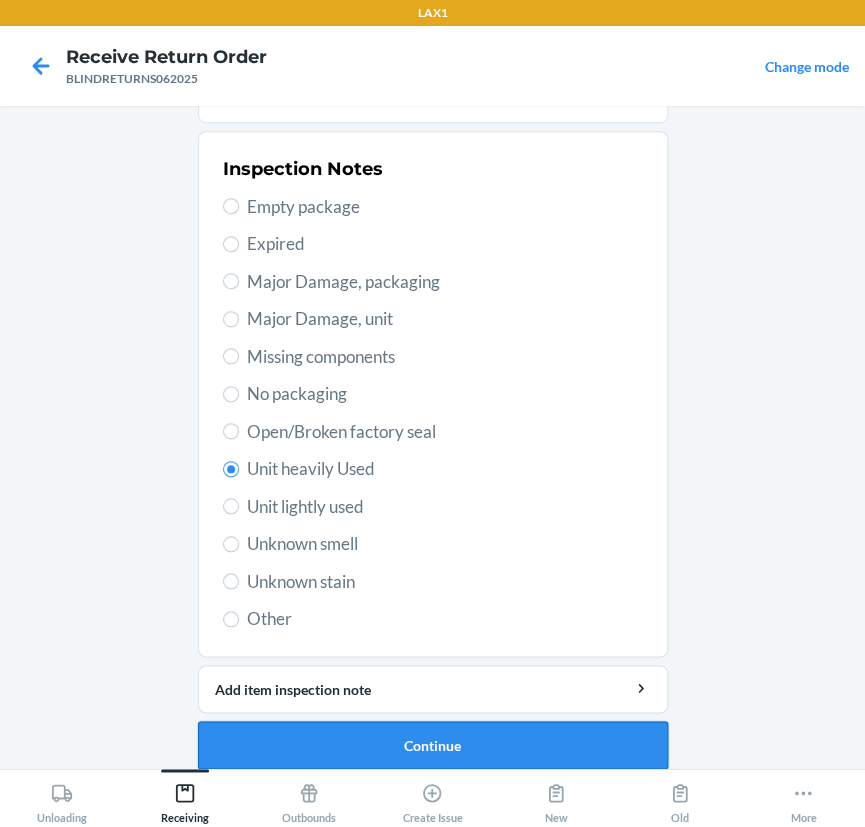 click on "Continue" at bounding box center (433, 745) 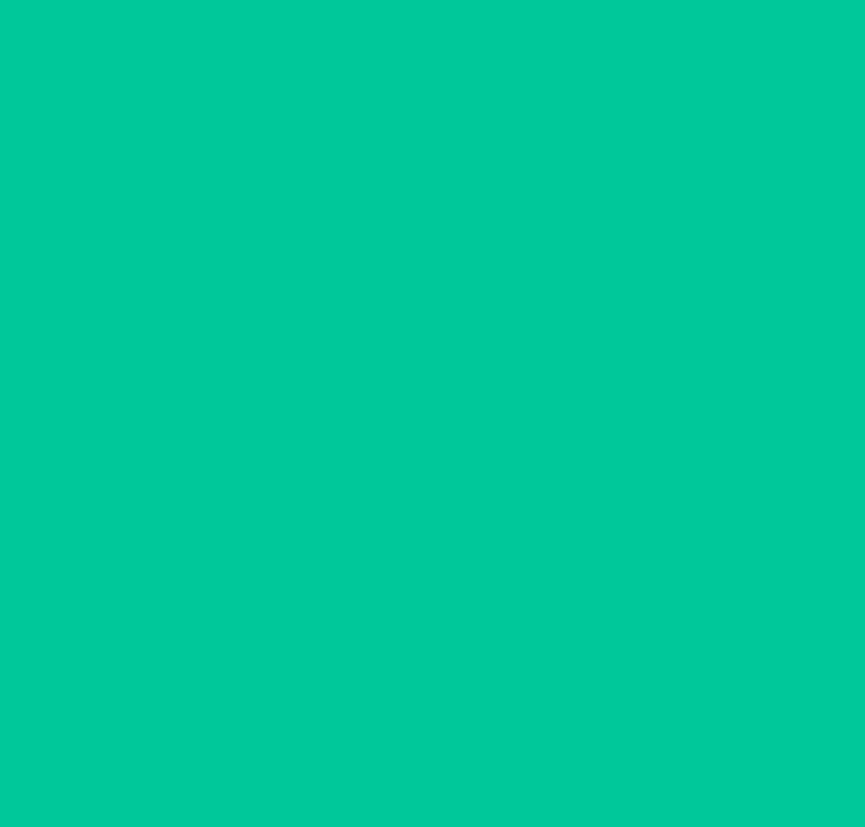 scroll, scrollTop: 18, scrollLeft: 0, axis: vertical 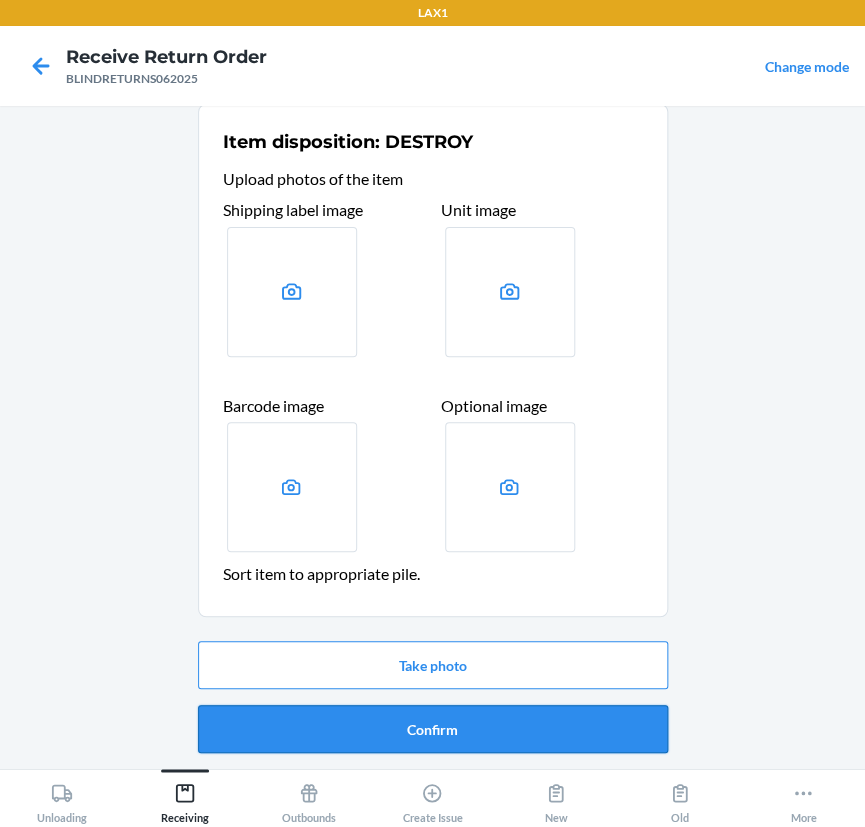 click on "Confirm" at bounding box center (433, 729) 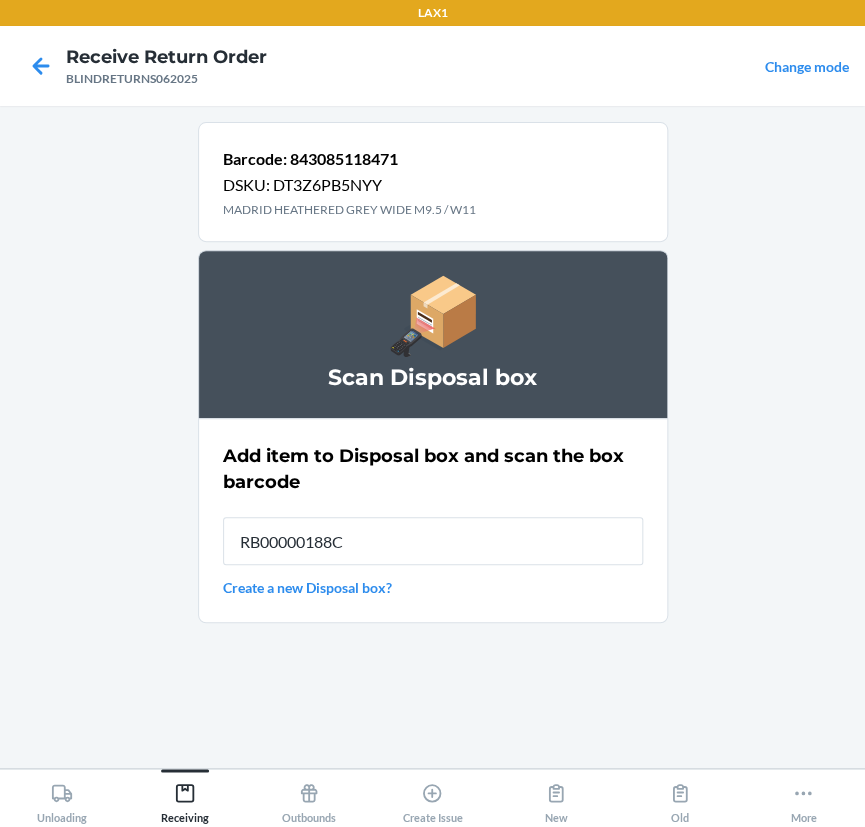 type on "RB00000188C" 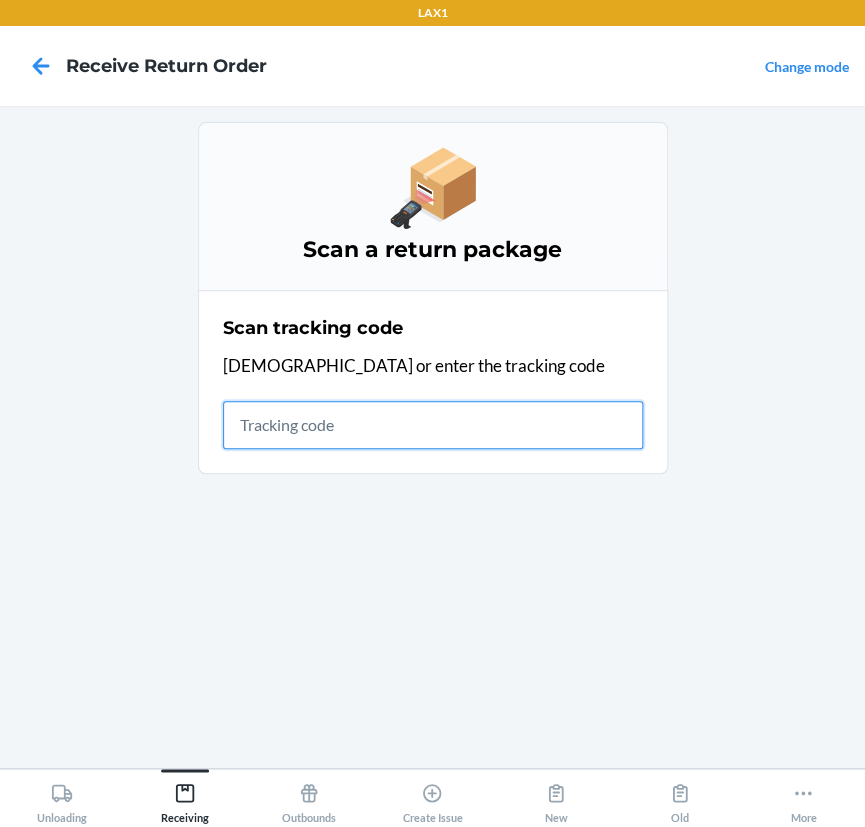 click at bounding box center (433, 425) 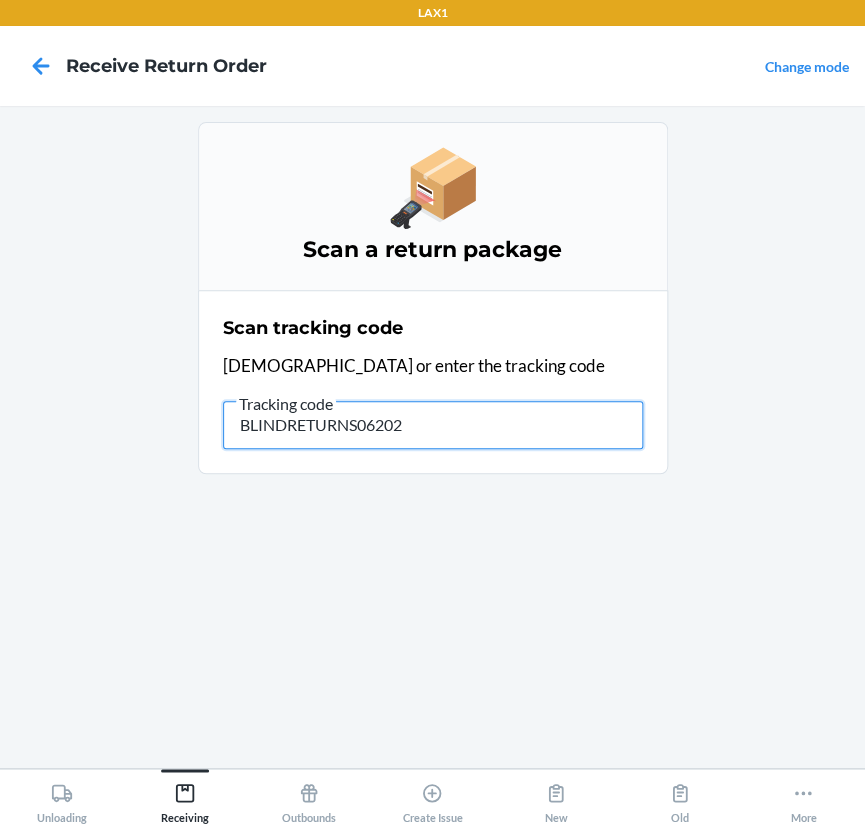 type on "BLINDRETURNS062025" 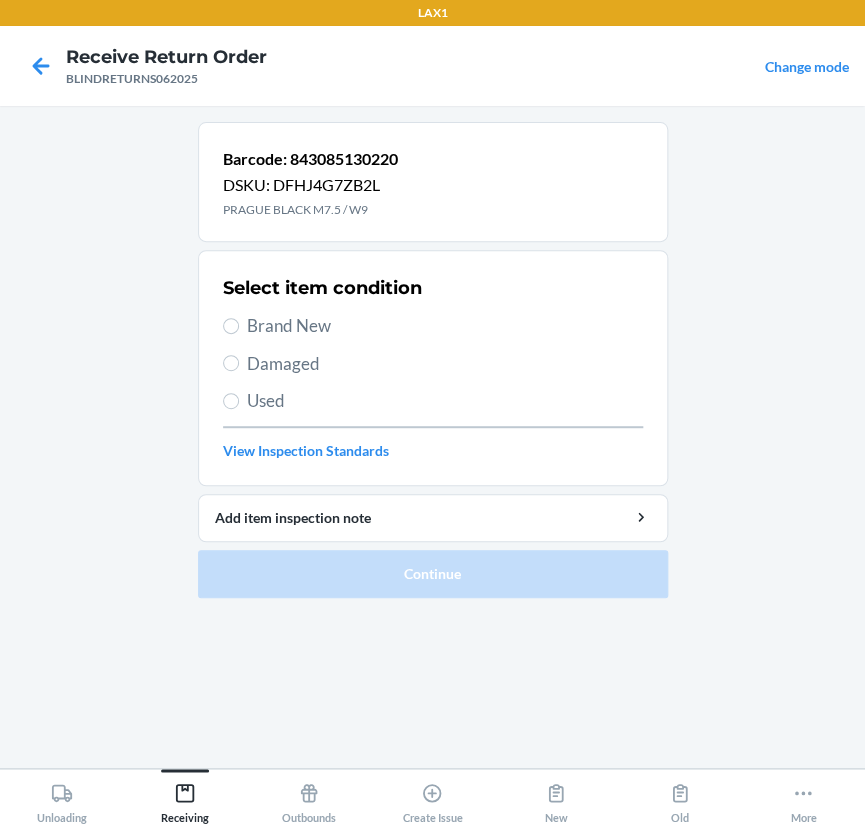 click on "Brand New" at bounding box center [445, 326] 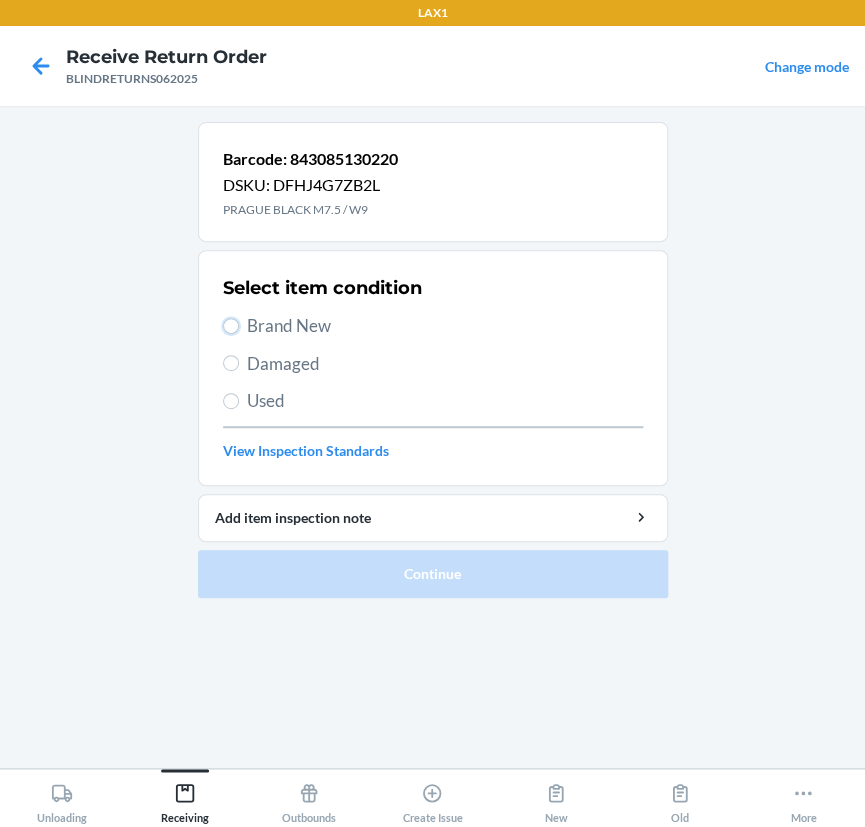 click on "Brand New" at bounding box center (231, 326) 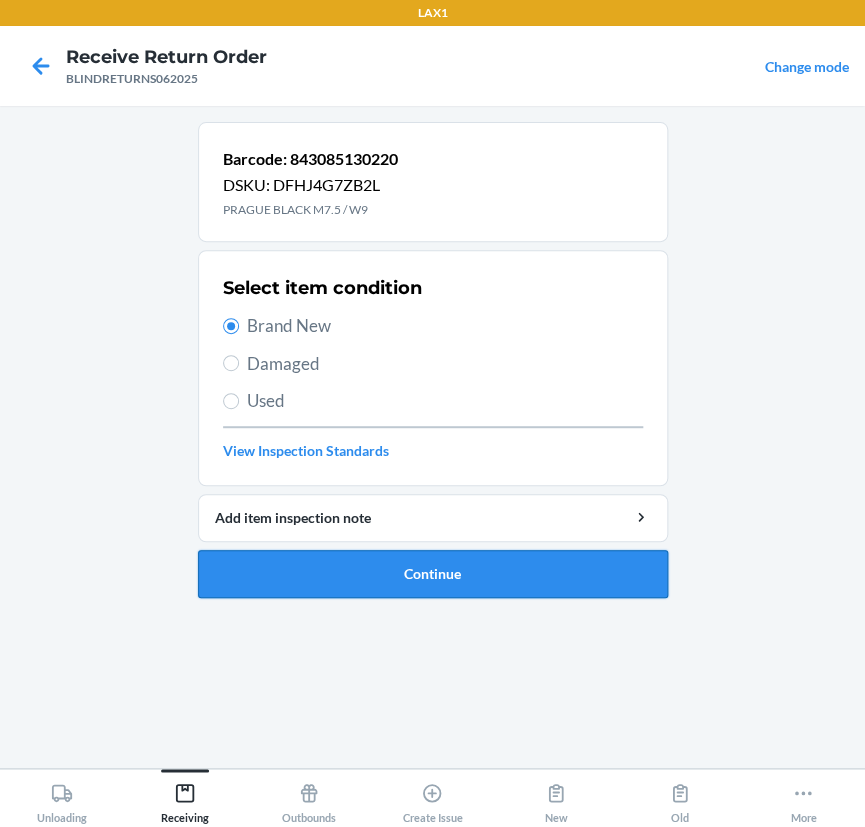 click on "Continue" at bounding box center [433, 574] 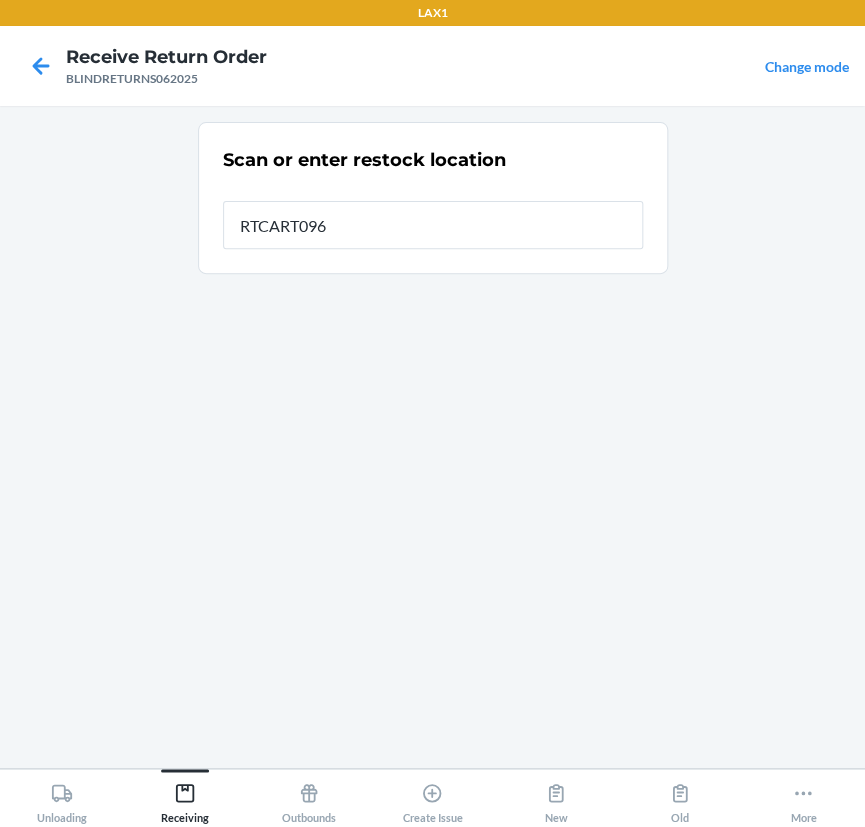 type on "RTCART096" 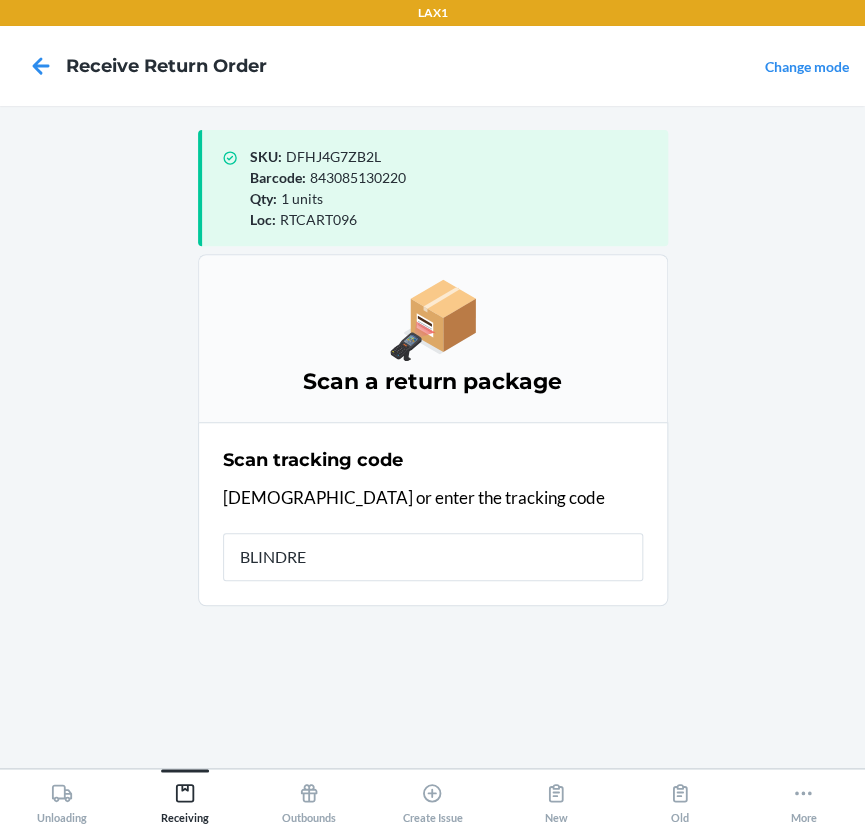 type on "BLINDRET" 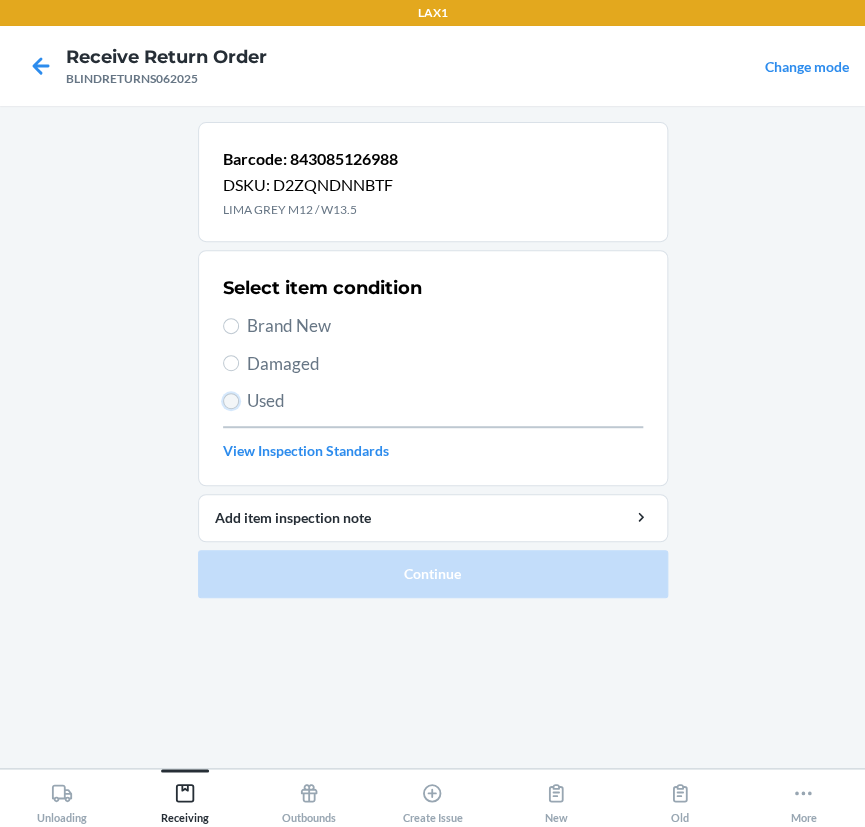 click on "Used" at bounding box center (231, 401) 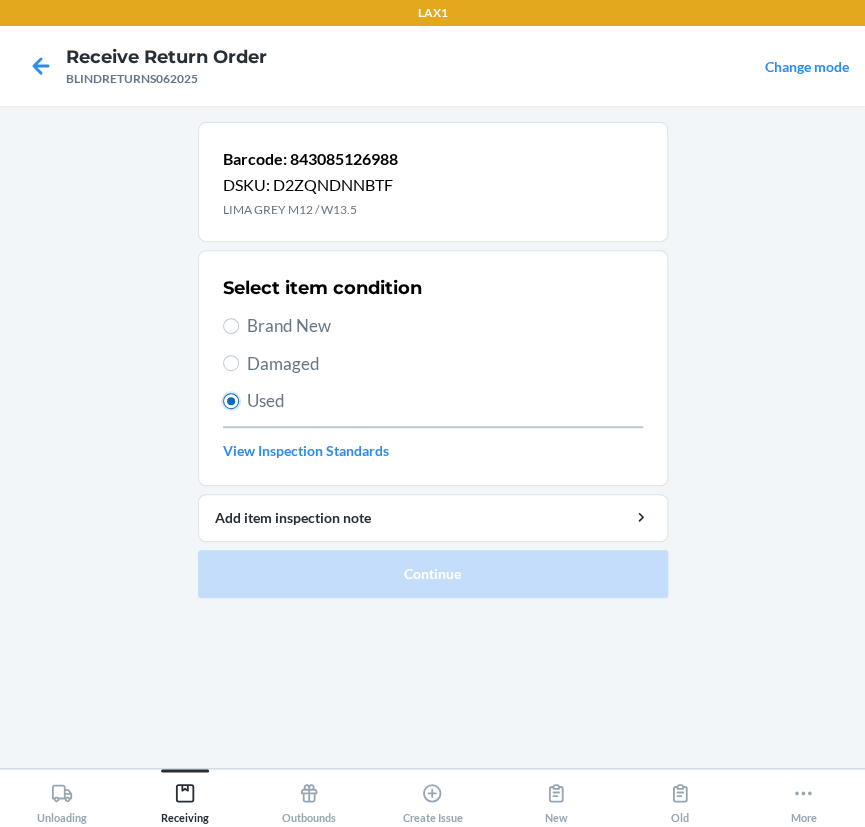 radio on "true" 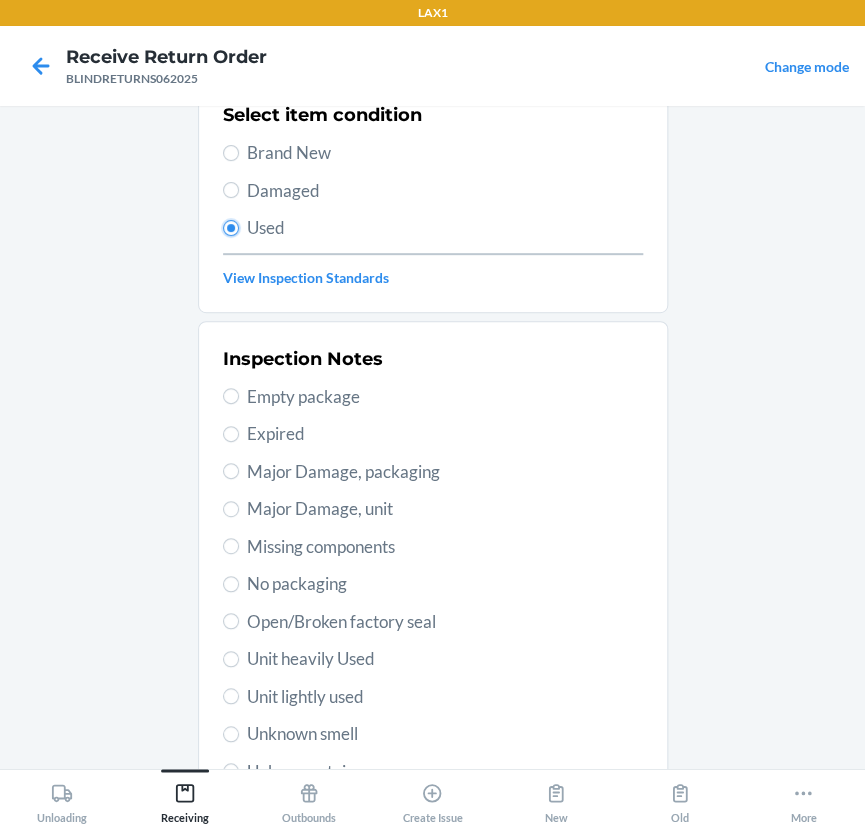 scroll, scrollTop: 377, scrollLeft: 0, axis: vertical 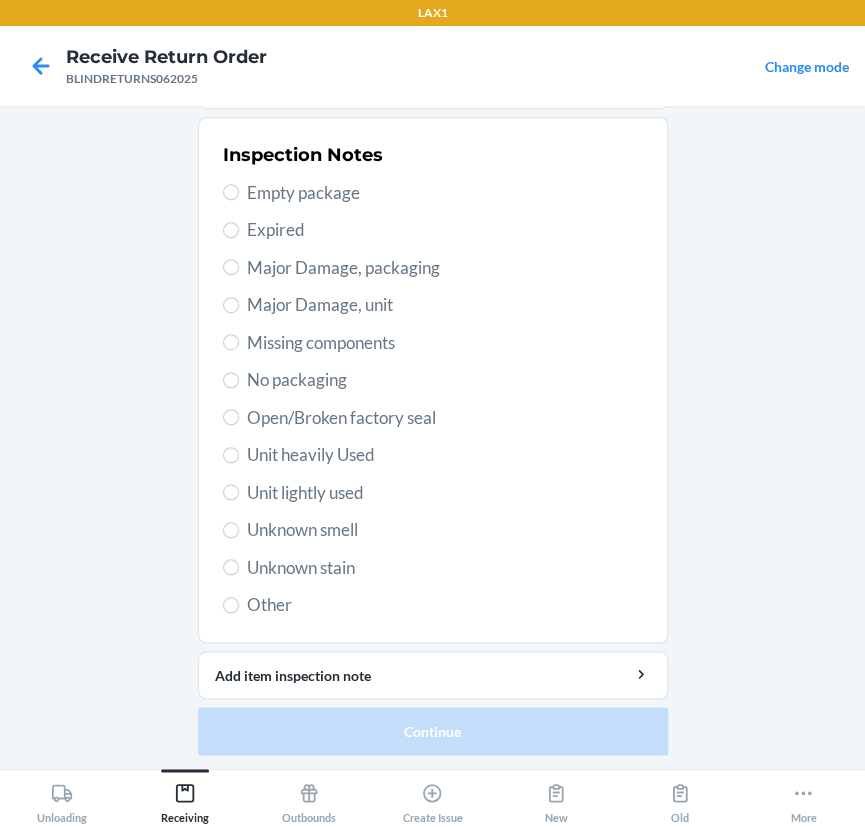 click on "Unit heavily Used" at bounding box center (445, 455) 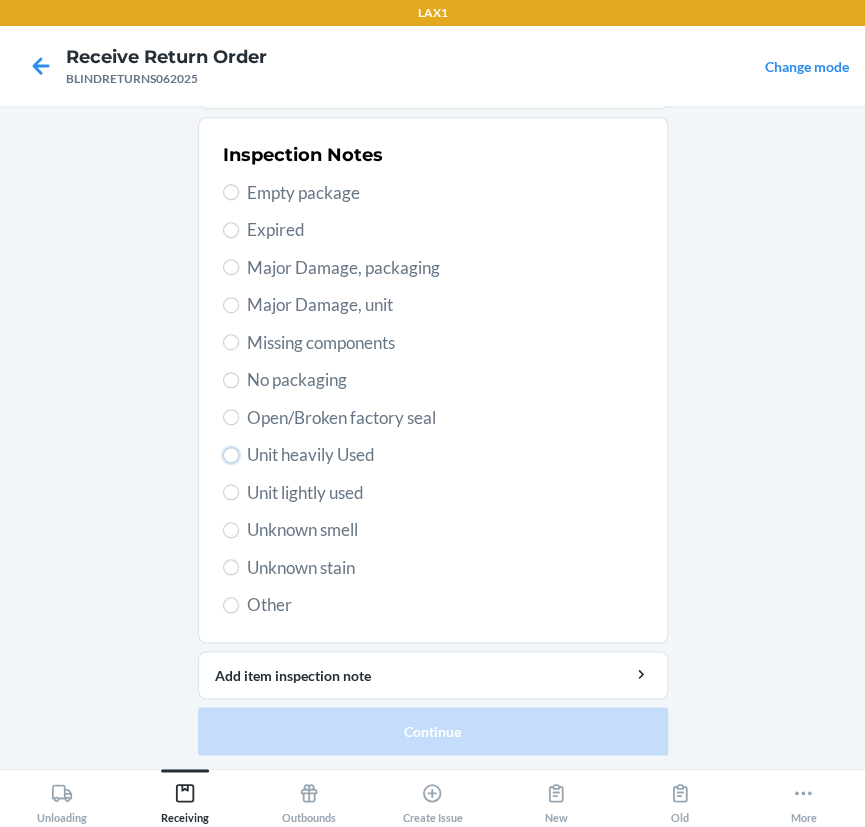 click on "Unit heavily Used" at bounding box center [231, 455] 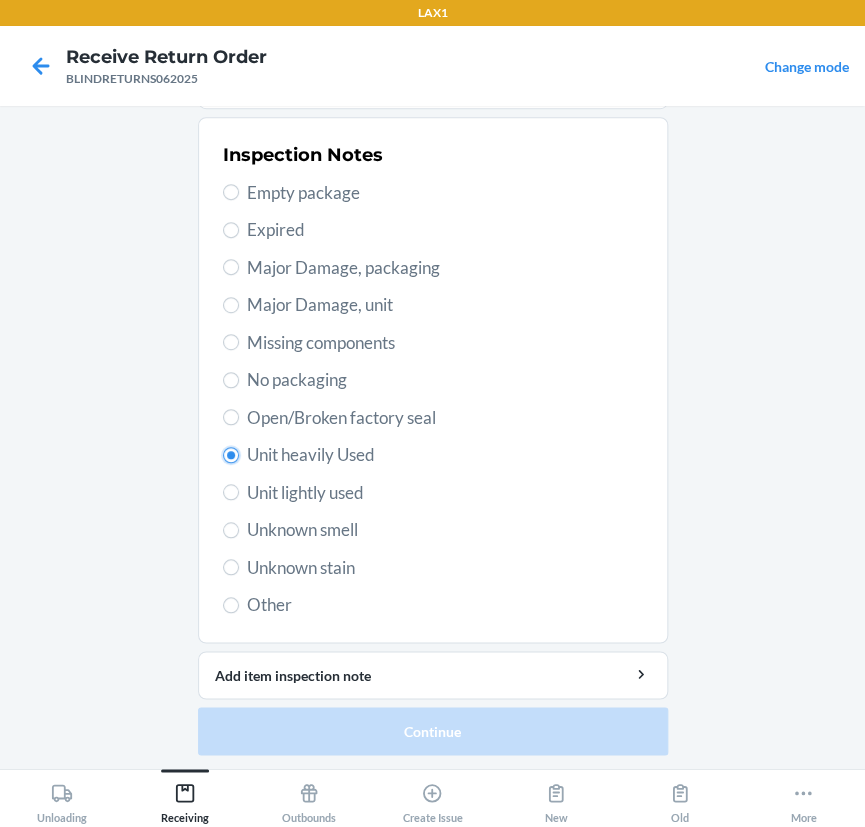 radio on "true" 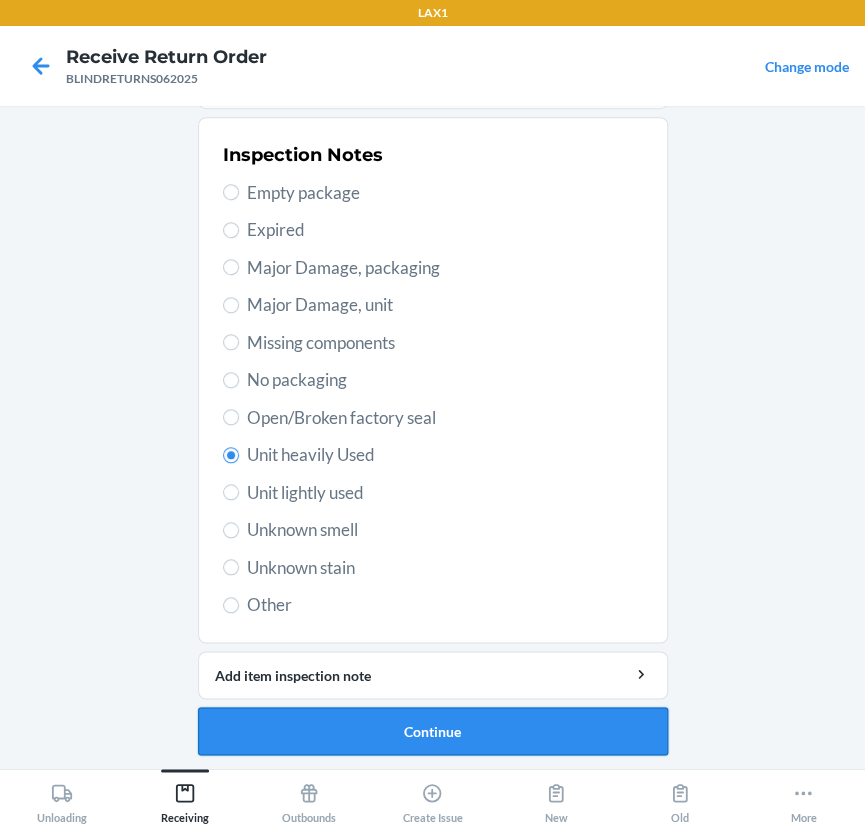 click on "Continue" at bounding box center [433, 731] 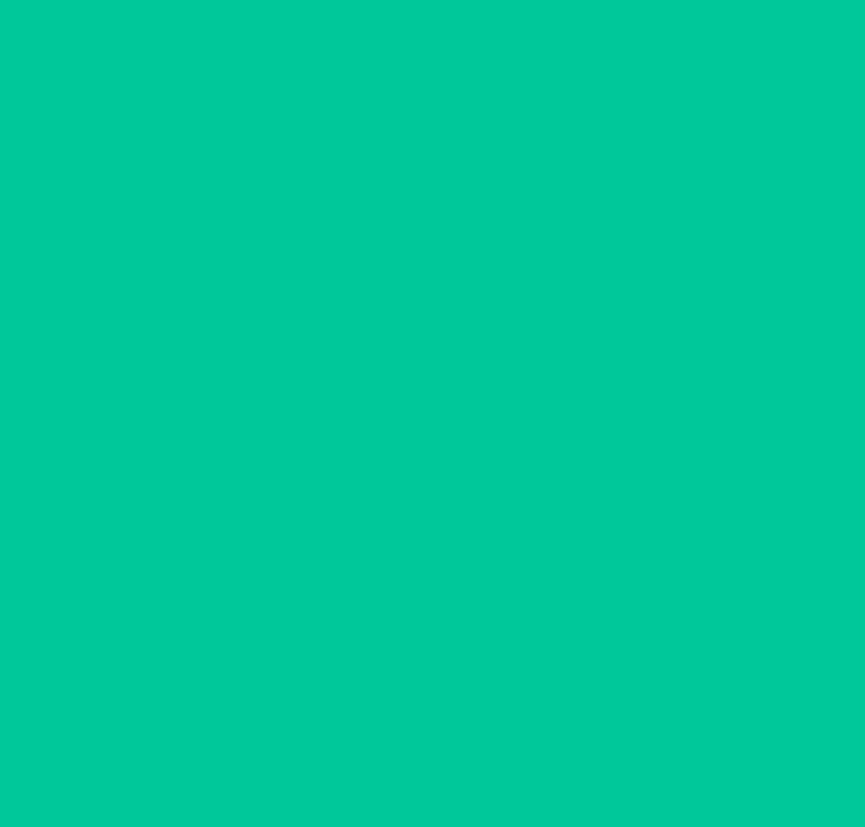 scroll, scrollTop: 18, scrollLeft: 0, axis: vertical 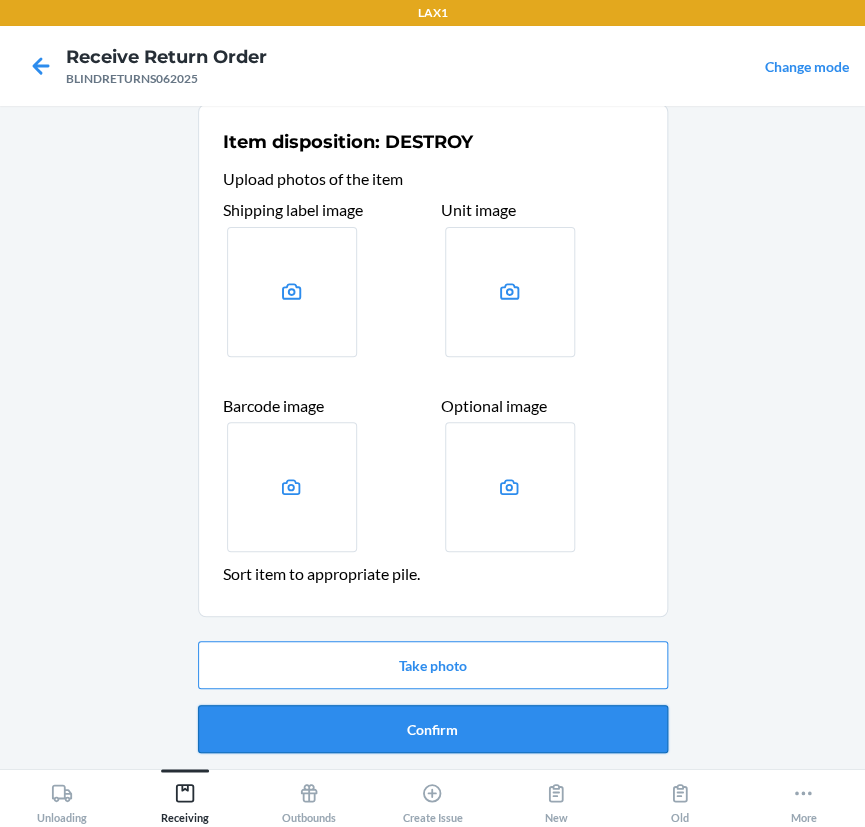 click on "Confirm" at bounding box center [433, 729] 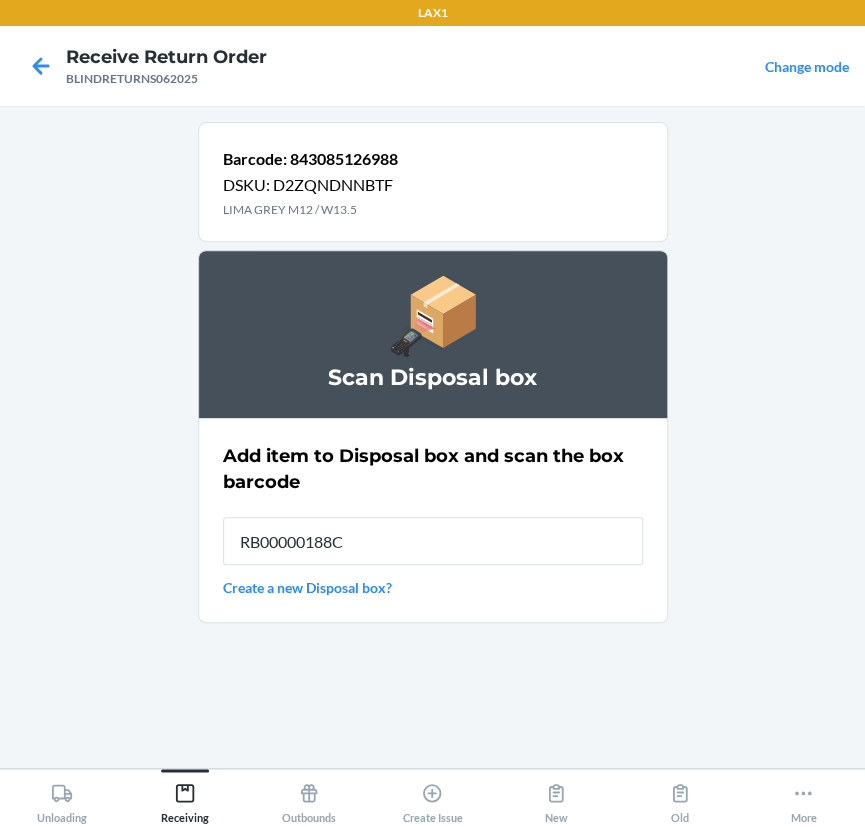 type on "RB00000188C" 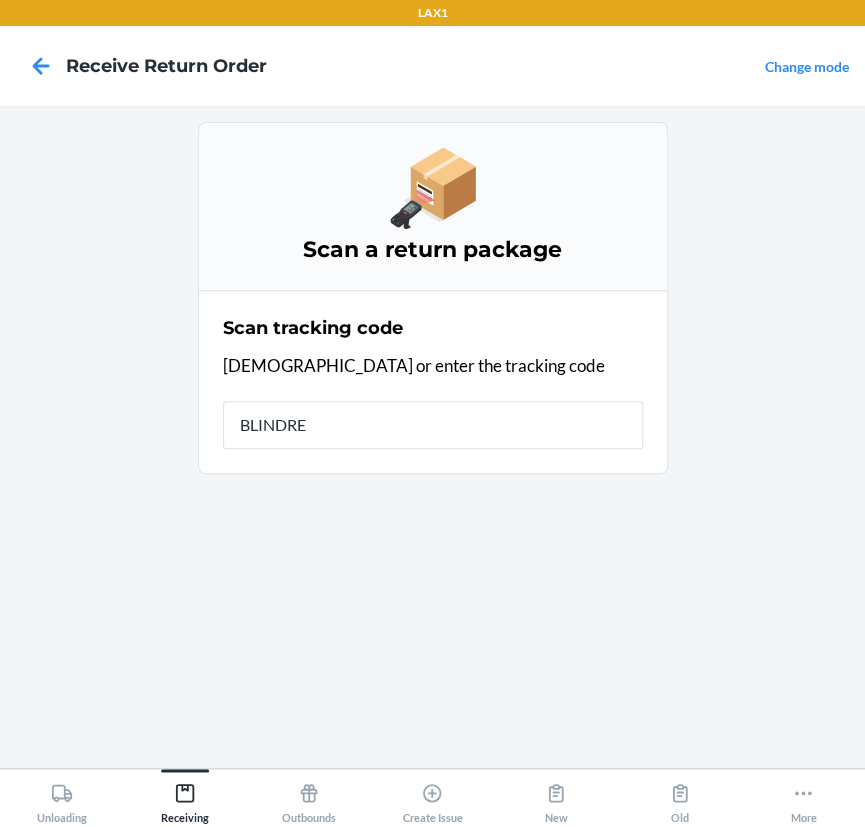 type on "BLINDRET" 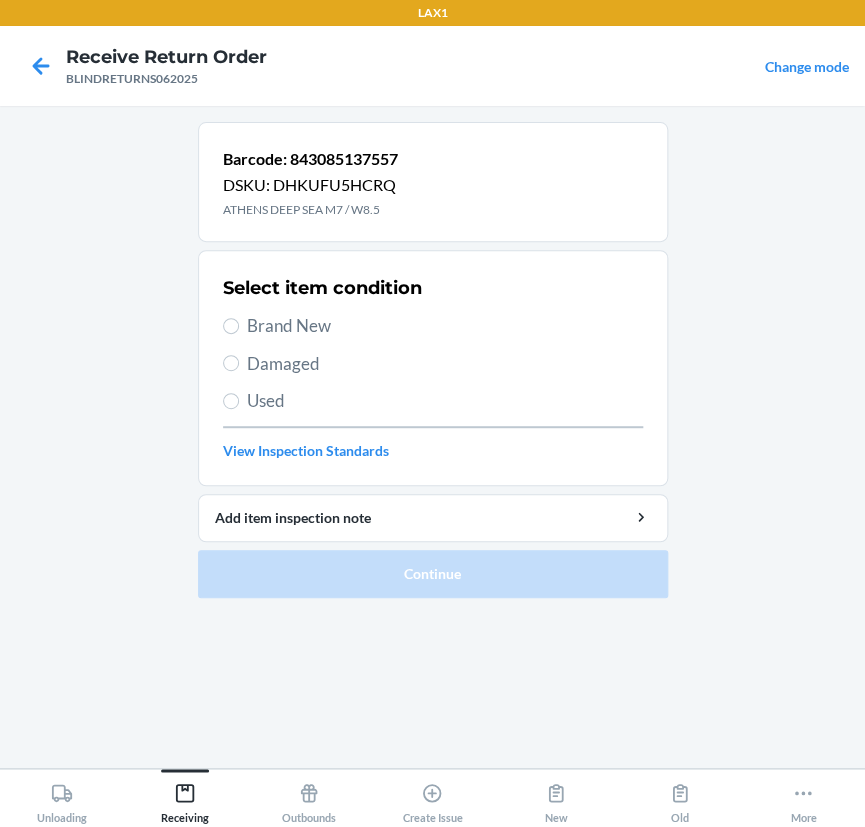 click on "Select item condition Brand New Damaged Used View Inspection Standards" at bounding box center (433, 368) 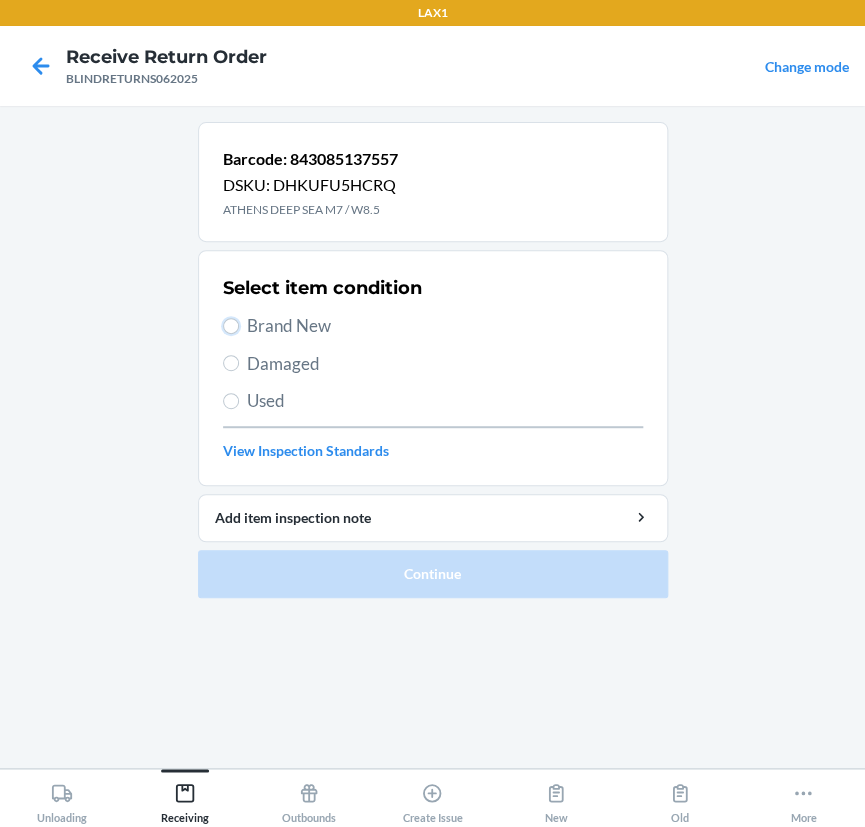 click on "Brand New" at bounding box center [231, 326] 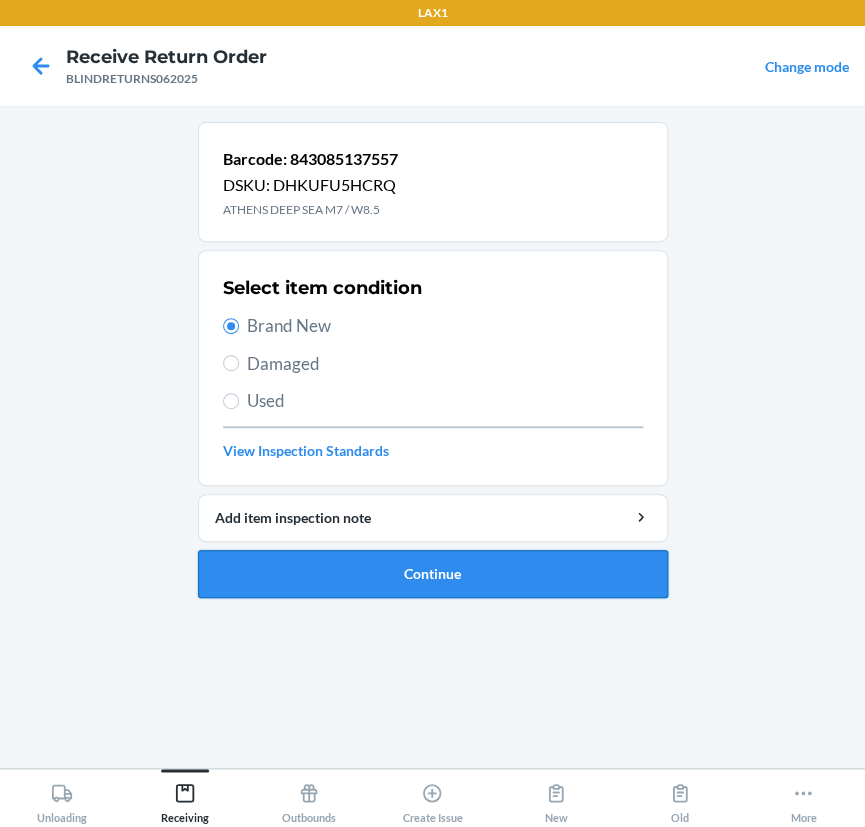 click on "Continue" at bounding box center (433, 574) 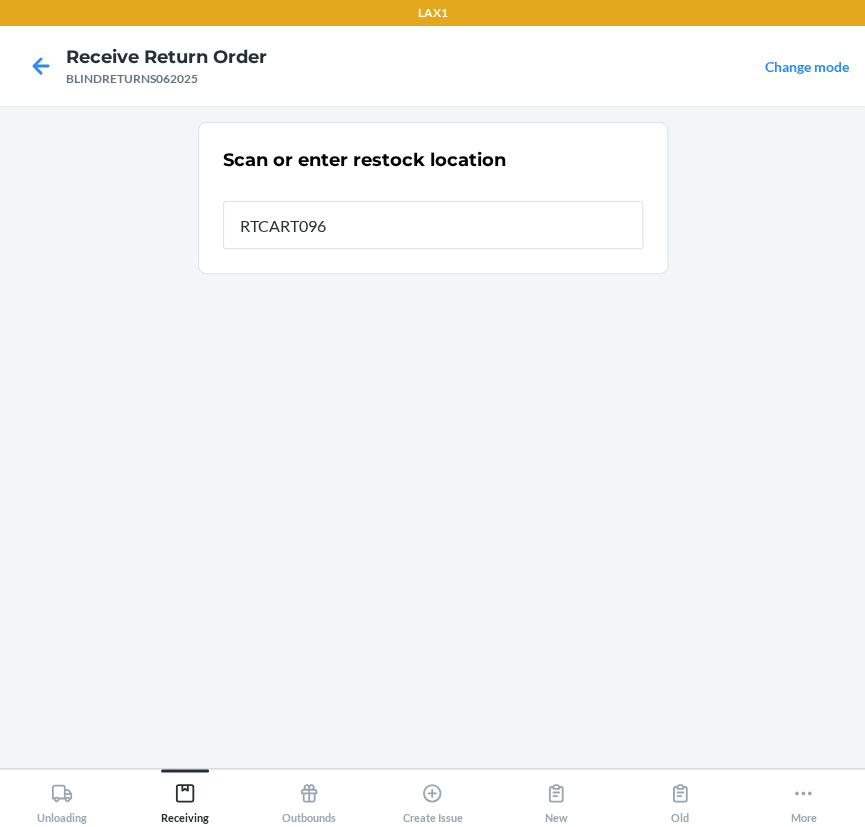 type on "RTCART096" 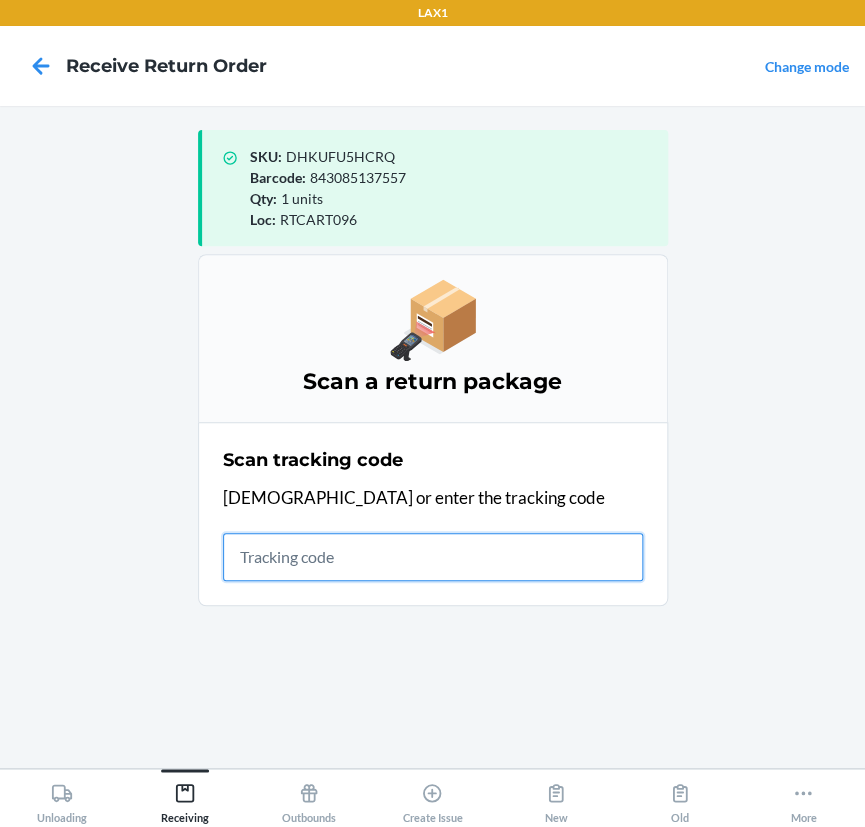 click at bounding box center [433, 557] 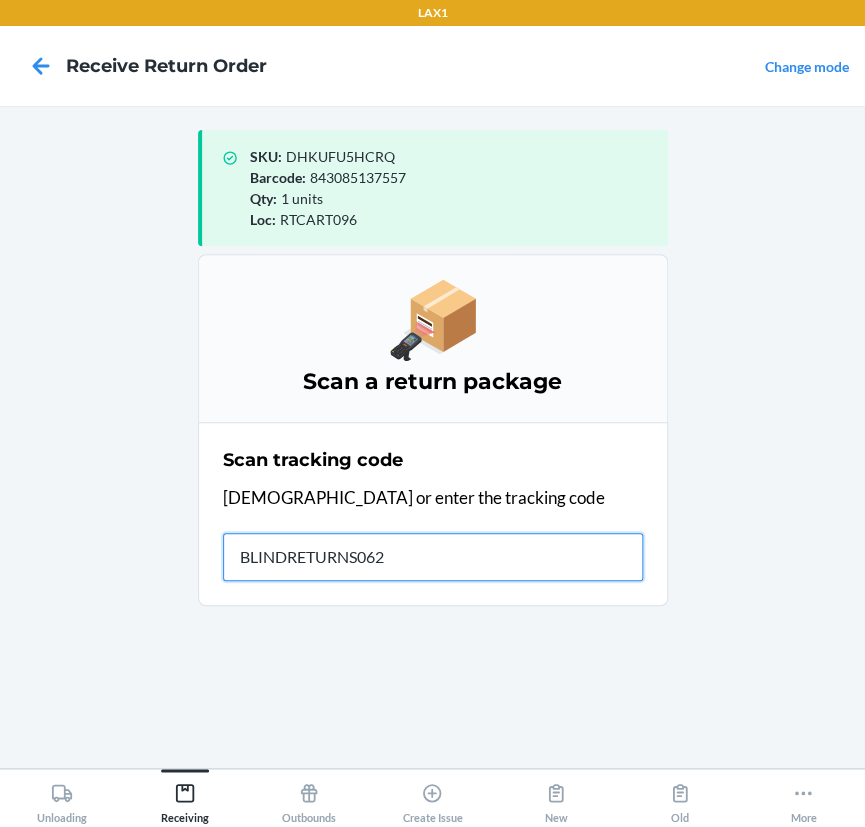 type on "BLINDRETURNS0620" 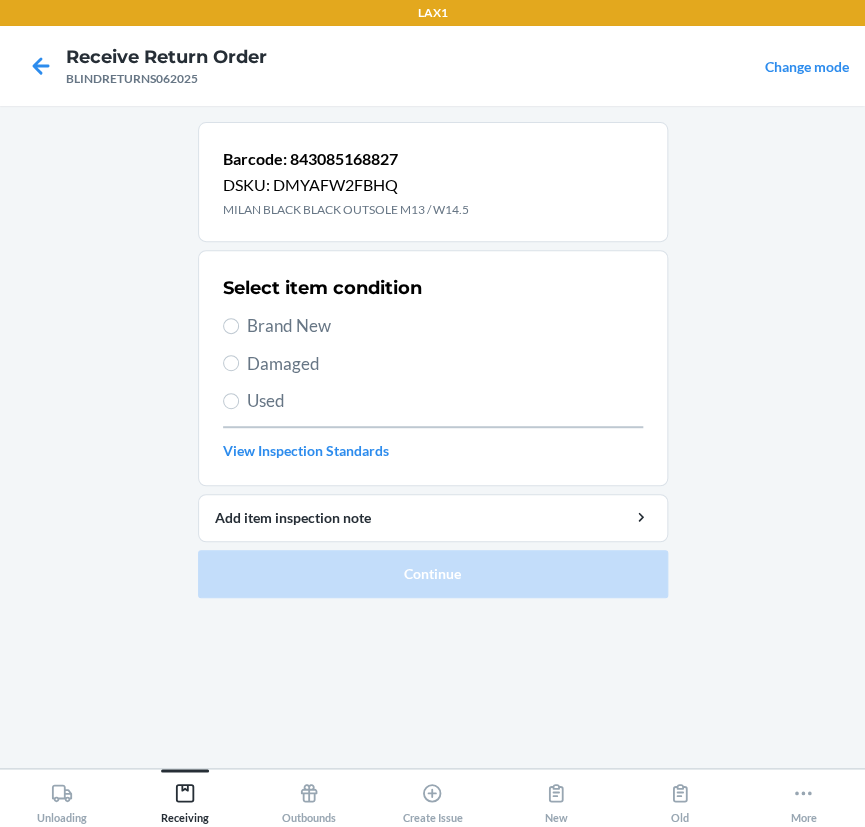 click on "Used" at bounding box center [445, 401] 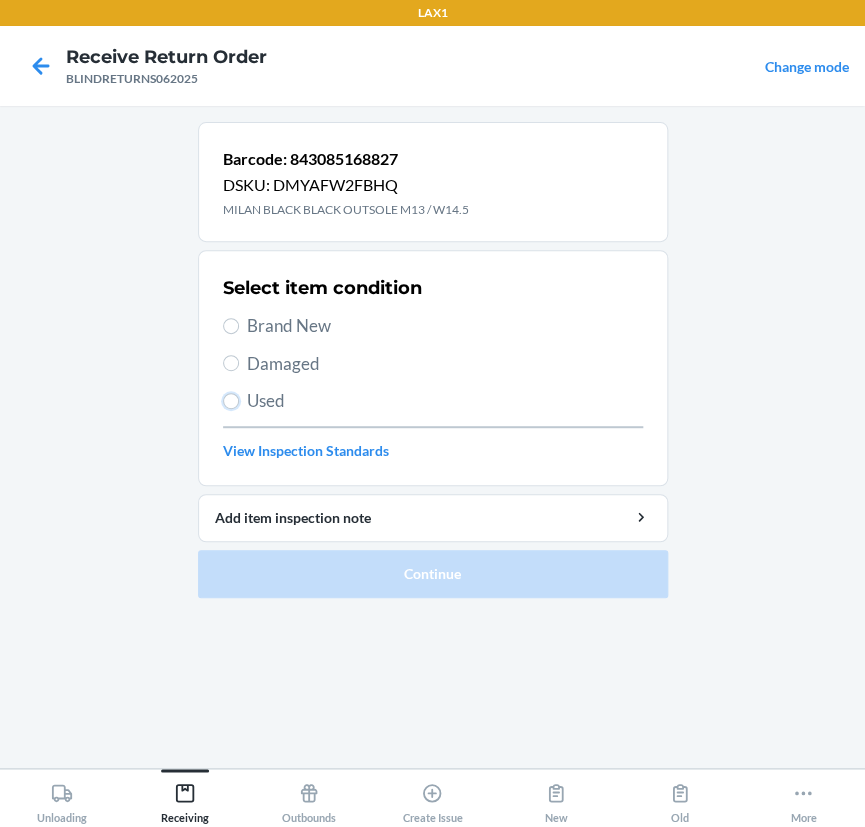 click on "Used" at bounding box center (231, 401) 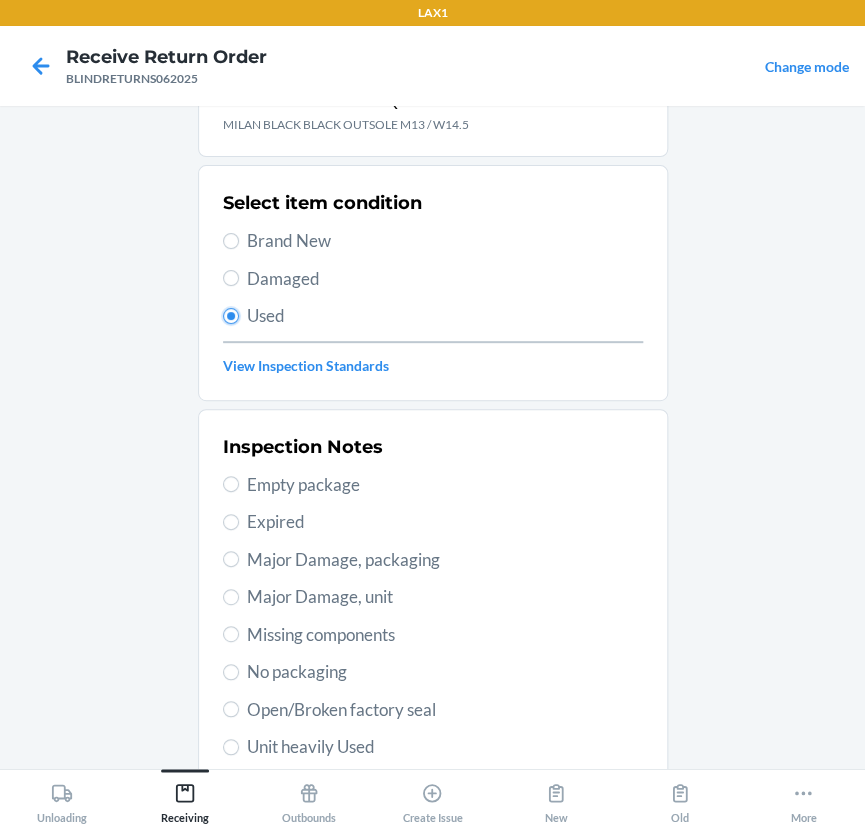 scroll, scrollTop: 363, scrollLeft: 0, axis: vertical 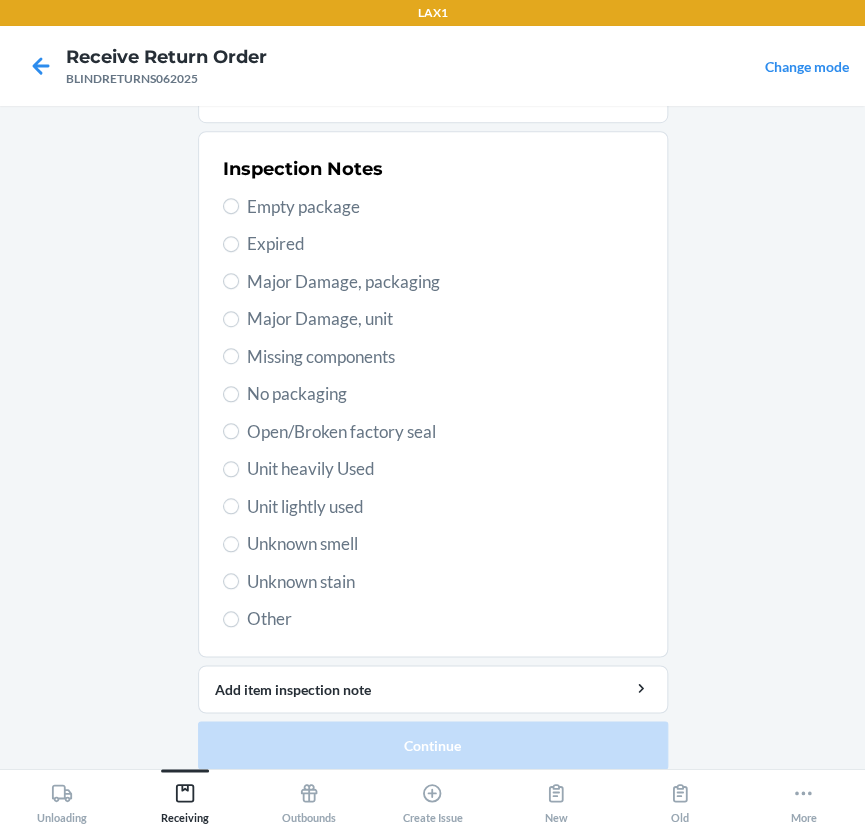 click on "Unit heavily Used" at bounding box center [445, 469] 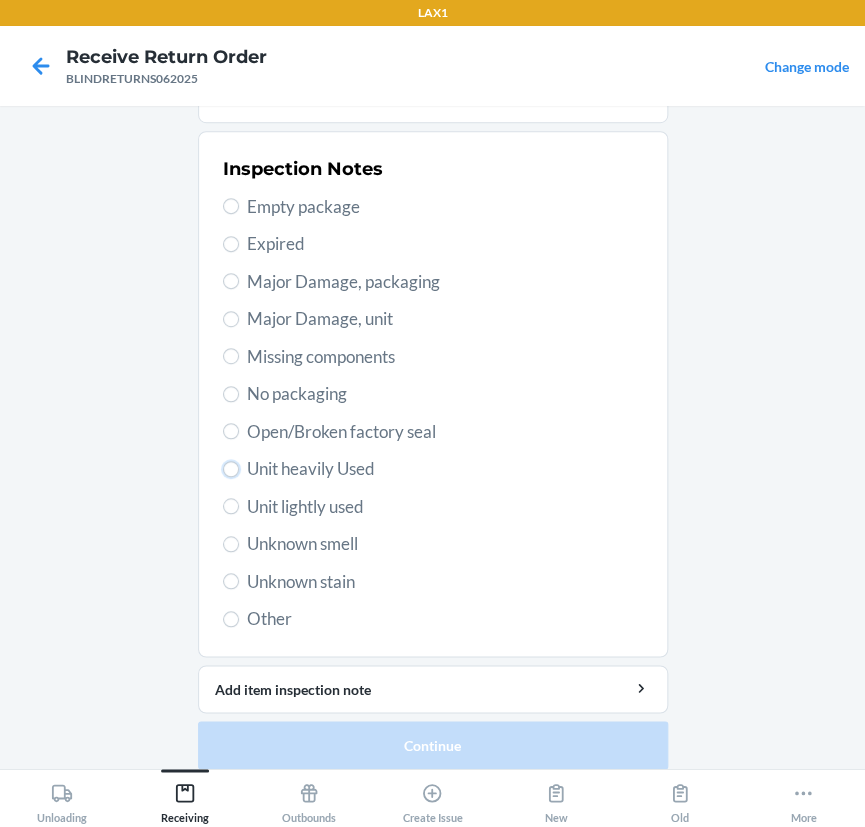 click on "Unit heavily Used" at bounding box center [231, 469] 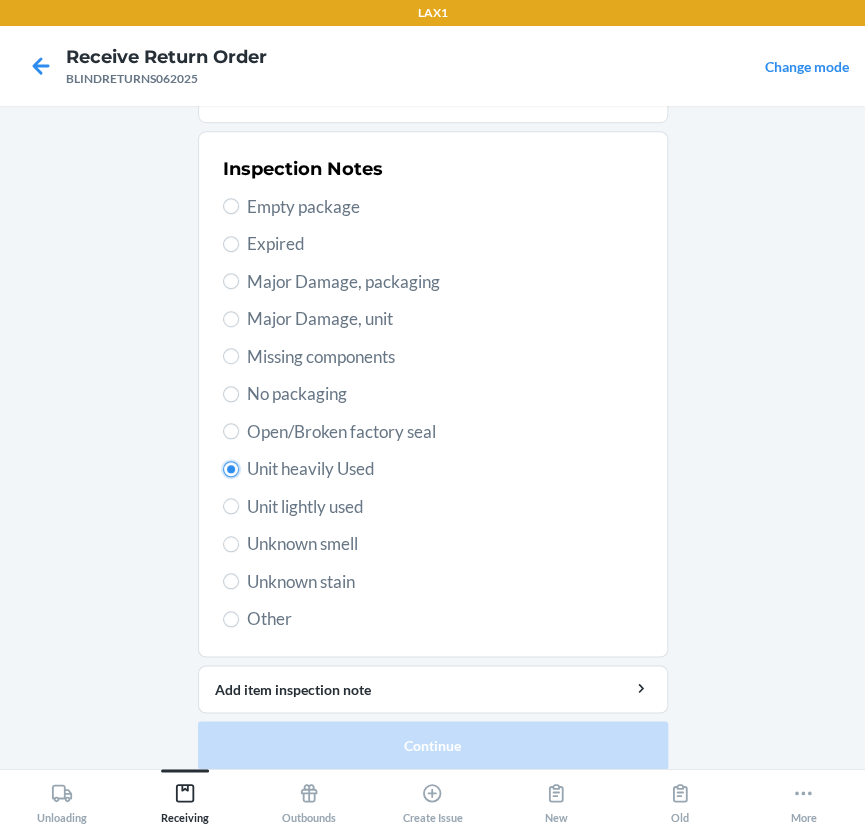 radio on "true" 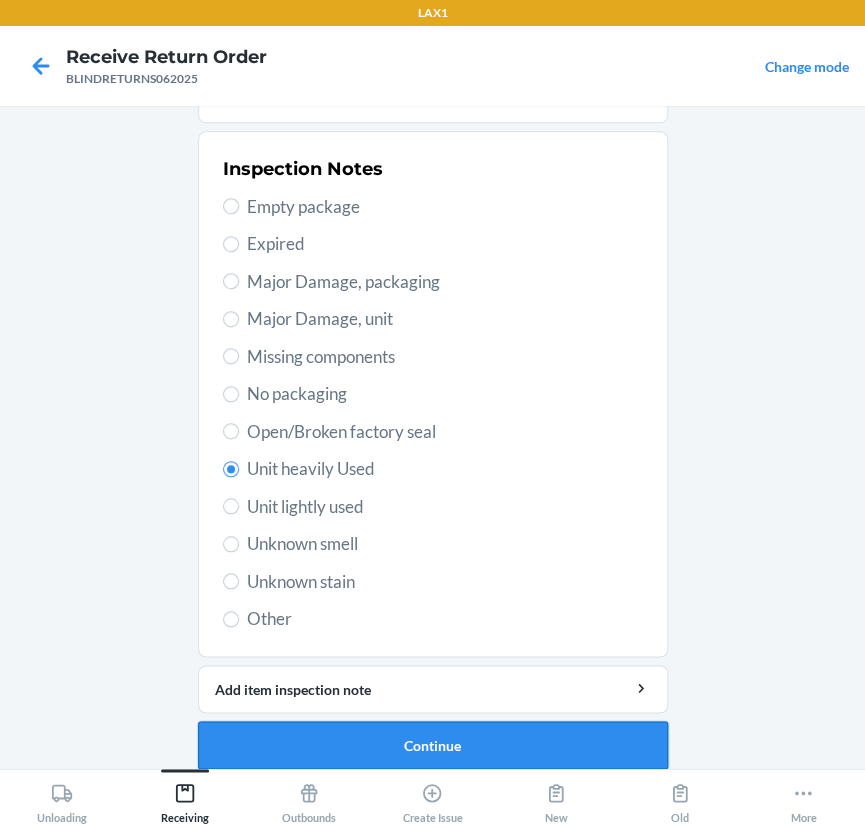 click on "Continue" at bounding box center (433, 745) 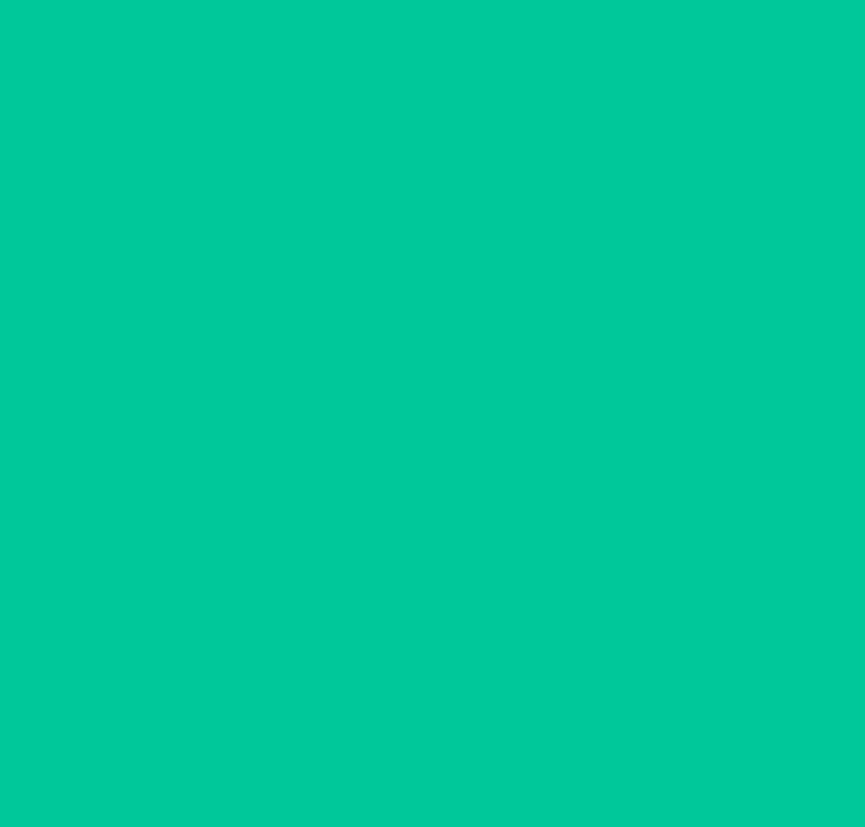scroll, scrollTop: 18, scrollLeft: 0, axis: vertical 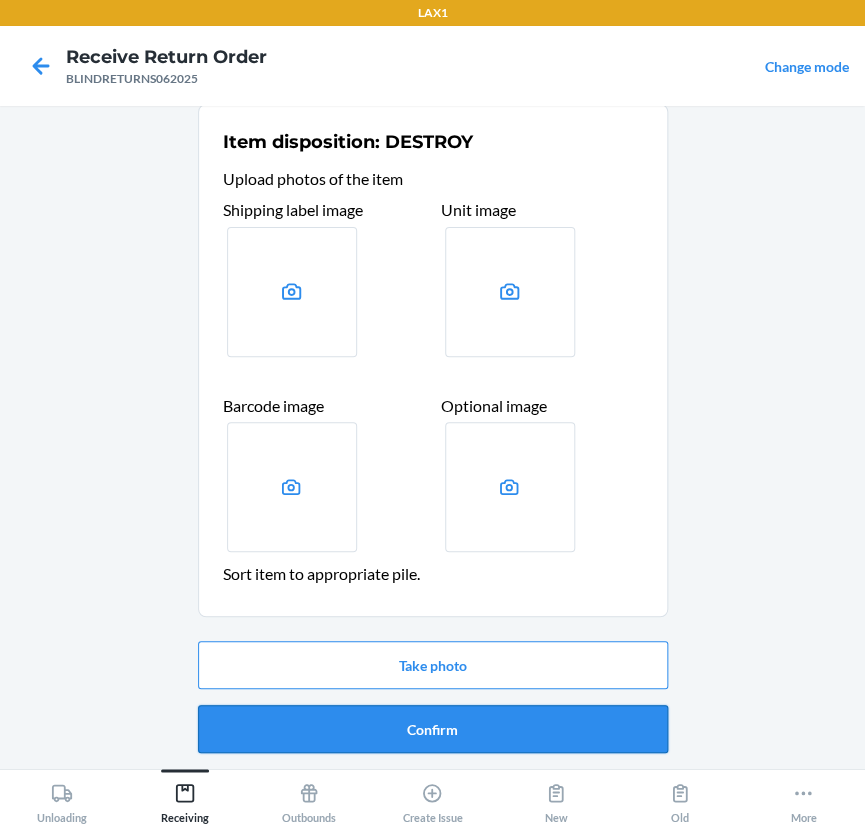 click on "Confirm" at bounding box center [433, 729] 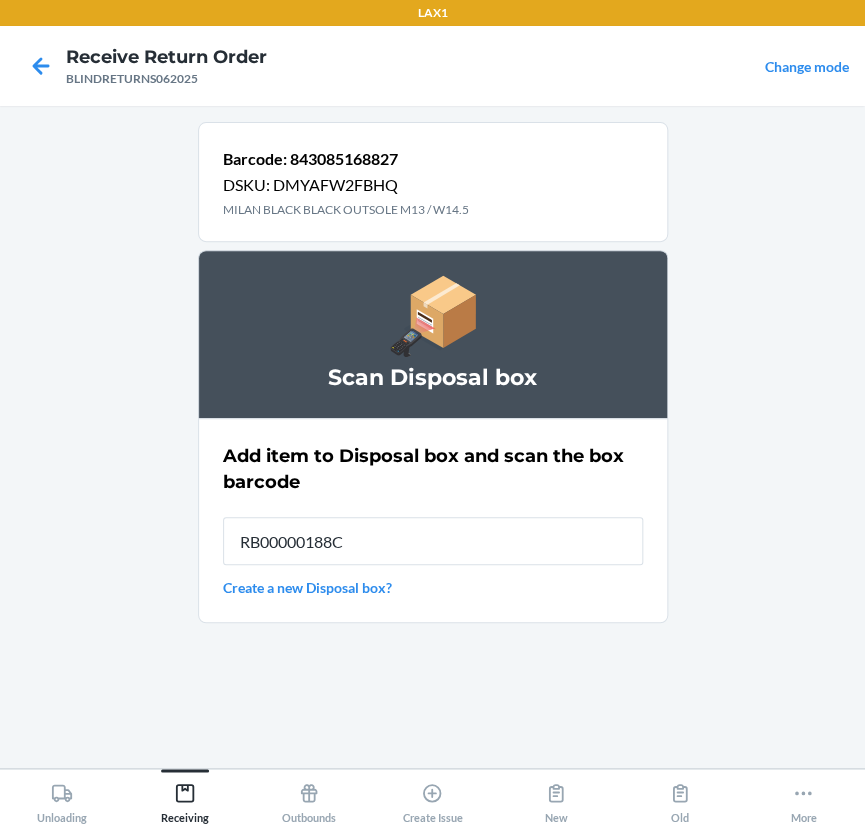 type on "RB00000188C" 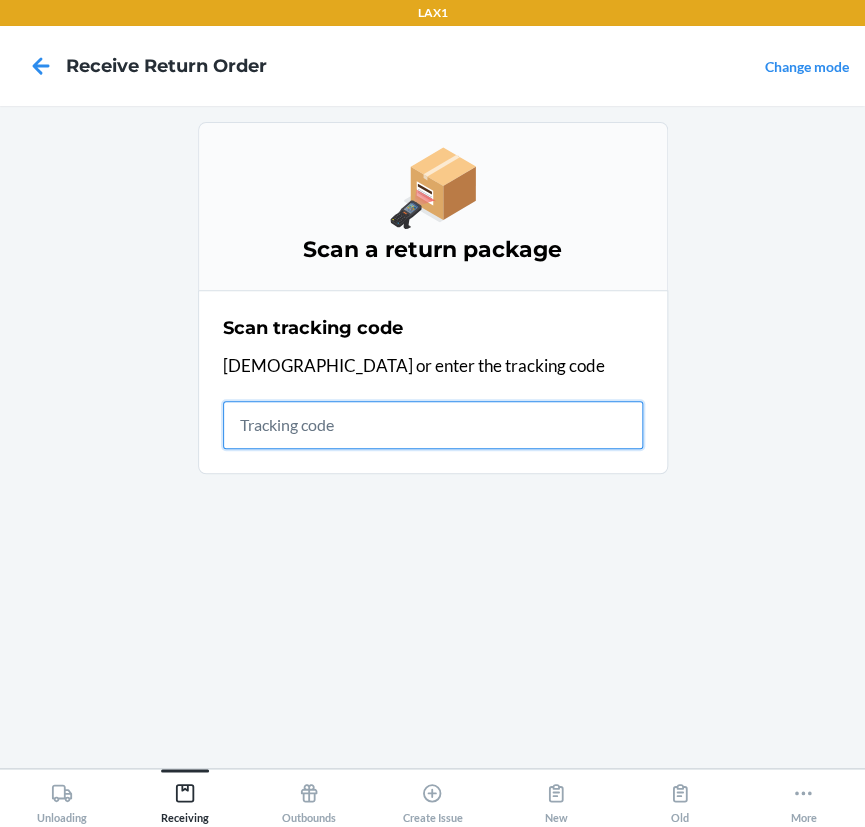 click at bounding box center (433, 425) 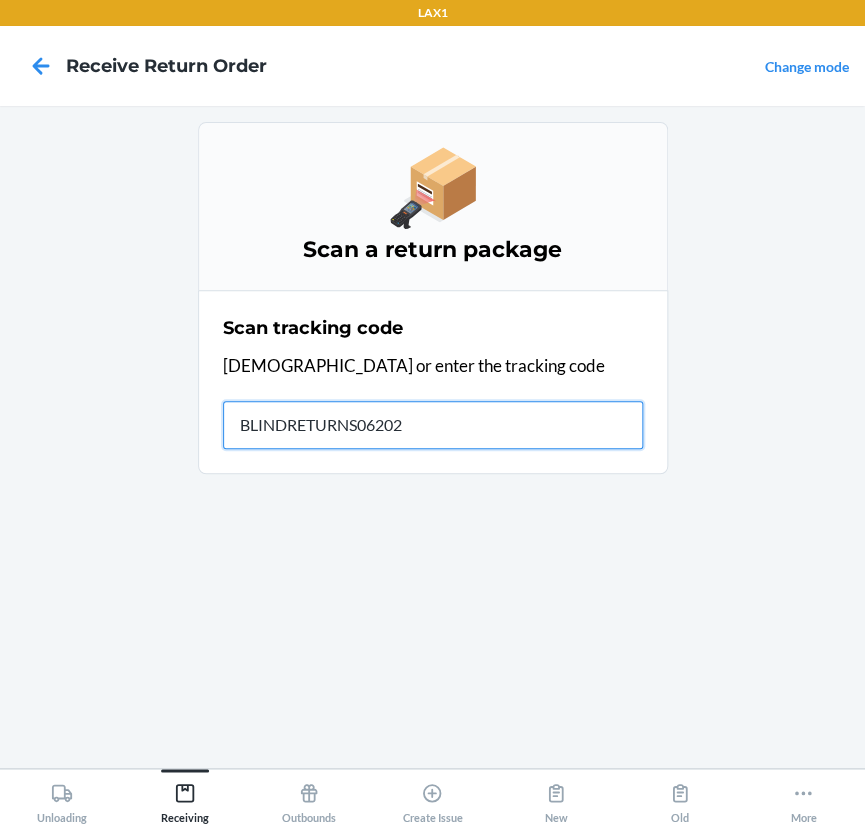 type on "BLINDRETURNS062025" 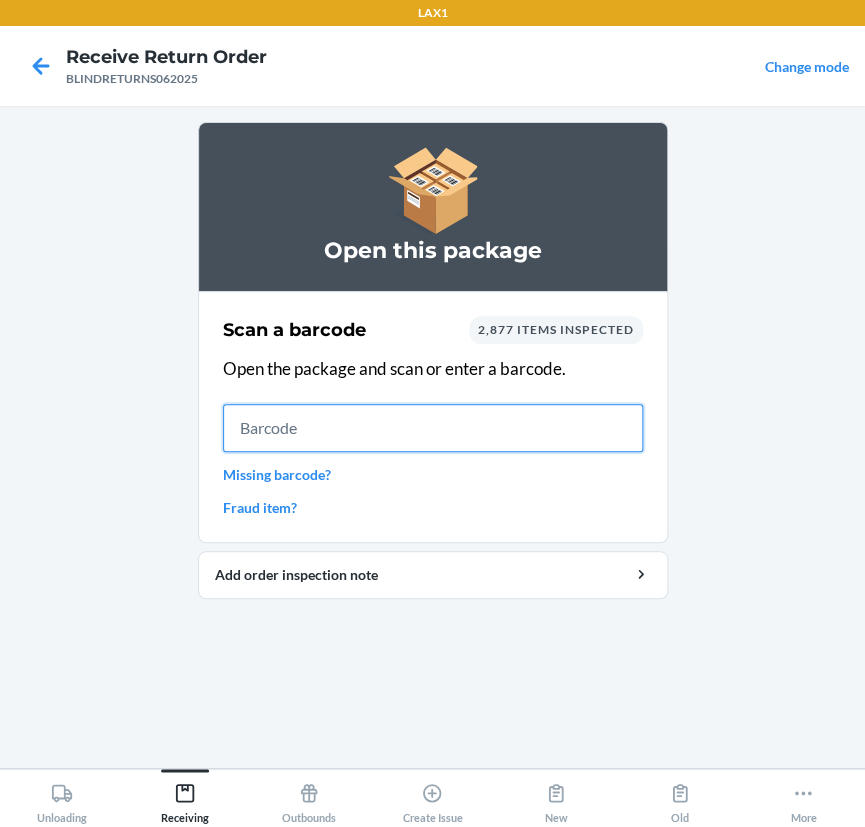 click at bounding box center (433, 428) 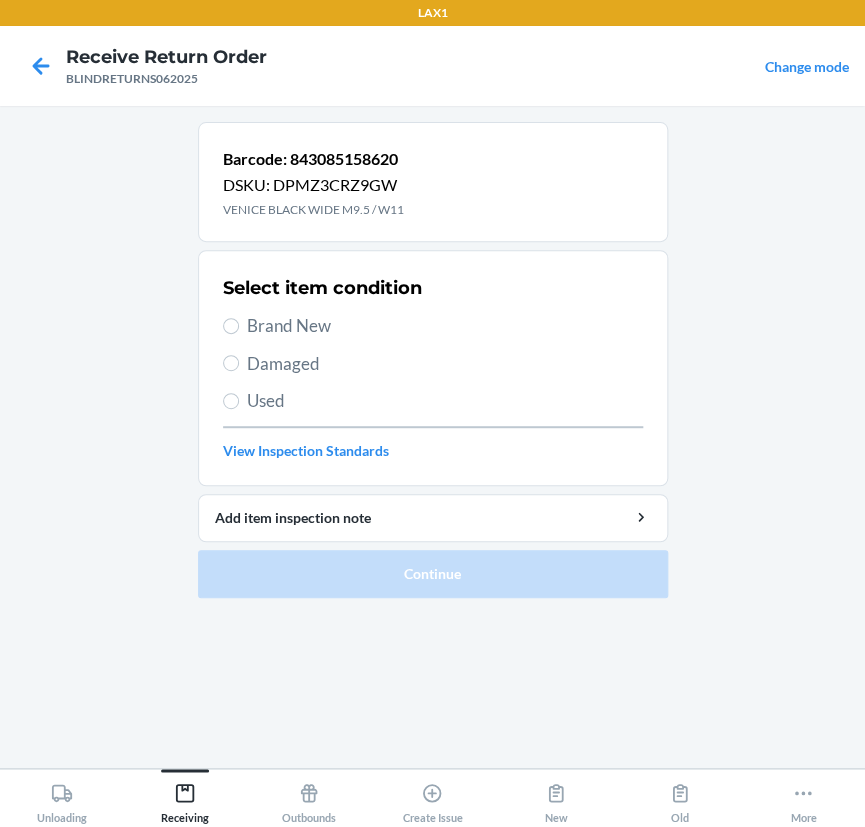 click on "Brand New" at bounding box center [445, 326] 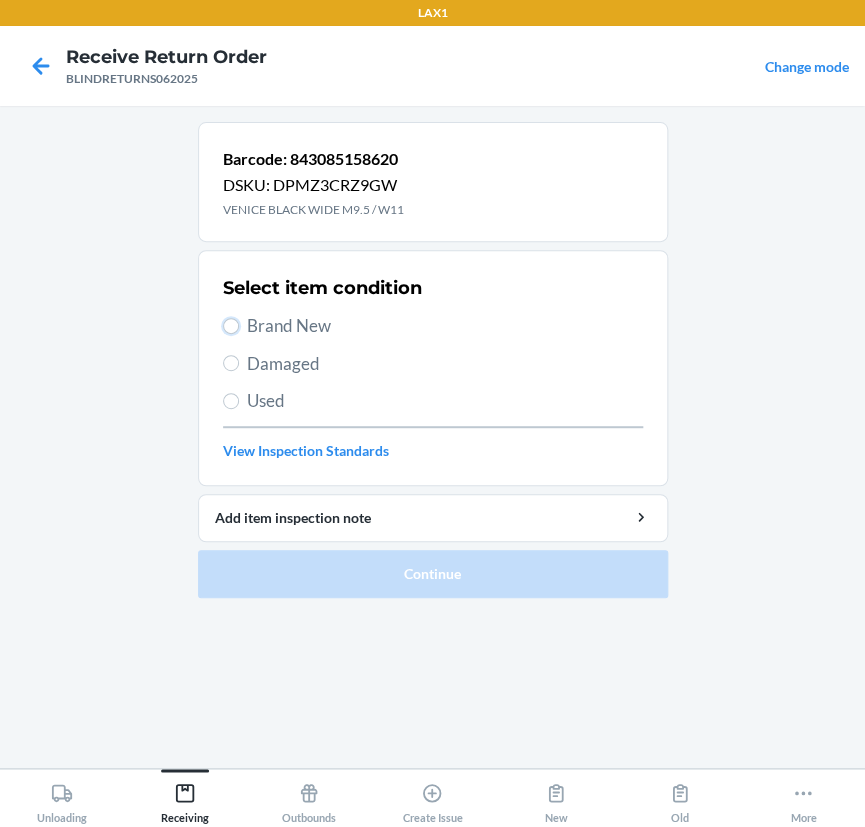 click on "Brand New" at bounding box center [231, 326] 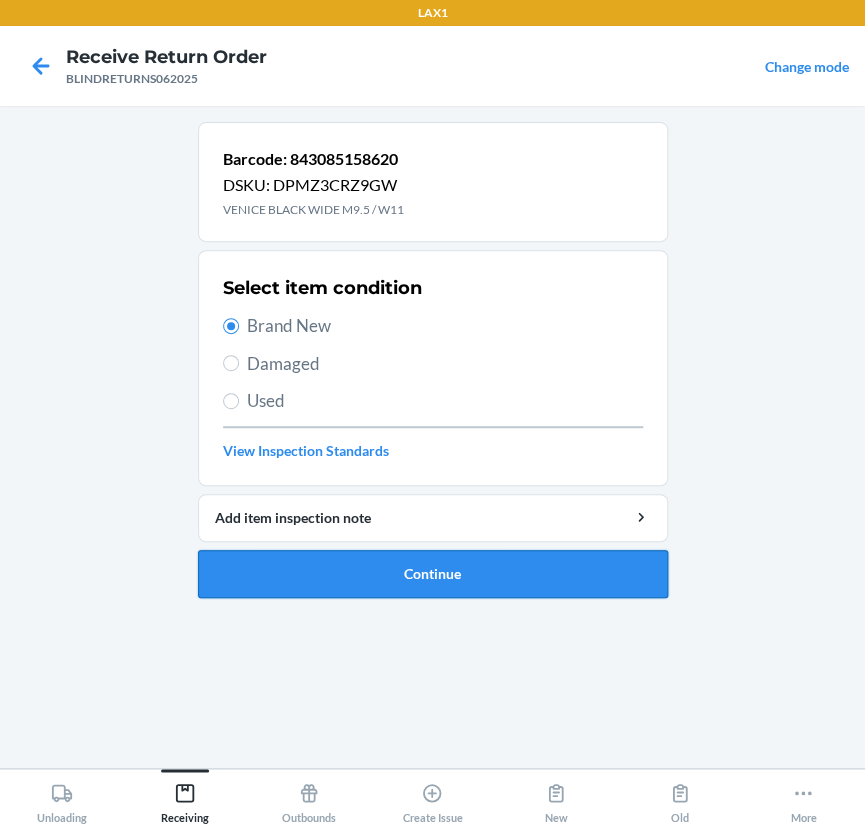 click on "Continue" at bounding box center [433, 574] 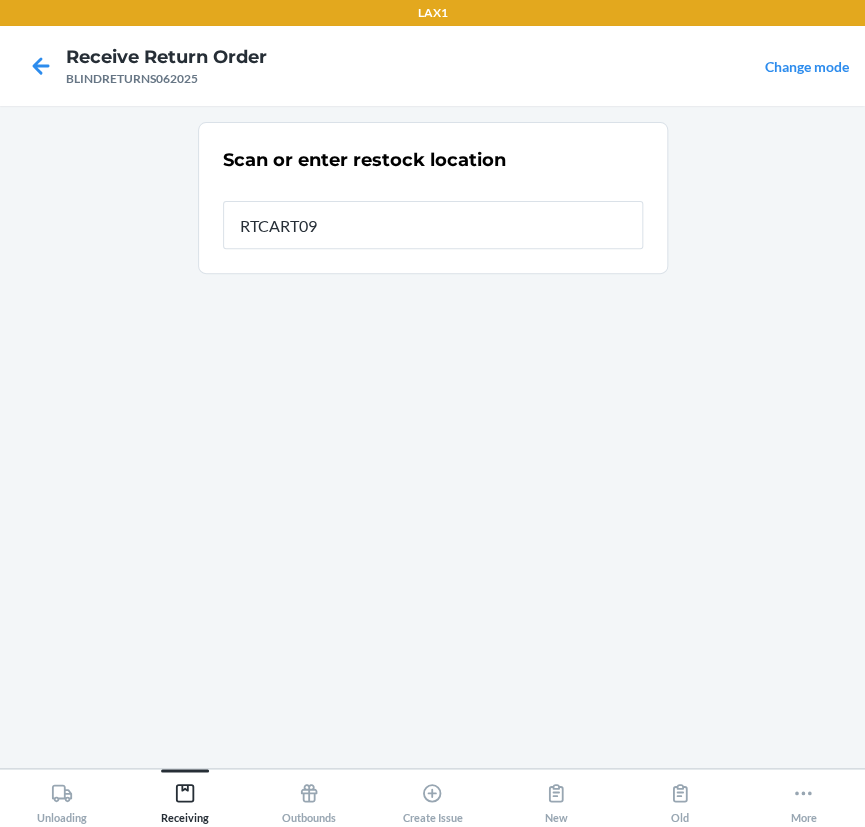 type on "RTCART096" 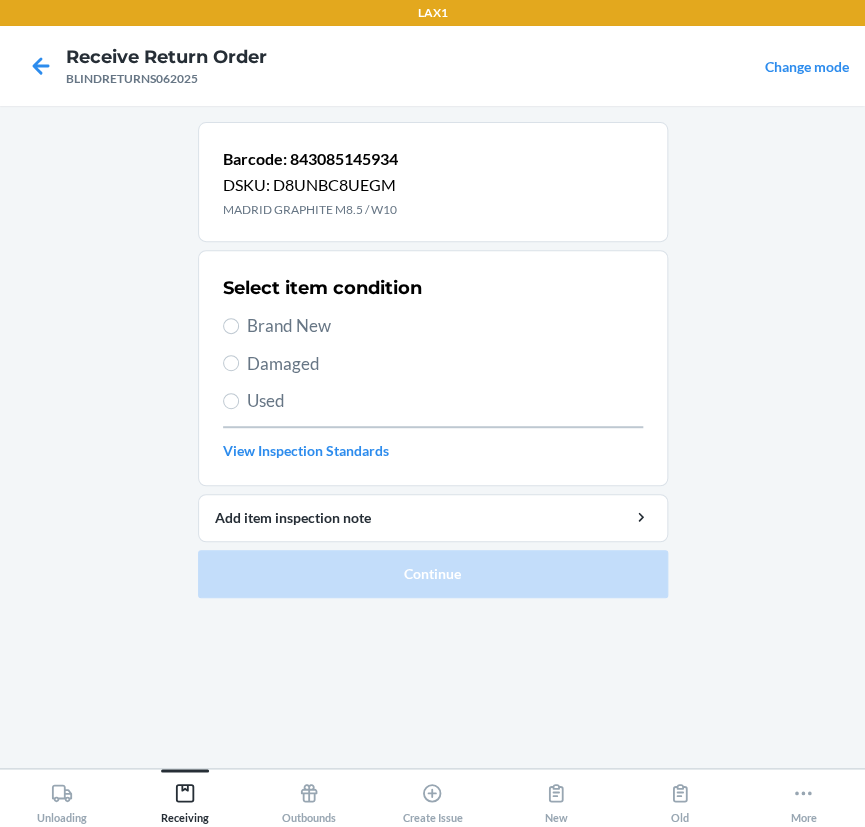 click on "Brand New" at bounding box center (445, 326) 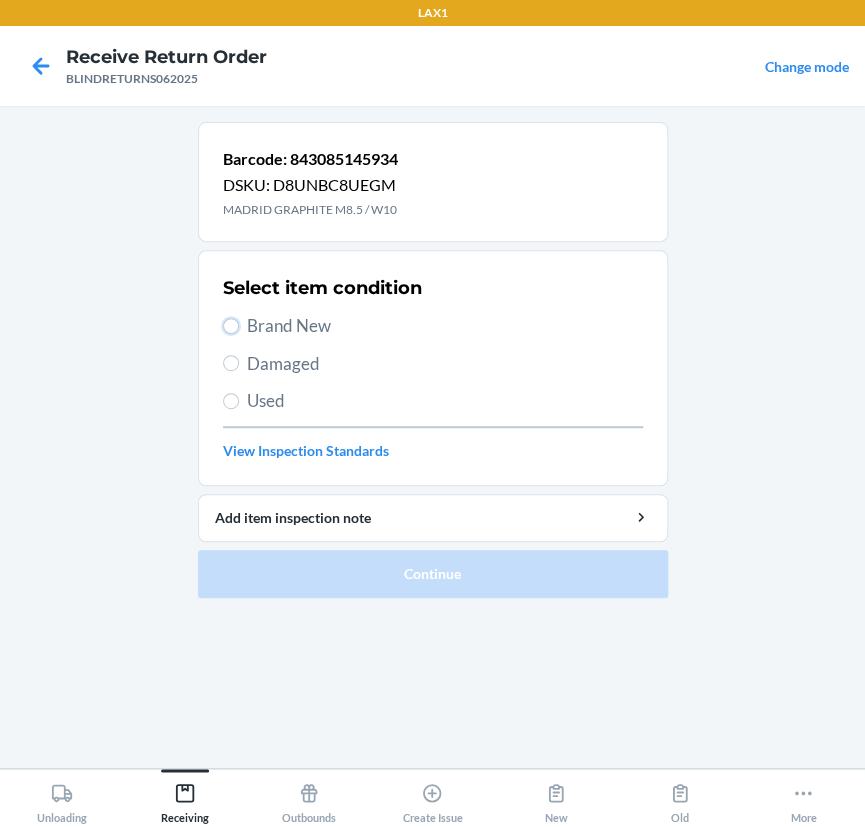 click on "Brand New" at bounding box center [231, 326] 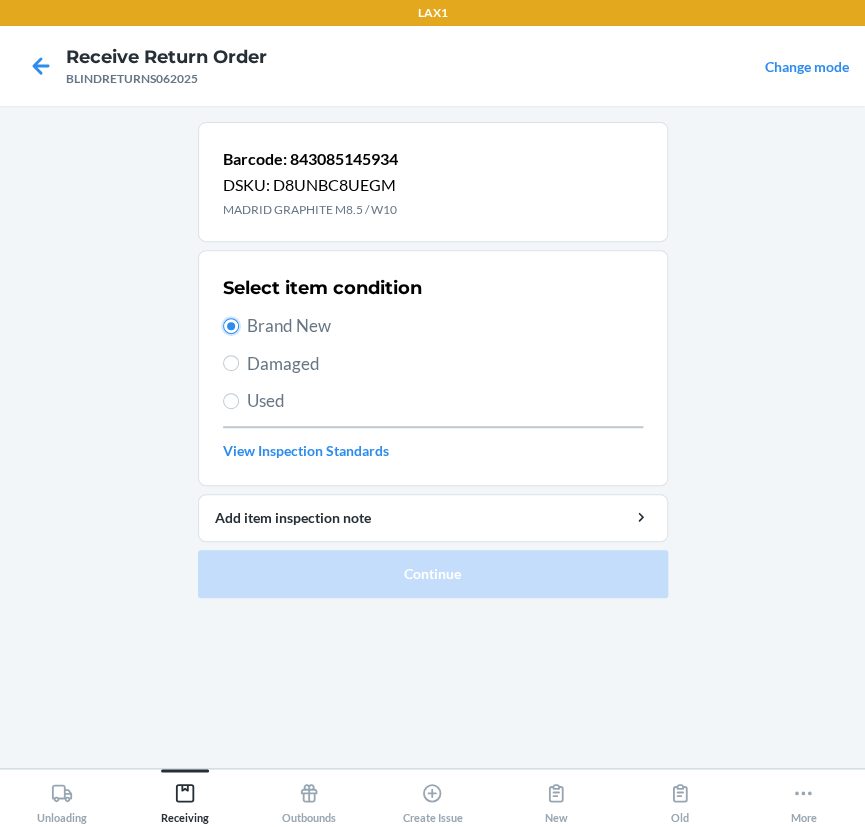 radio on "true" 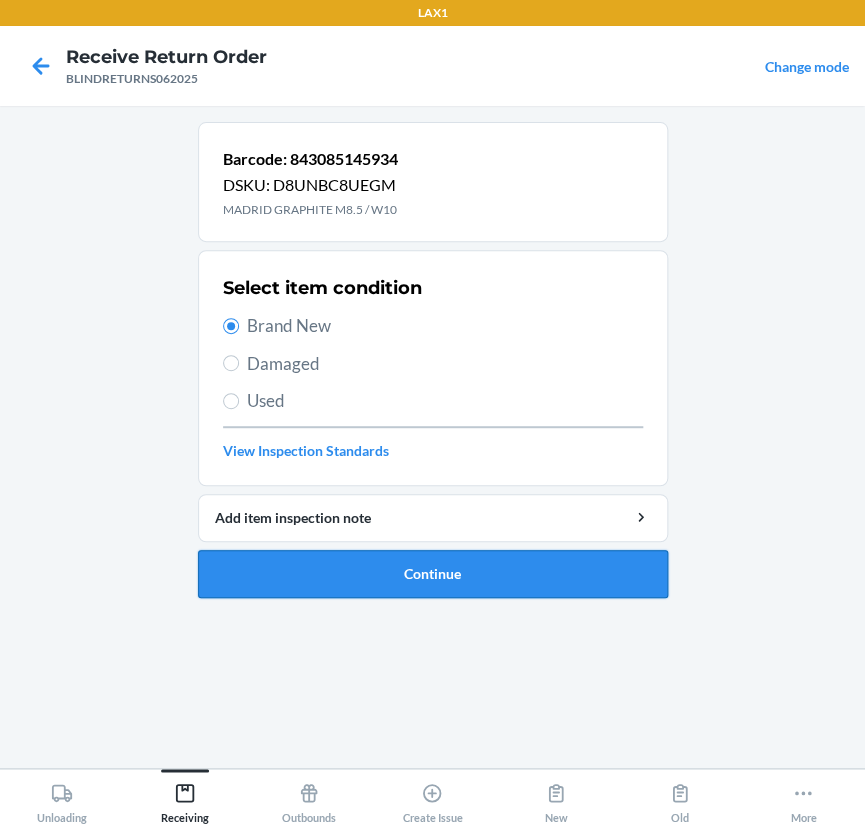 click on "Continue" at bounding box center [433, 574] 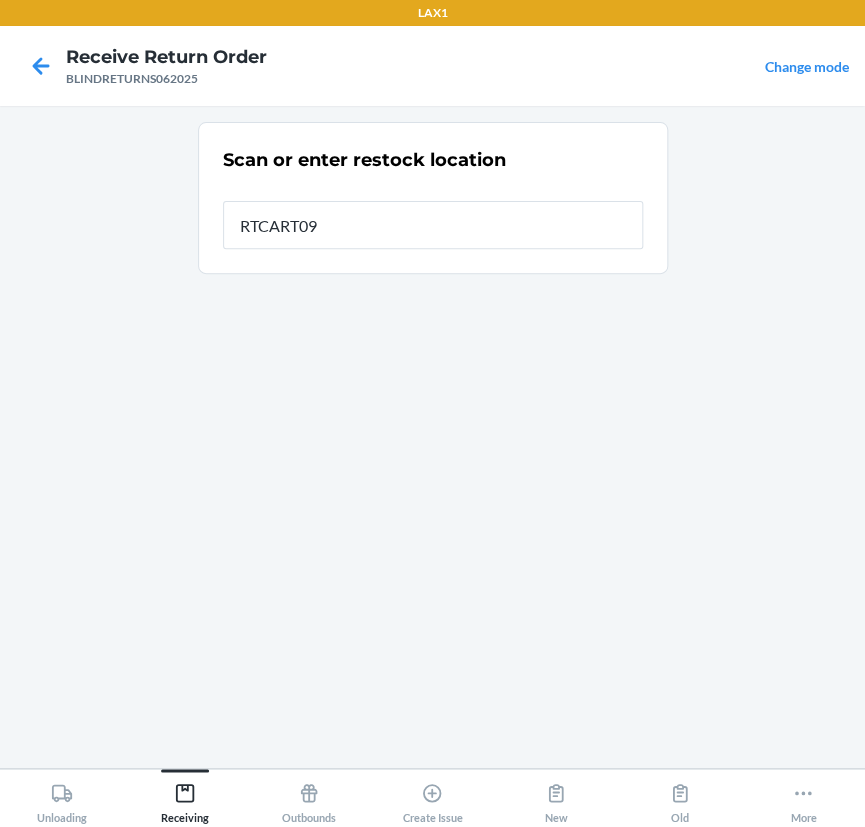 type on "RTCART096" 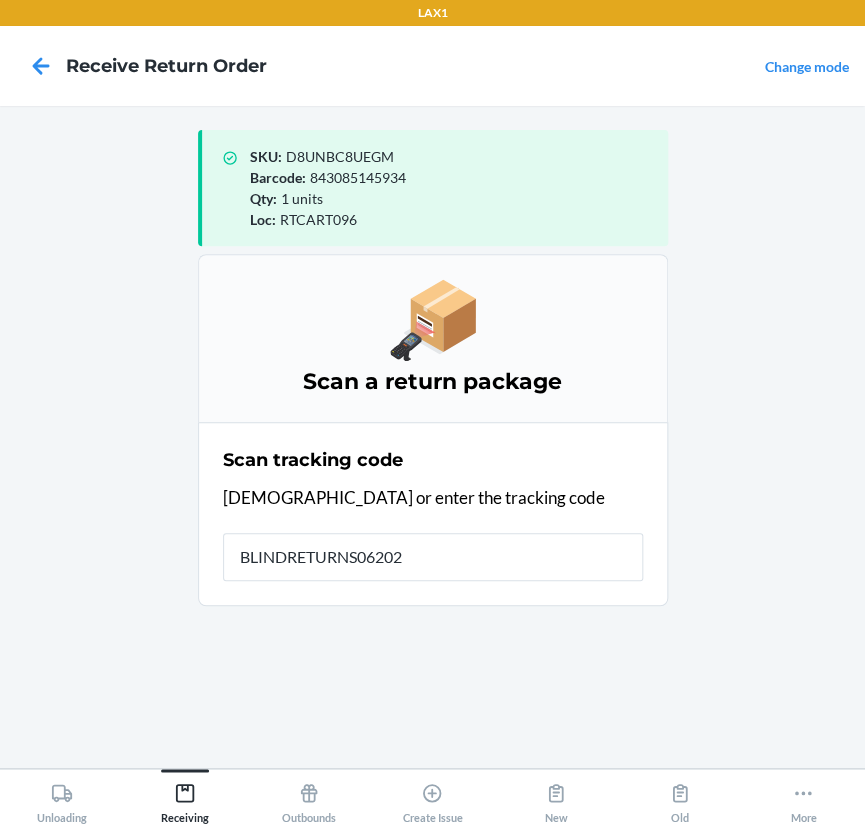 type on "BLINDRETURNS062025" 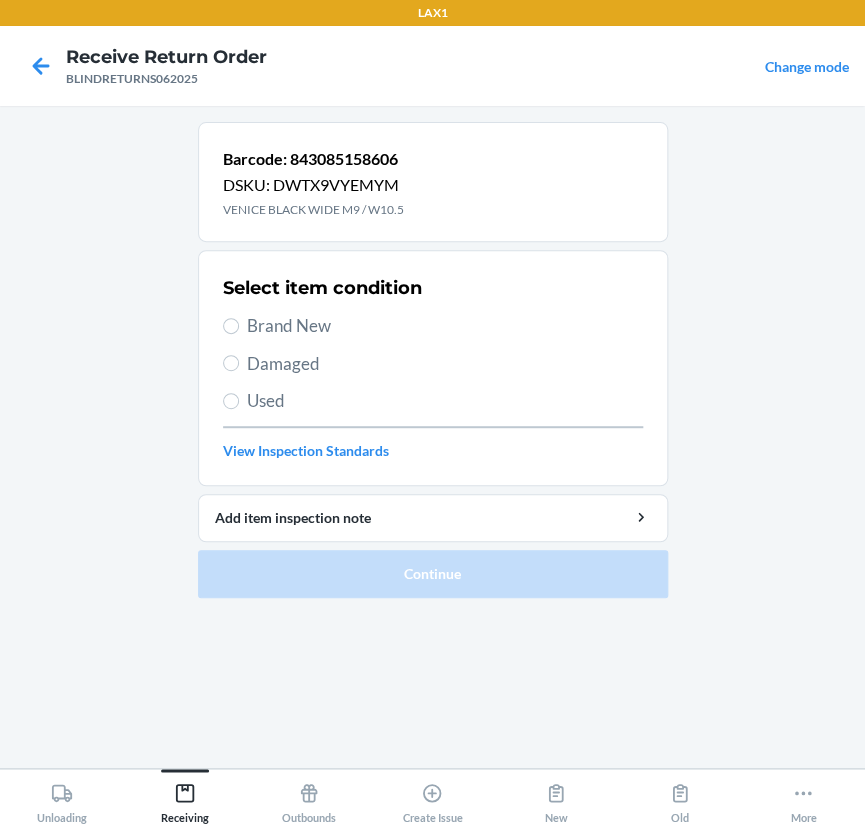 click on "Brand New" at bounding box center (445, 326) 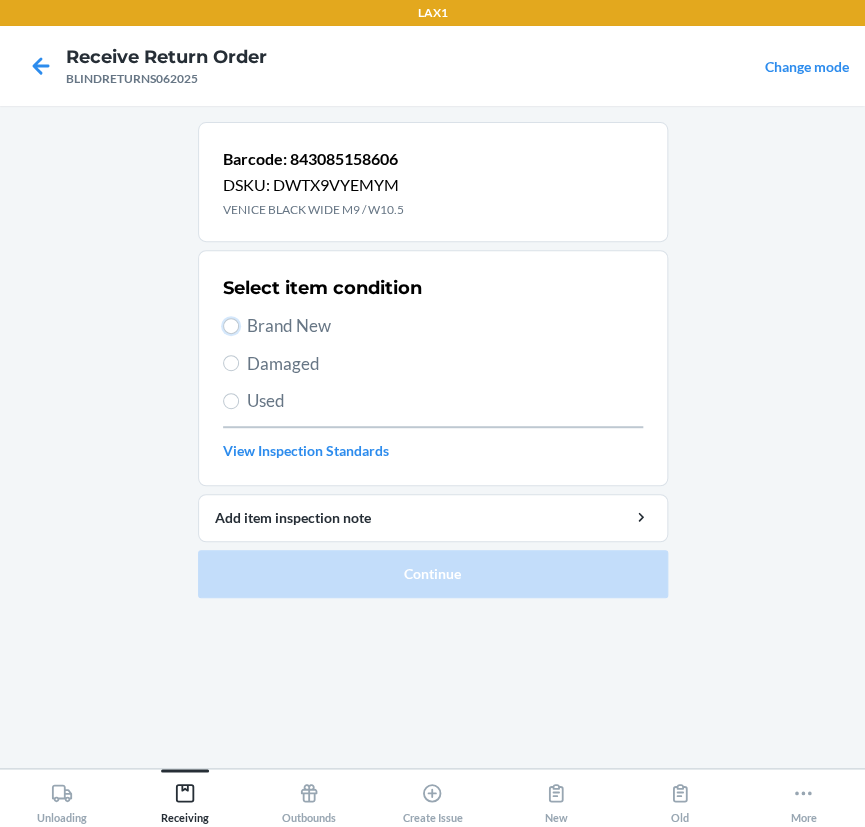 click on "Brand New" at bounding box center [231, 326] 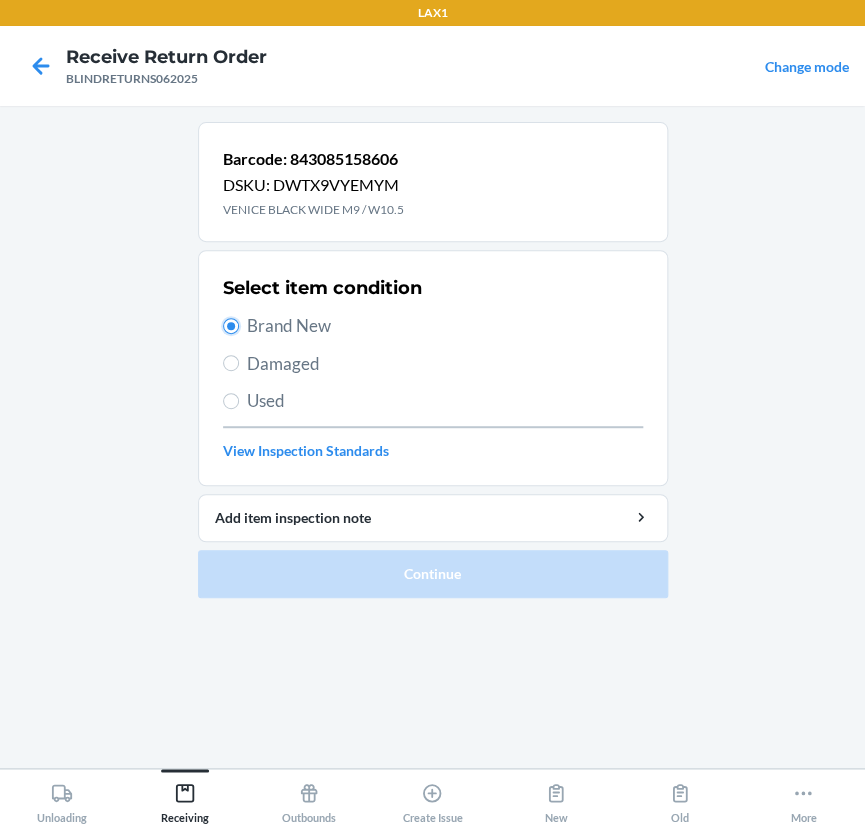 radio on "true" 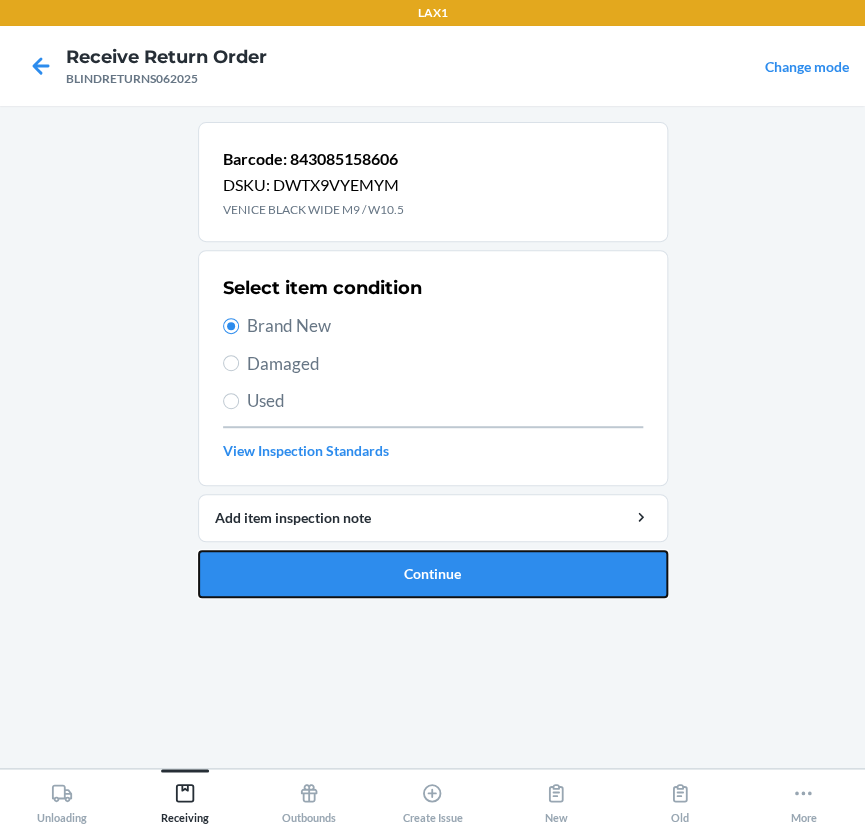 click on "Continue" at bounding box center (433, 574) 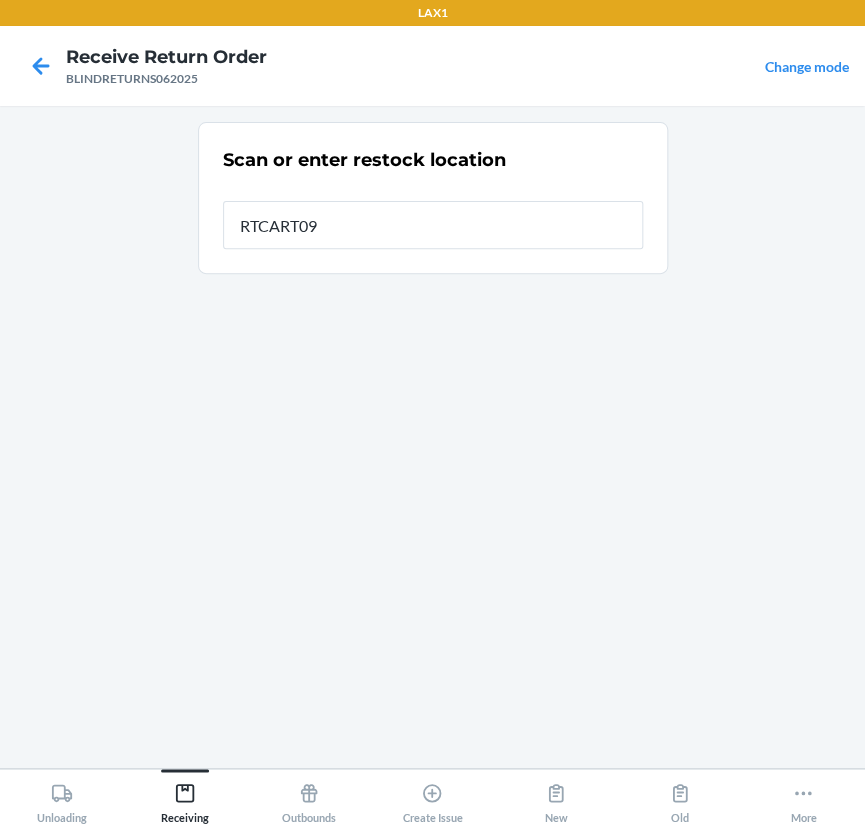type on "RTCART096" 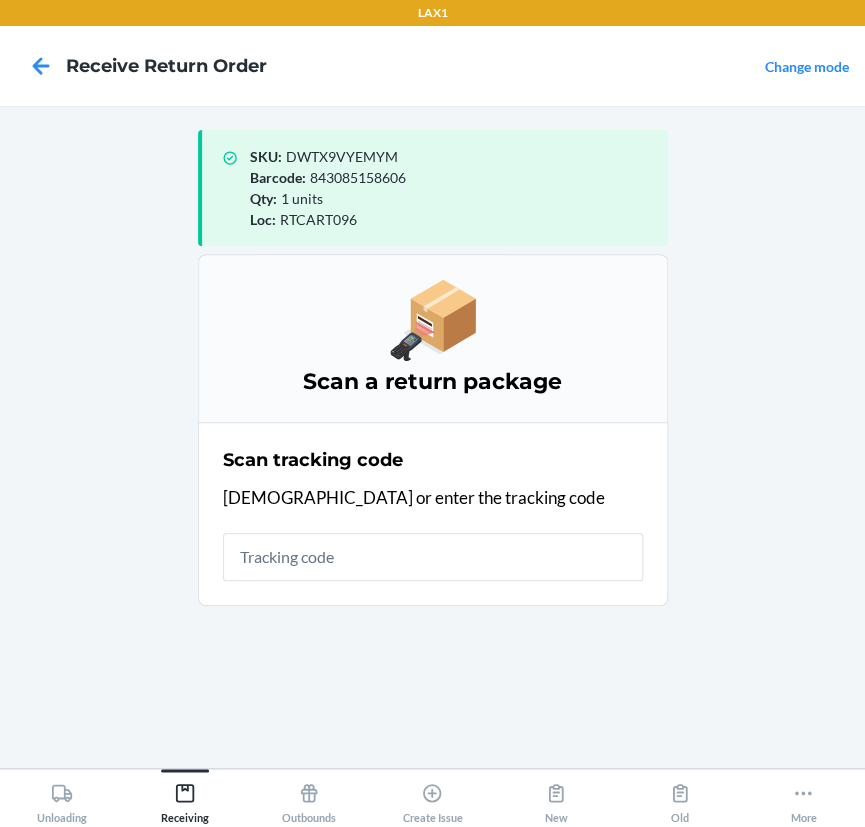 click at bounding box center [433, 557] 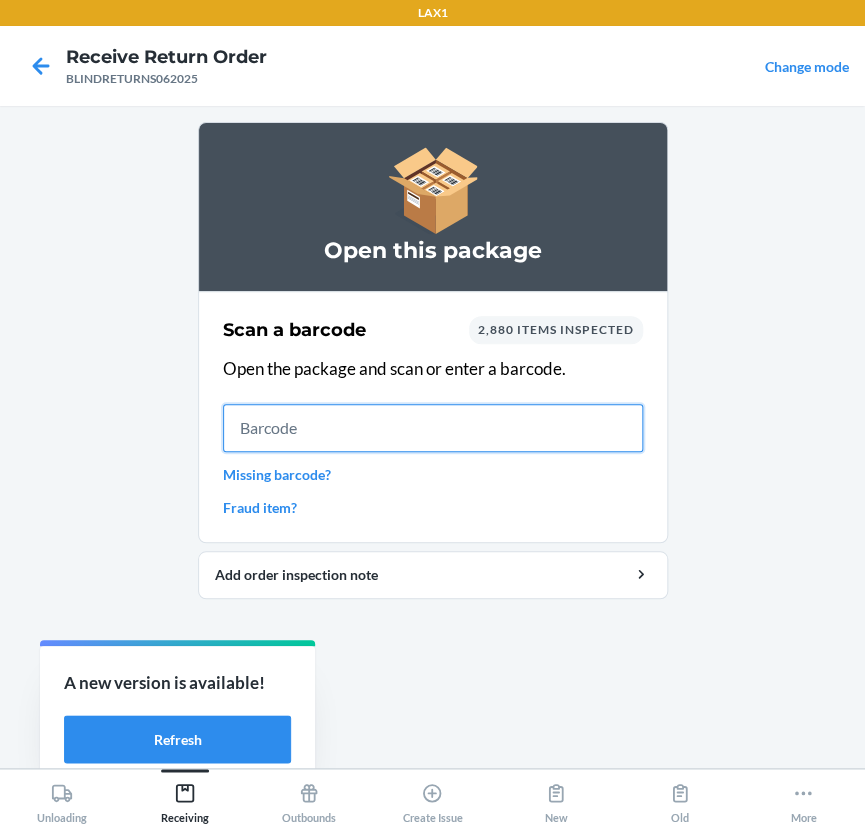 click at bounding box center [433, 428] 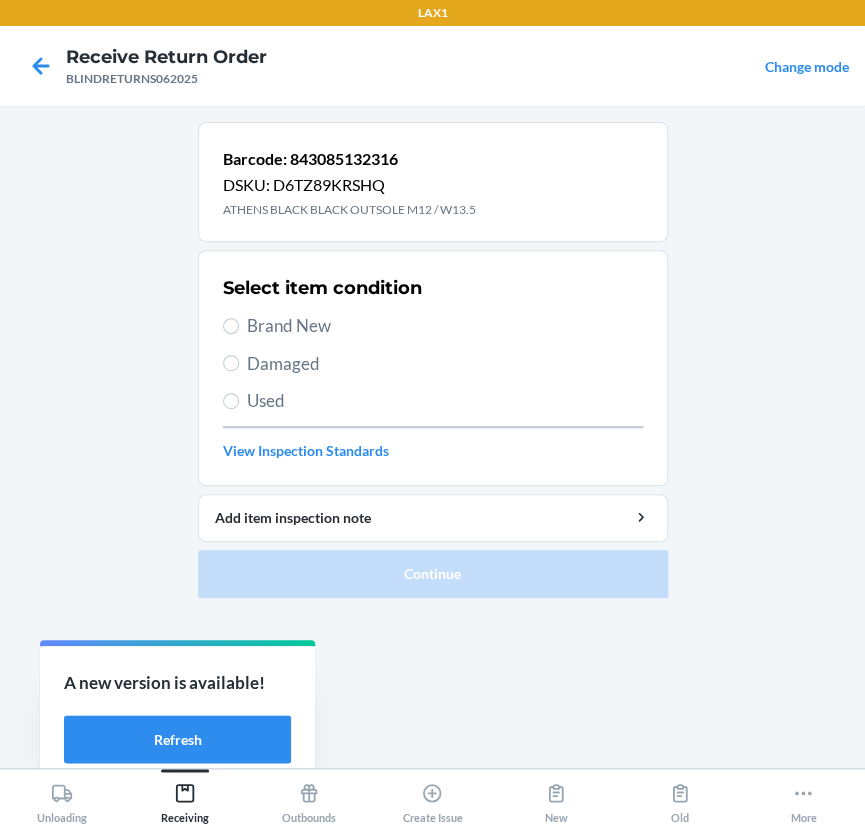 click on "Brand New" at bounding box center (445, 326) 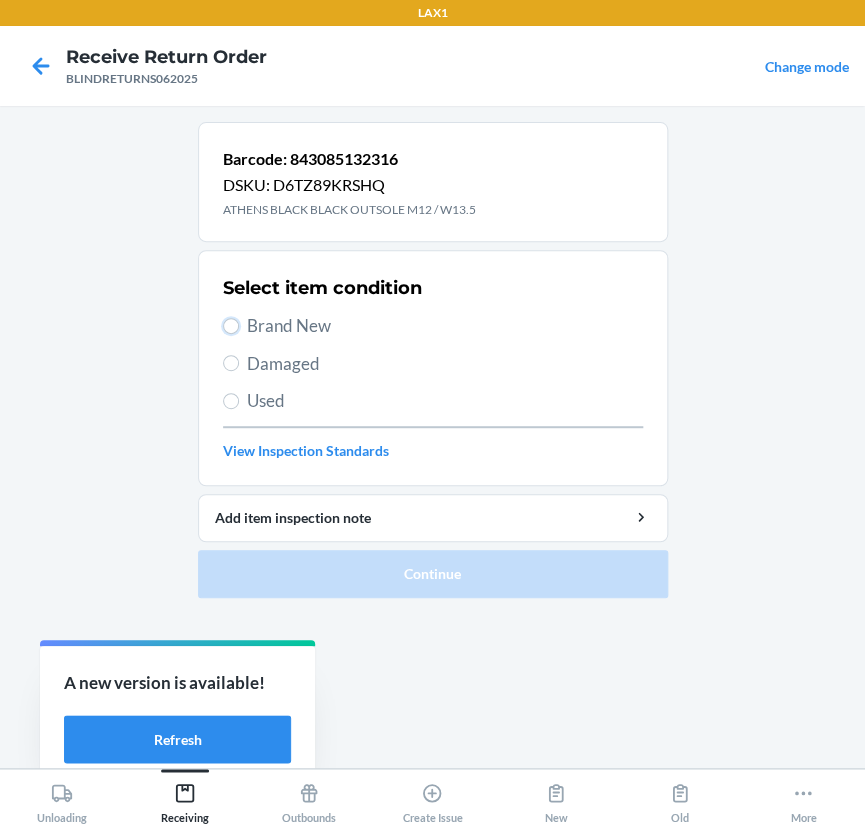 click on "Brand New" at bounding box center [231, 326] 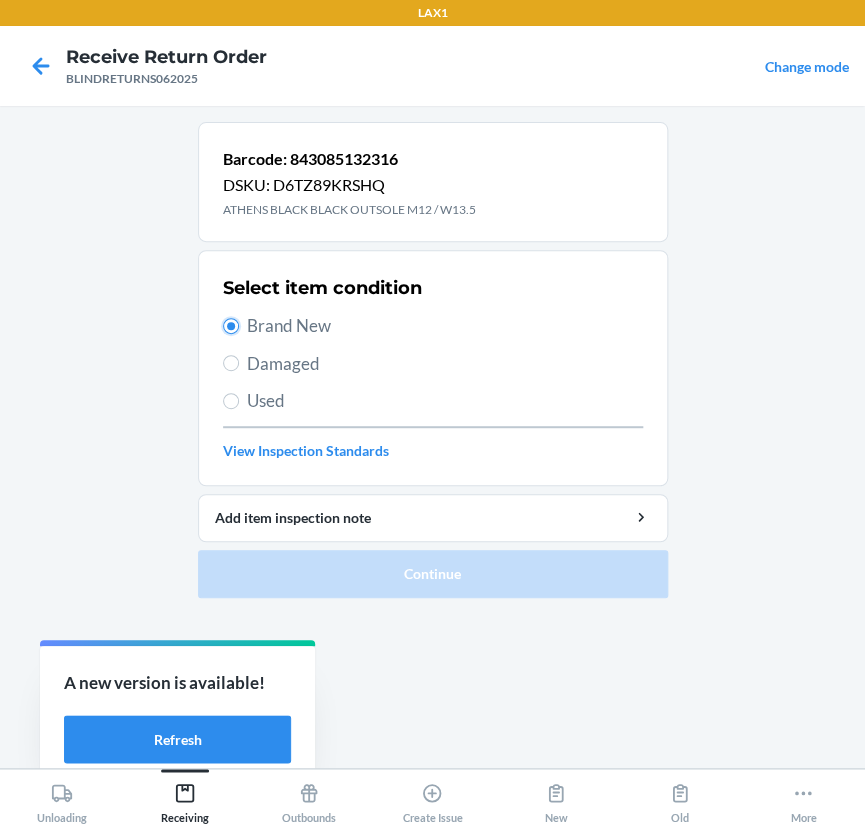 radio on "true" 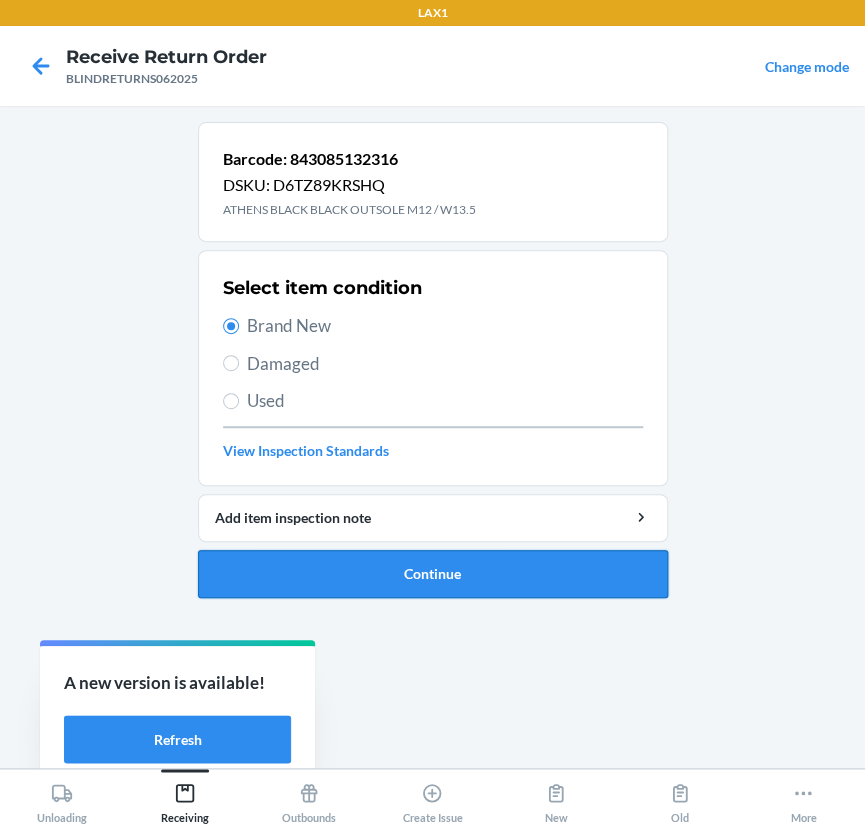 click on "Continue" at bounding box center (433, 574) 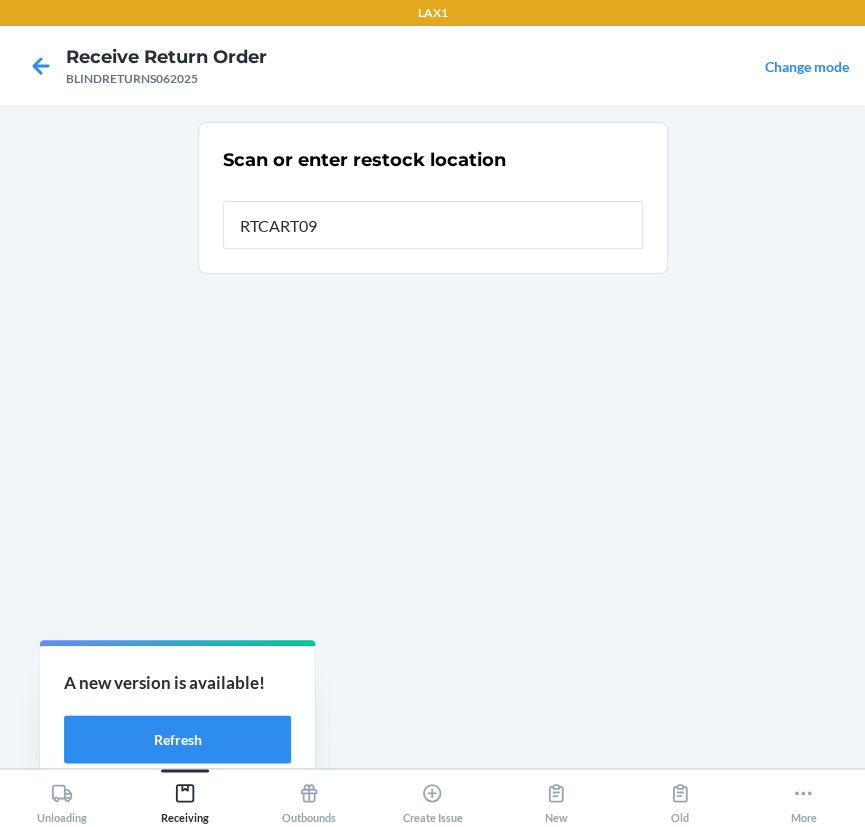 type on "RTCART096" 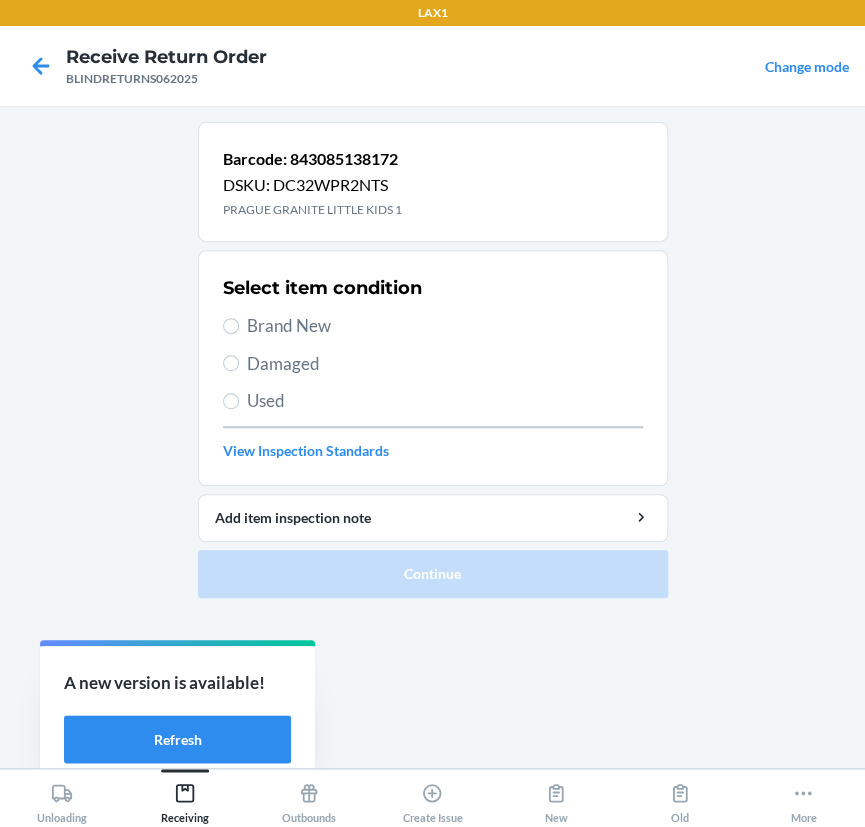 click on "Used" at bounding box center (445, 401) 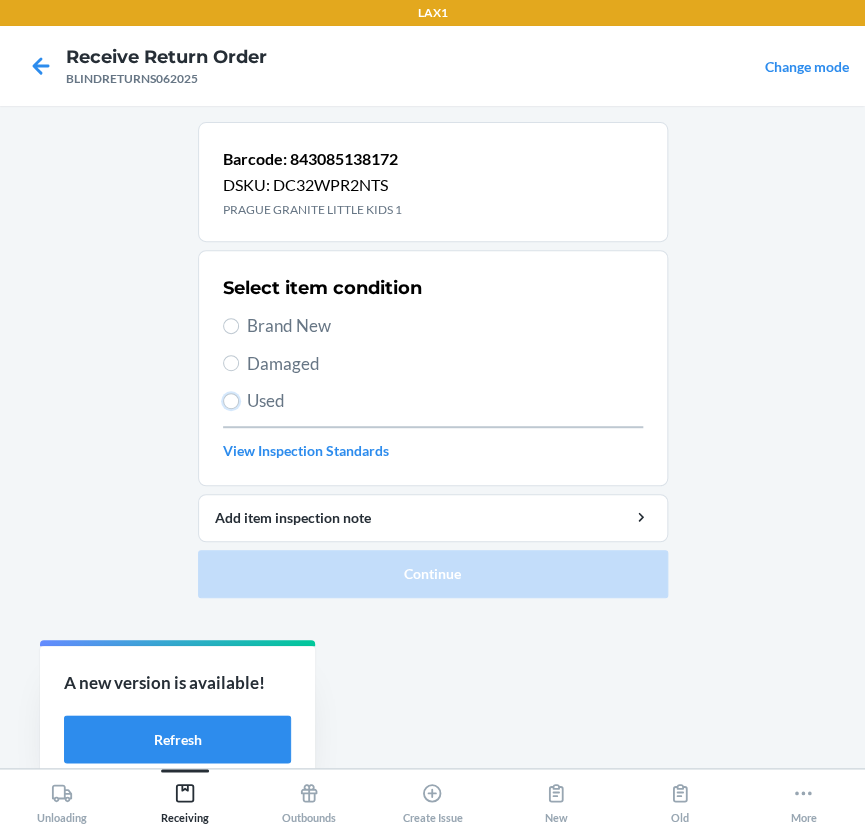 click on "Used" at bounding box center [231, 401] 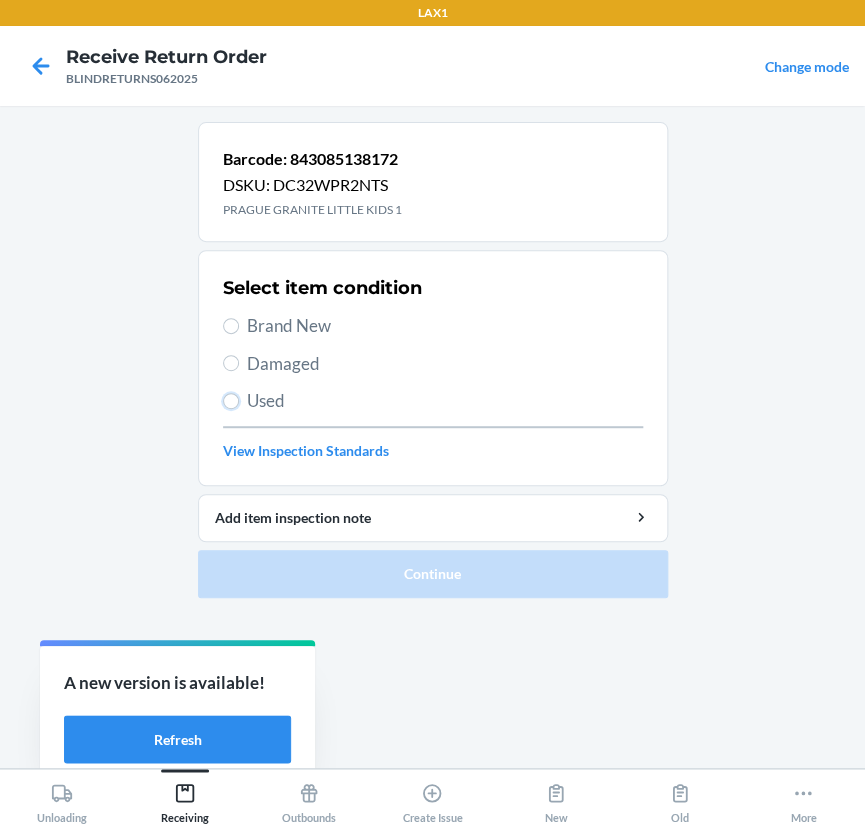 radio on "true" 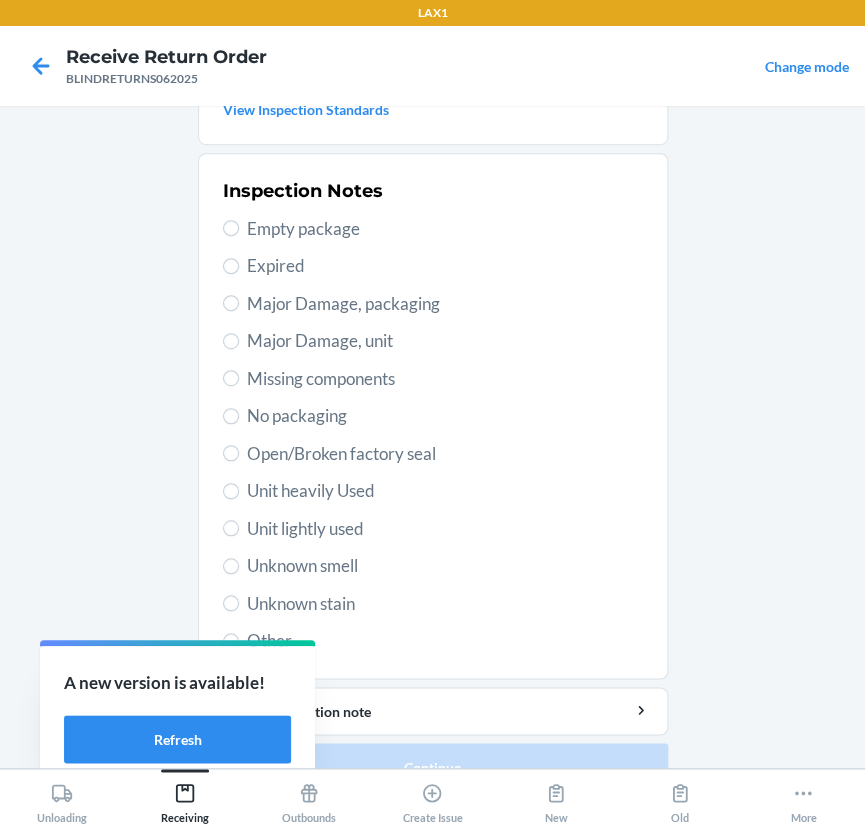 scroll, scrollTop: 363, scrollLeft: 0, axis: vertical 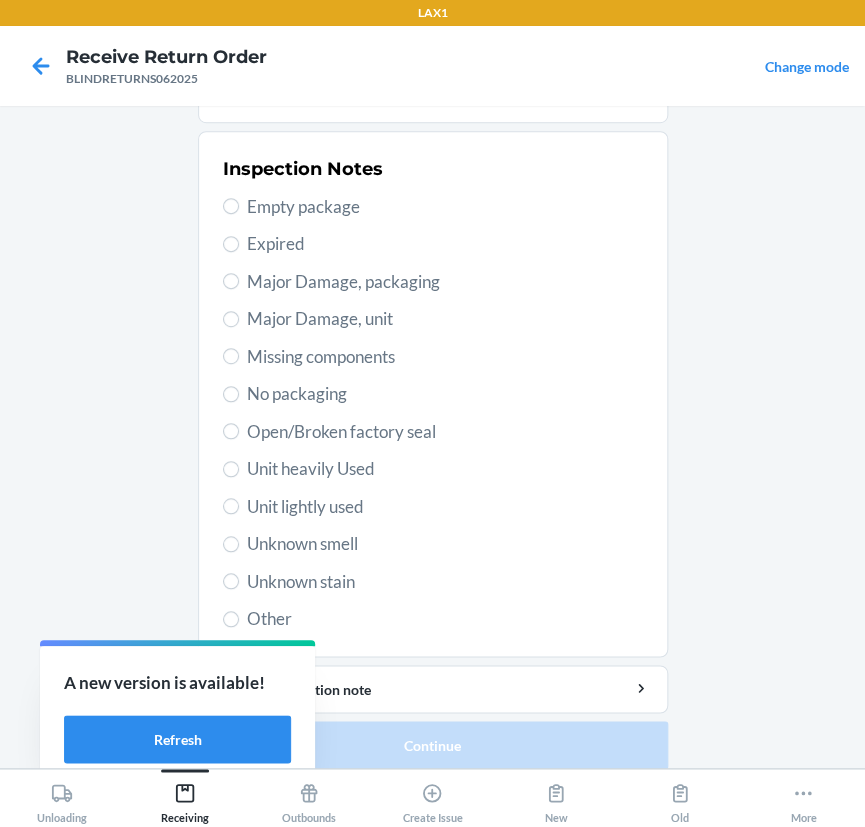 click on "Unit heavily Used" at bounding box center (445, 469) 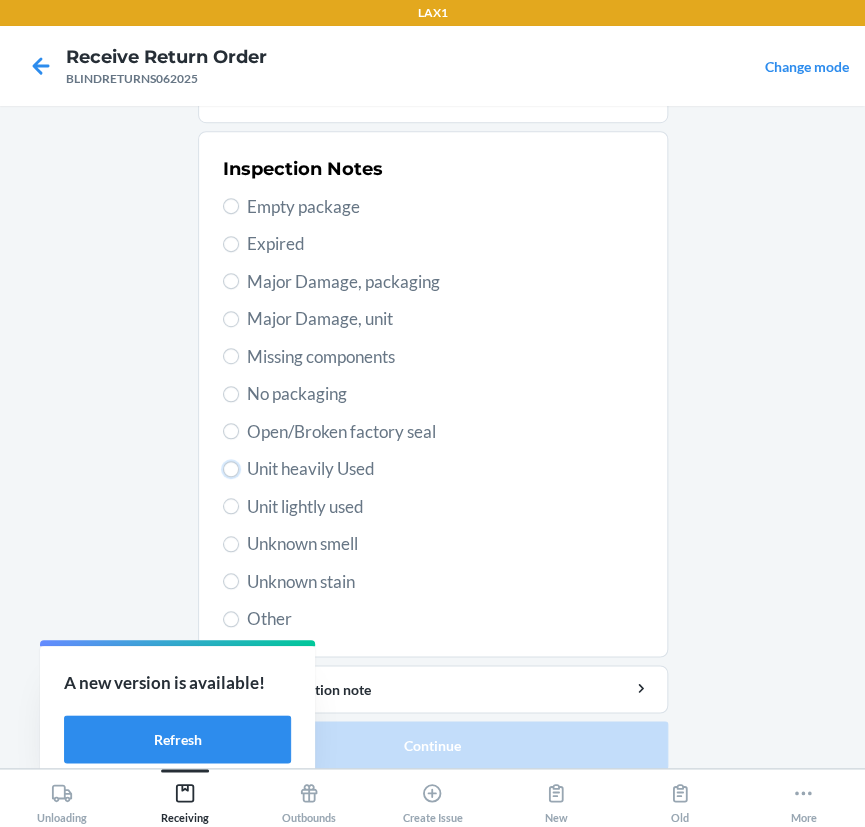 click on "Unit heavily Used" at bounding box center [231, 469] 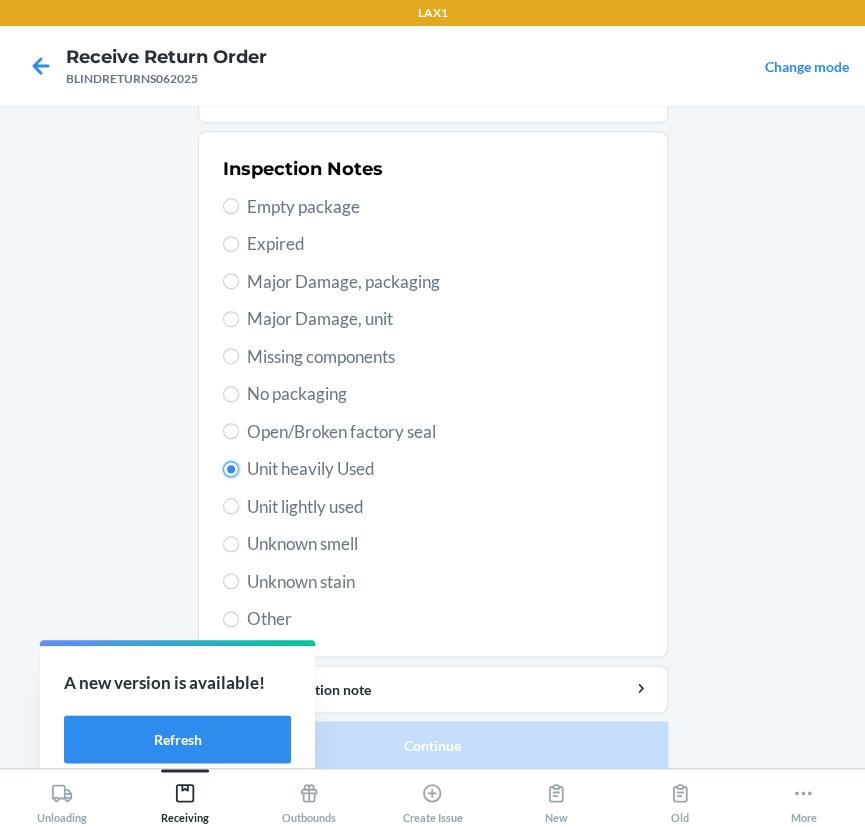 radio on "true" 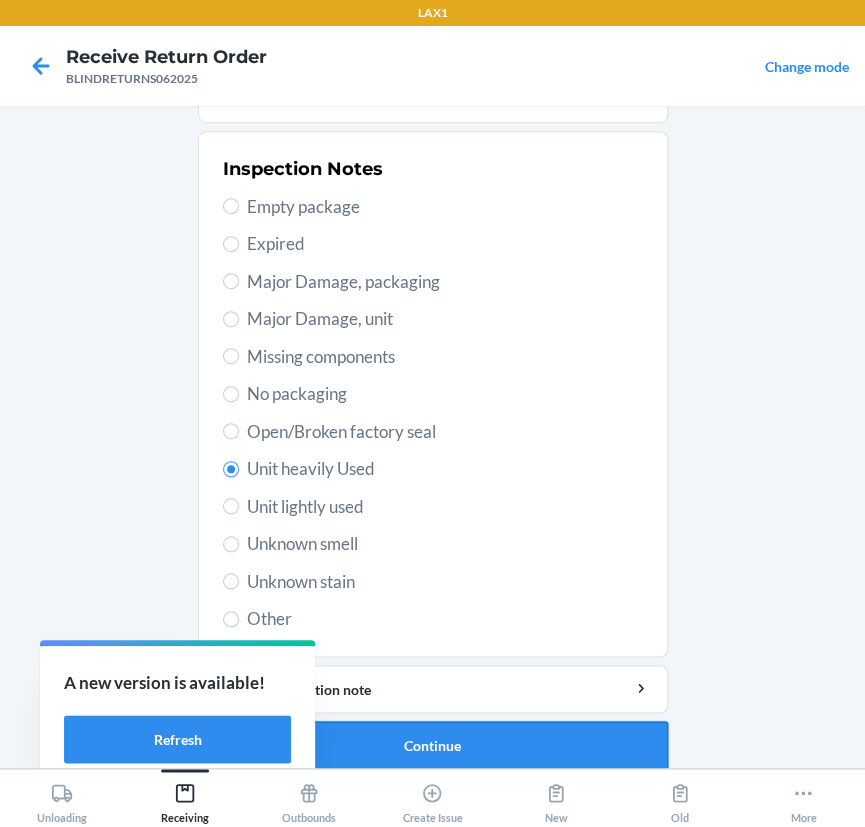click on "Continue" at bounding box center (433, 745) 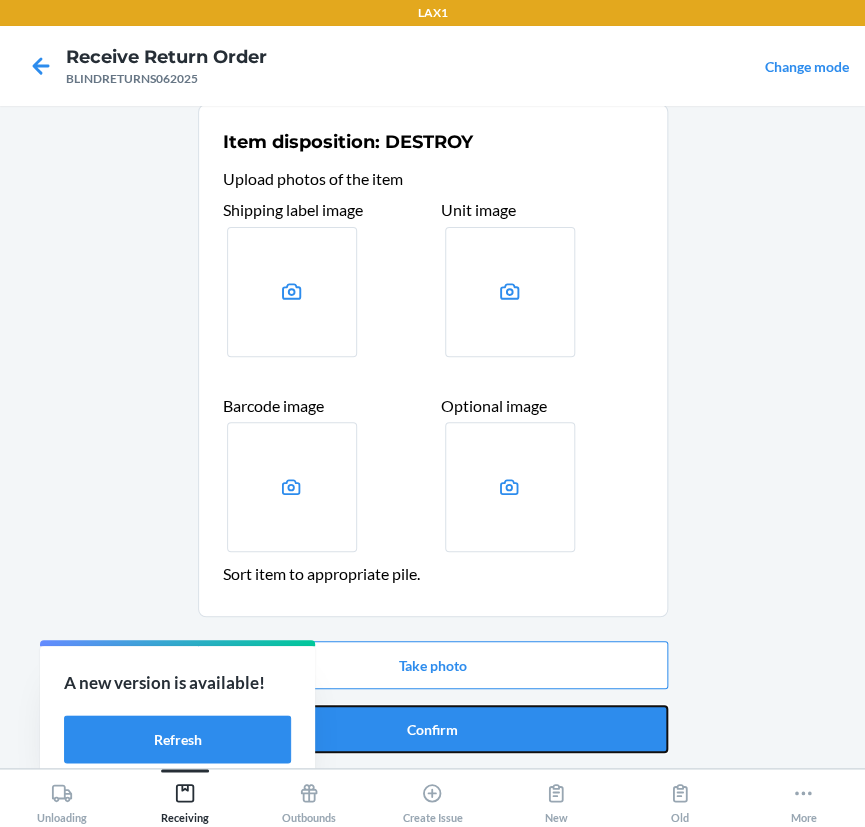 drag, startPoint x: 571, startPoint y: 711, endPoint x: 567, endPoint y: 696, distance: 15.524175 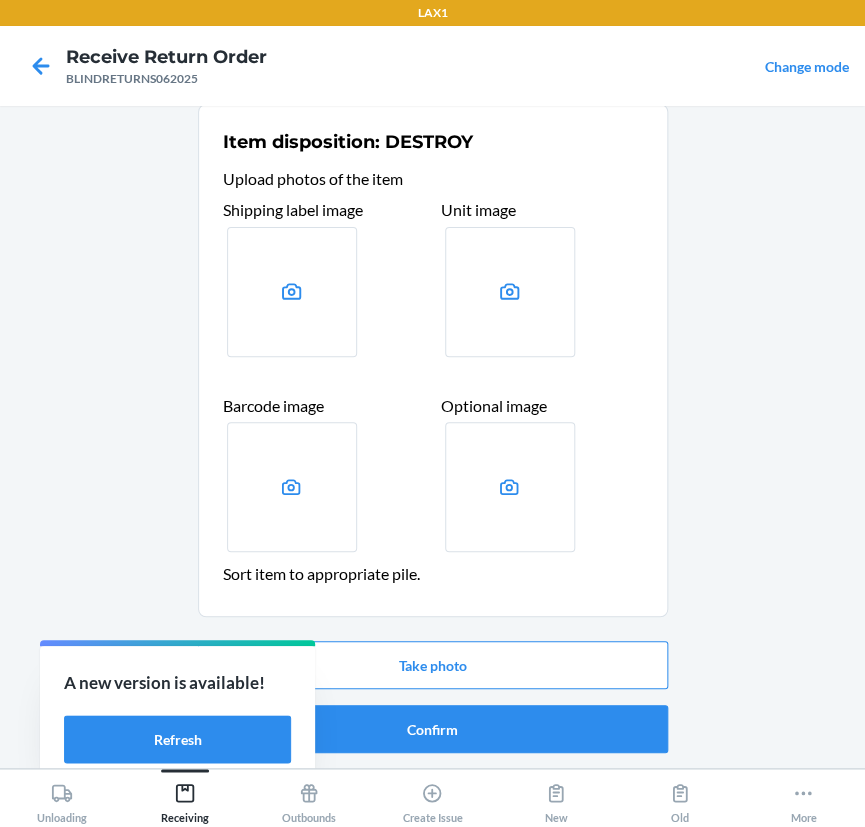 click on "Take photo Confirm" at bounding box center [433, 697] 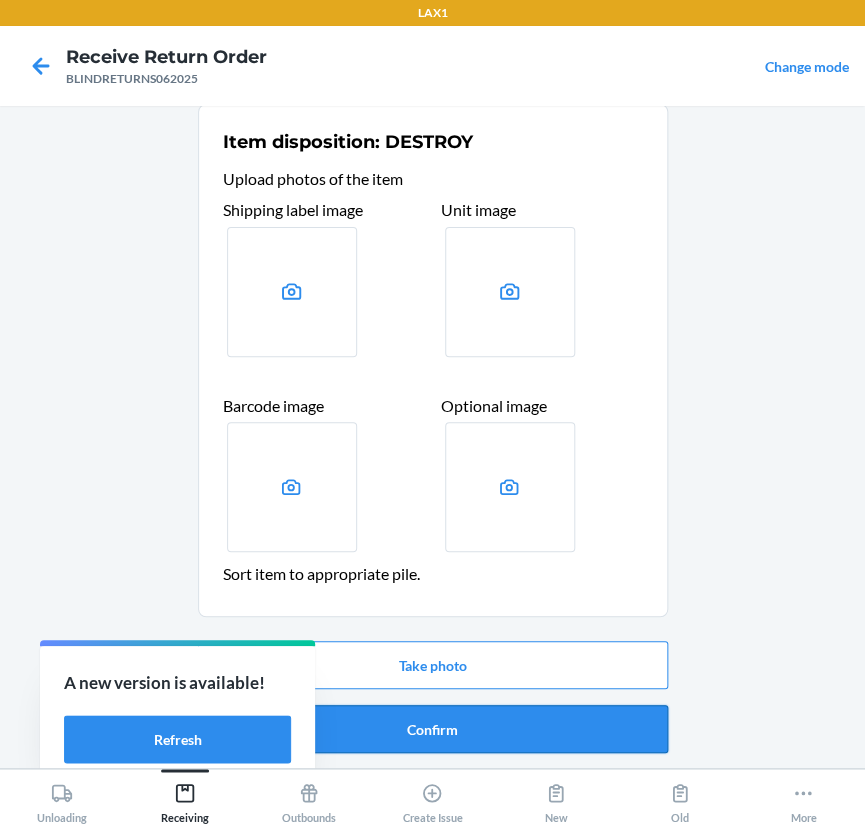 click on "Confirm" at bounding box center (433, 729) 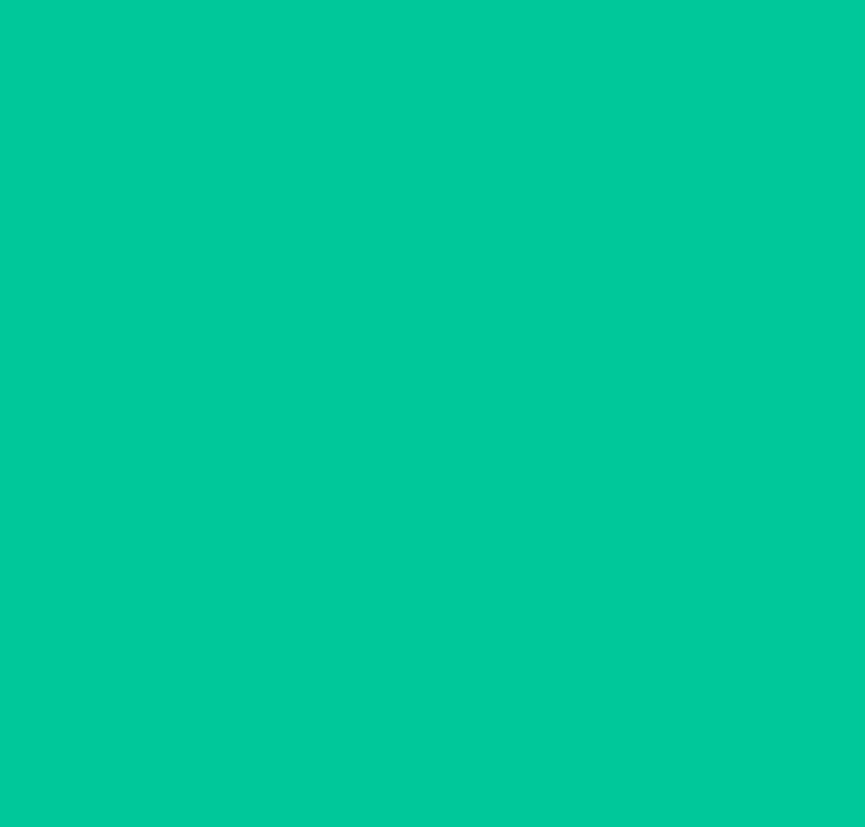 scroll, scrollTop: 0, scrollLeft: 0, axis: both 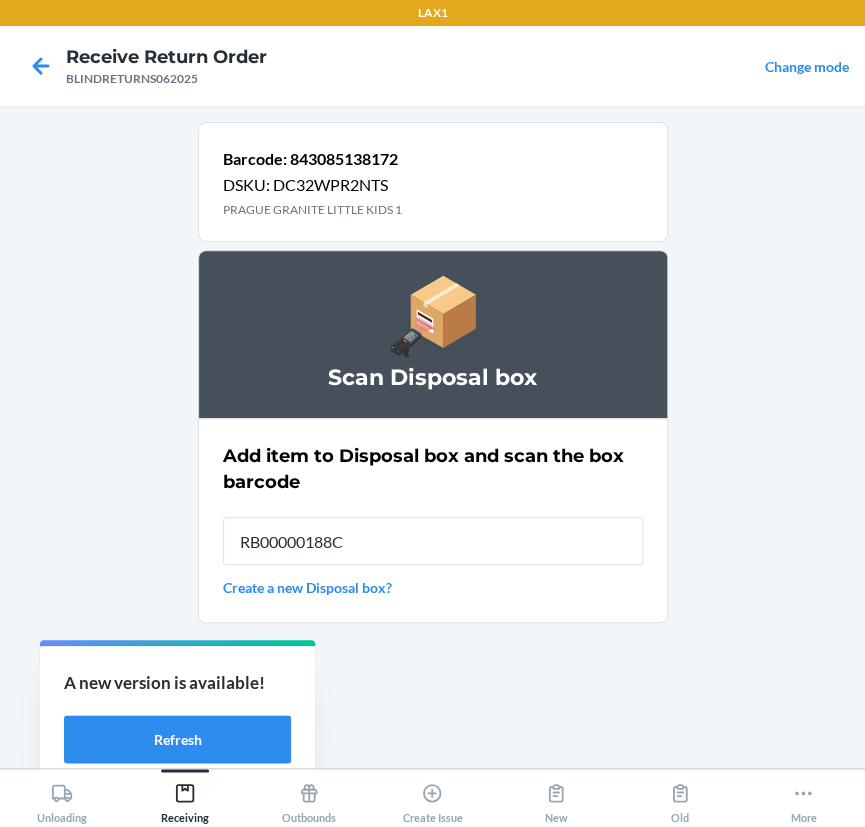 type on "RB00000188C" 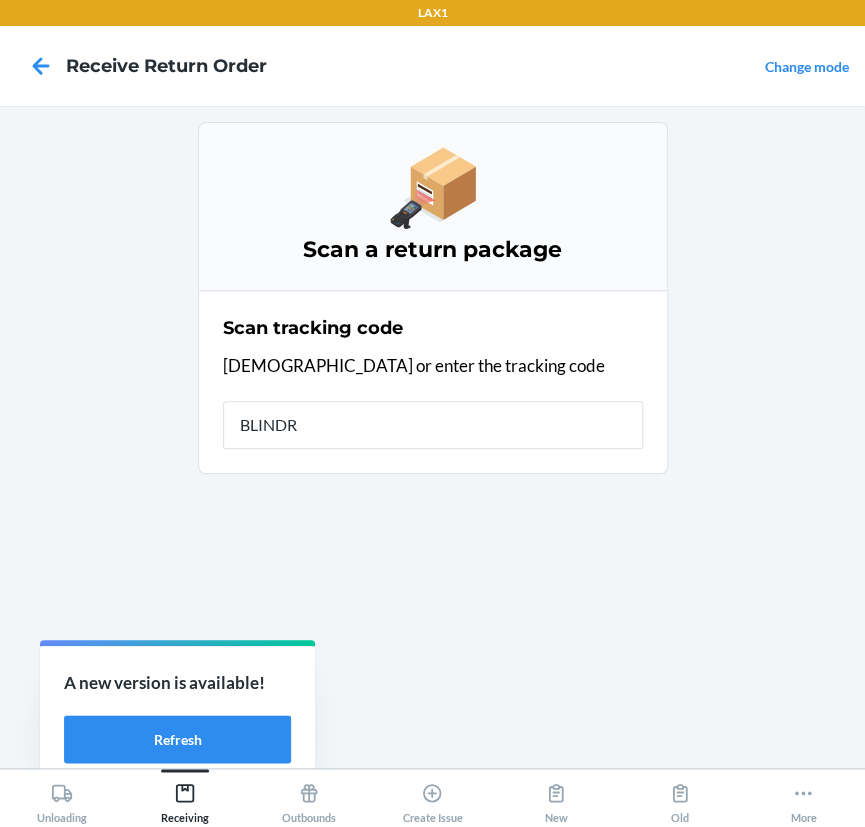 type on "BLINDRE" 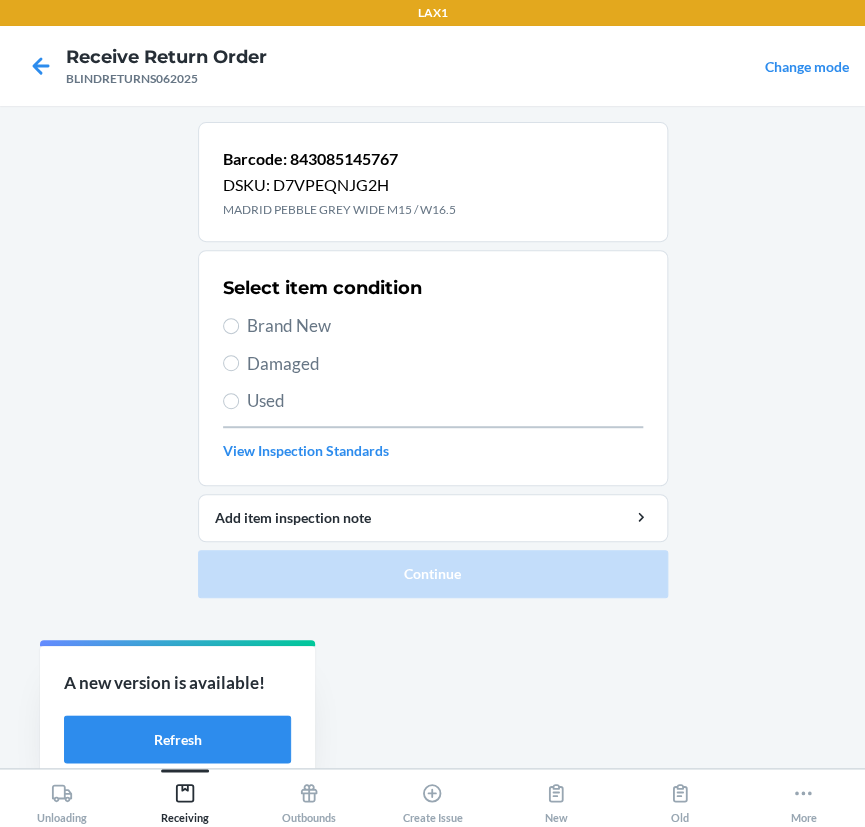 click on "Brand New" at bounding box center [445, 326] 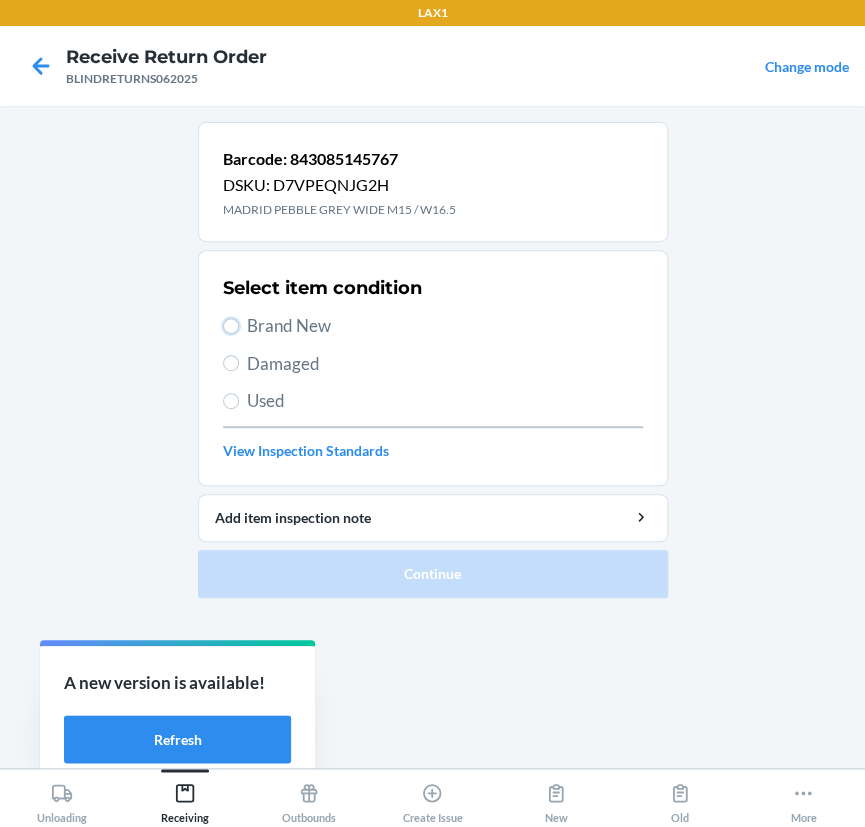 click on "Brand New" at bounding box center (231, 326) 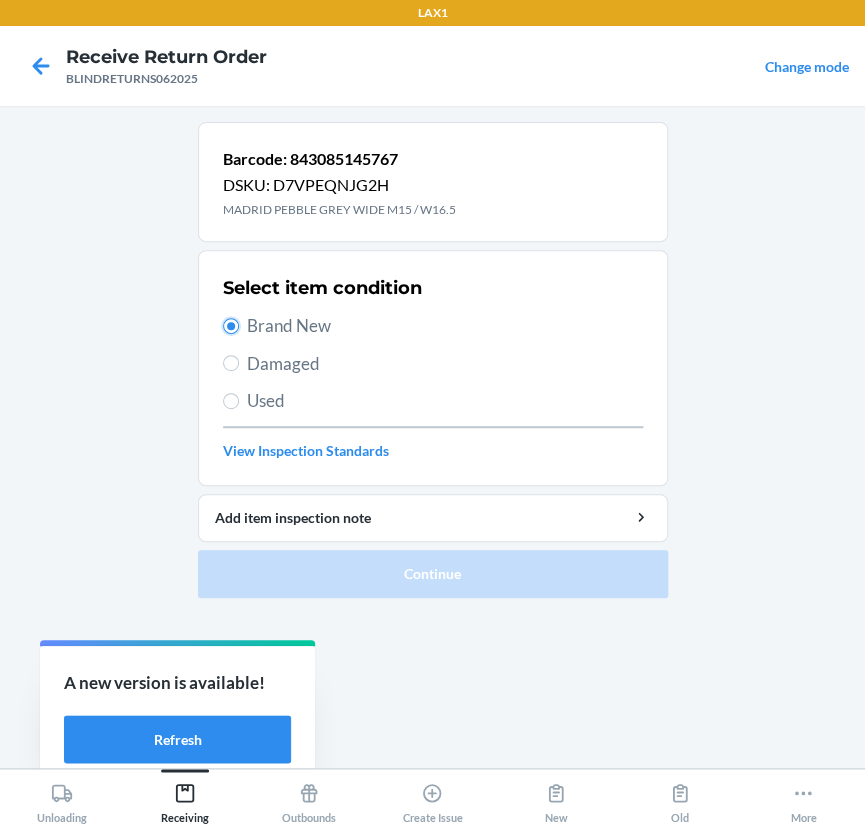 radio on "true" 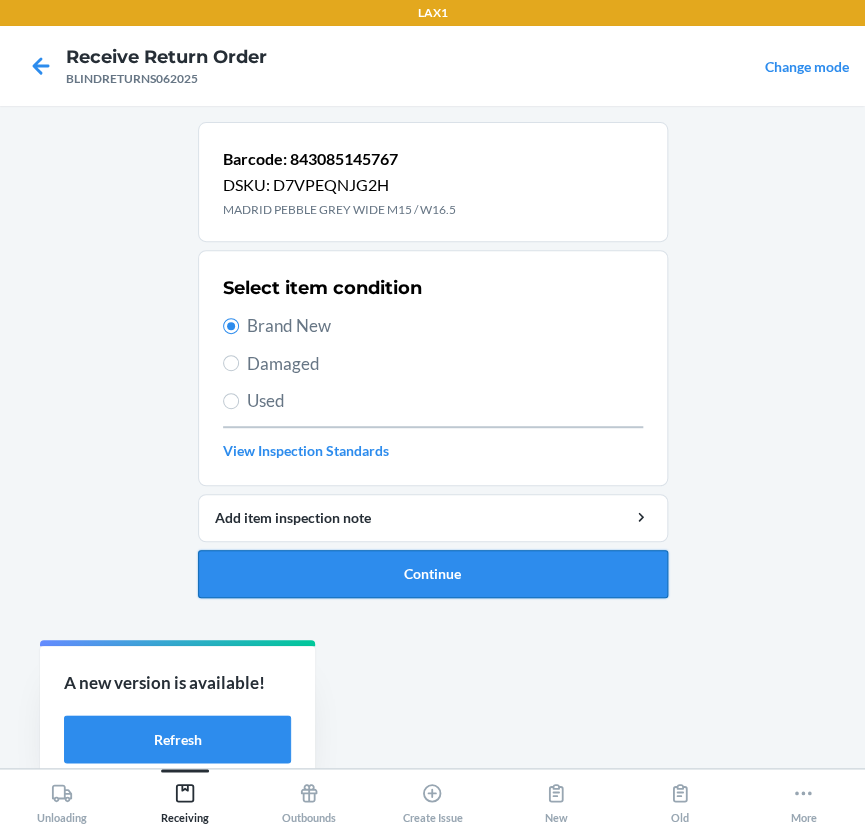 click on "Continue" at bounding box center (433, 574) 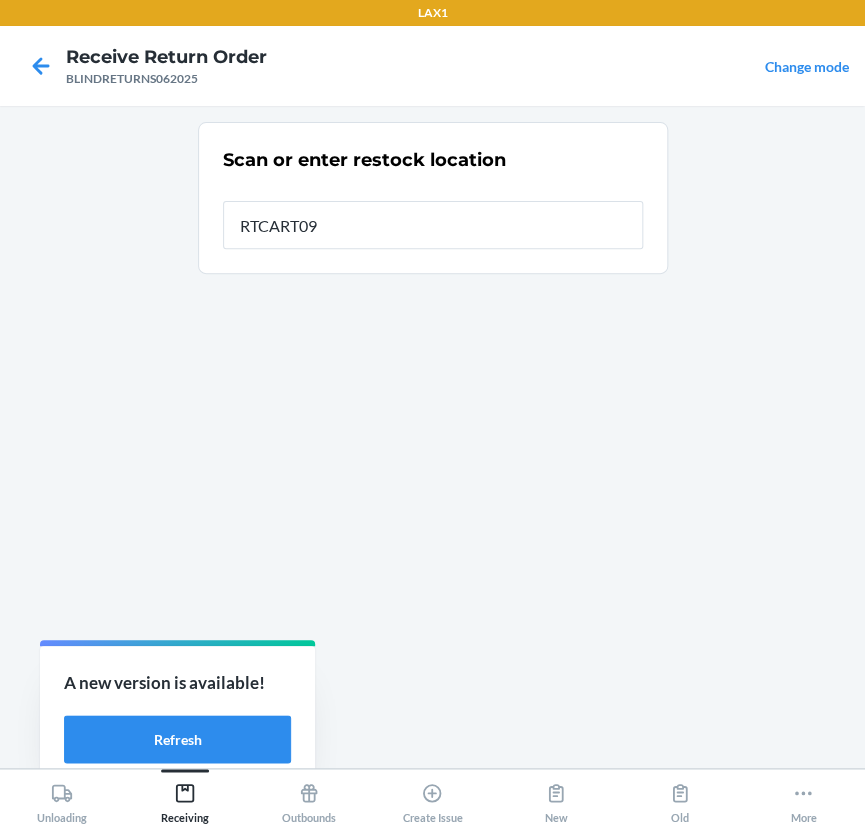 type on "RTCART096" 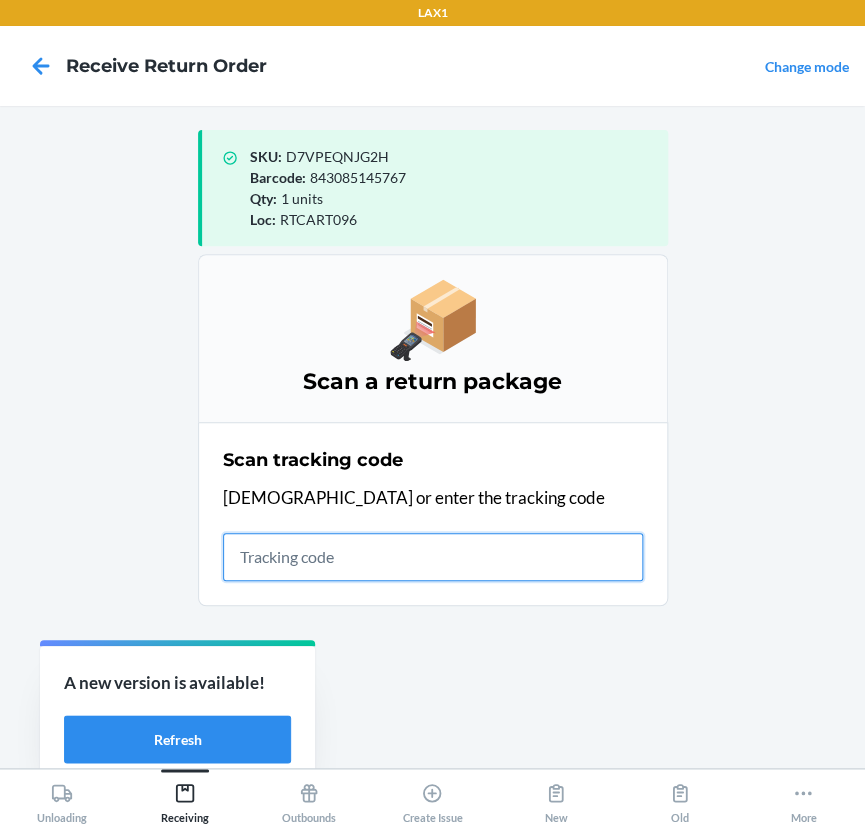 click at bounding box center [433, 557] 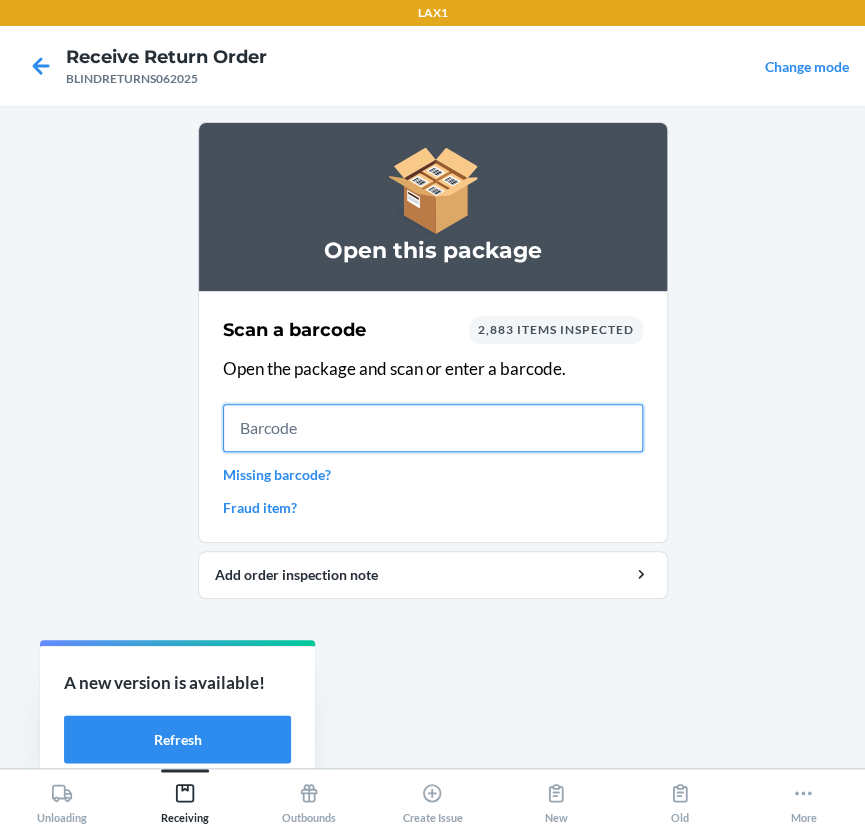 click at bounding box center [433, 428] 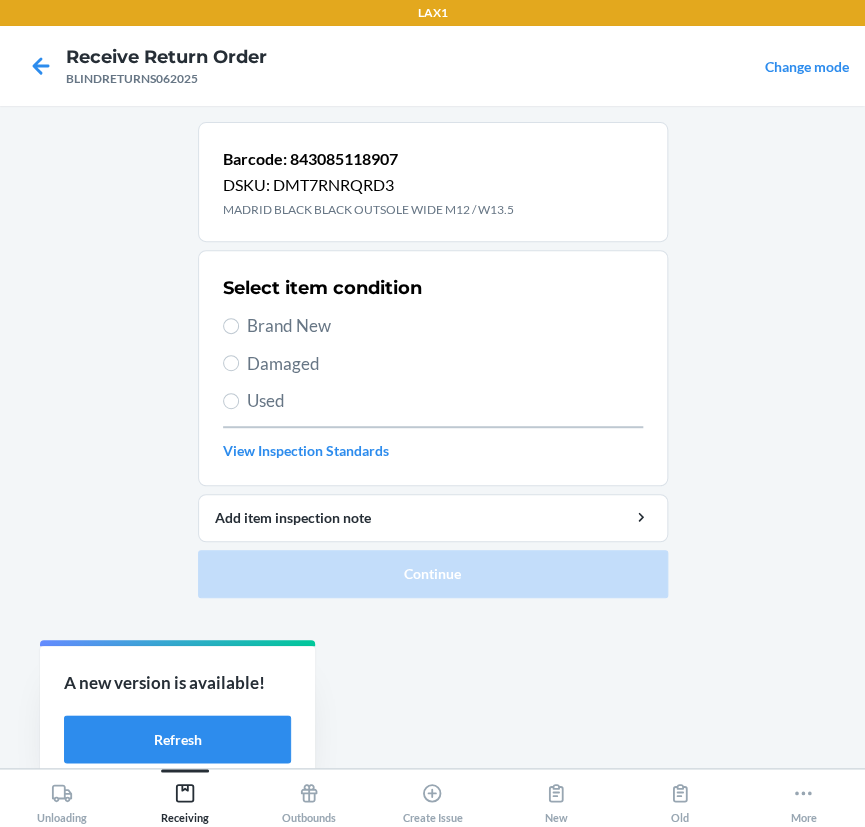click on "Brand New" at bounding box center [445, 326] 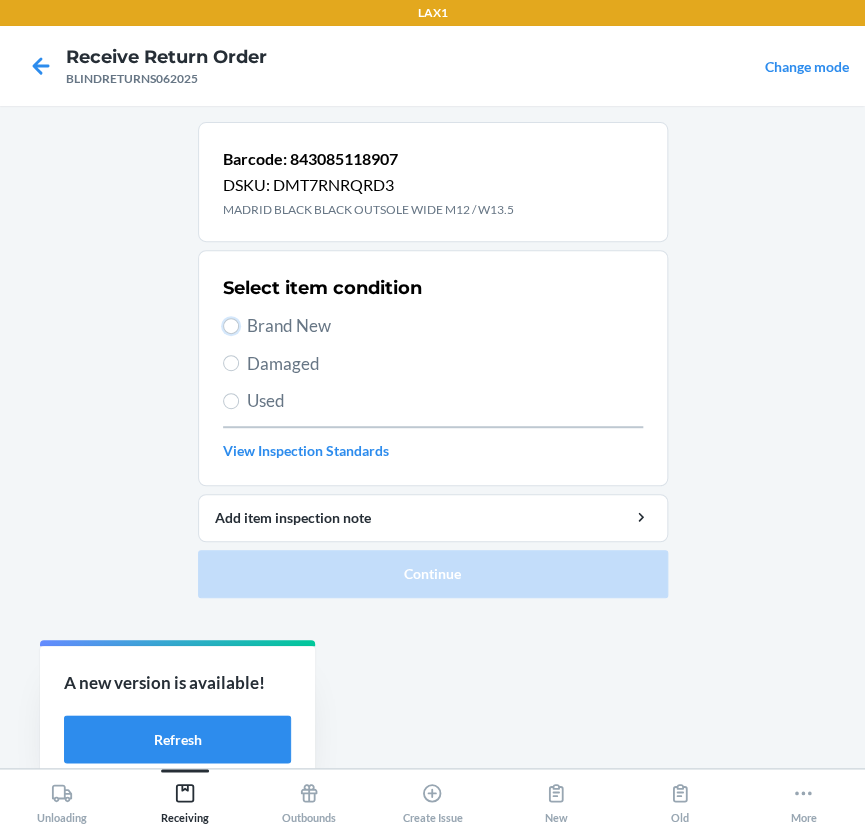 click on "Brand New" at bounding box center [231, 326] 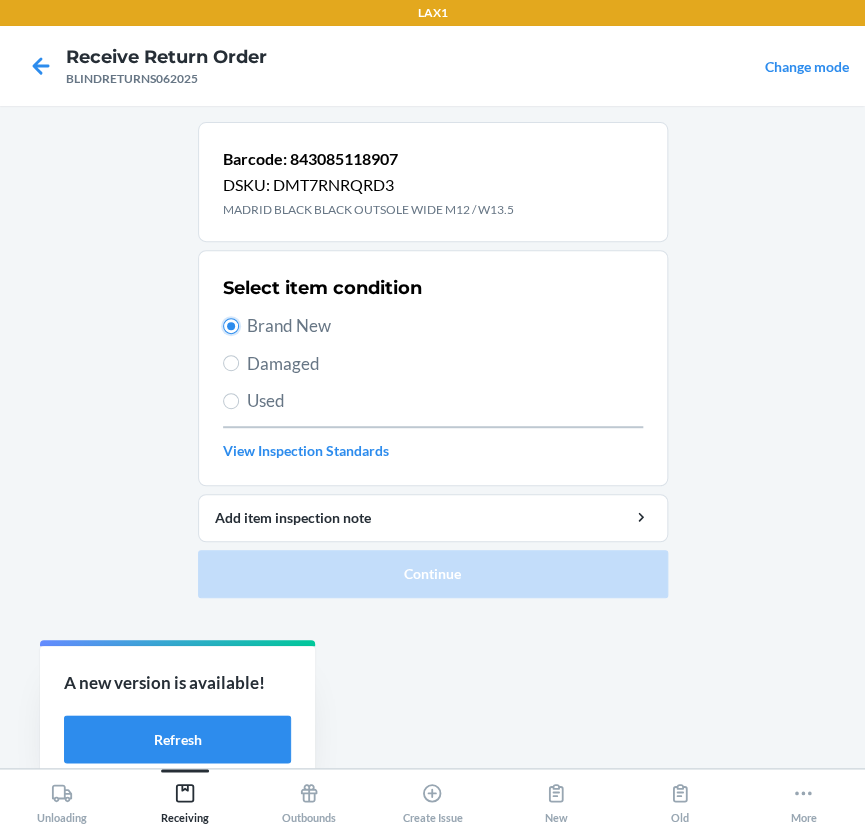 radio on "true" 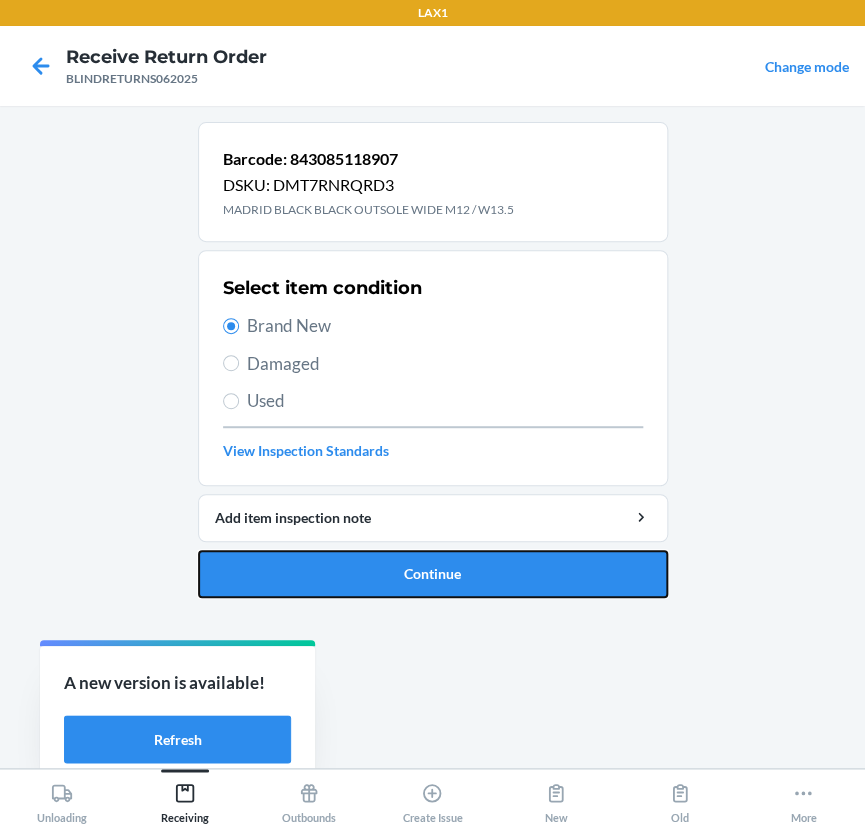 drag, startPoint x: 584, startPoint y: 571, endPoint x: 621, endPoint y: 531, distance: 54.48853 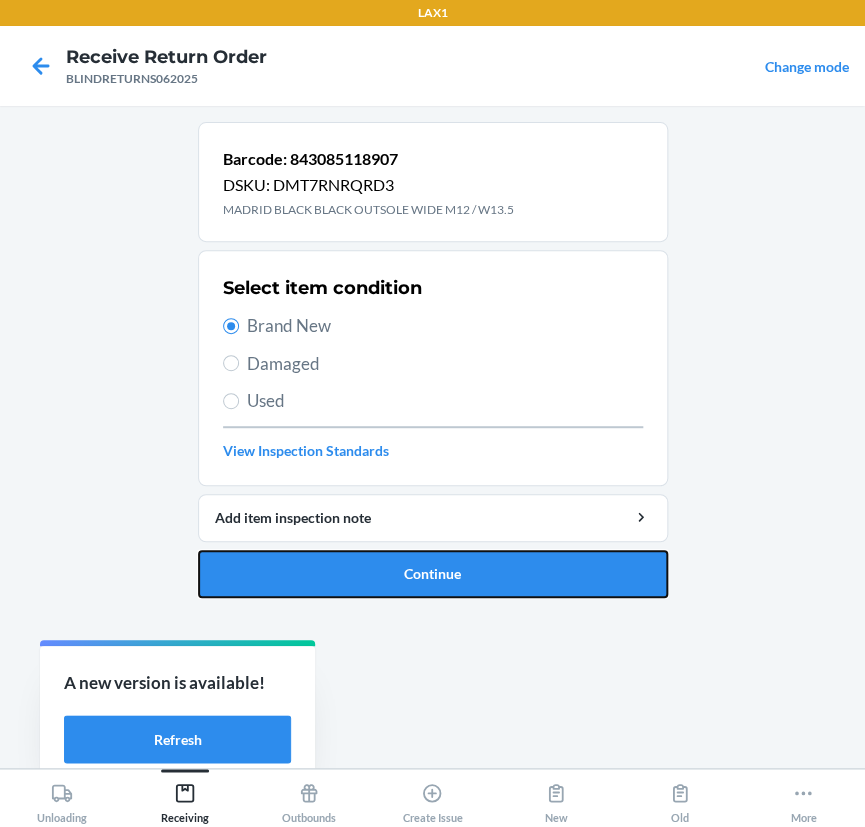 click on "Continue" at bounding box center [433, 574] 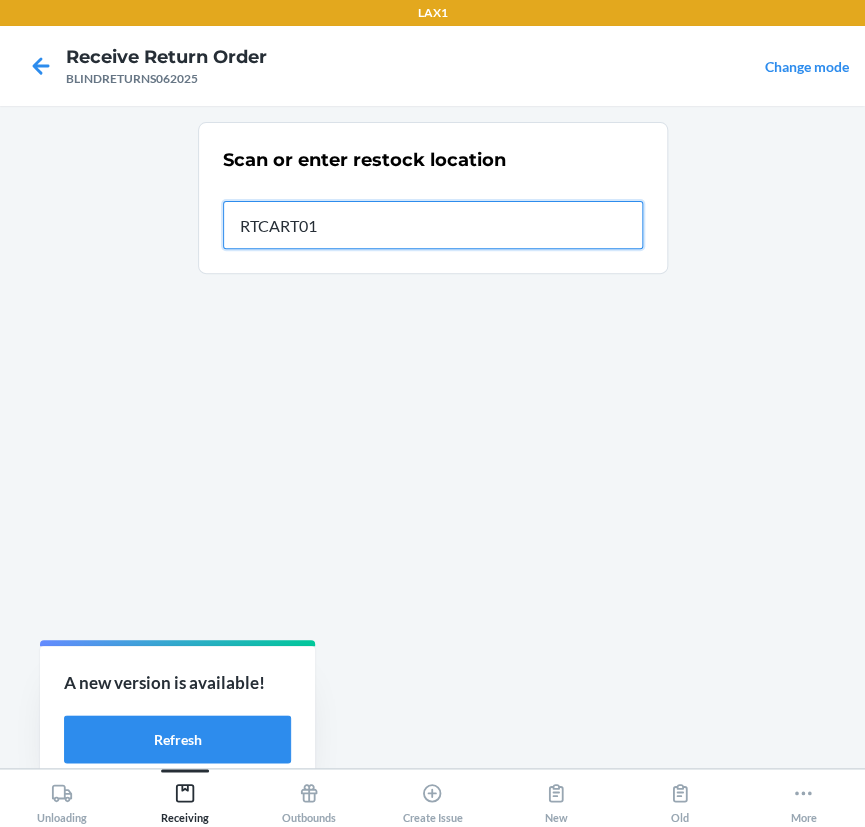 type on "RTCART019" 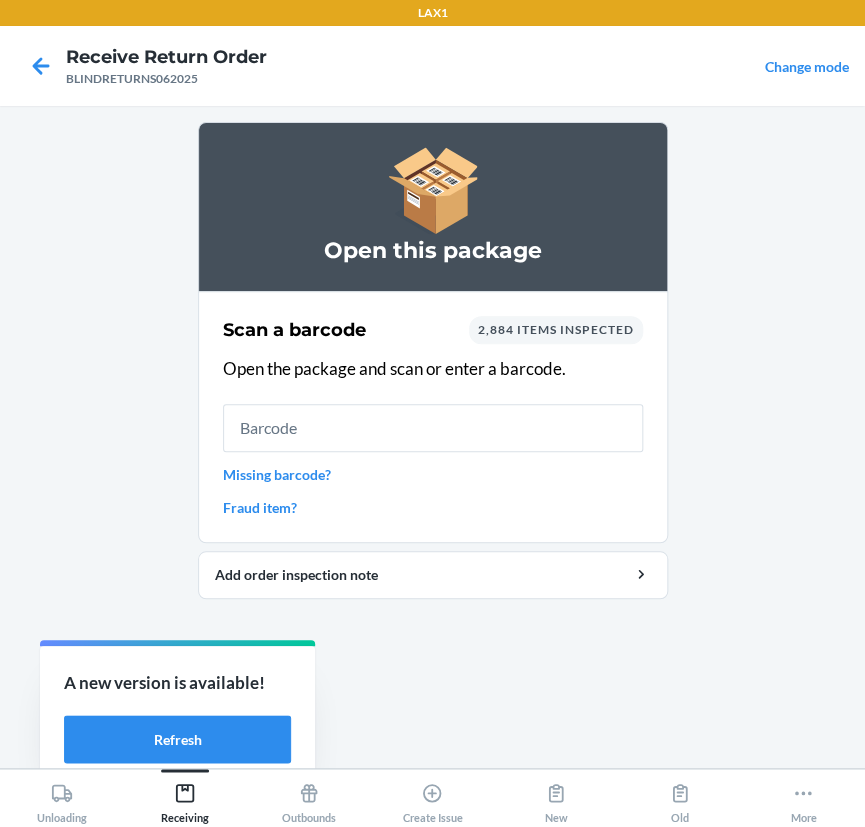 click on "Scan a barcode 2,884 items inspected Open the package and scan or enter a barcode. Missing barcode? Fraud item?" at bounding box center (433, 417) 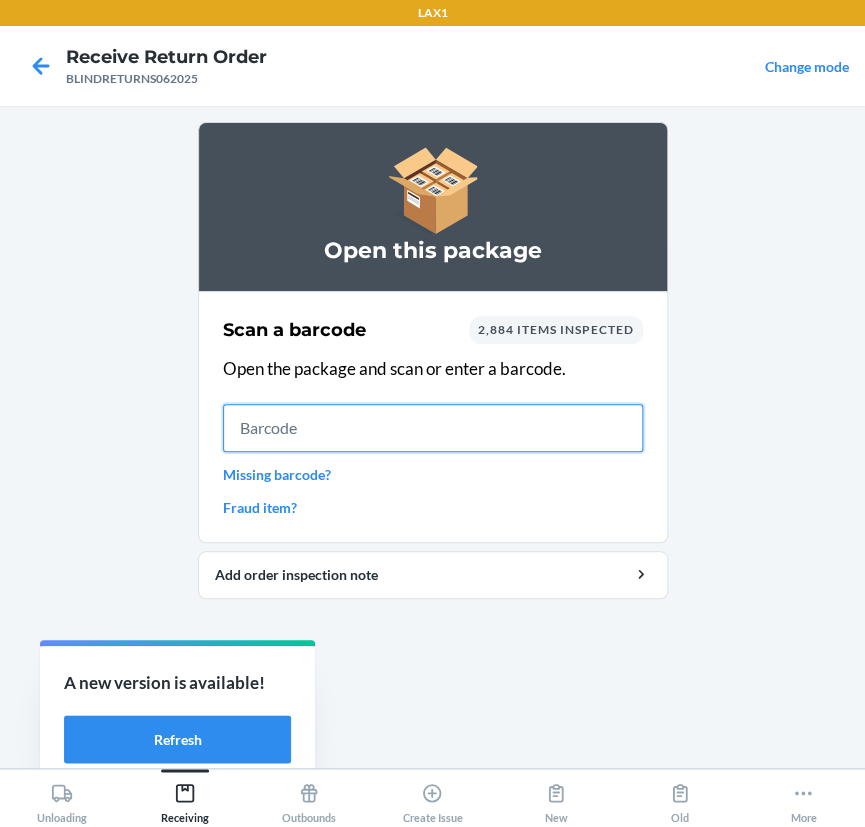 click at bounding box center (433, 428) 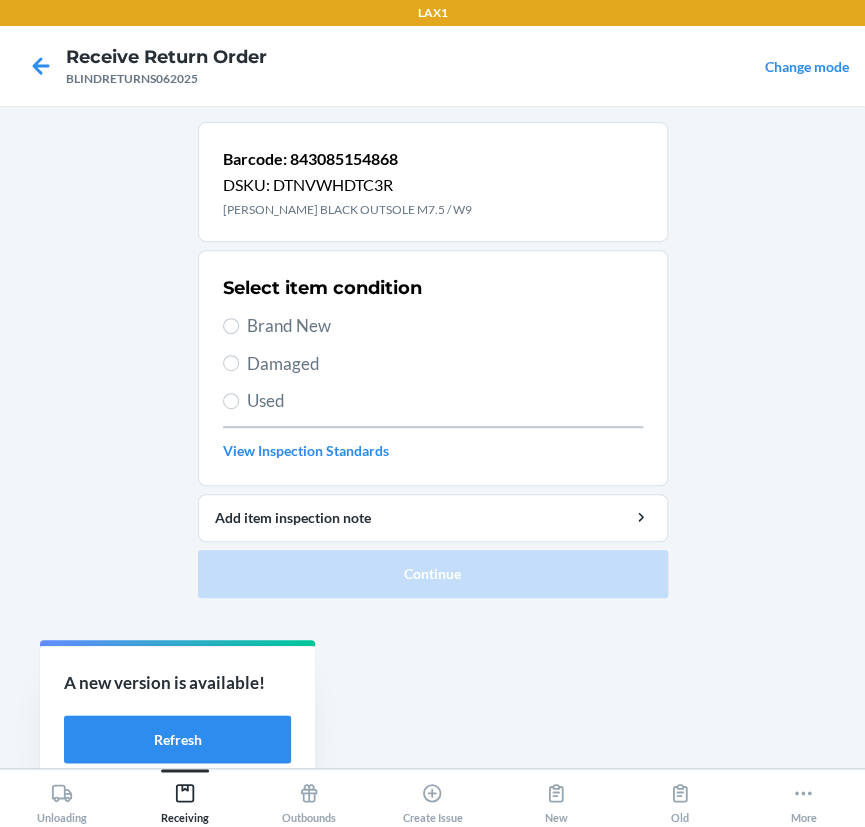 click on "Brand New" at bounding box center [445, 326] 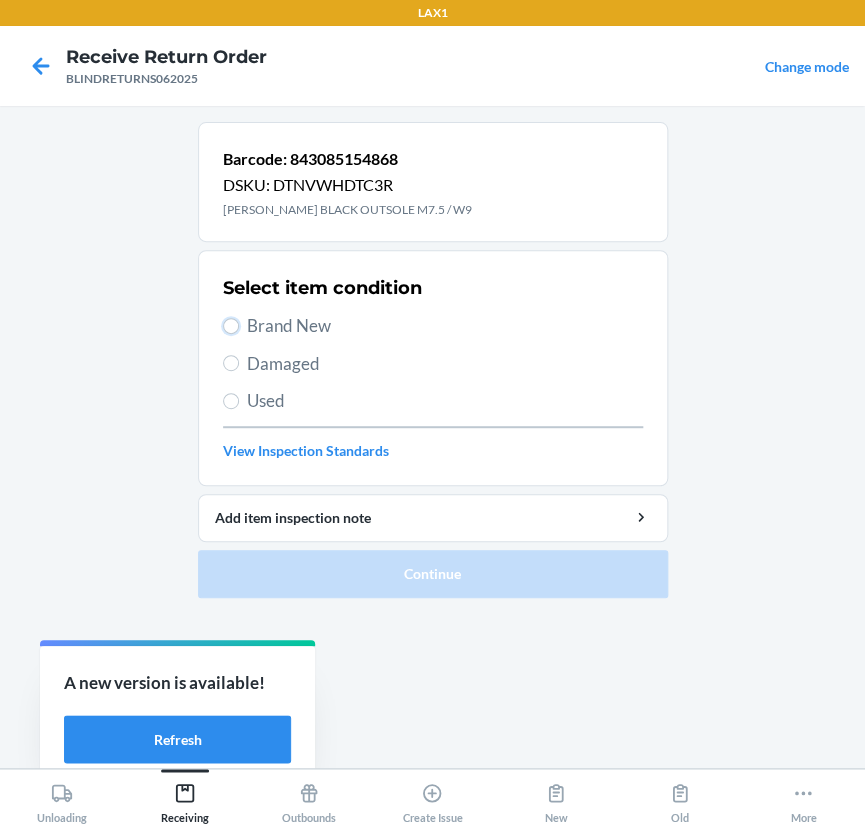 radio on "true" 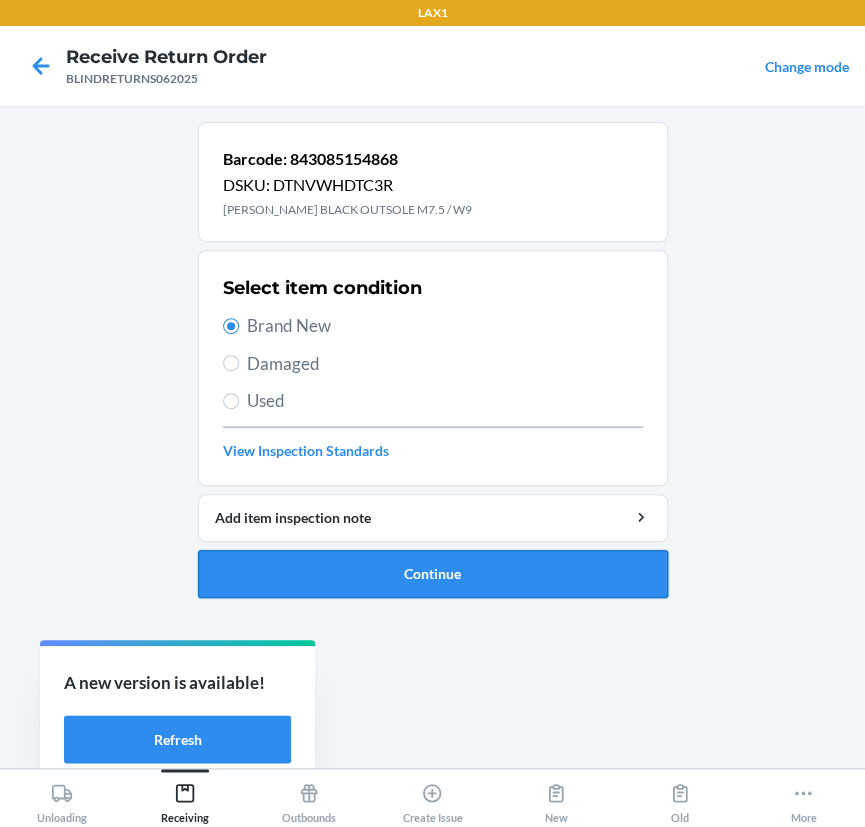 click on "Continue" at bounding box center (433, 574) 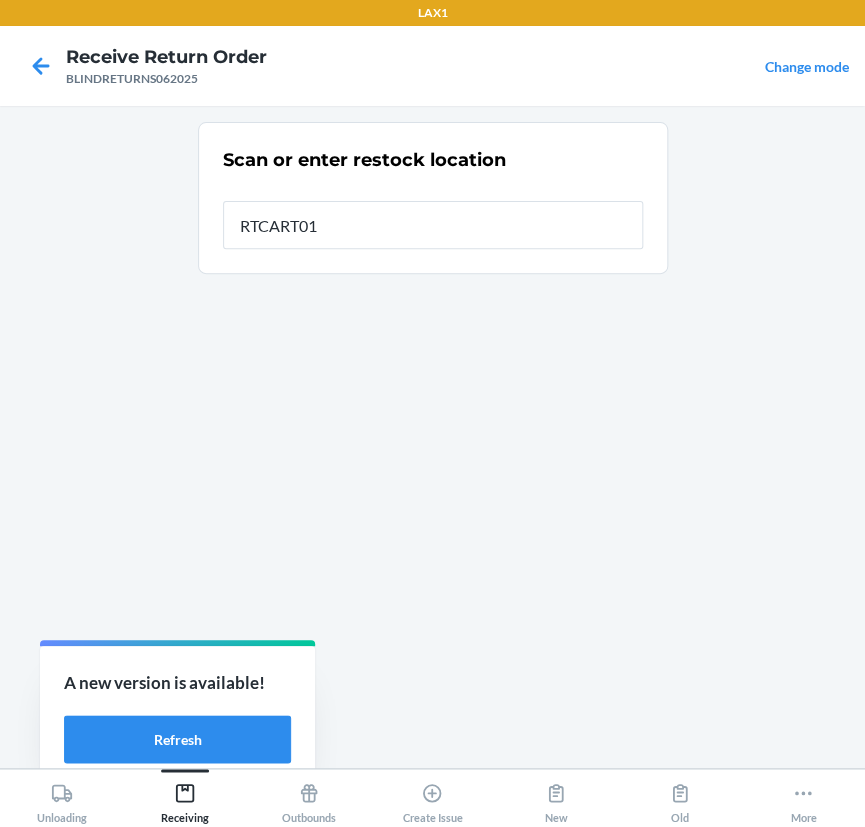 type on "RTCART019" 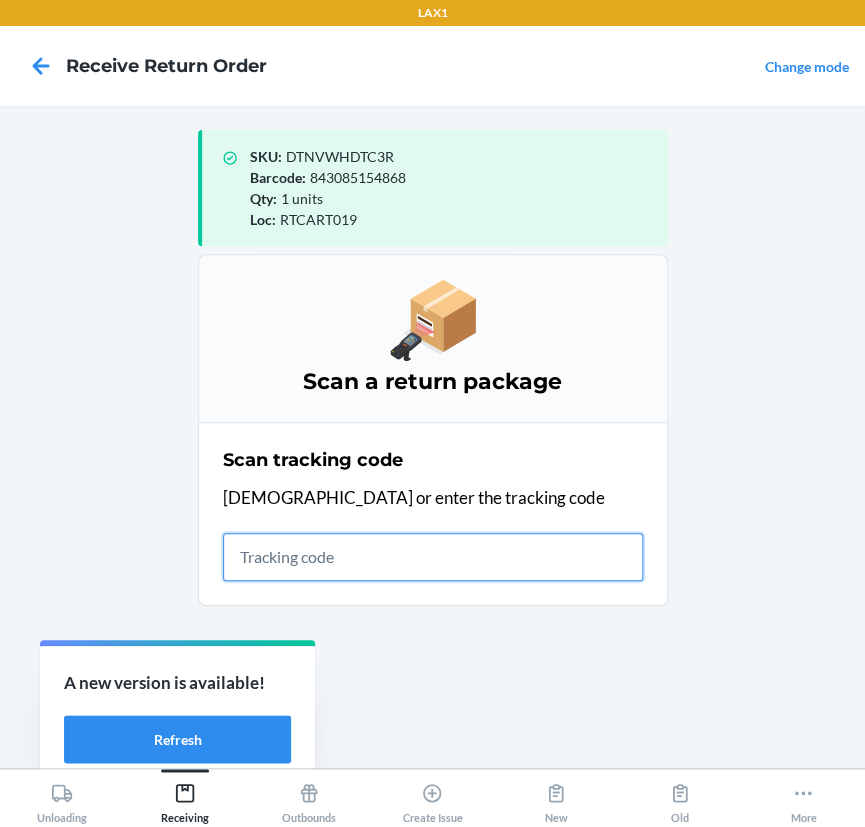 click at bounding box center [433, 557] 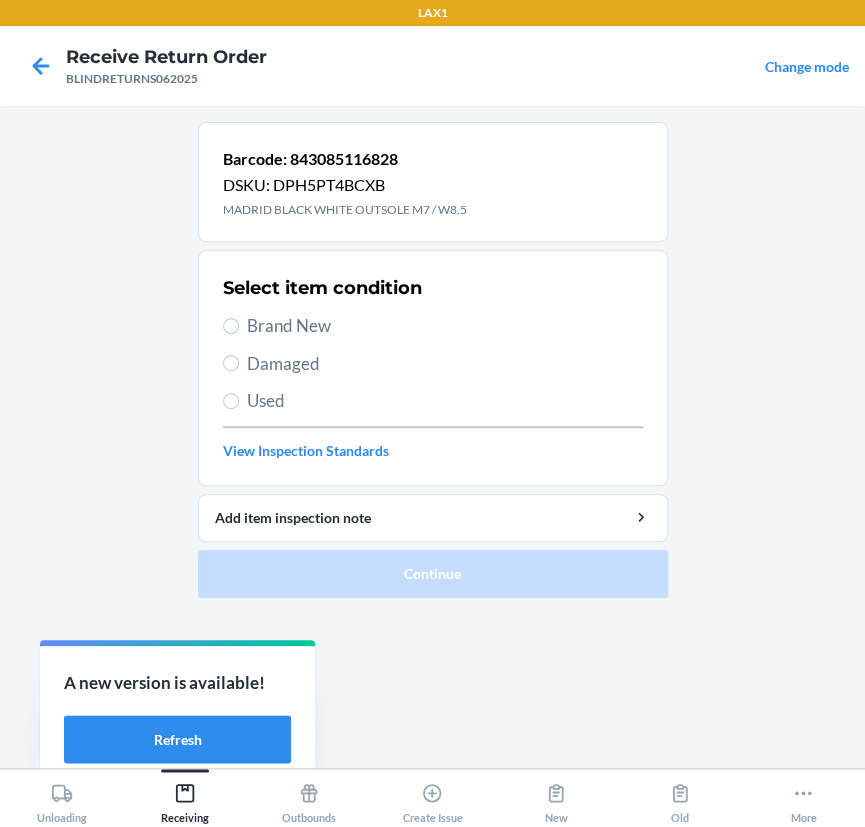 click on "Brand New" at bounding box center [445, 326] 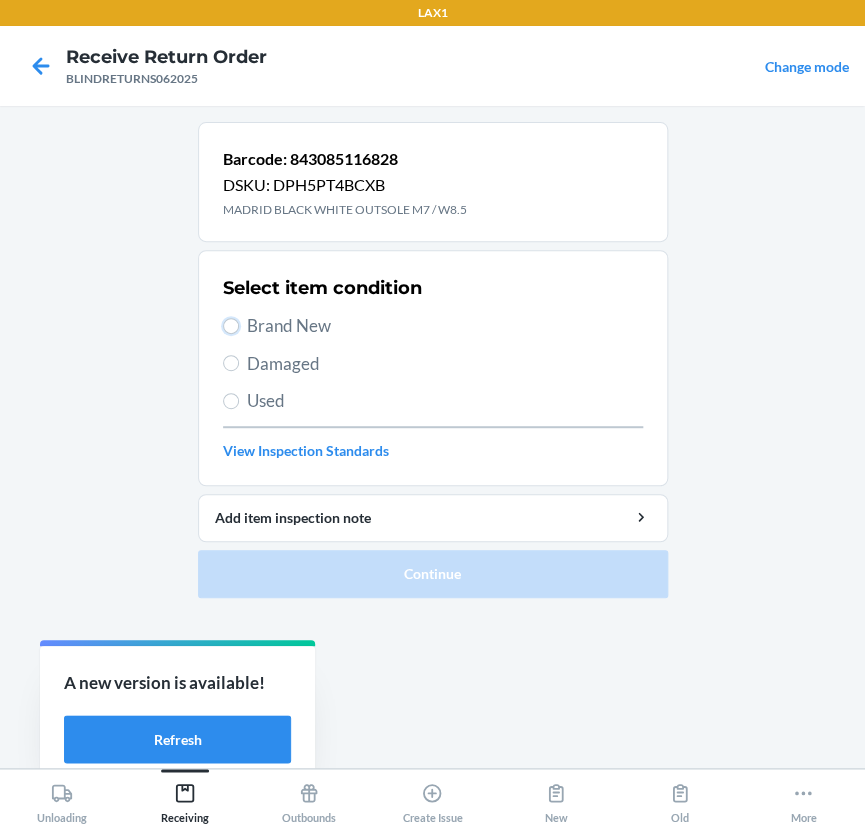 click on "Brand New" at bounding box center [231, 326] 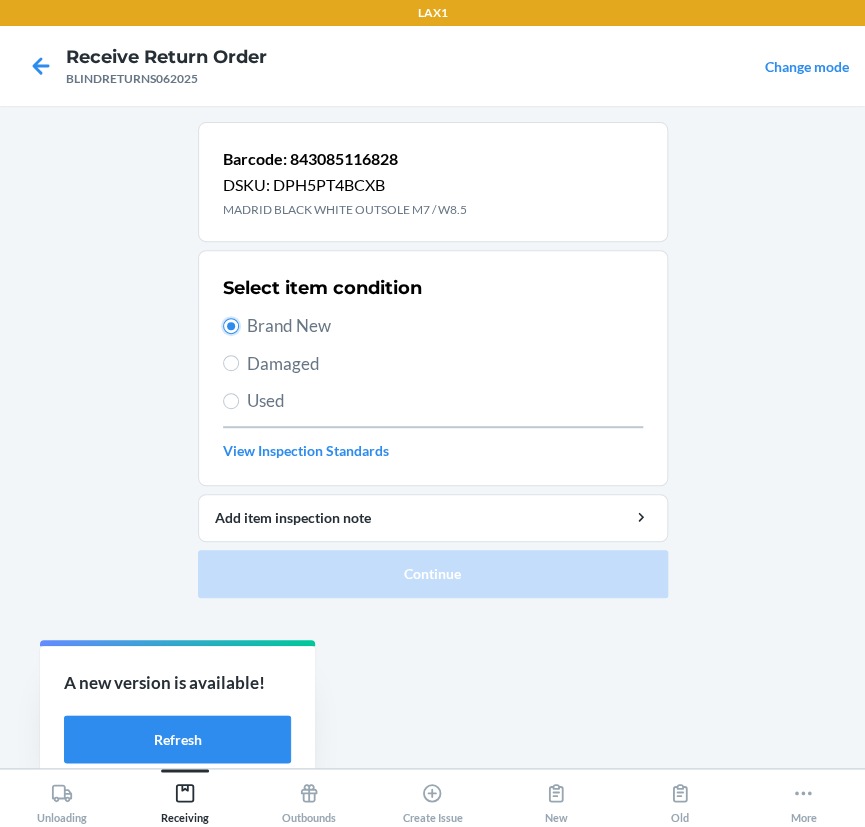radio on "true" 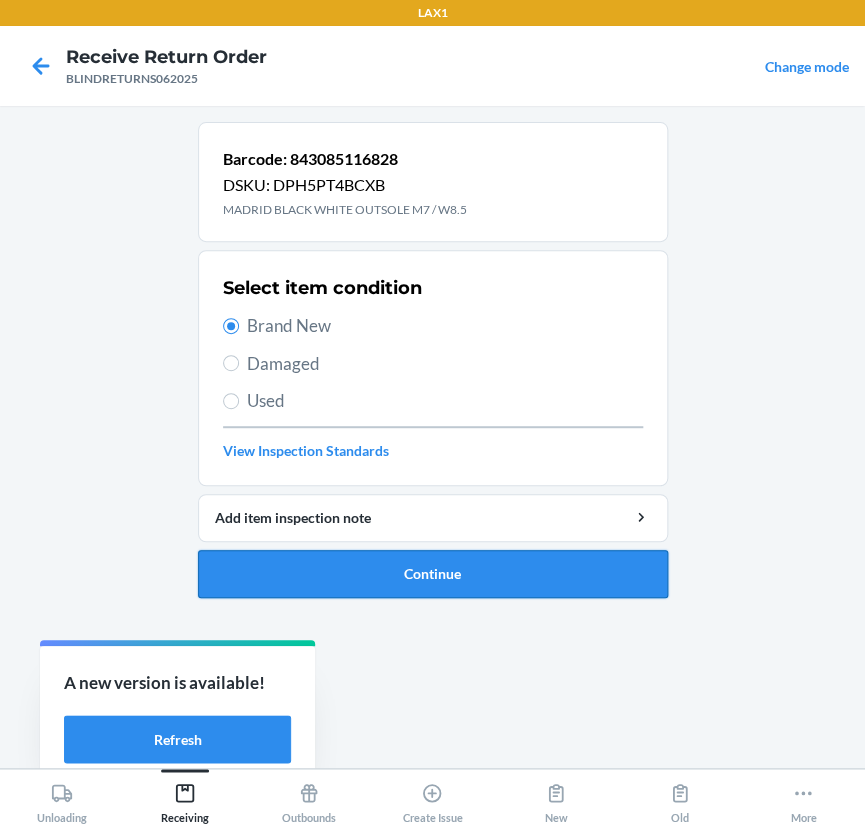 click on "Continue" at bounding box center (433, 574) 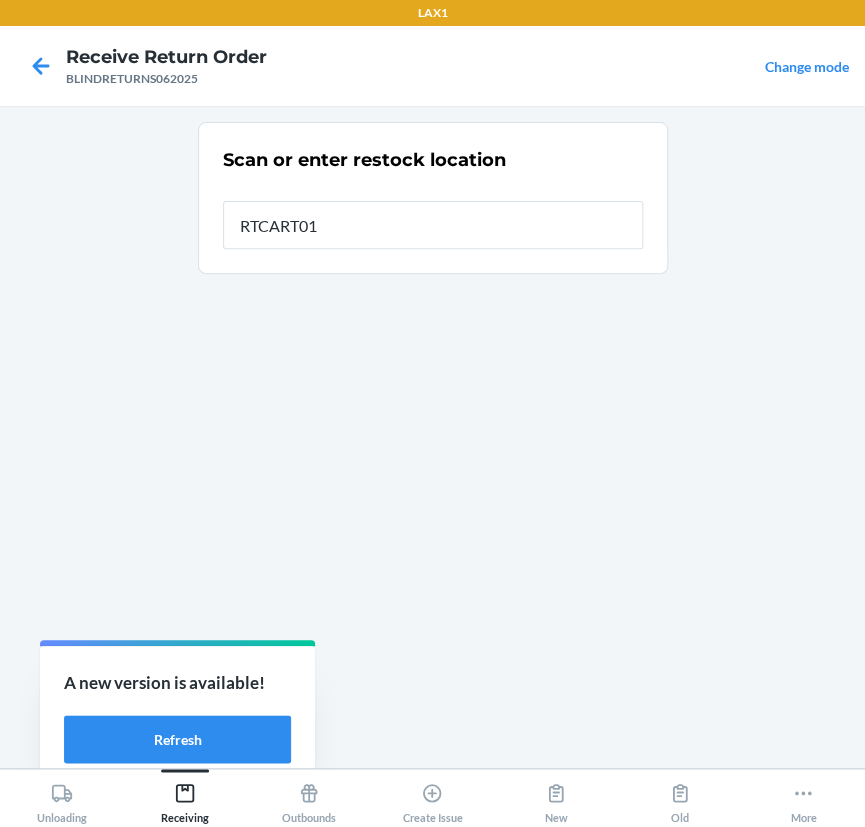 type on "RTCART019" 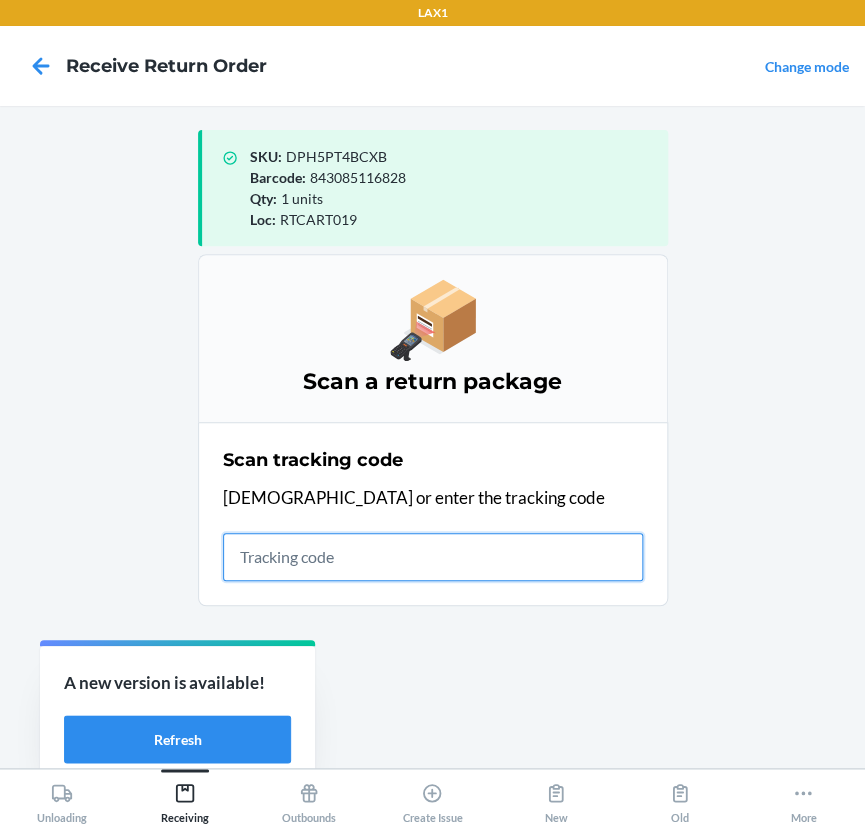 click at bounding box center [433, 557] 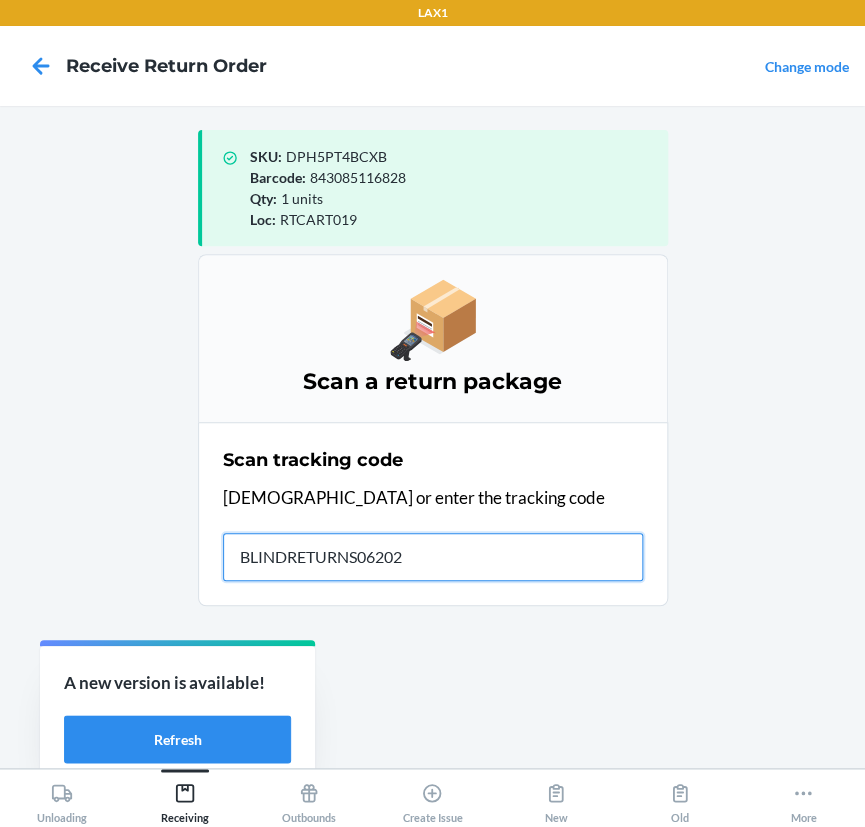 type on "BLINDRETURNS062025" 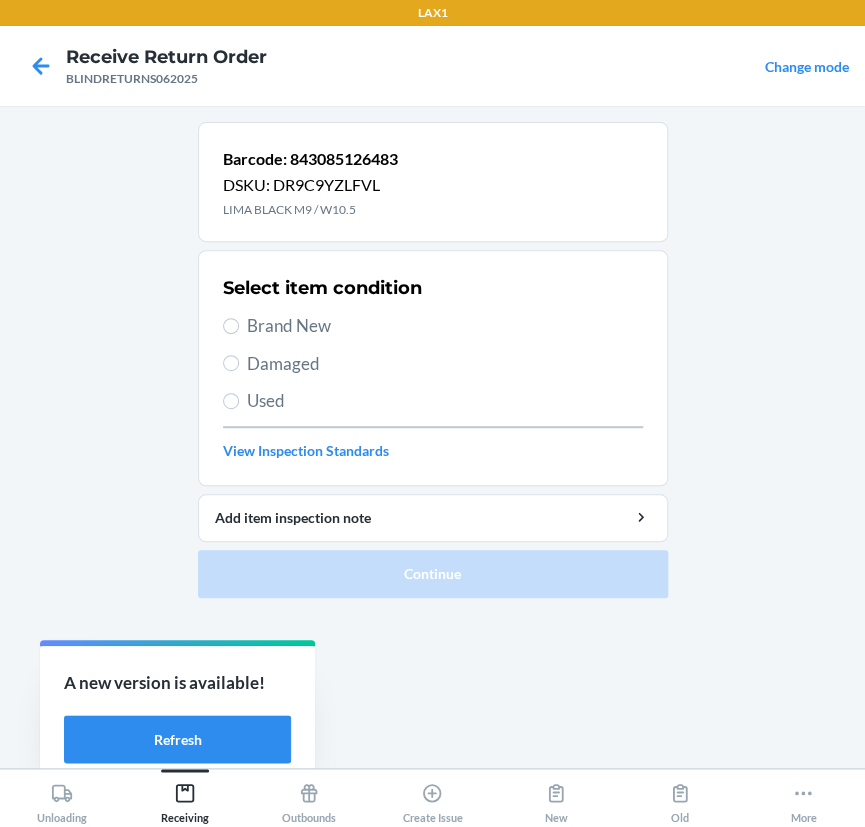 click on "Brand New" at bounding box center (445, 326) 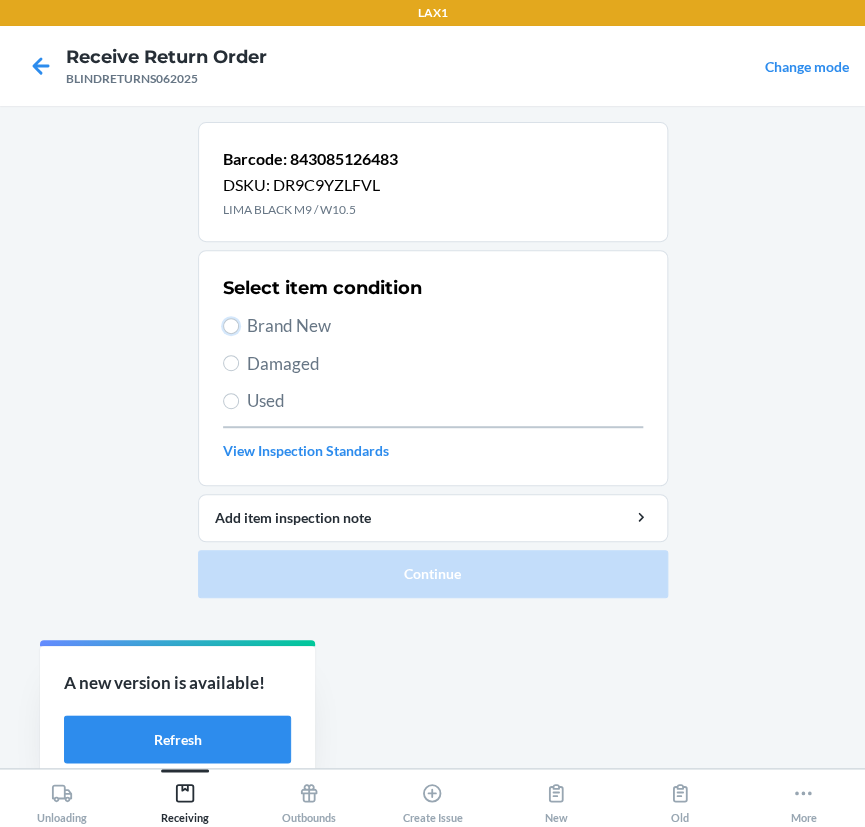click on "Brand New" at bounding box center [231, 326] 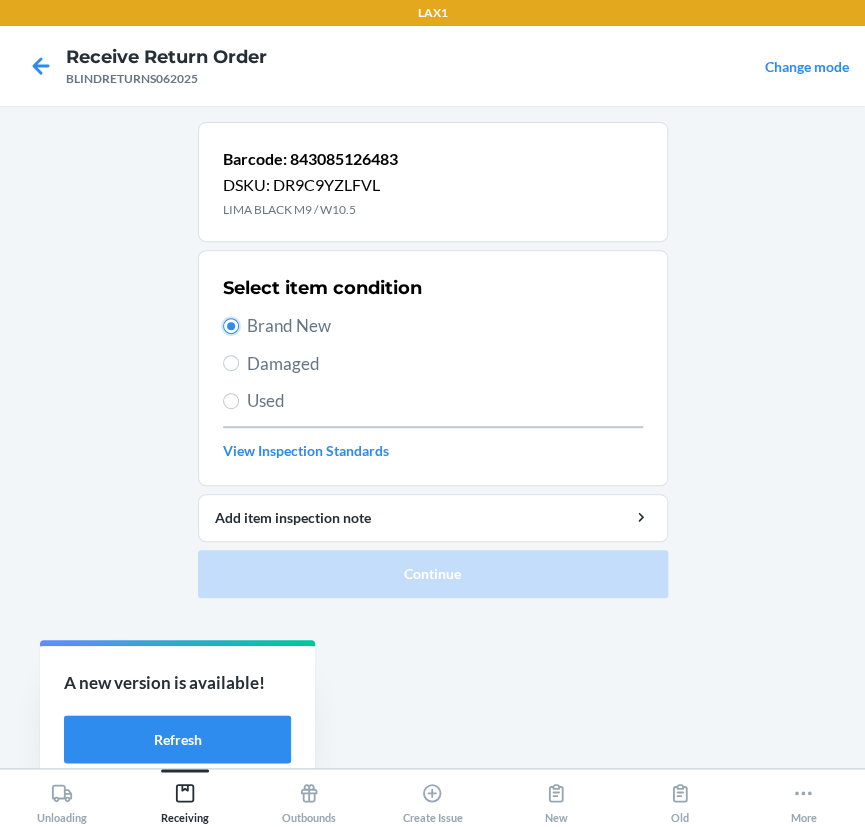 radio on "true" 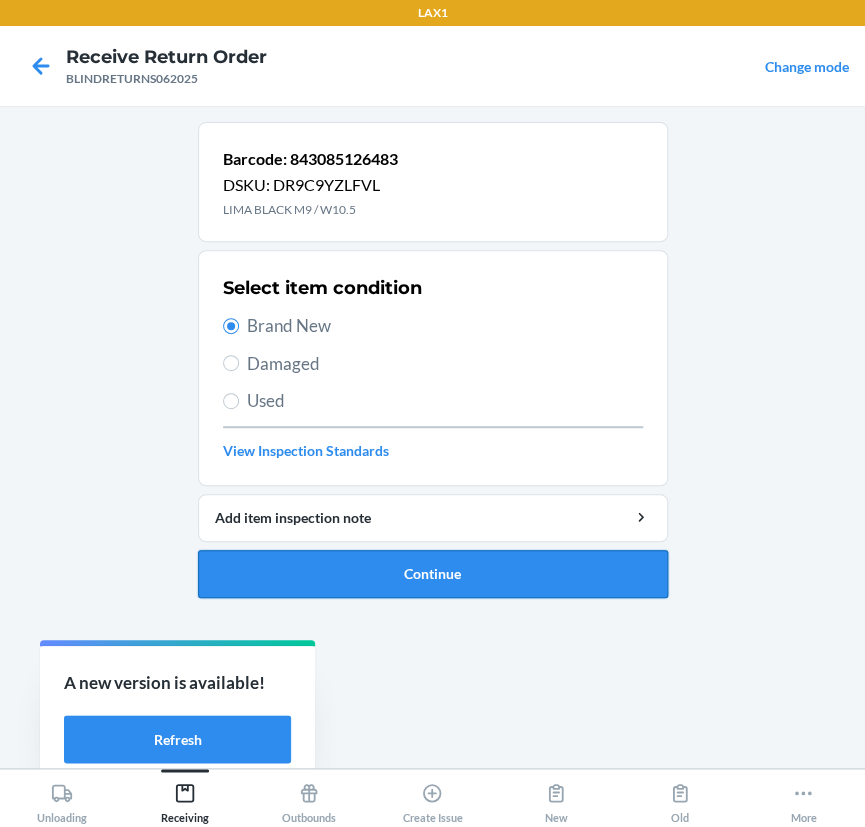click on "Continue" at bounding box center (433, 574) 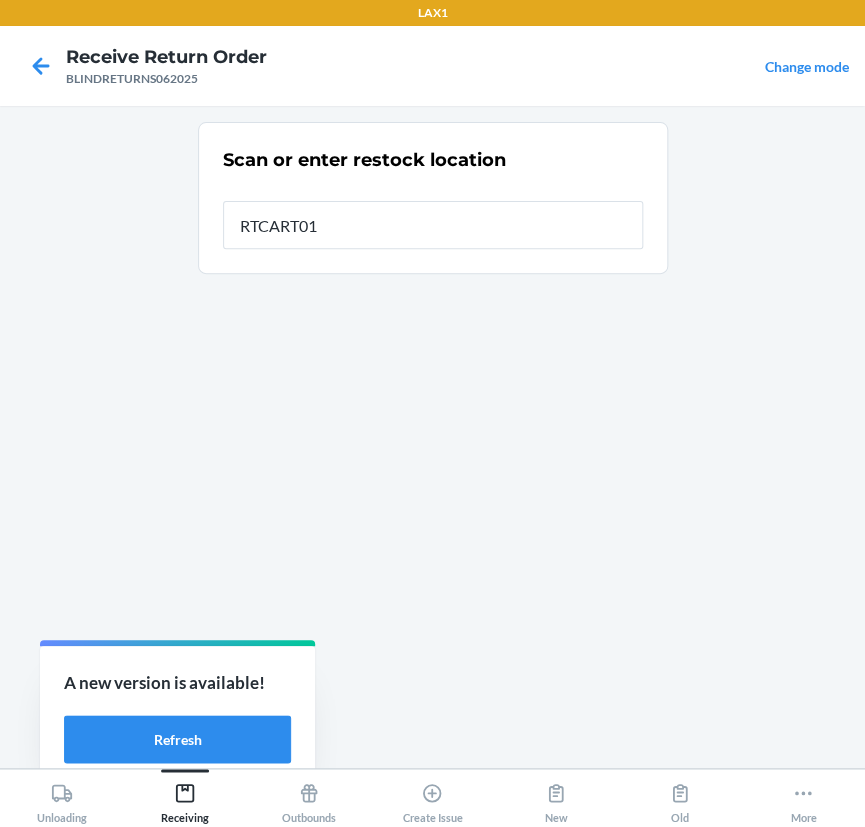 type on "RTCART019" 